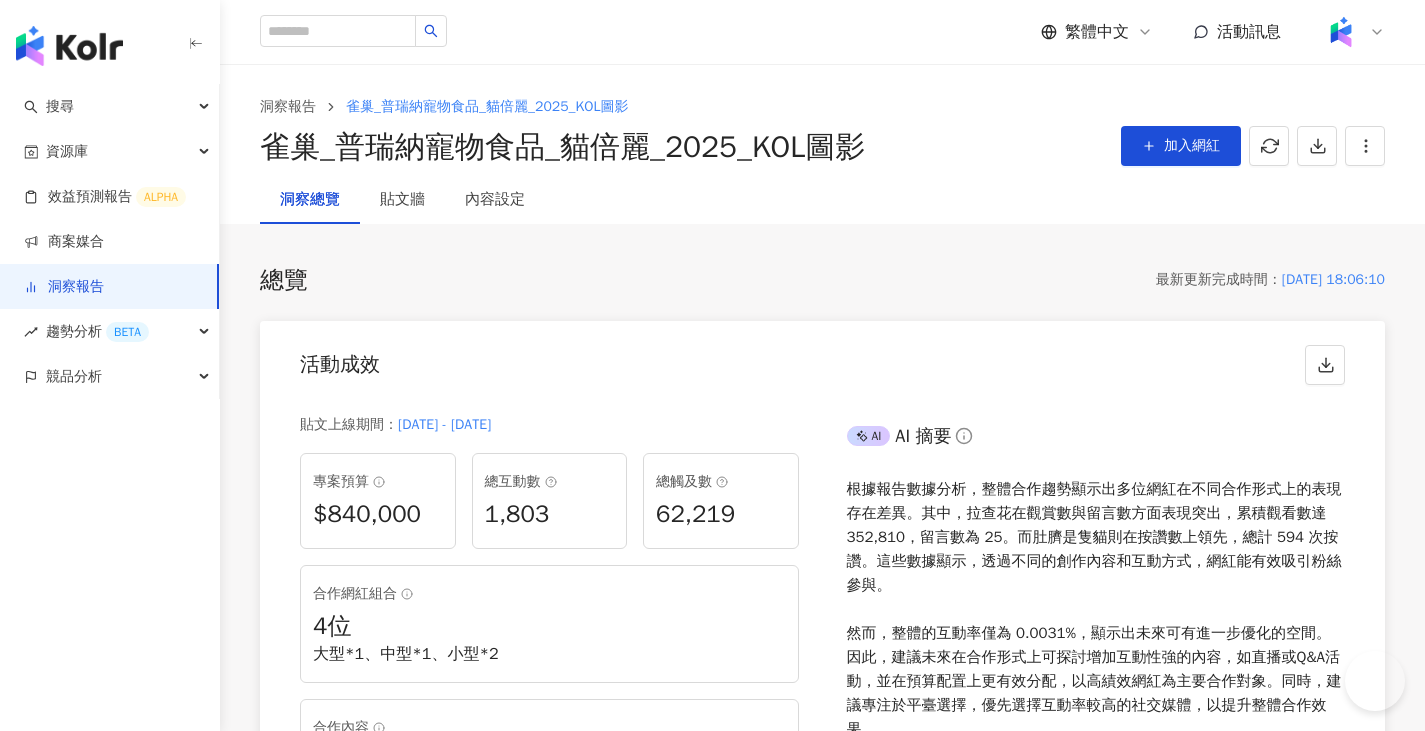 scroll, scrollTop: 1600, scrollLeft: 0, axis: vertical 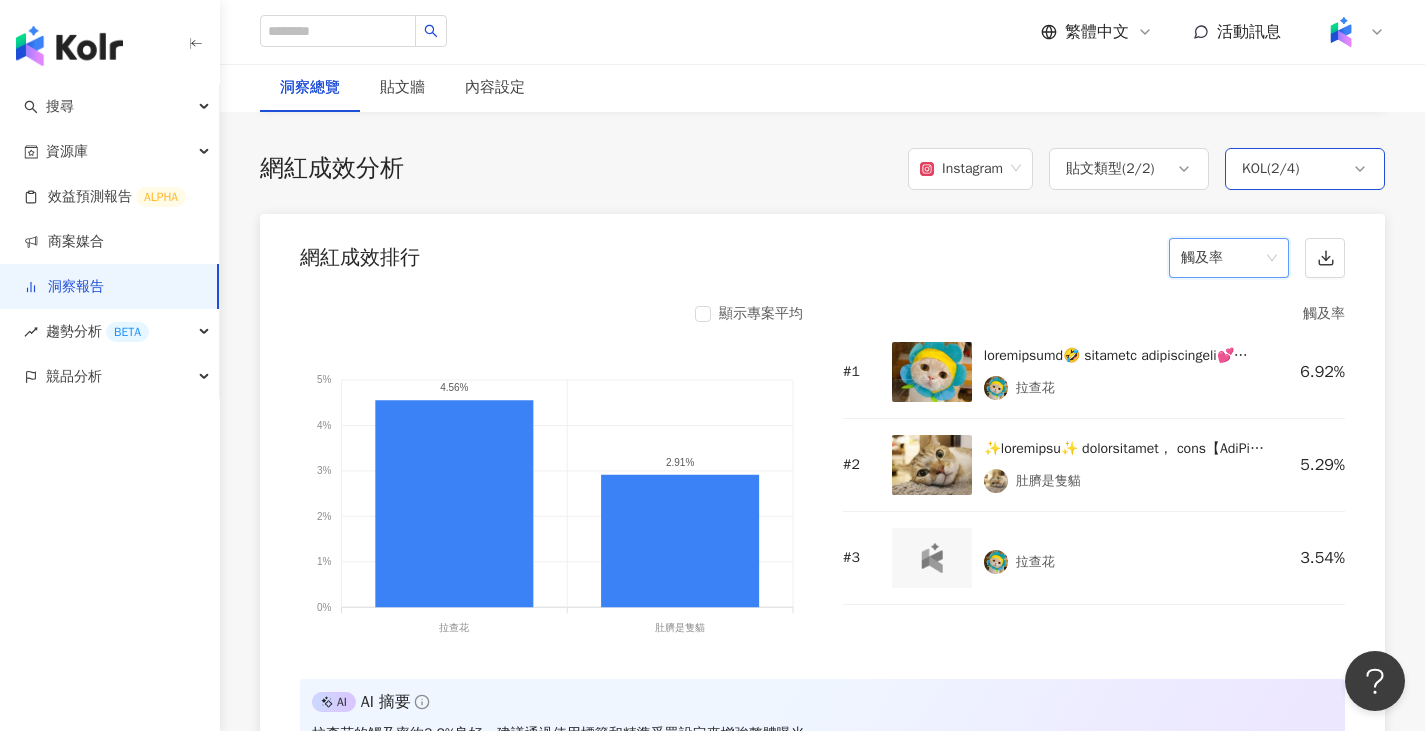 click on "KOL  ( 2 / 4 )" at bounding box center [1305, 169] 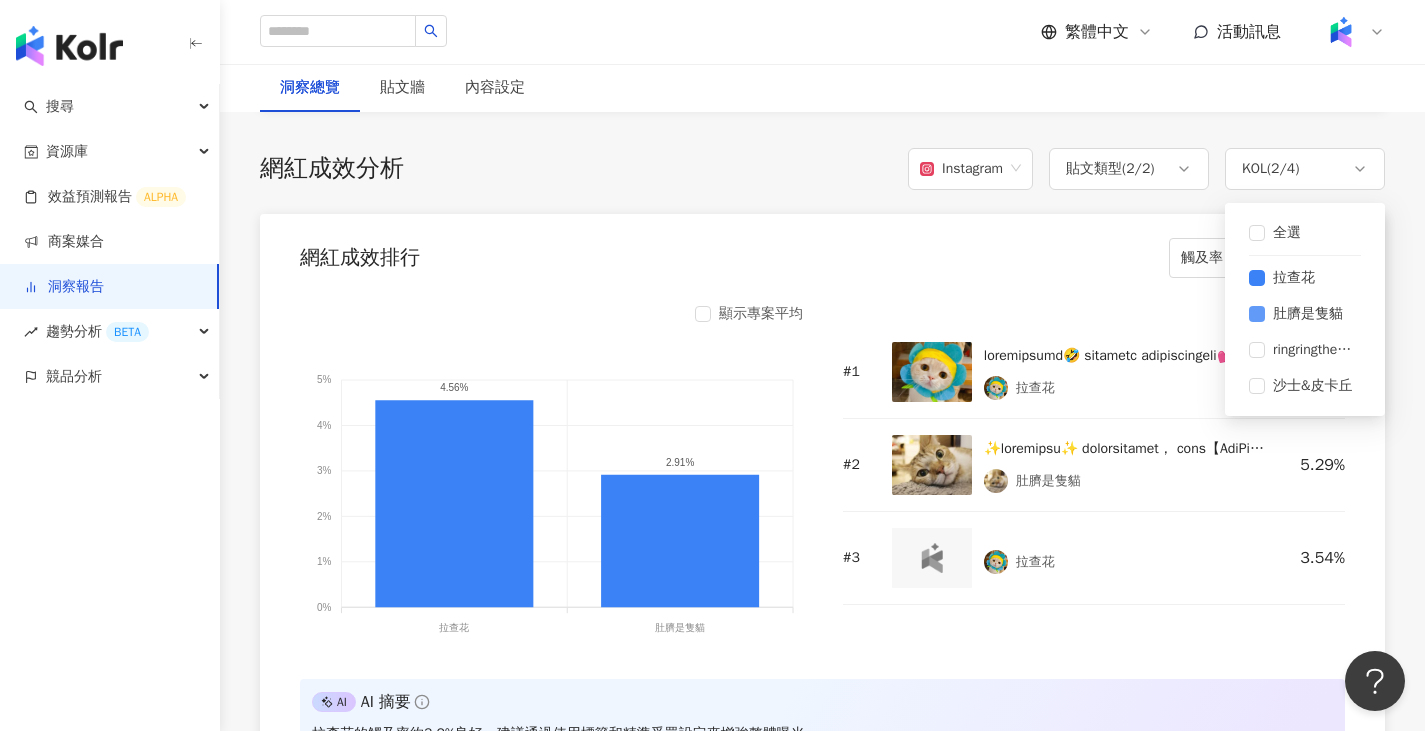 click on "肚臍是隻貓" at bounding box center [1308, 314] 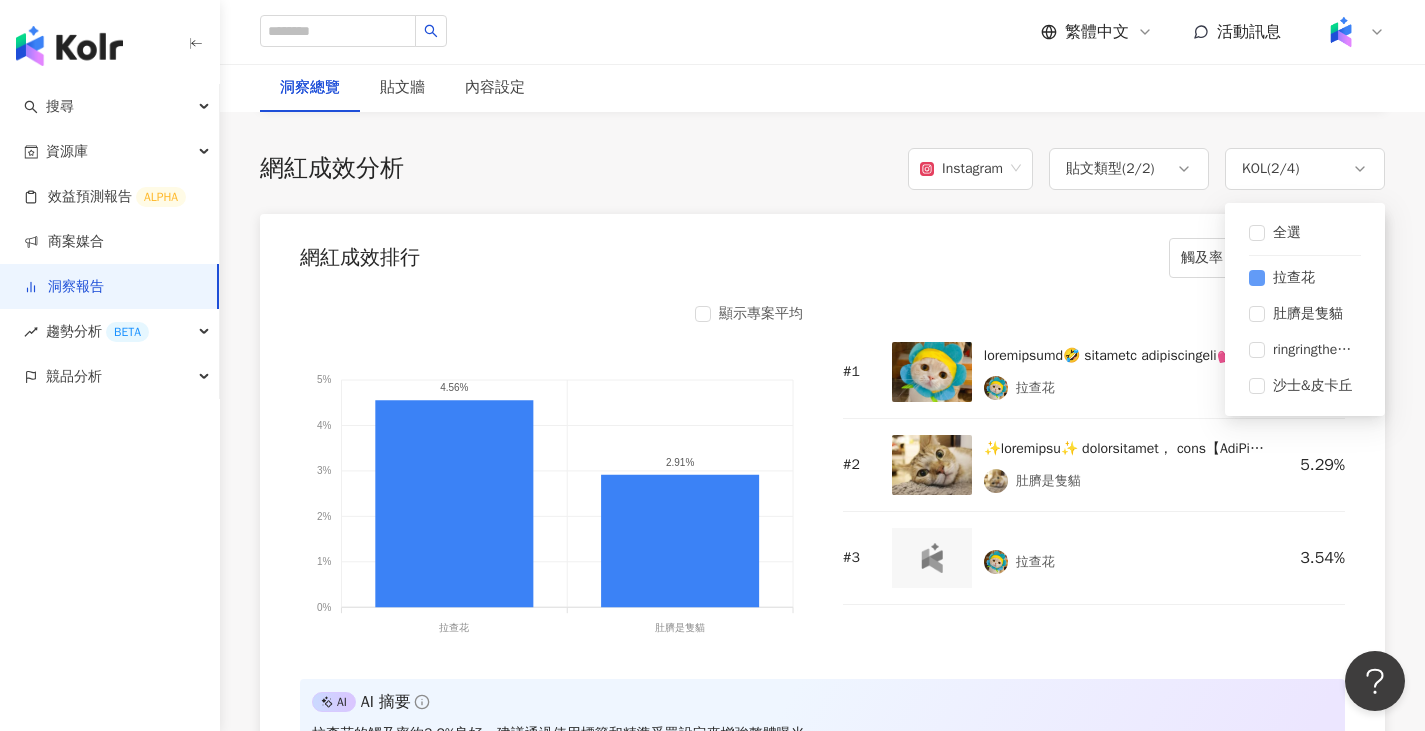 click on "拉查花" at bounding box center [1294, 278] 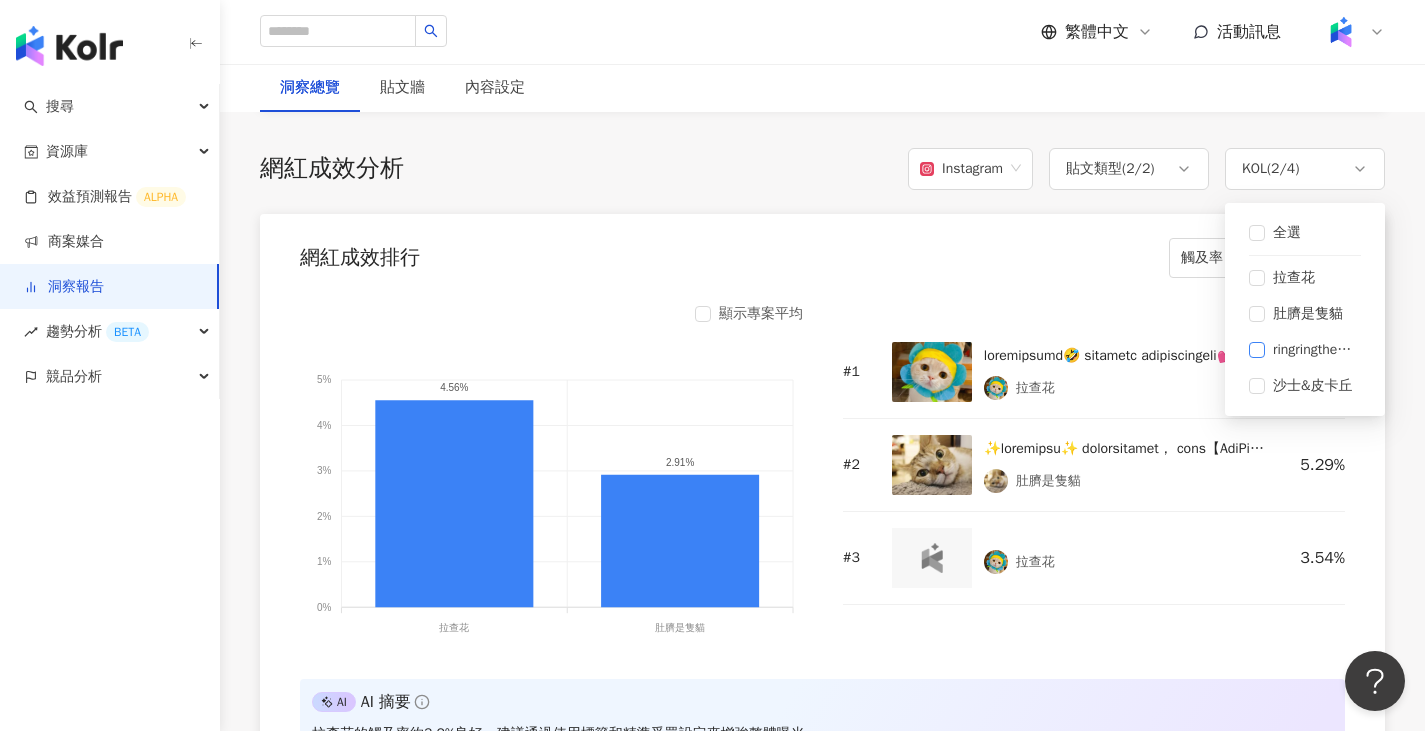 click on "ringringthecat" at bounding box center [1313, 350] 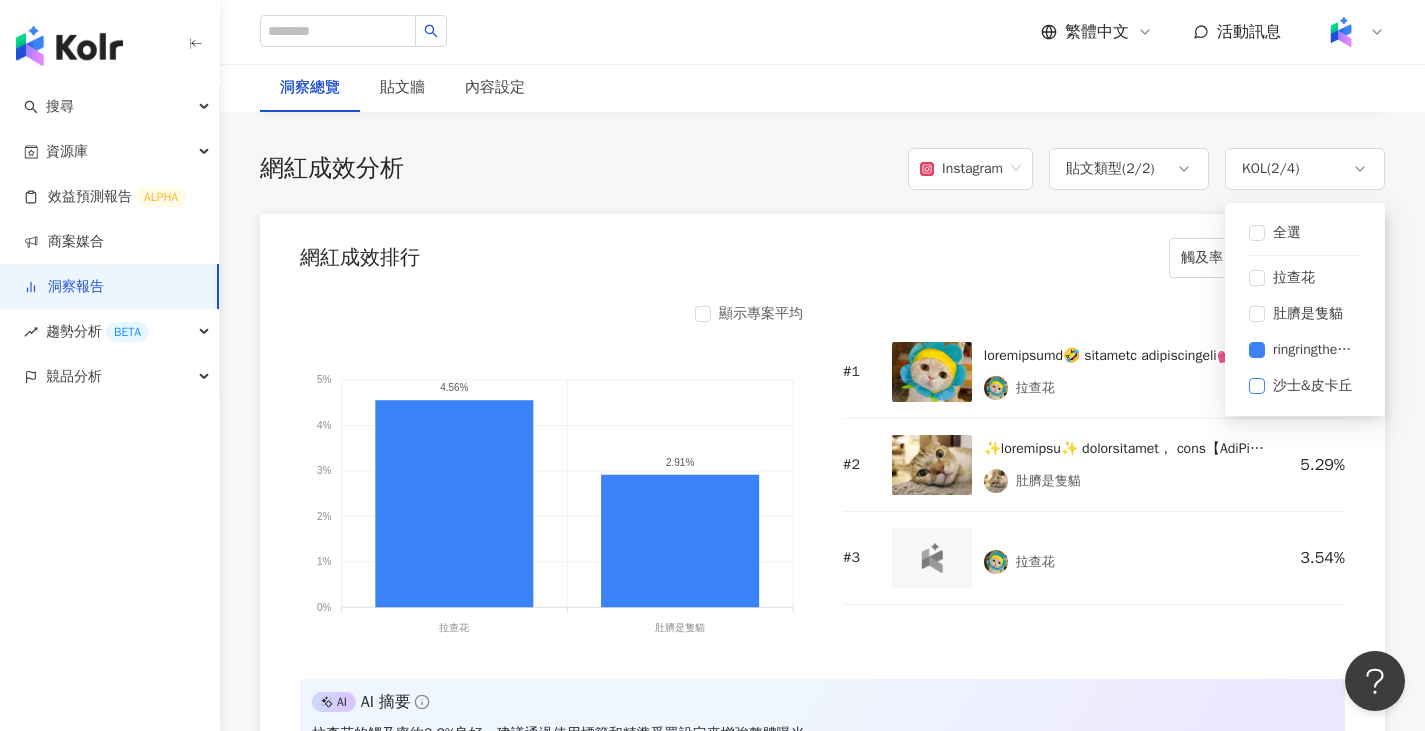 click on "沙士&皮卡丘" at bounding box center (1313, 386) 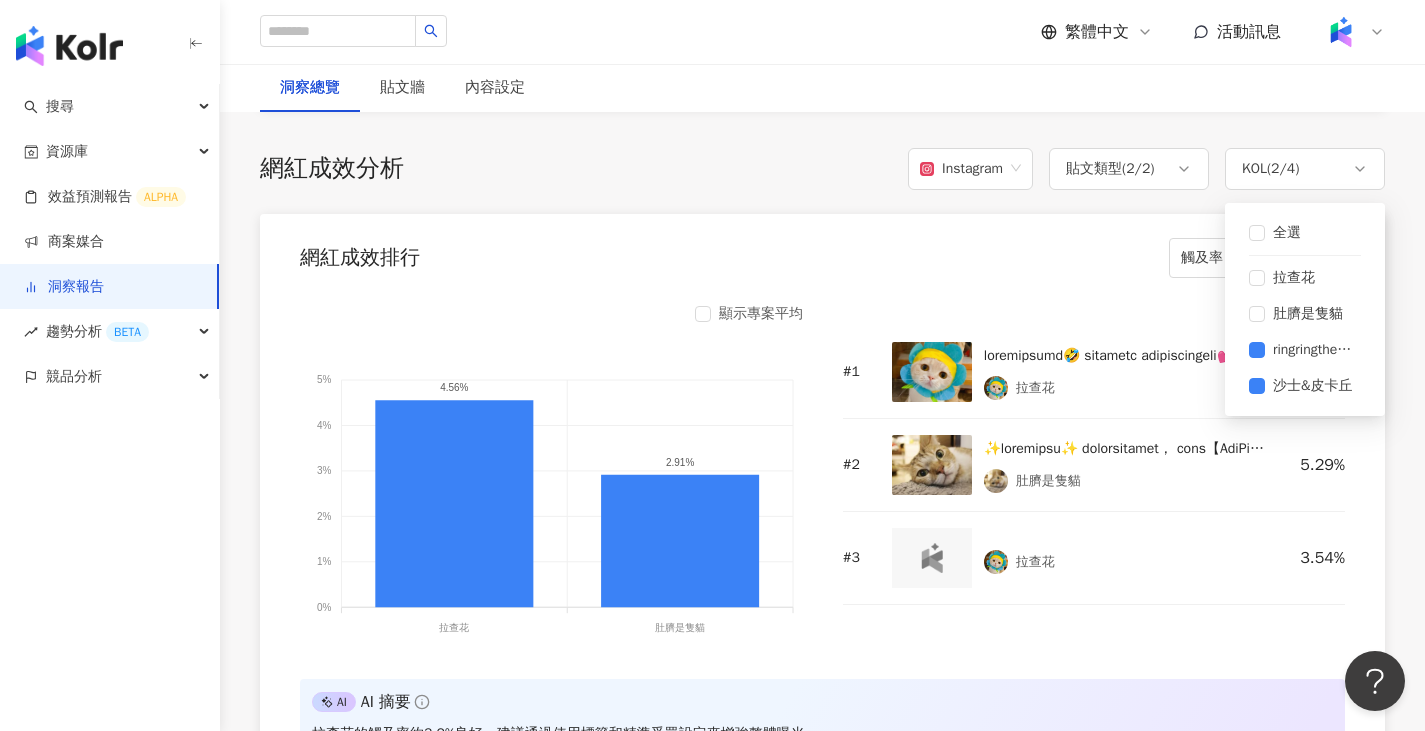 click on "顯示專案平均 5% 5% 4% 4% 3% 3% 2% 2% 1% 1% 0% 0% 4.56% 2.91% 拉查花 拉查花 肚臍是隻貓 肚臍是隻貓 觸及率 # 1 拉查花 6.92% # 2 肚臍是隻貓 5.29% # 3 拉查花 3.54% AI AI 摘要 拉查花的觸及率約3.2%良好，建議通過使用標籤和精準受眾設定來增強整體曝光。" at bounding box center (822, 535) 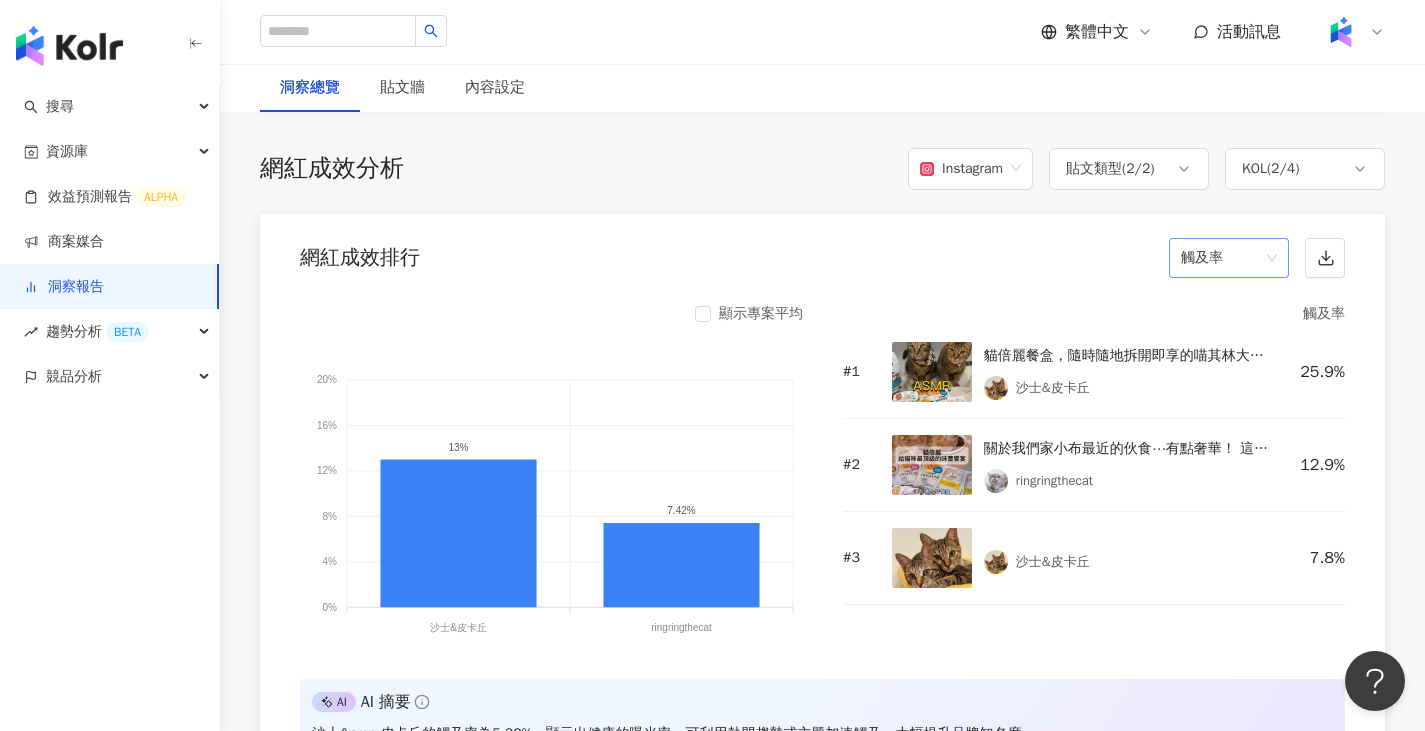 click on "觸及率" at bounding box center (1229, 258) 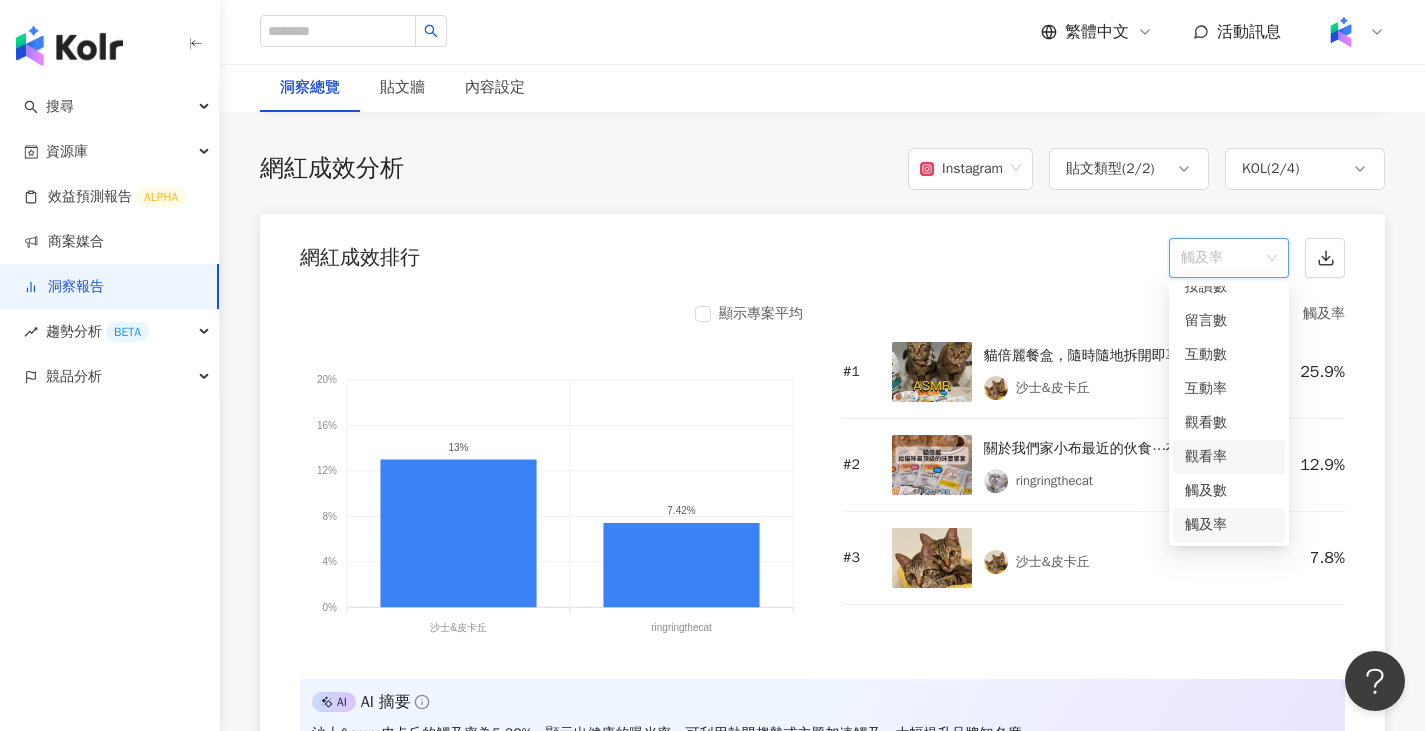 click on "觀看率" at bounding box center (1229, 457) 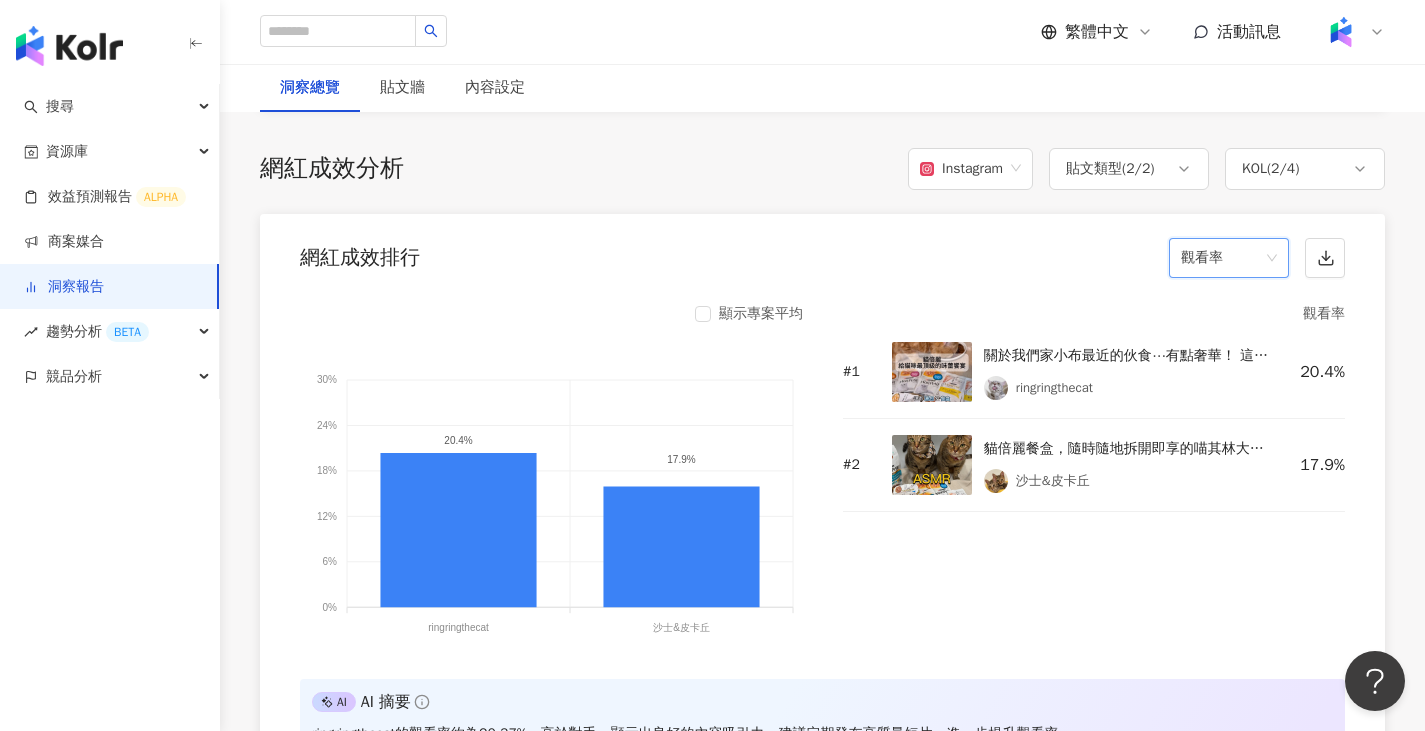 click on "觀看率" at bounding box center [1229, 258] 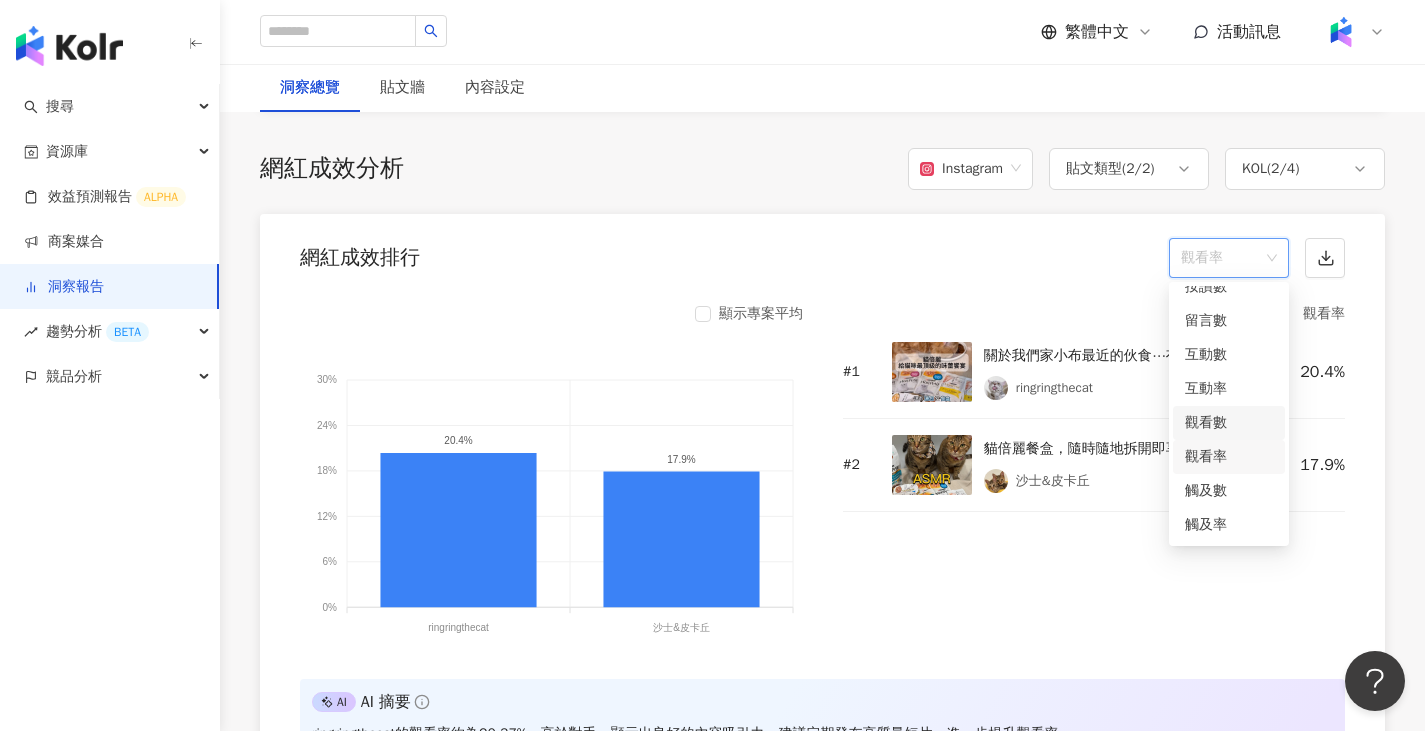 click on "觀看數" at bounding box center [1229, 423] 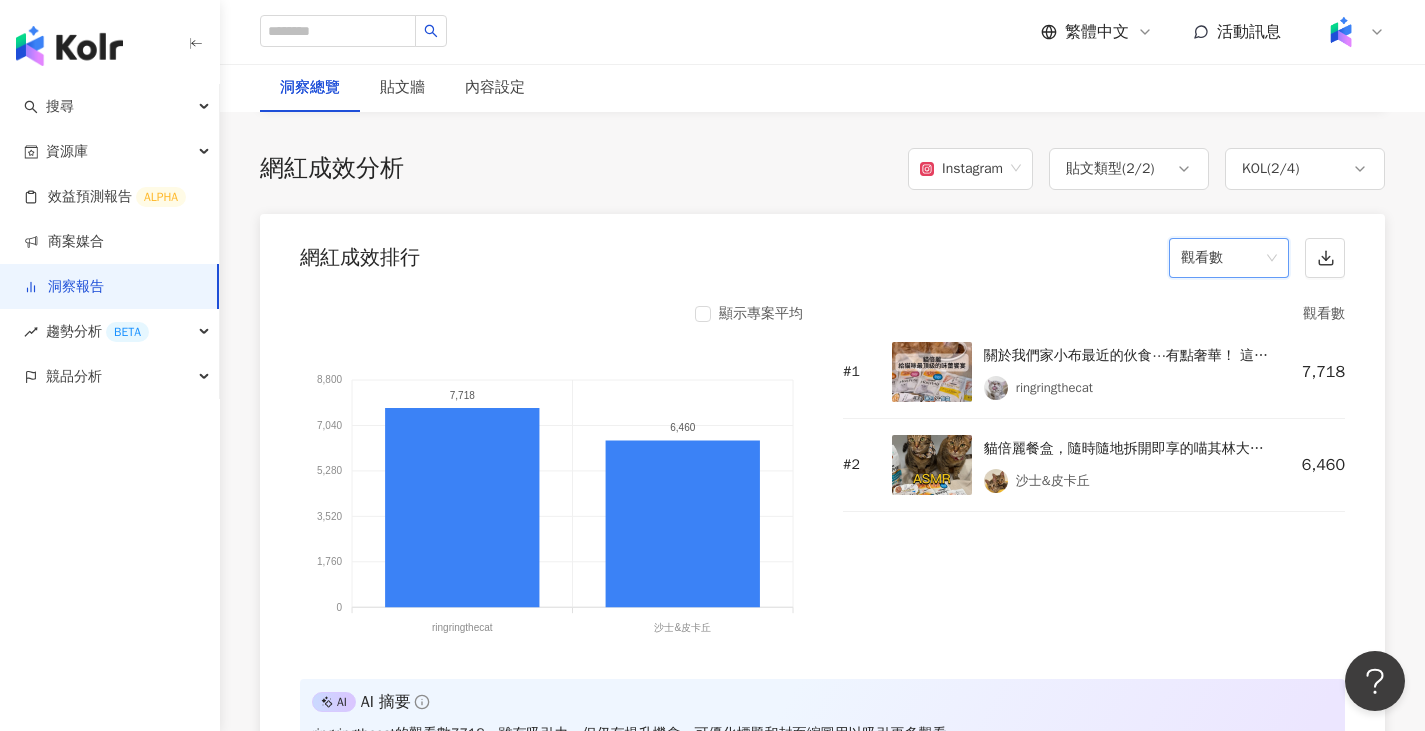 click on "網紅成效排行 觀看數 觀看數" at bounding box center [822, 252] 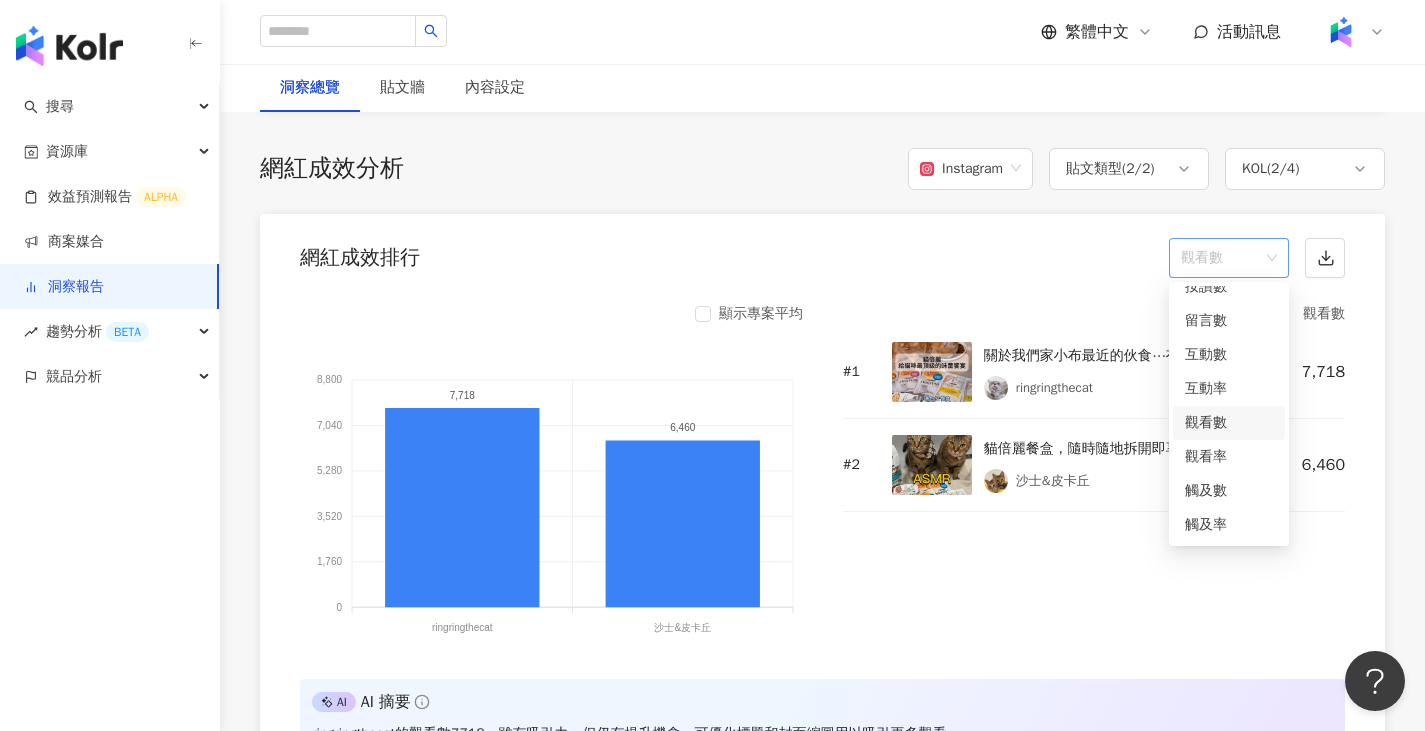 click on "觀看數" at bounding box center (1229, 258) 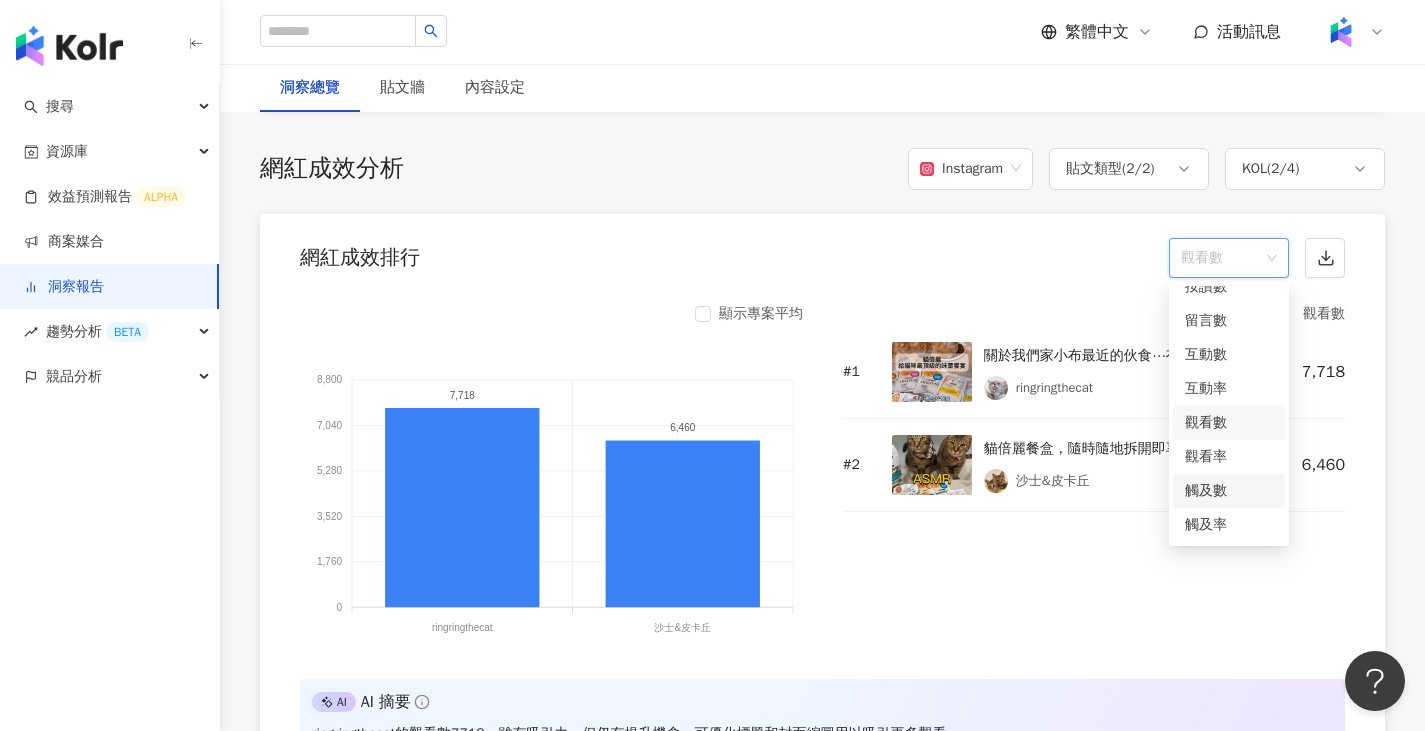 click on "觸及數" at bounding box center [1229, 491] 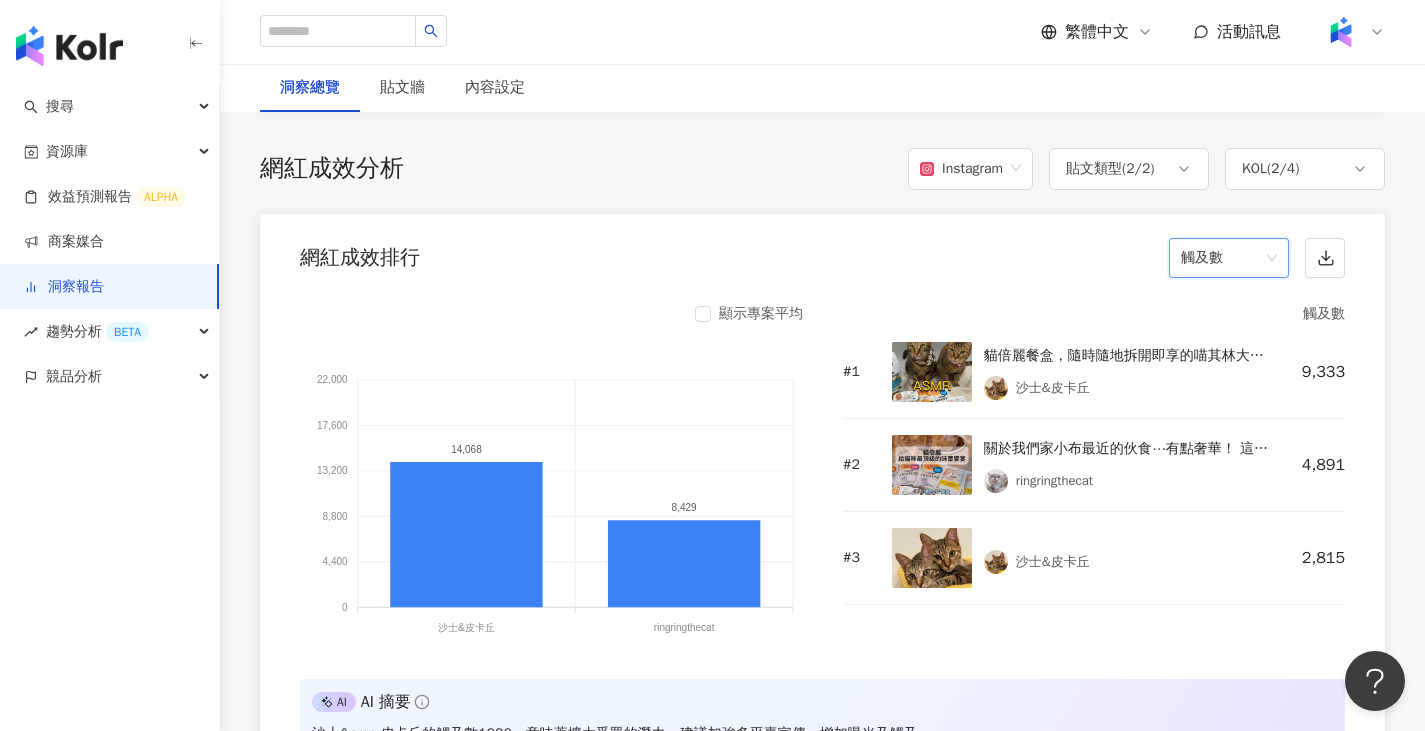 click on "觸及數" at bounding box center (1229, 258) 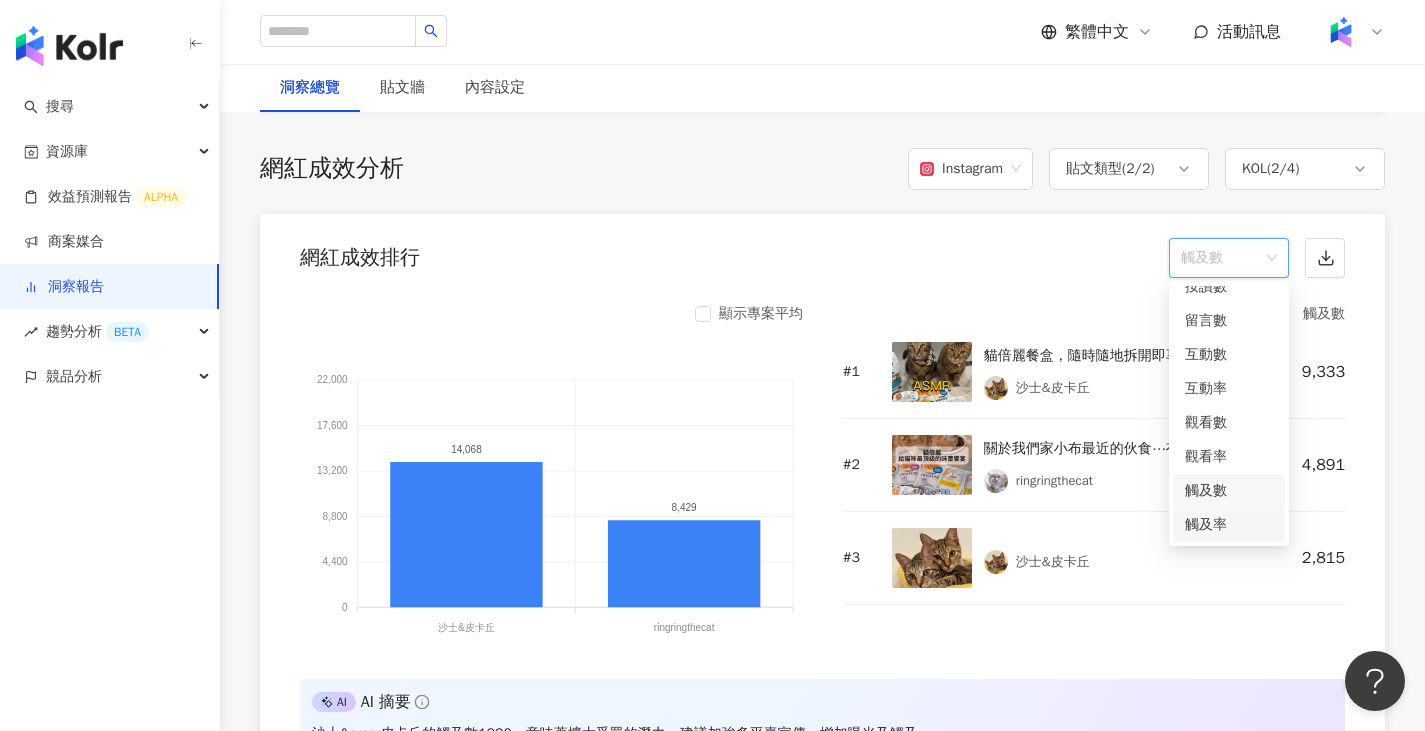 click on "觸及率" at bounding box center [1229, 525] 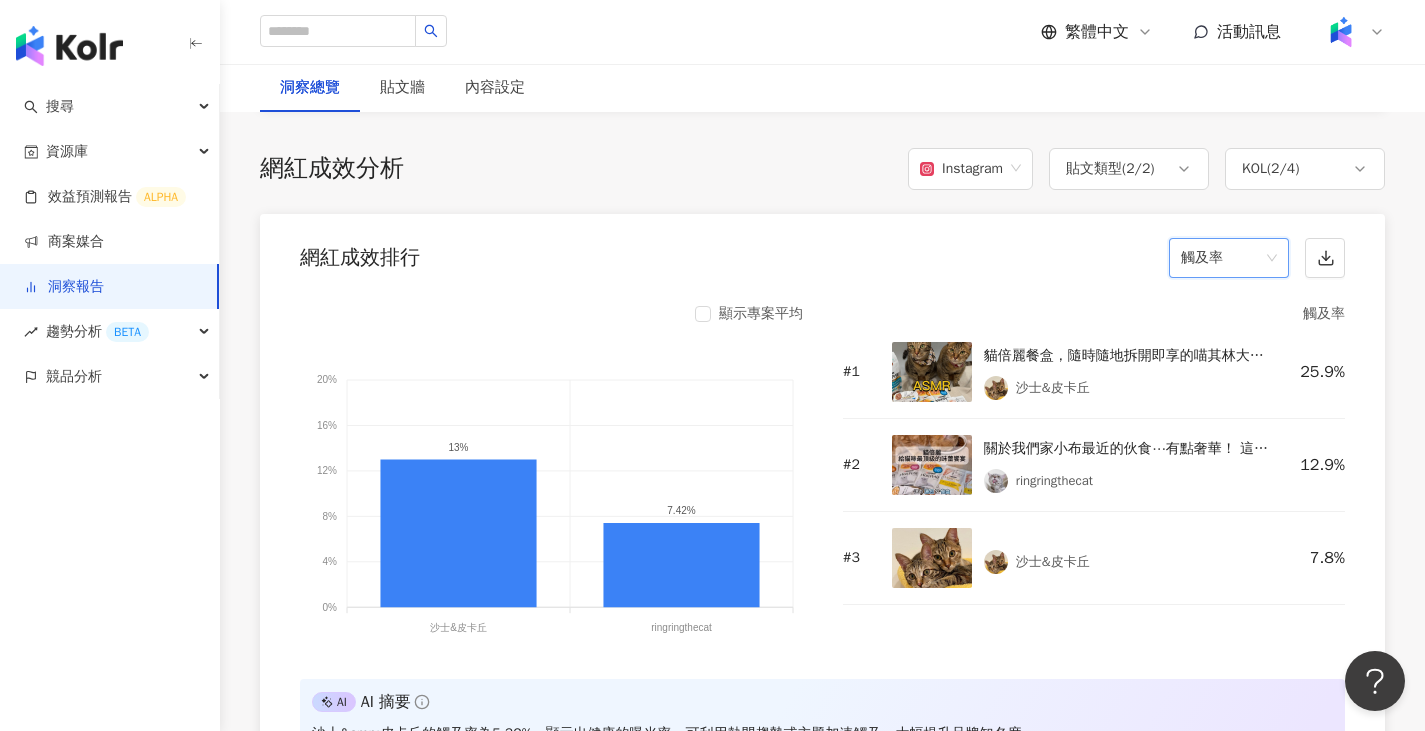 click on "觸及率" at bounding box center [1229, 258] 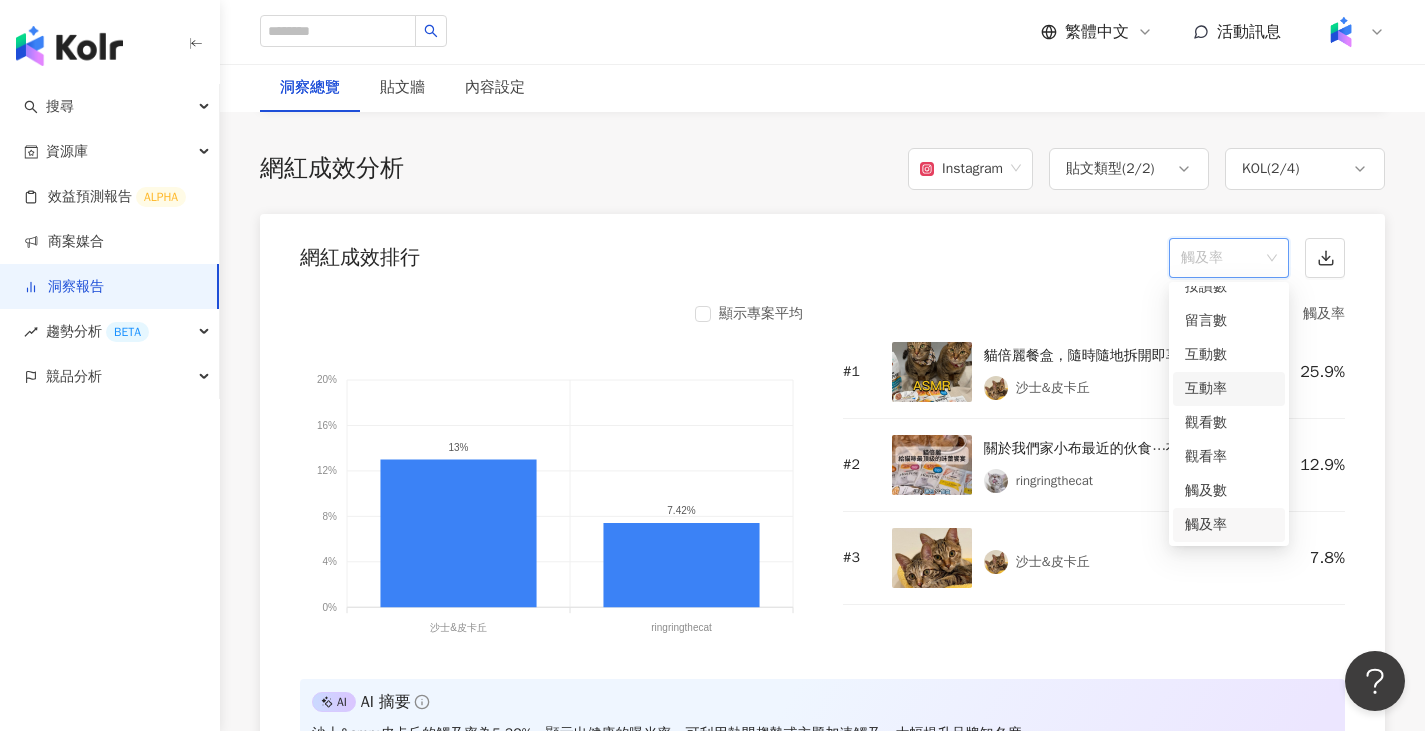 click on "互動率" at bounding box center [1229, 389] 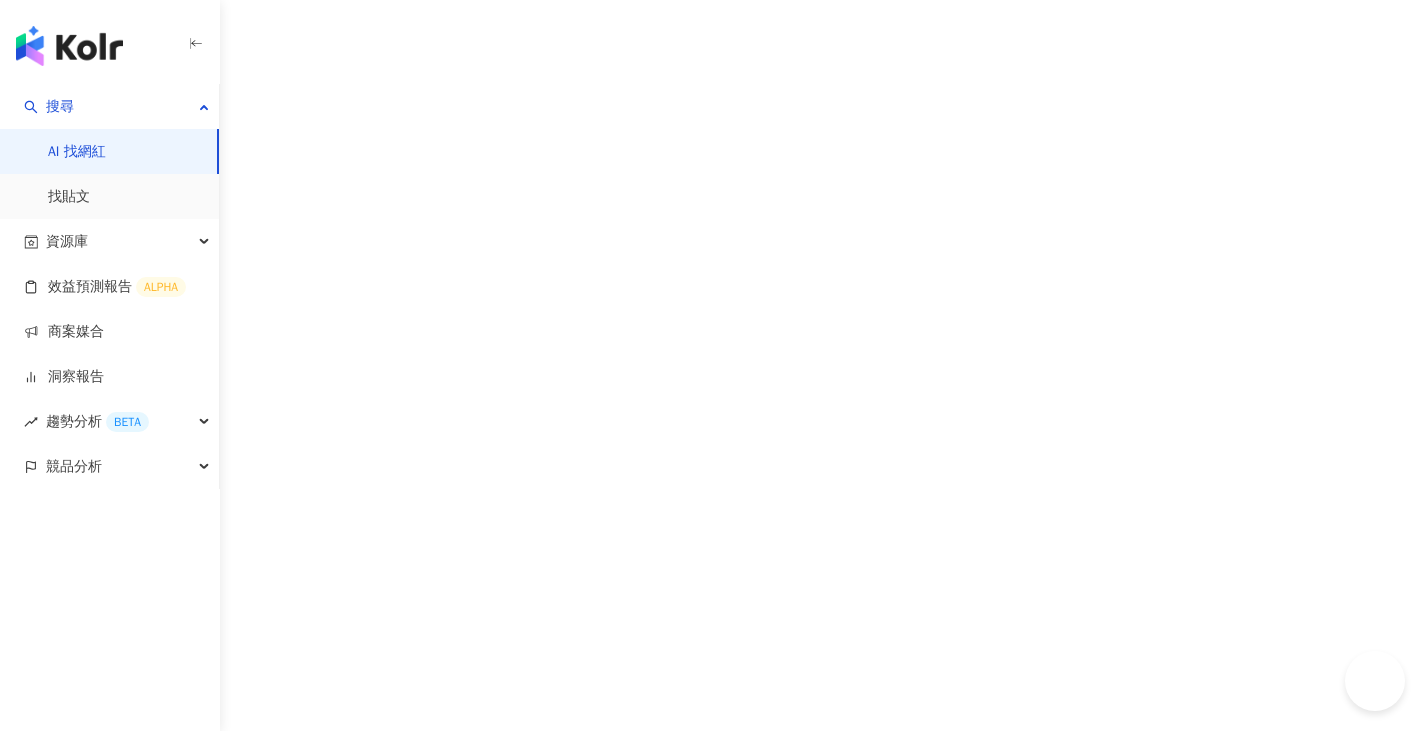 scroll, scrollTop: 0, scrollLeft: 0, axis: both 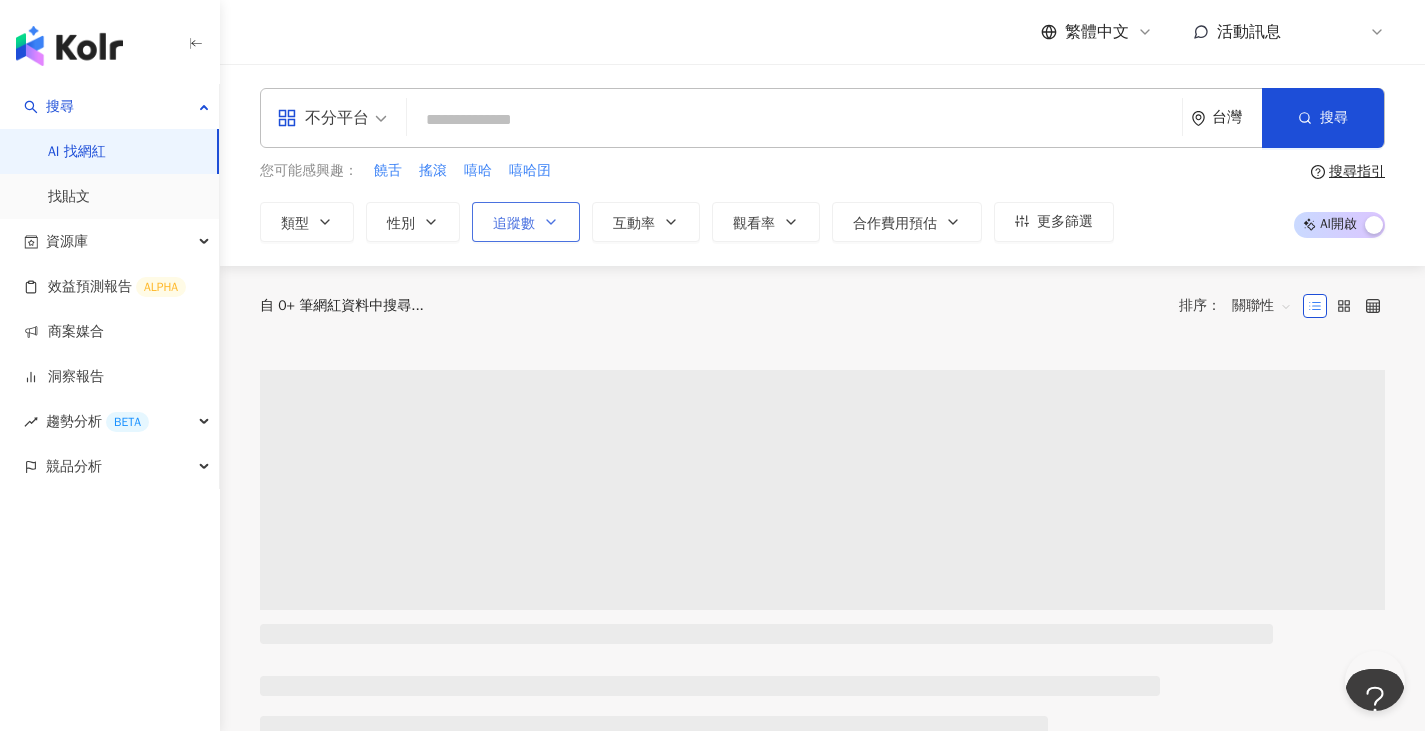 click on "追蹤數" at bounding box center (514, 224) 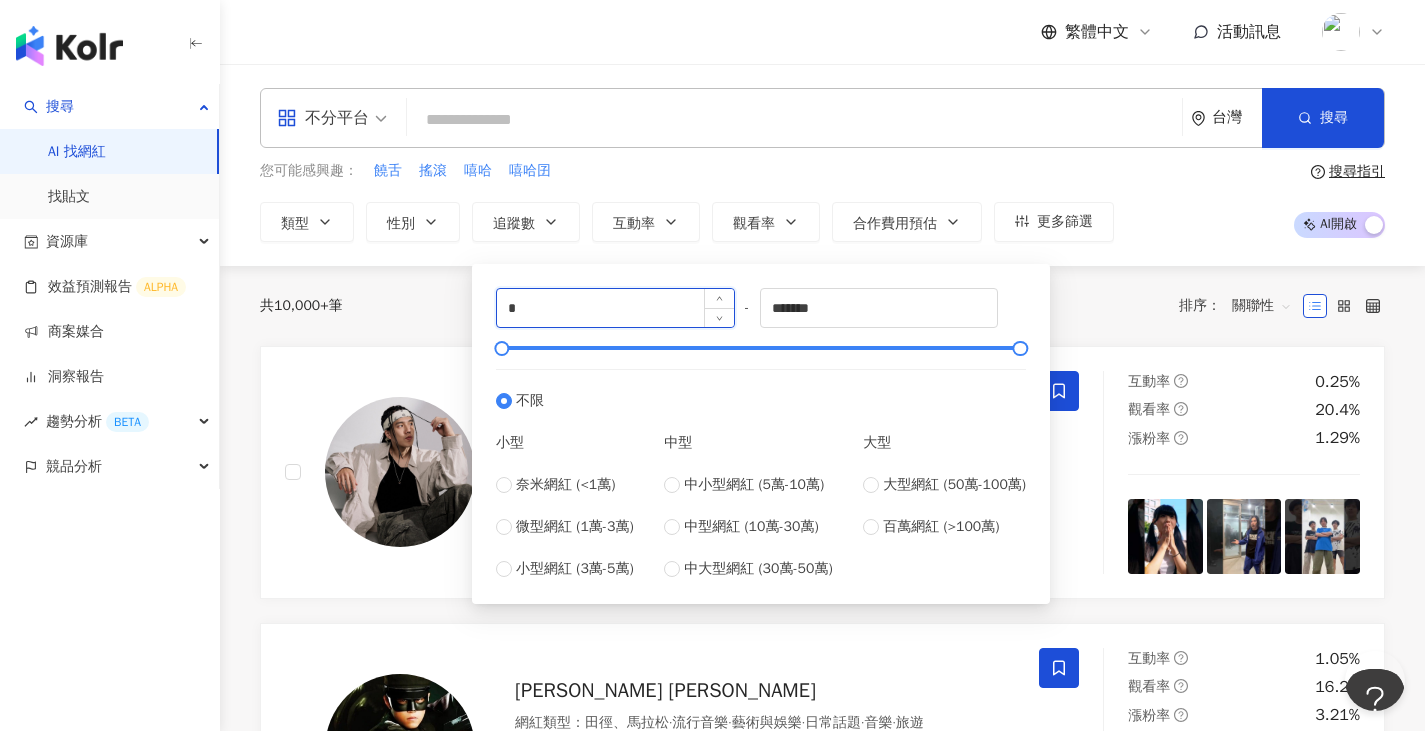 click on "*" at bounding box center (615, 308) 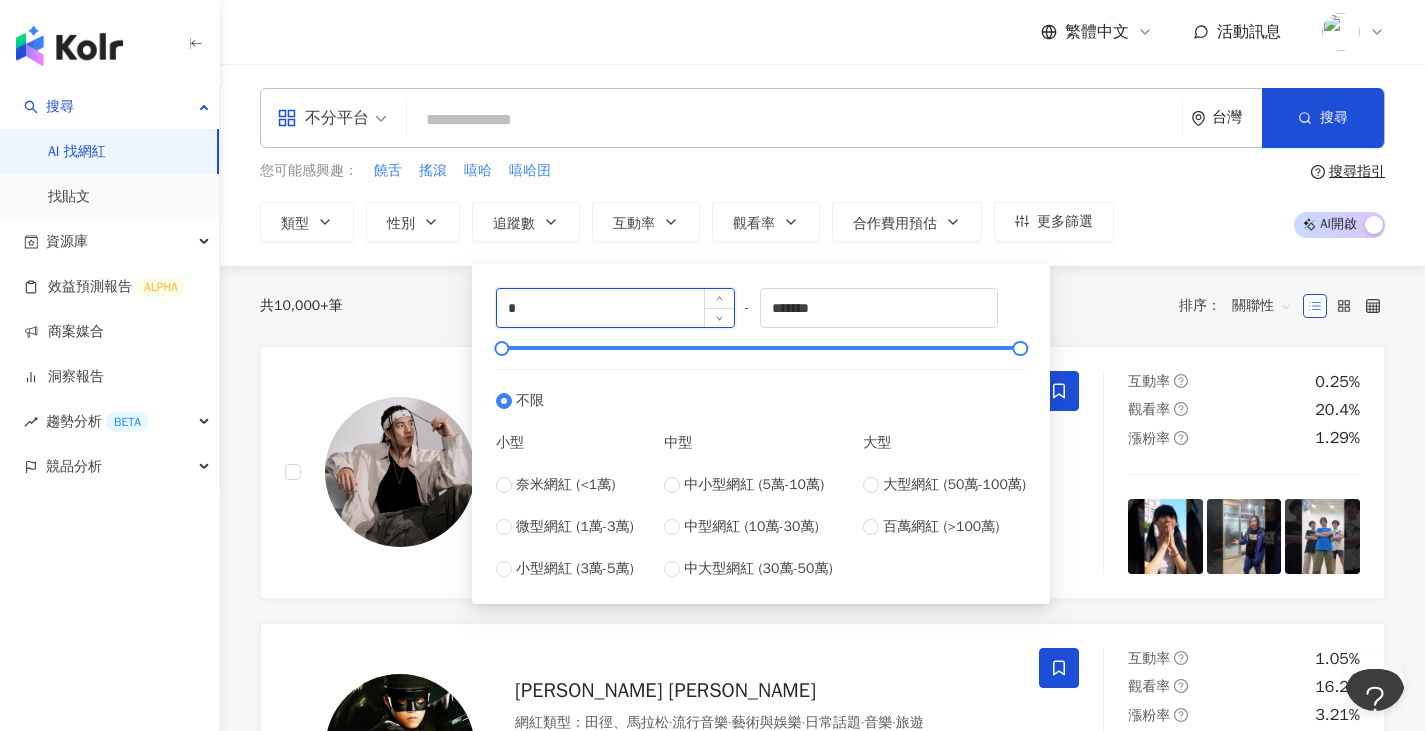 type on "*" 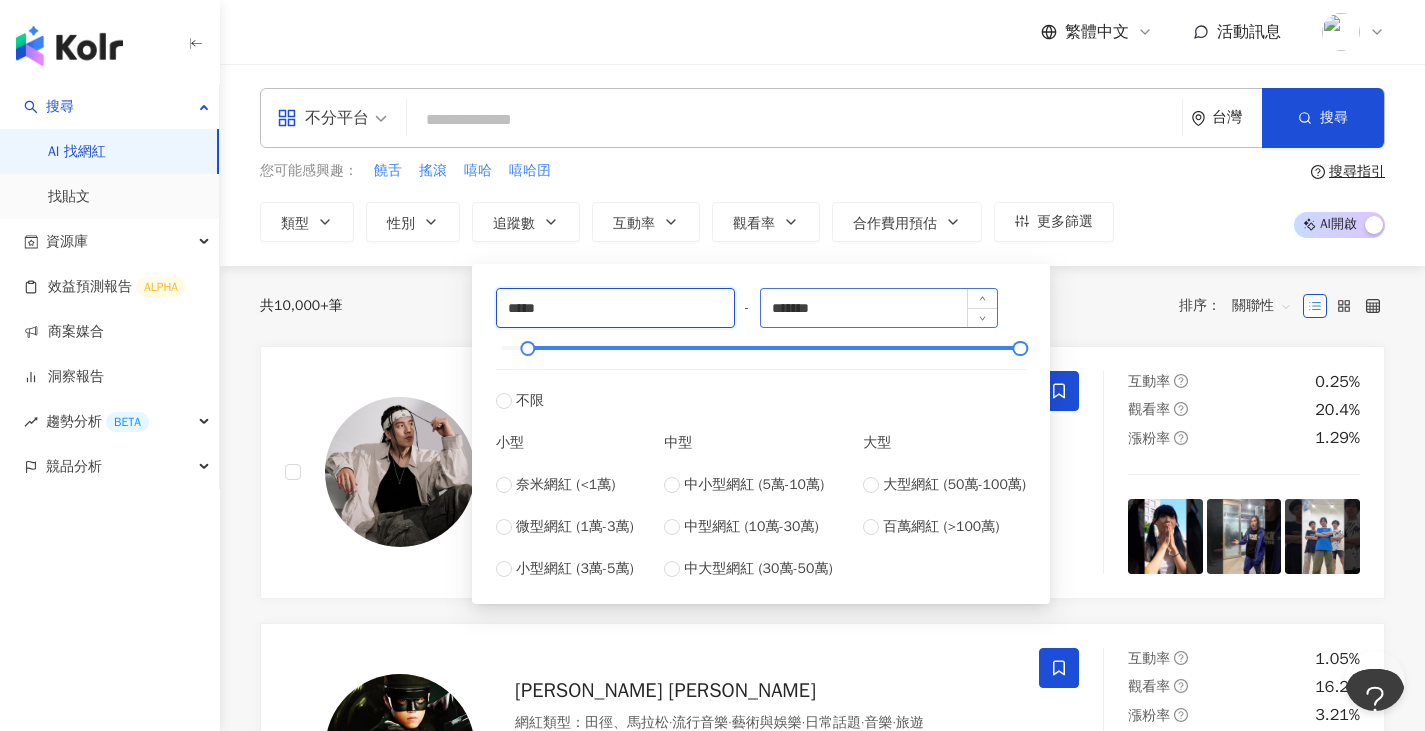 type on "*****" 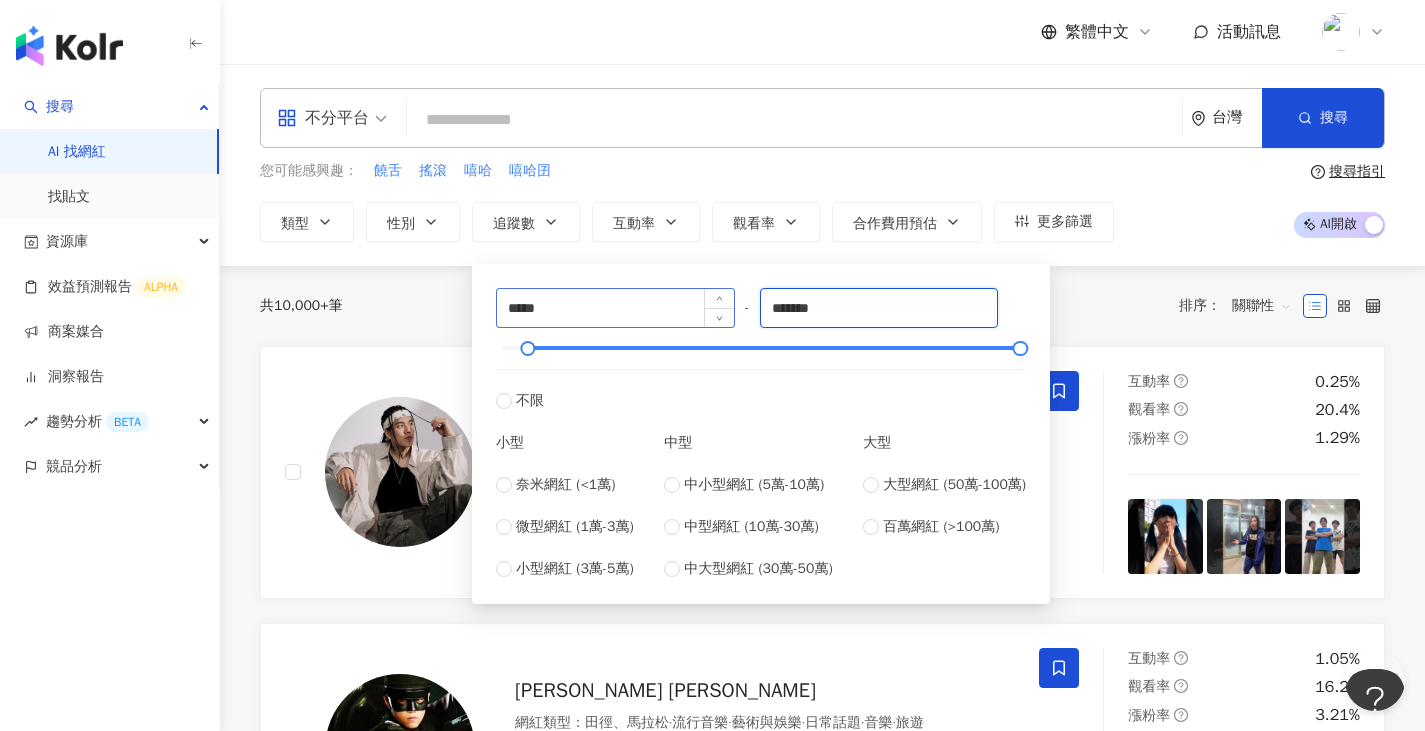 drag, startPoint x: 859, startPoint y: 313, endPoint x: 610, endPoint y: 321, distance: 249.12848 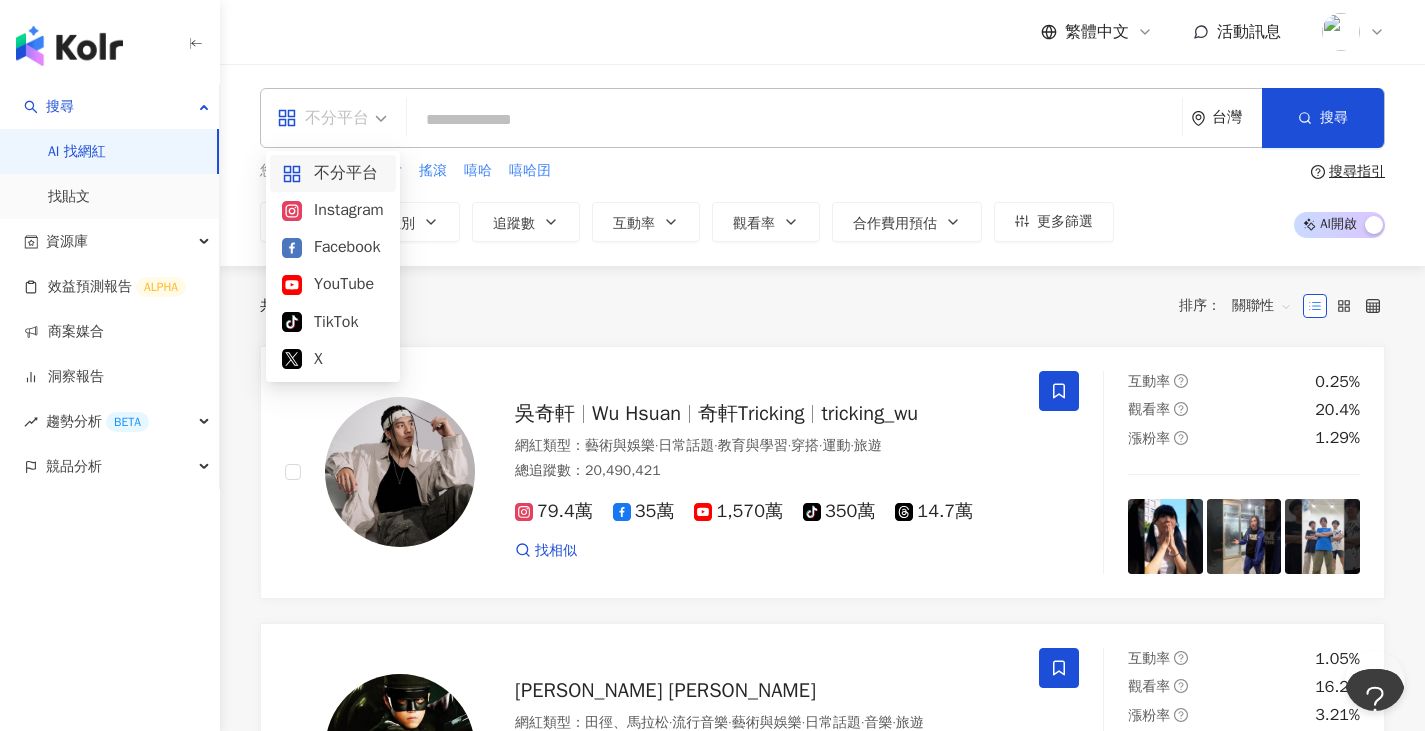 click on "不分平台" at bounding box center [323, 118] 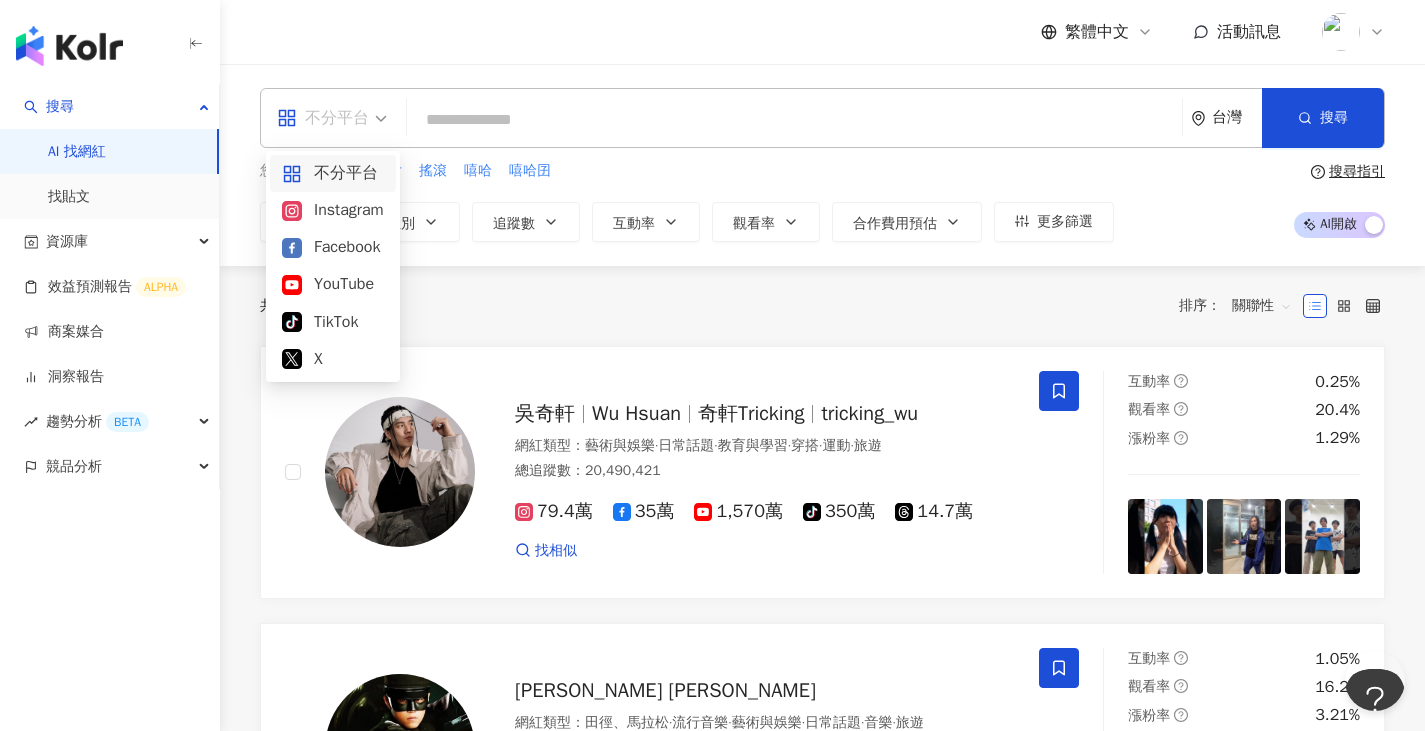 click on "Instagram" at bounding box center (333, 210) 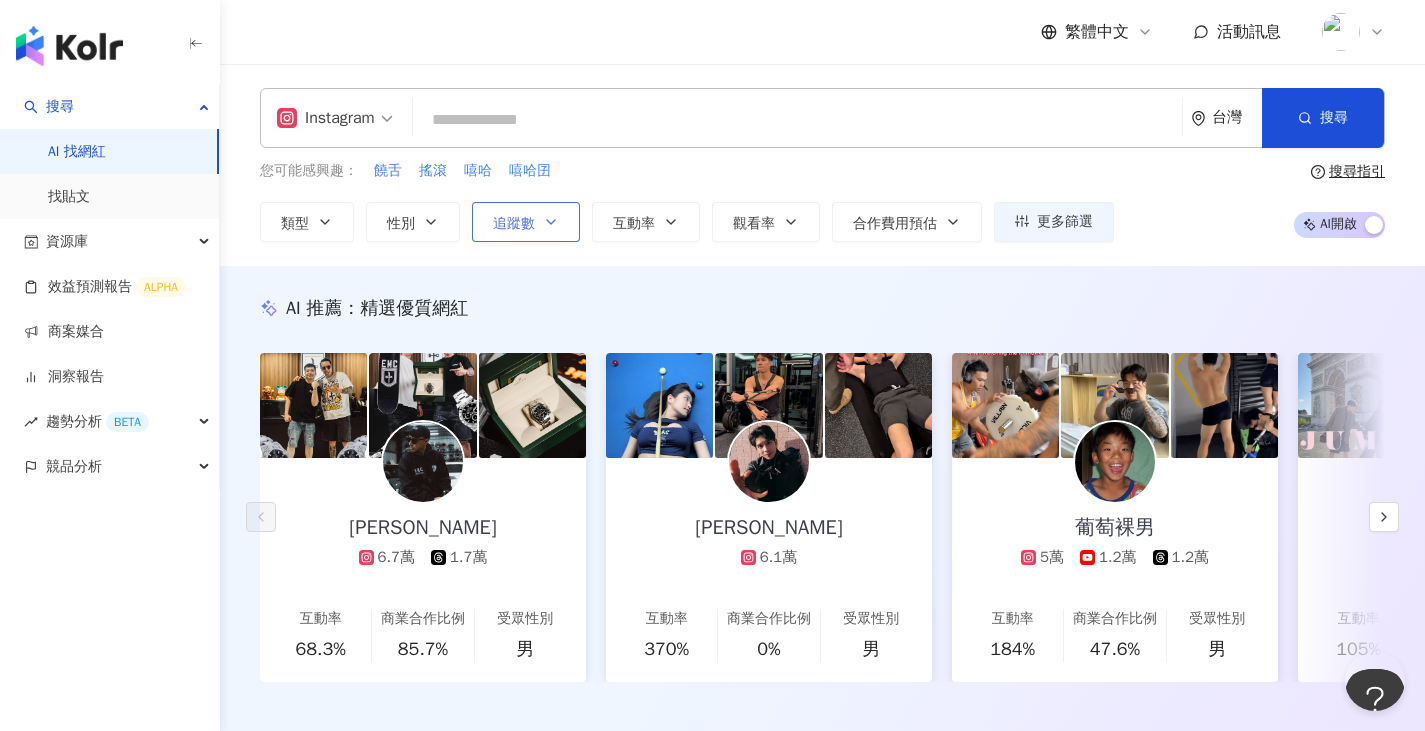click on "追蹤數" at bounding box center [526, 222] 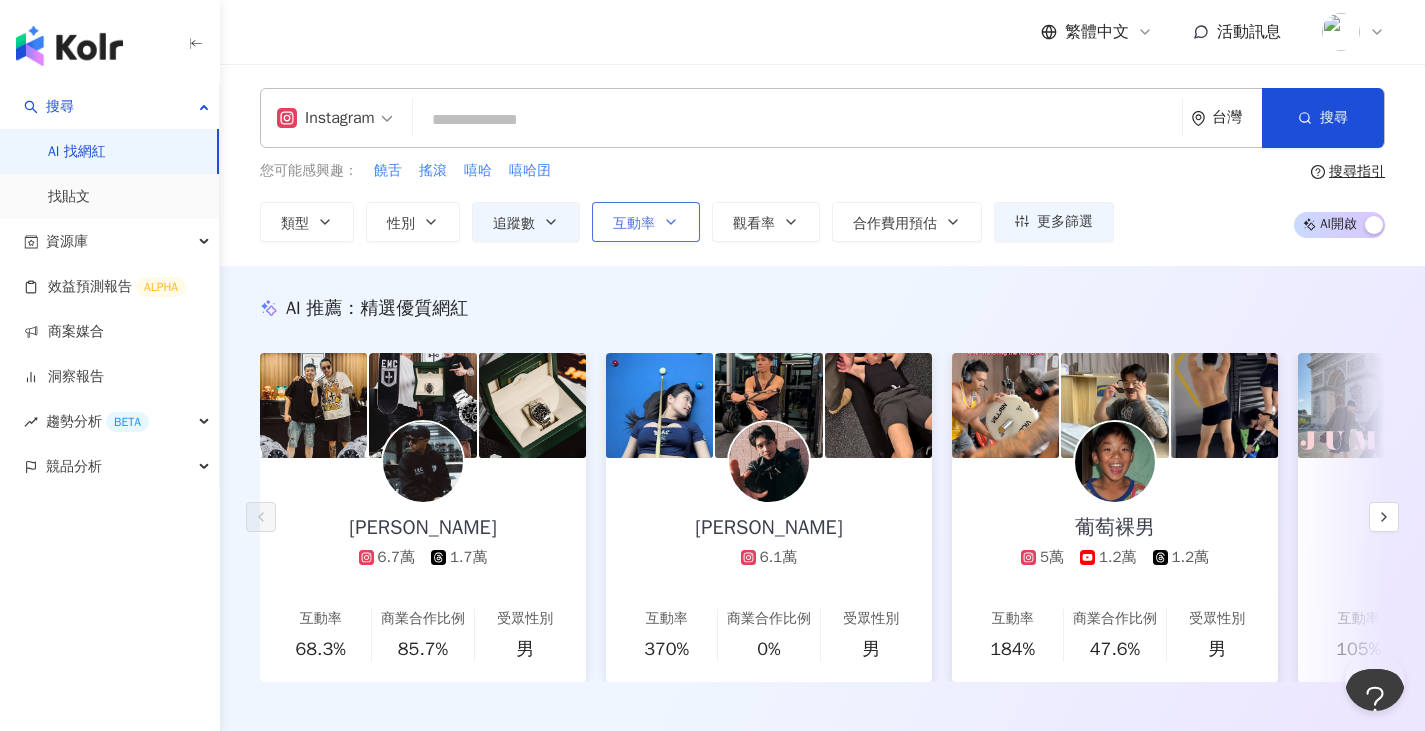 click 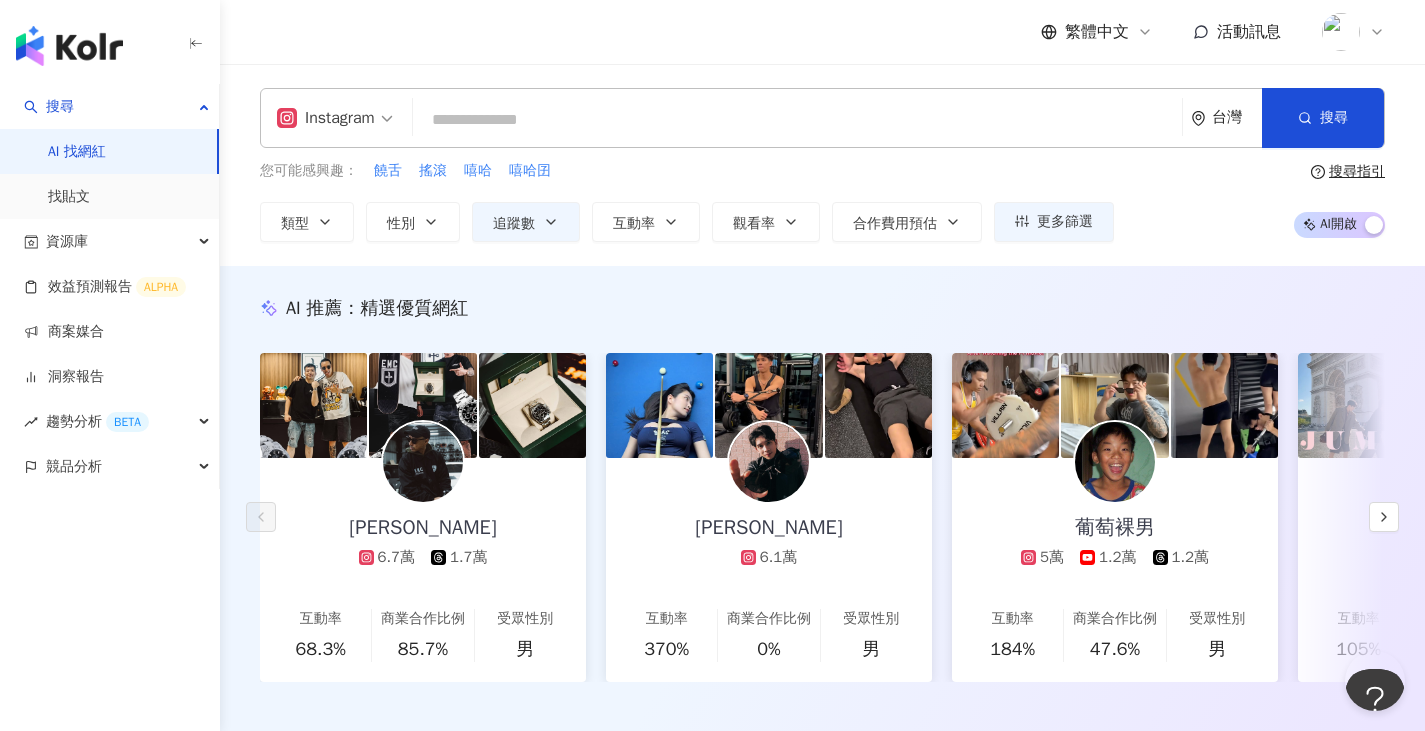 click at bounding box center [797, 120] 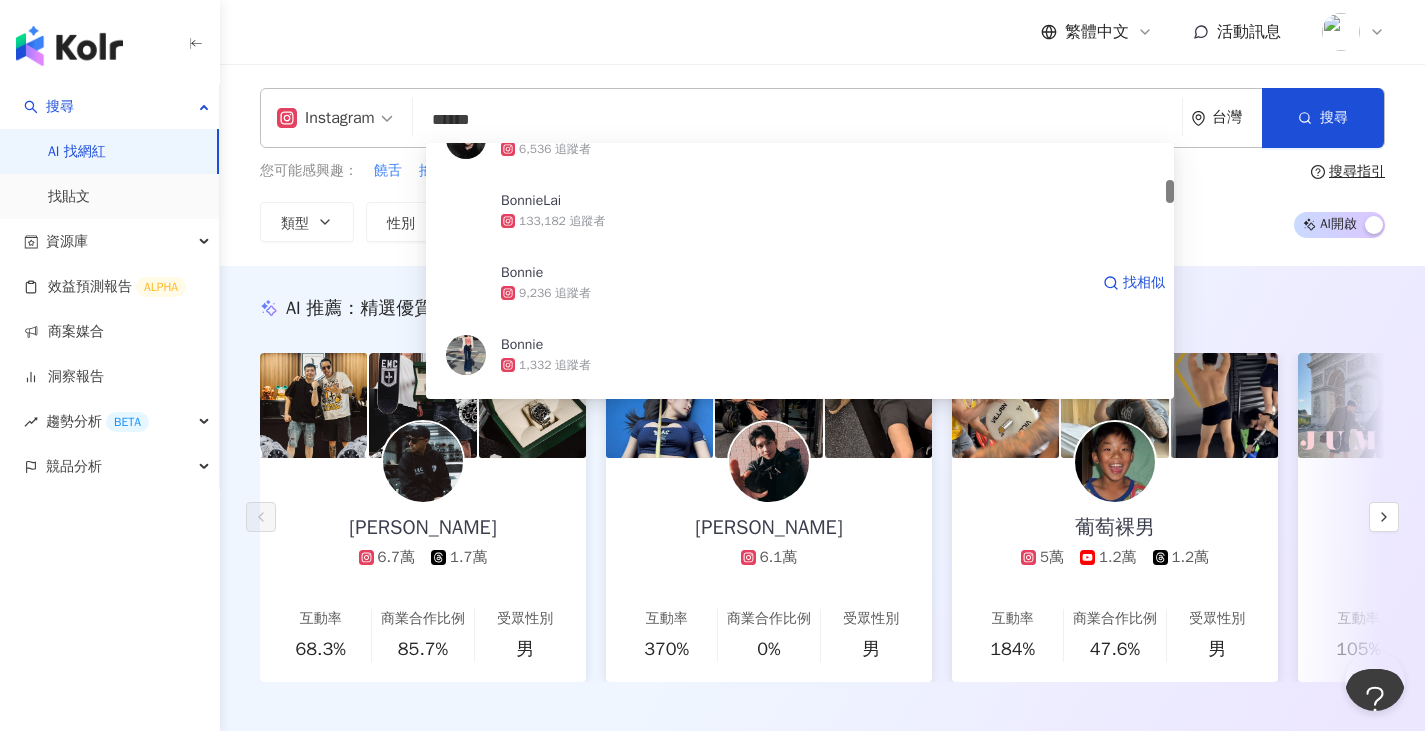 scroll, scrollTop: 0, scrollLeft: 0, axis: both 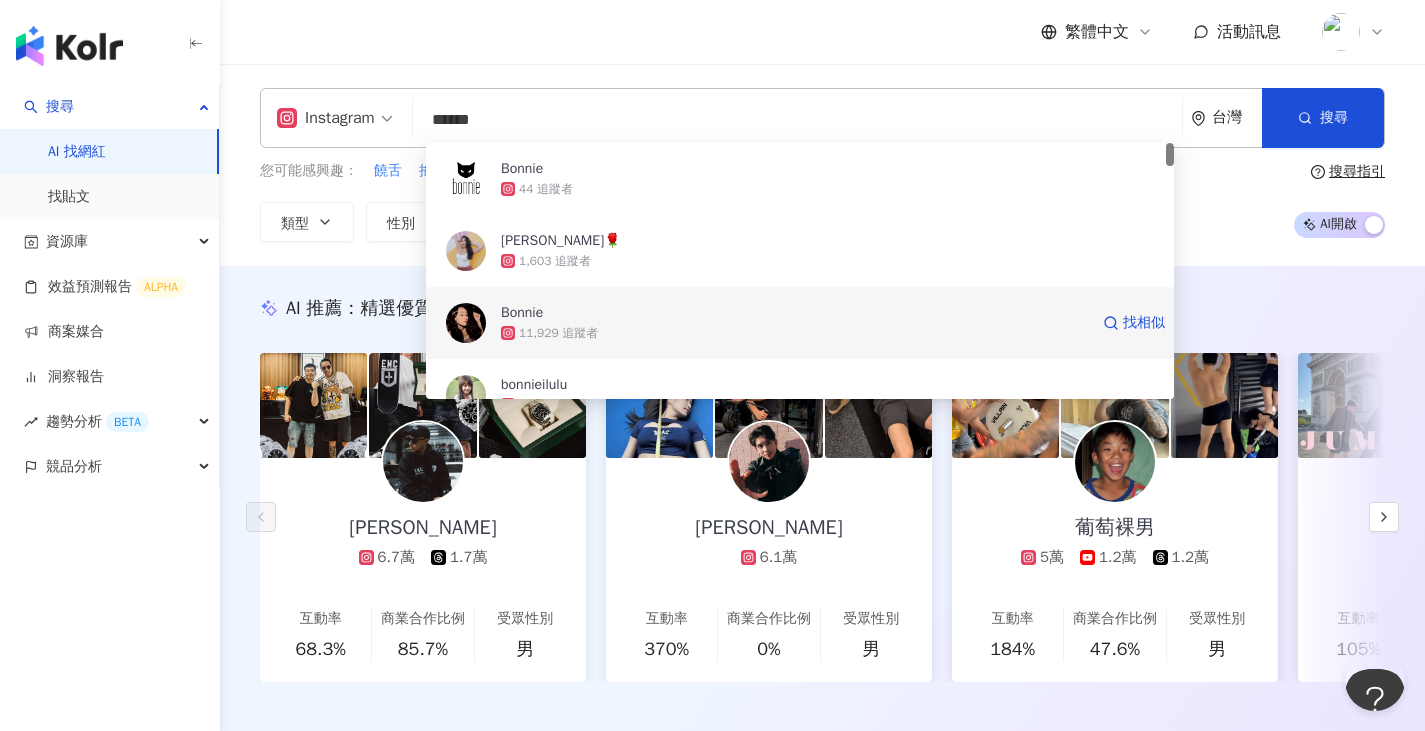 click at bounding box center [466, 323] 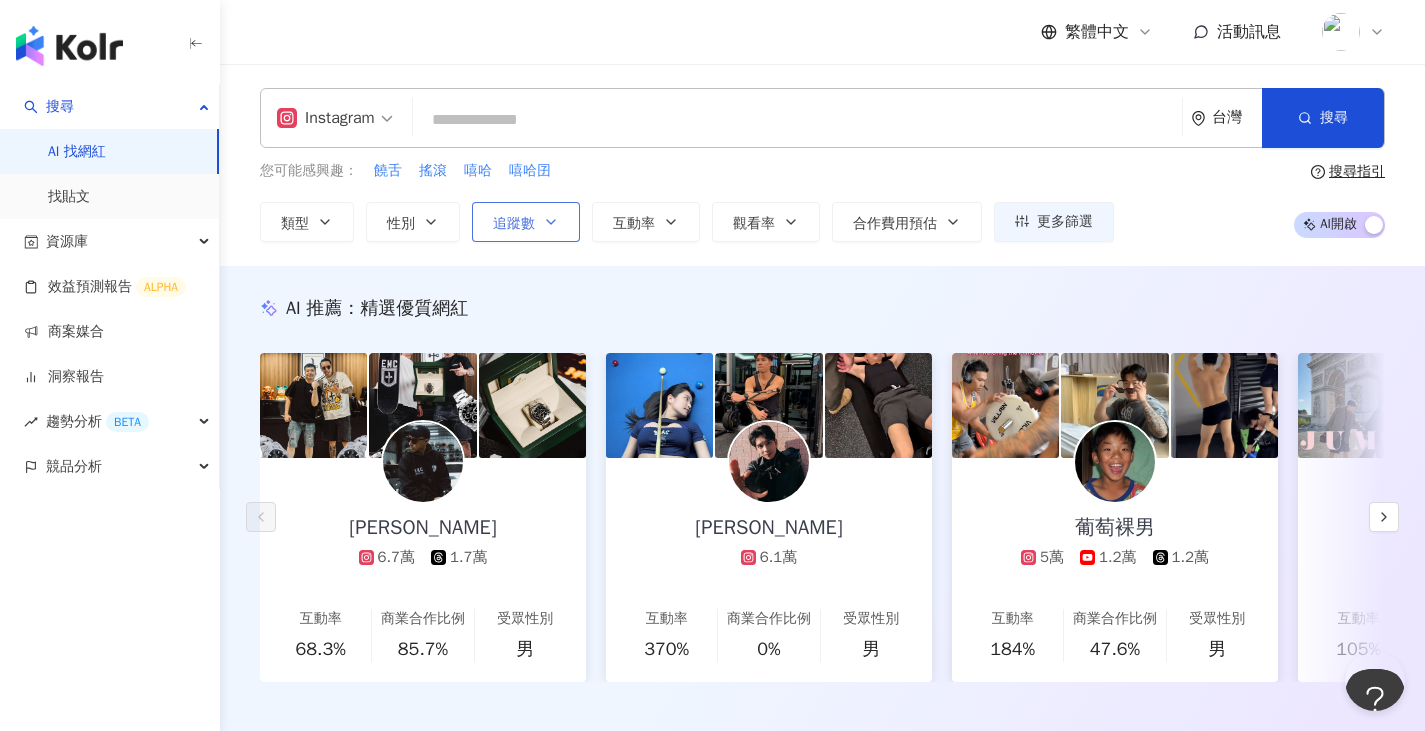click 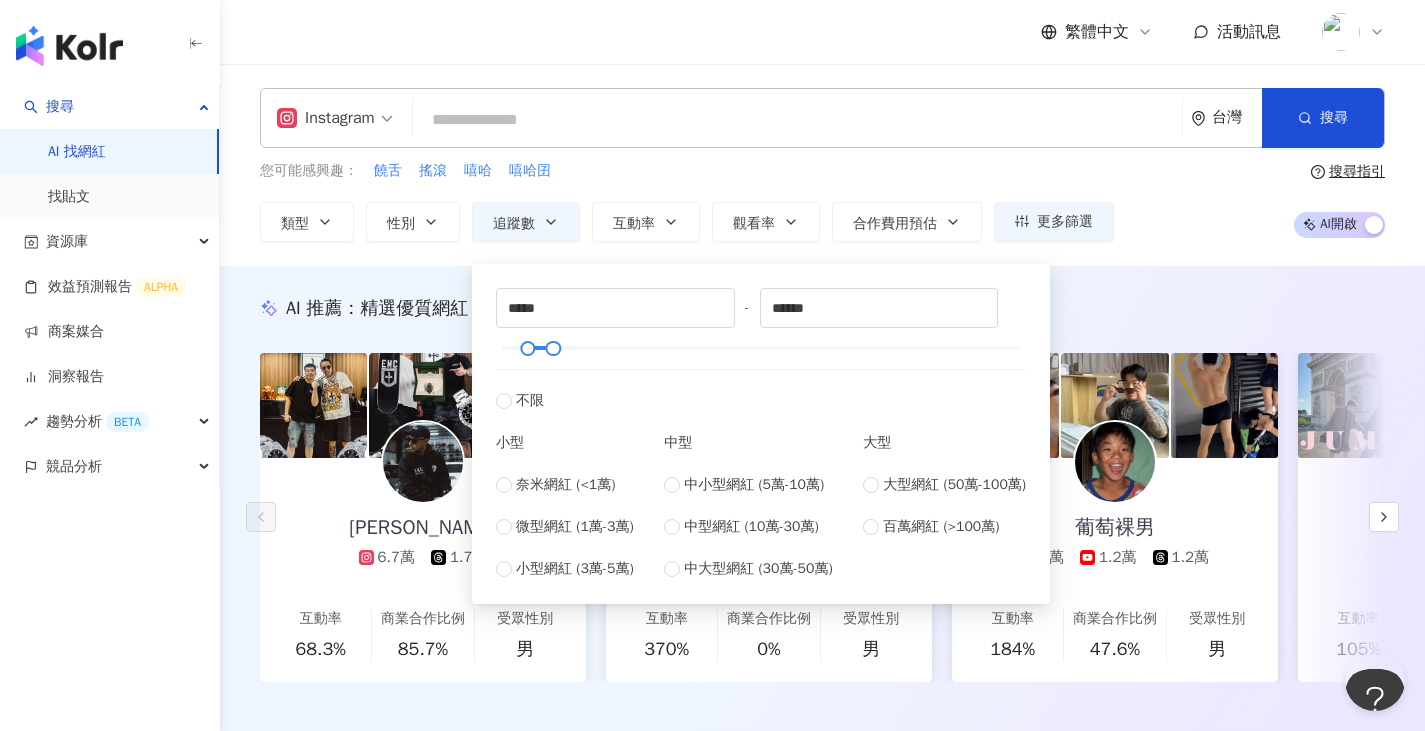 click at bounding box center (797, 120) 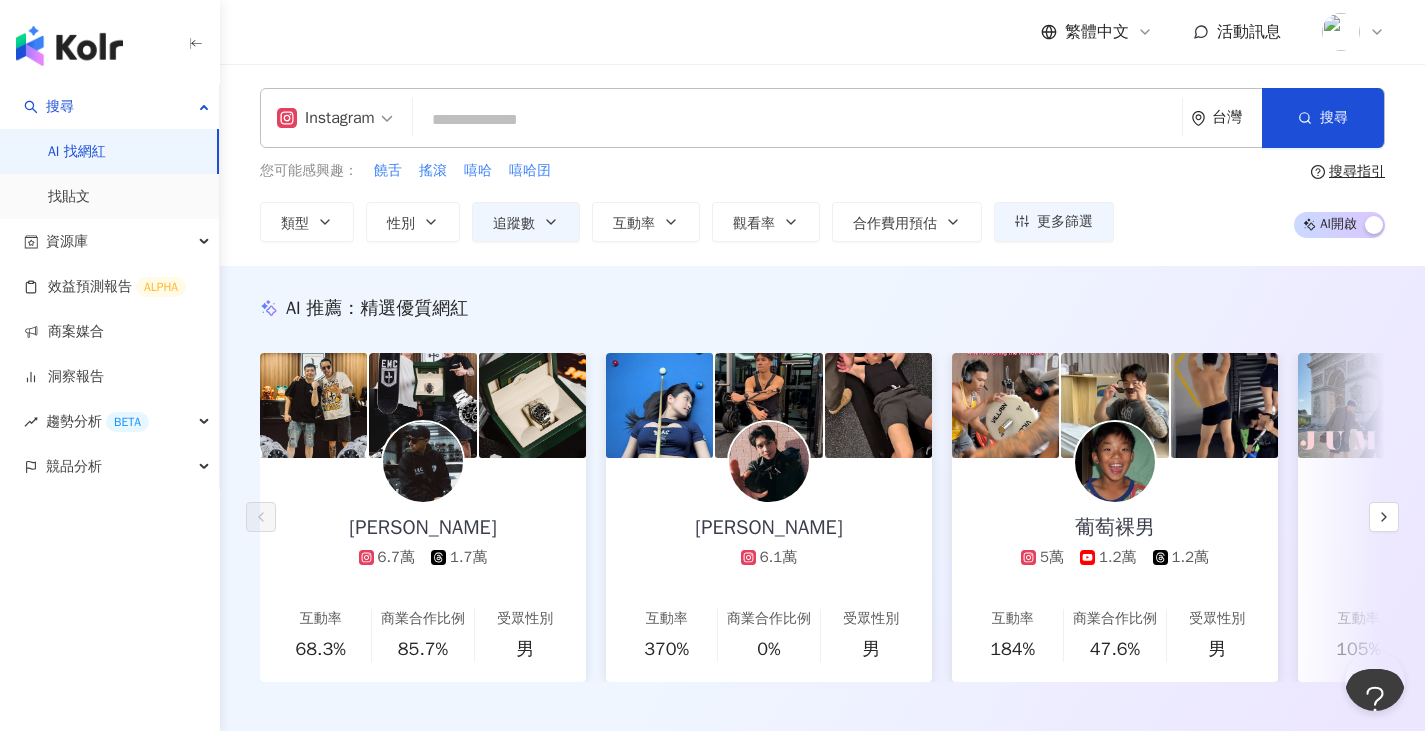 type on "*" 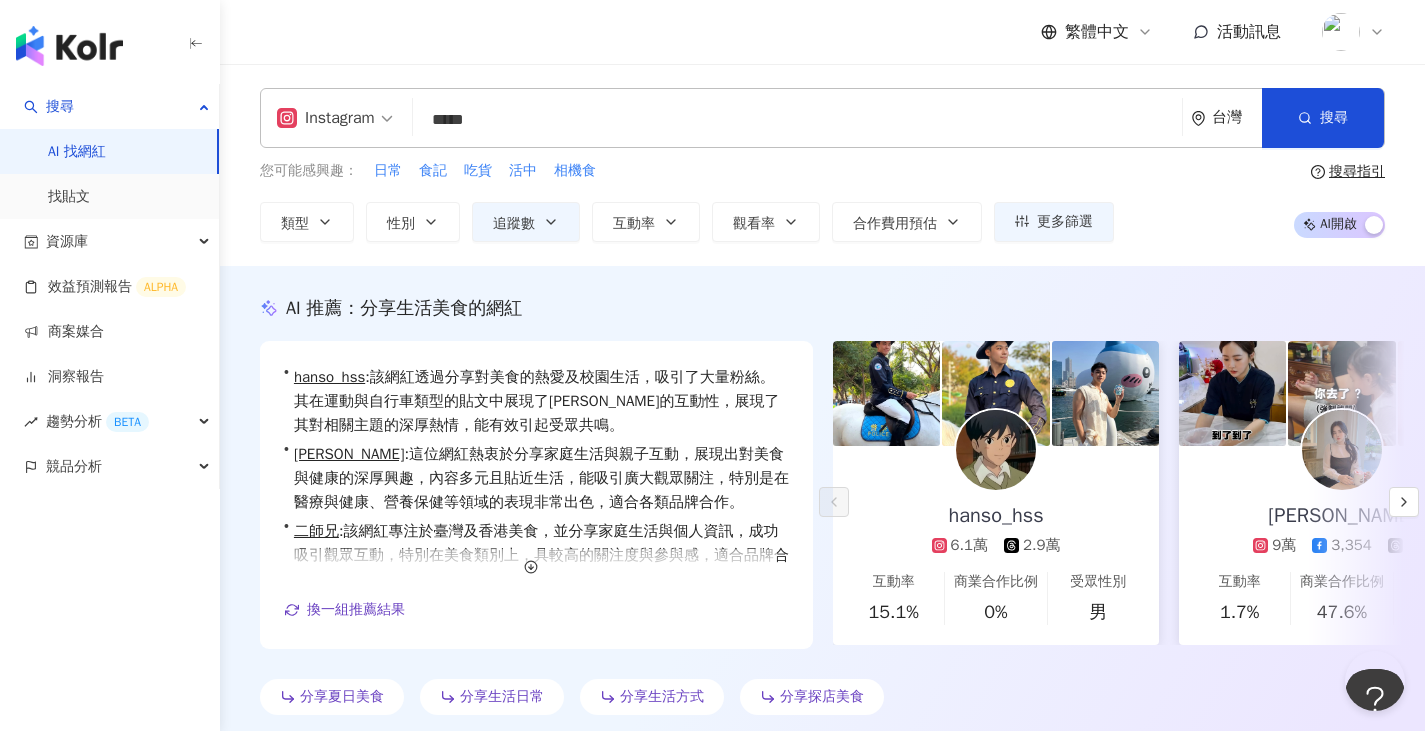 click on "AI 推薦 ： 分享生活美食的網紅 • hanso_hss  :  該網紅透過分享對美食的熱愛及校園生活，吸引了大量粉絲。其在運動與自行車類型的貼文中展現了強烈的互動性，展現了其對相關主題的深厚熱情，能有效引起受眾共鳴。 • 柯柯  :  這位網紅熱衷於分享家庭生活與親子互動，展現出對美食與健康的深厚興趣，內容多元且貼近生活，能吸引廣大觀眾關注，特別是在醫療與健康、營養保健等領域的表現非常出色，適合各類品牌合作。 • 二師兄  :  該網紅專注於臺灣及香港美食，並分享家庭生活與個人資訊，成功吸引觀眾互動，特別在美食類別上，具較高的關注度與參與感，適合品牌合作與推廣。 換一組推薦結果 對您有幫助嗎？ hanso_hss 6.1萬 2.9萬 互動率 15.1% 商業合作比例 0% 受眾性別 男 柯柯 9萬 3,354 2萬 互動率 1.7% 商業合作比例 47.6% 受眾性別 女 二師兄 7.4萬 46.4萬 3.4萬" at bounding box center [822, 505] 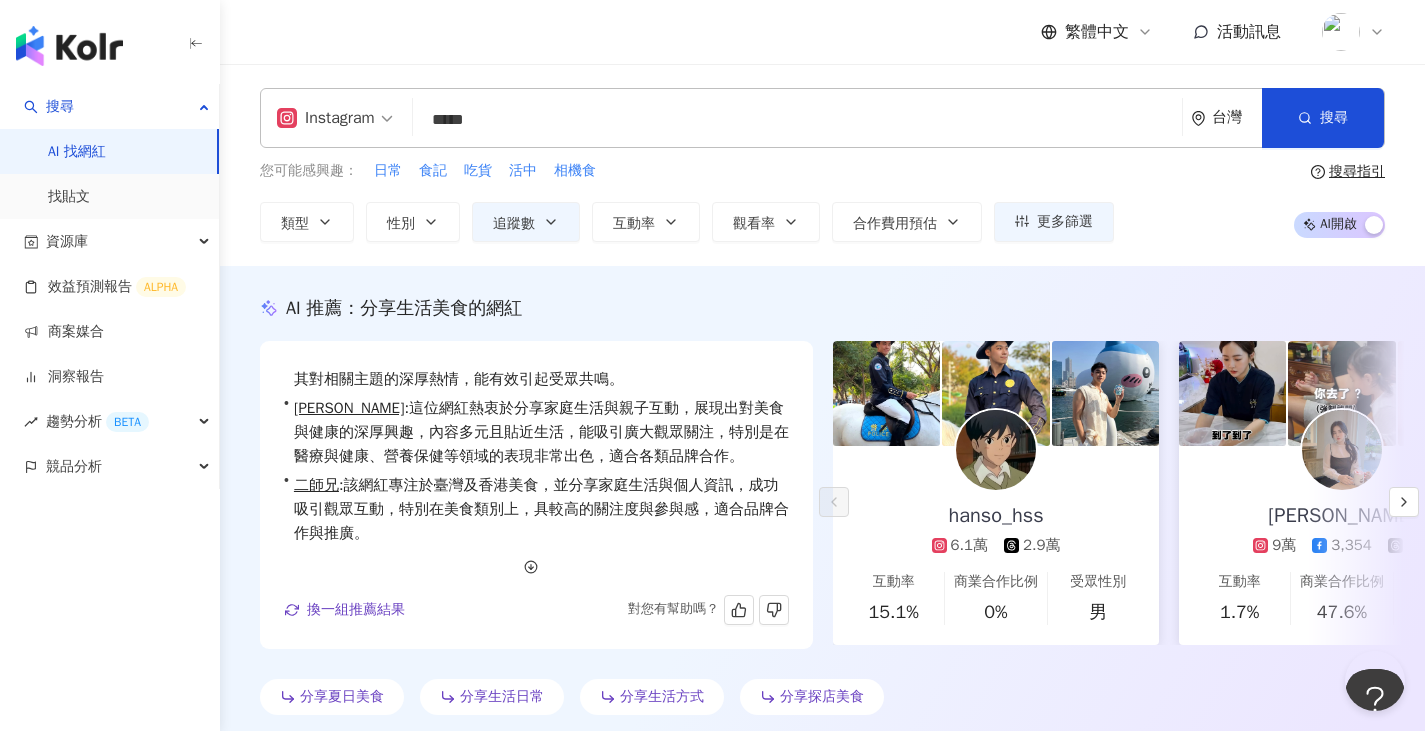 scroll, scrollTop: 49, scrollLeft: 0, axis: vertical 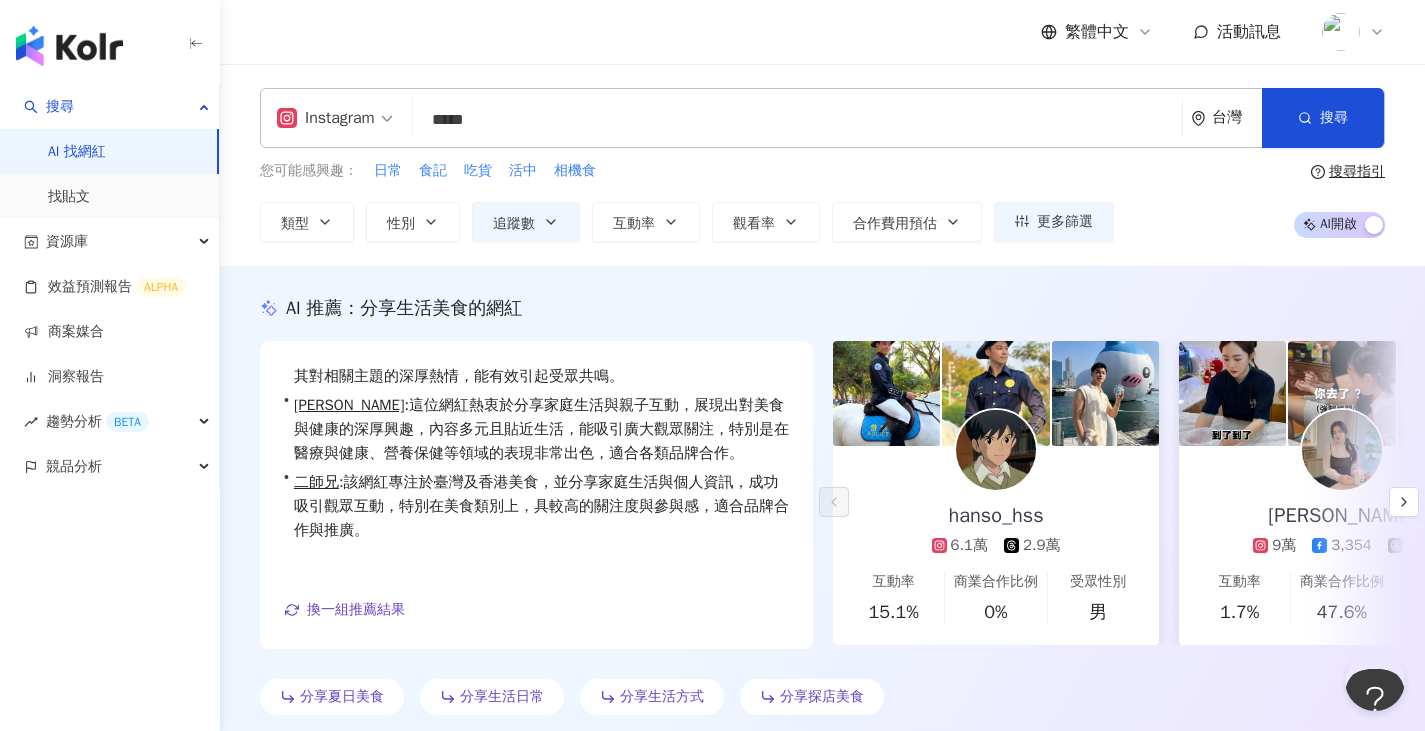 drag, startPoint x: 528, startPoint y: 120, endPoint x: 337, endPoint y: 142, distance: 192.26285 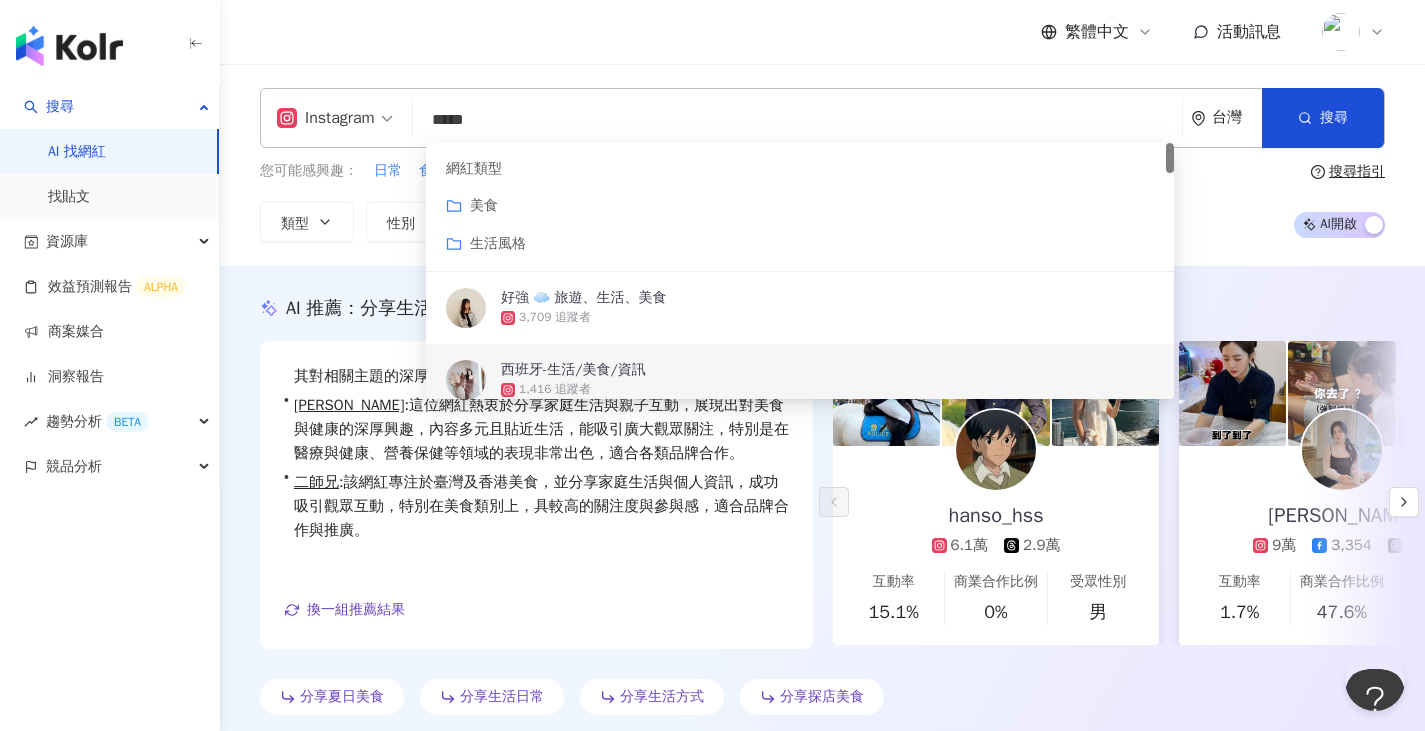 paste on "**********" 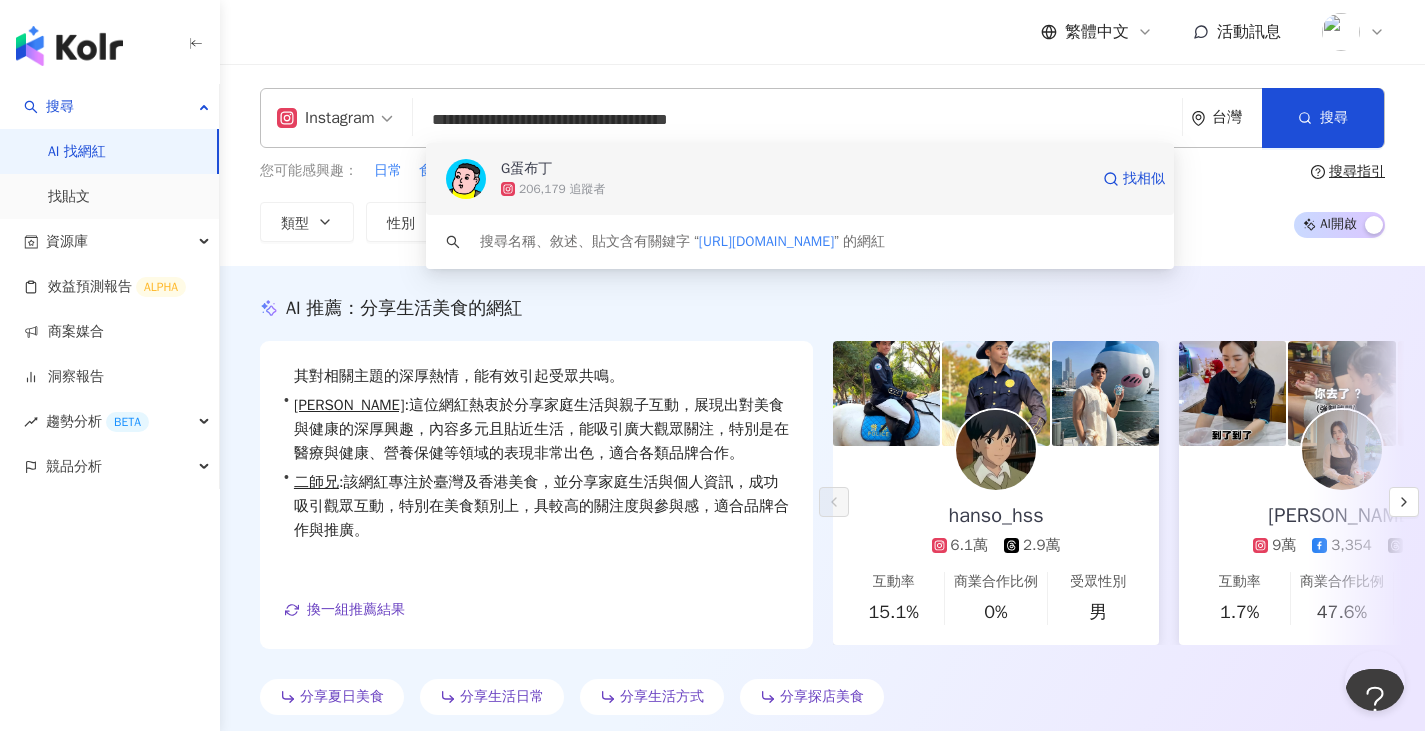 click at bounding box center [466, 179] 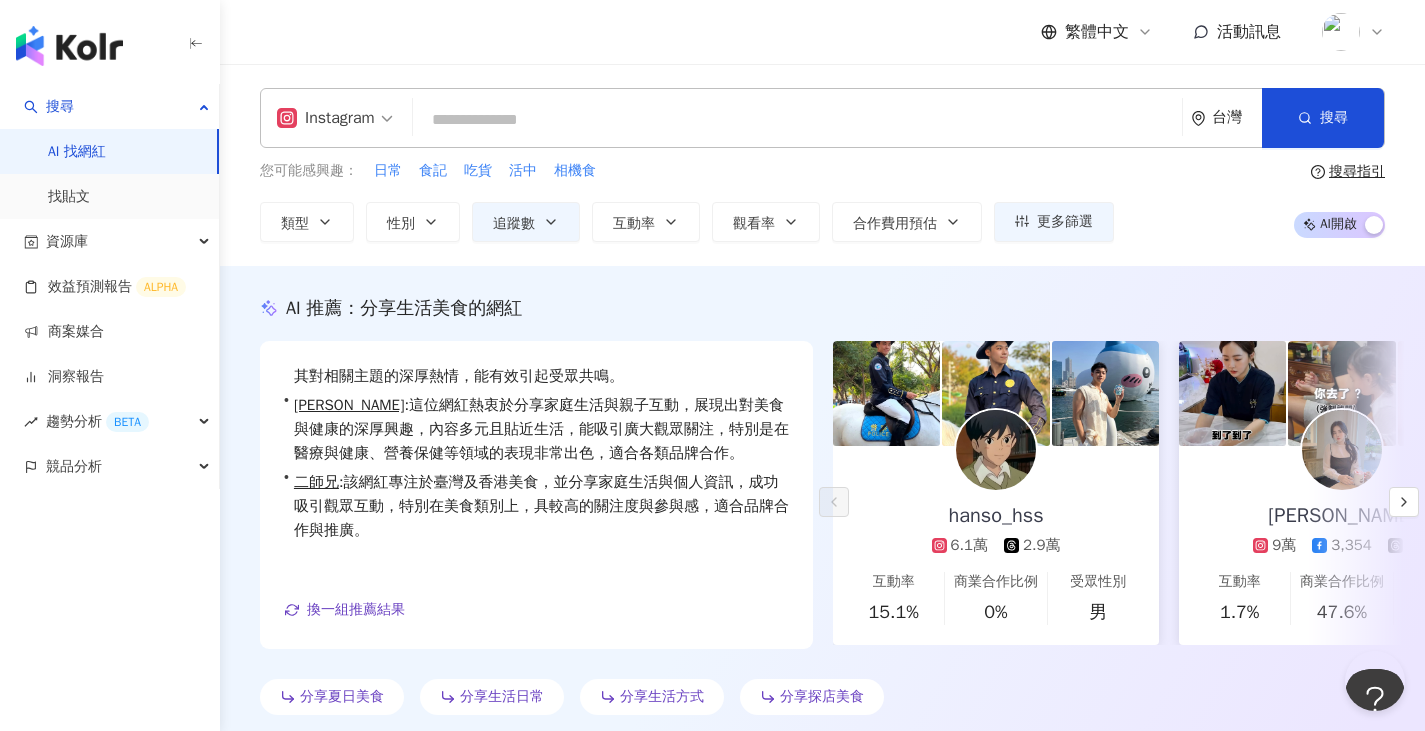 click at bounding box center [797, 120] 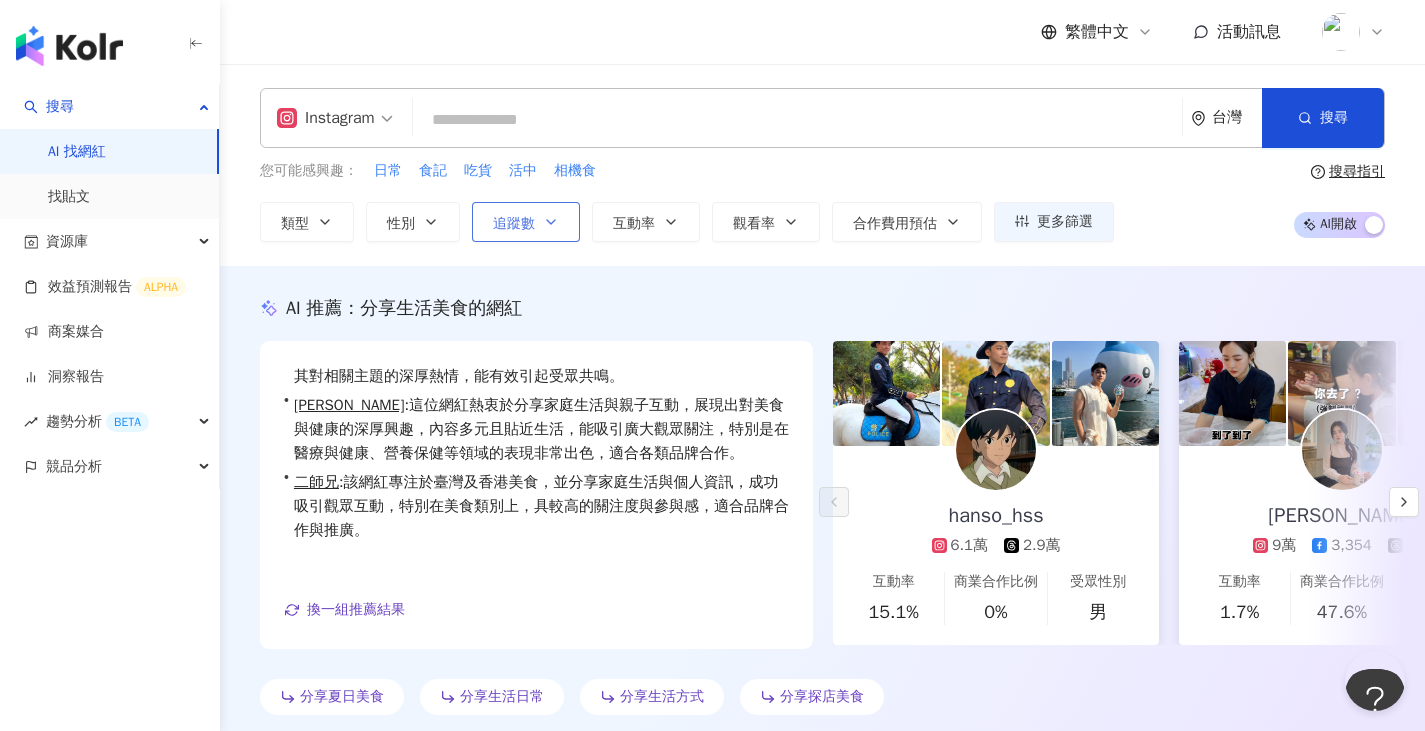 click 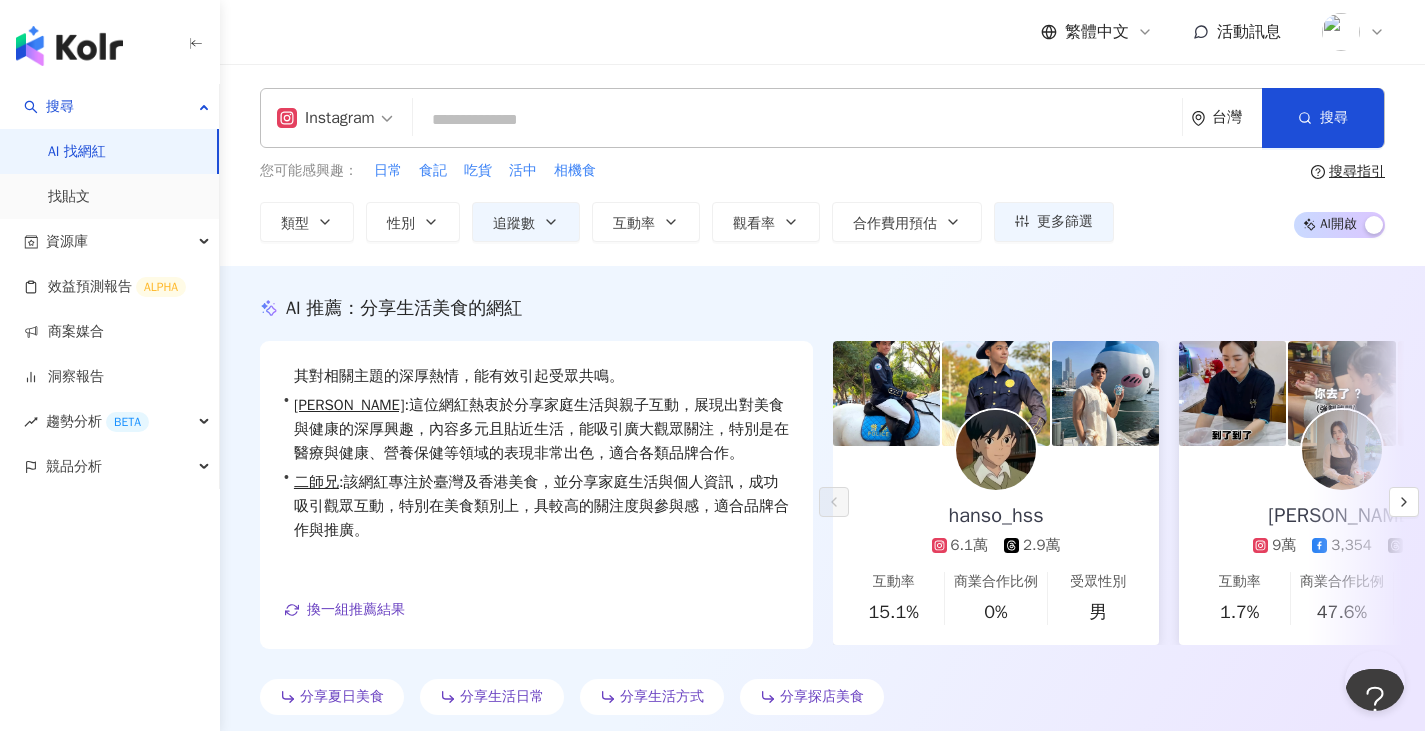 click at bounding box center [797, 120] 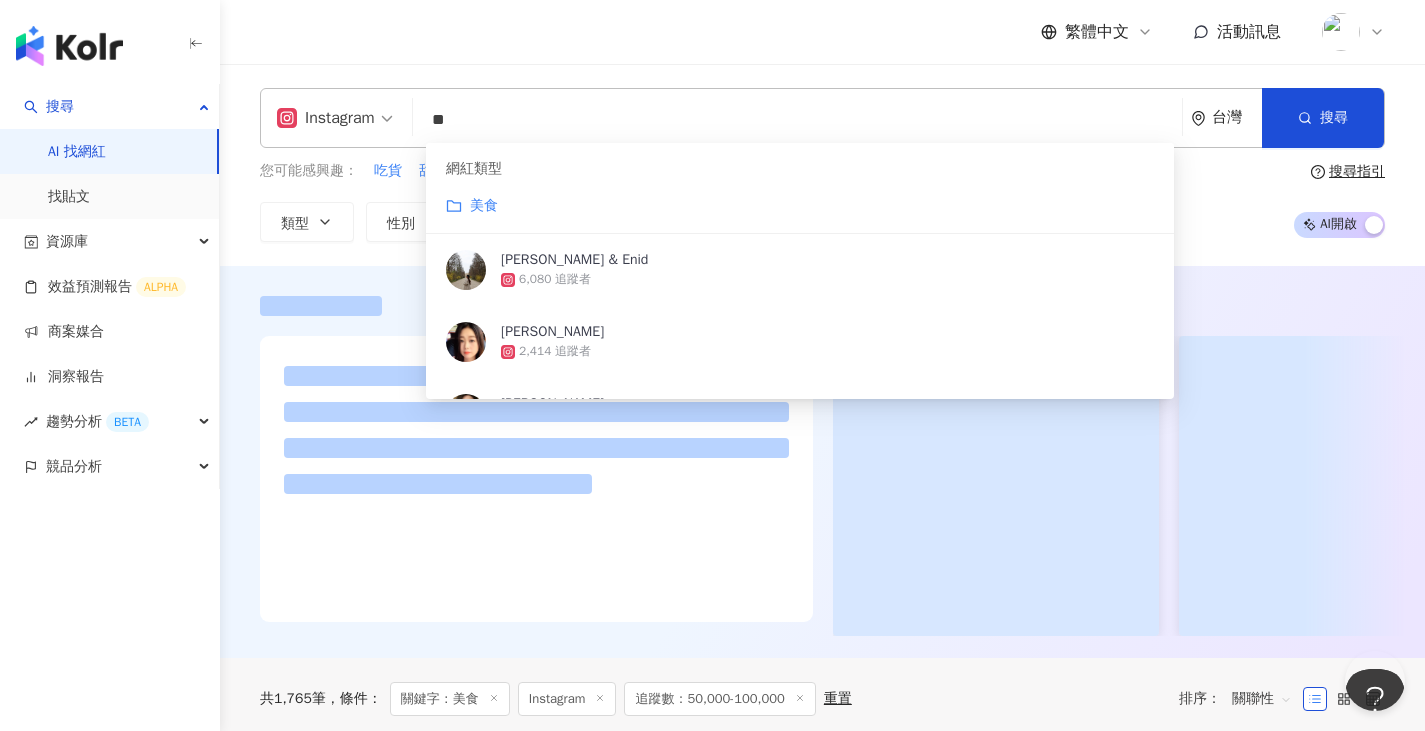 click at bounding box center [822, 486] 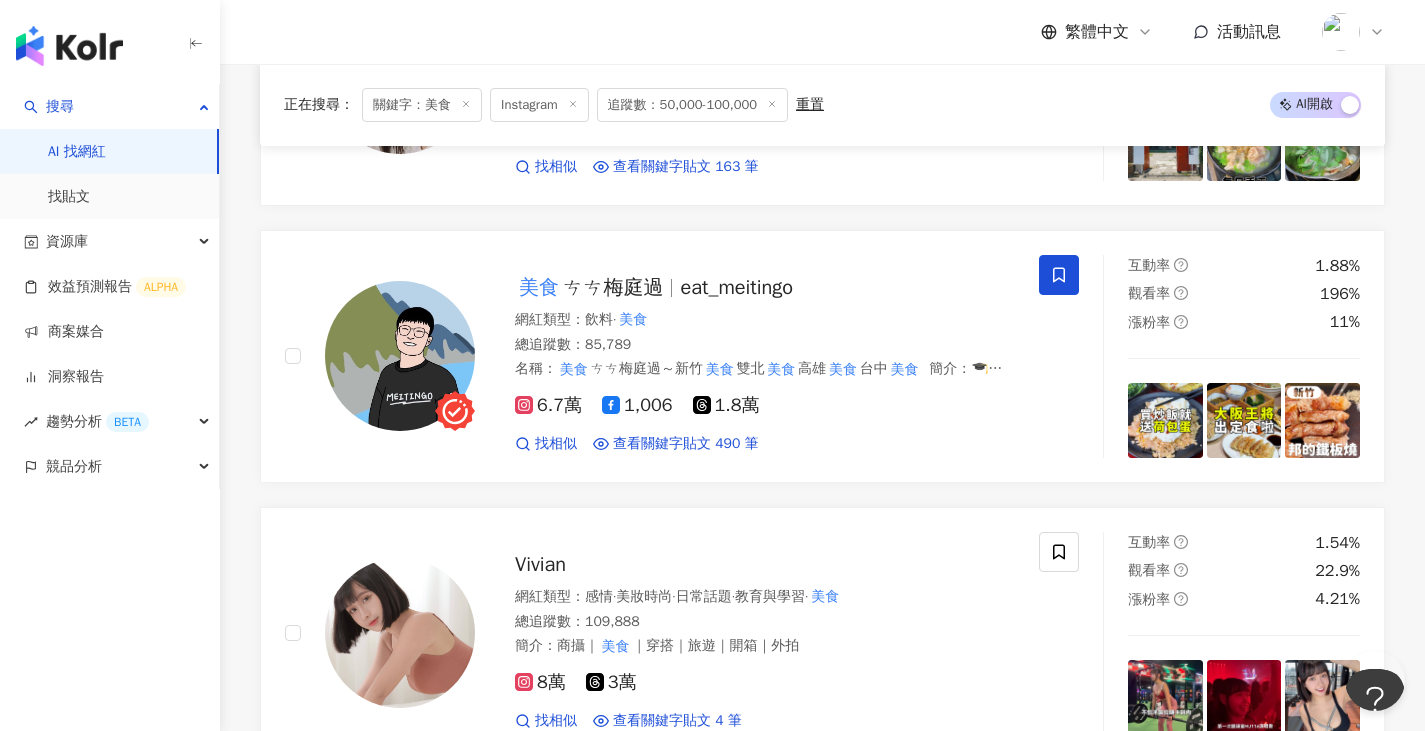 scroll, scrollTop: 1800, scrollLeft: 0, axis: vertical 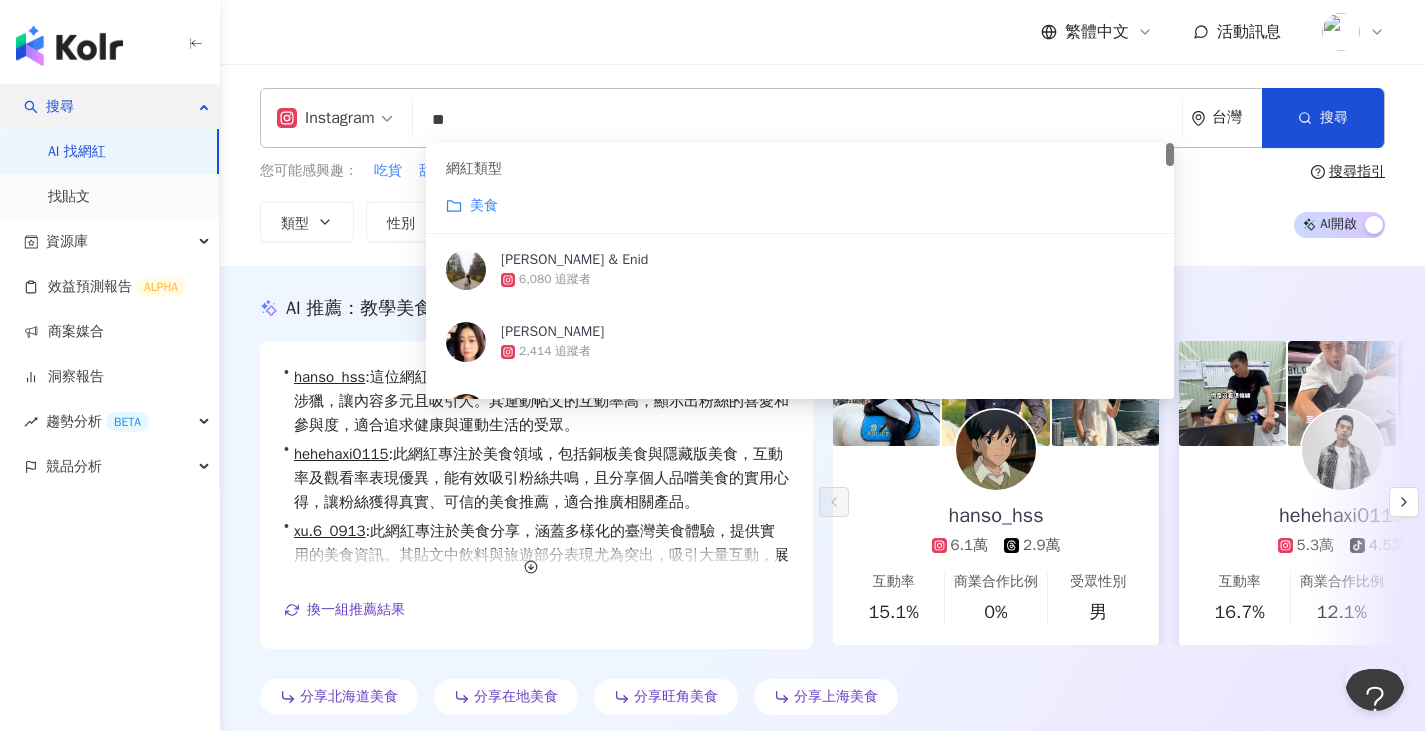 drag, startPoint x: 333, startPoint y: 117, endPoint x: 187, endPoint y: 117, distance: 146 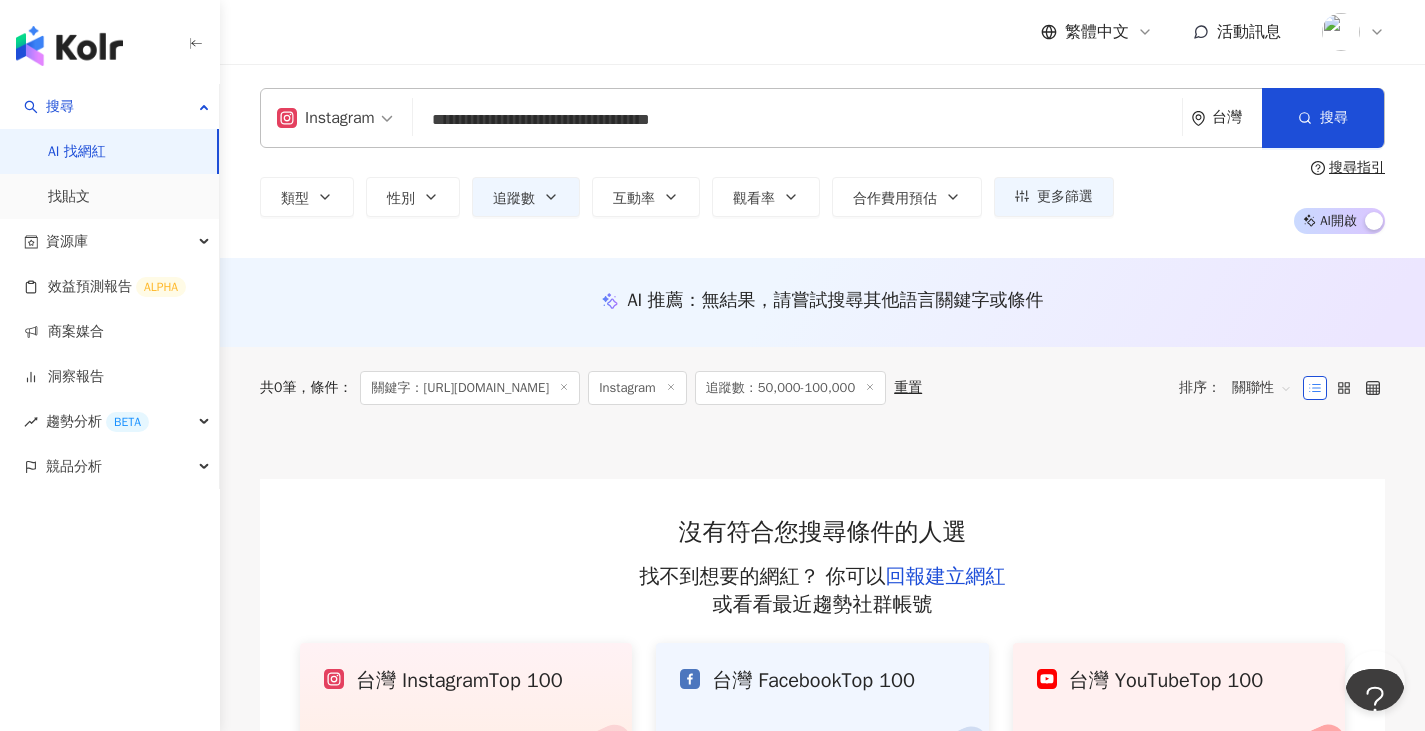drag, startPoint x: 864, startPoint y: 123, endPoint x: 317, endPoint y: 124, distance: 547.0009 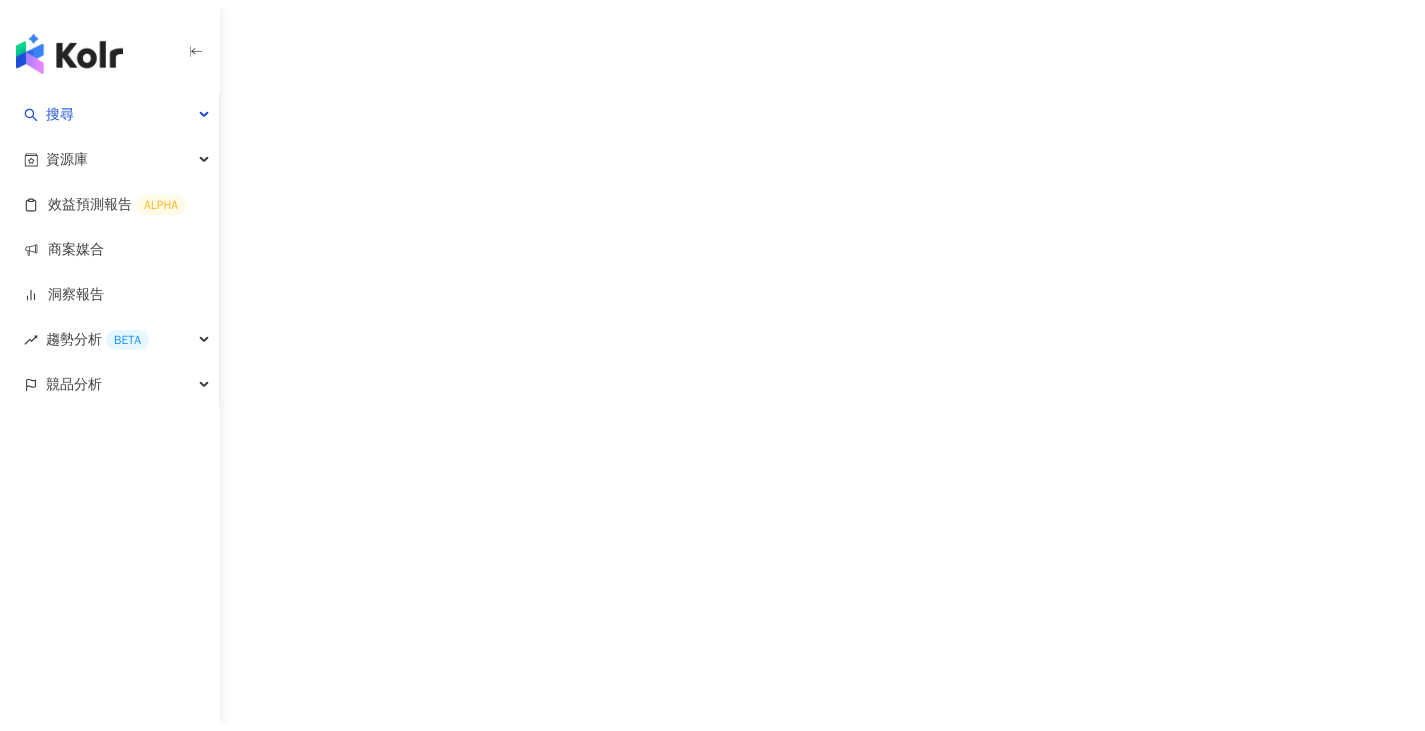 scroll, scrollTop: 0, scrollLeft: 0, axis: both 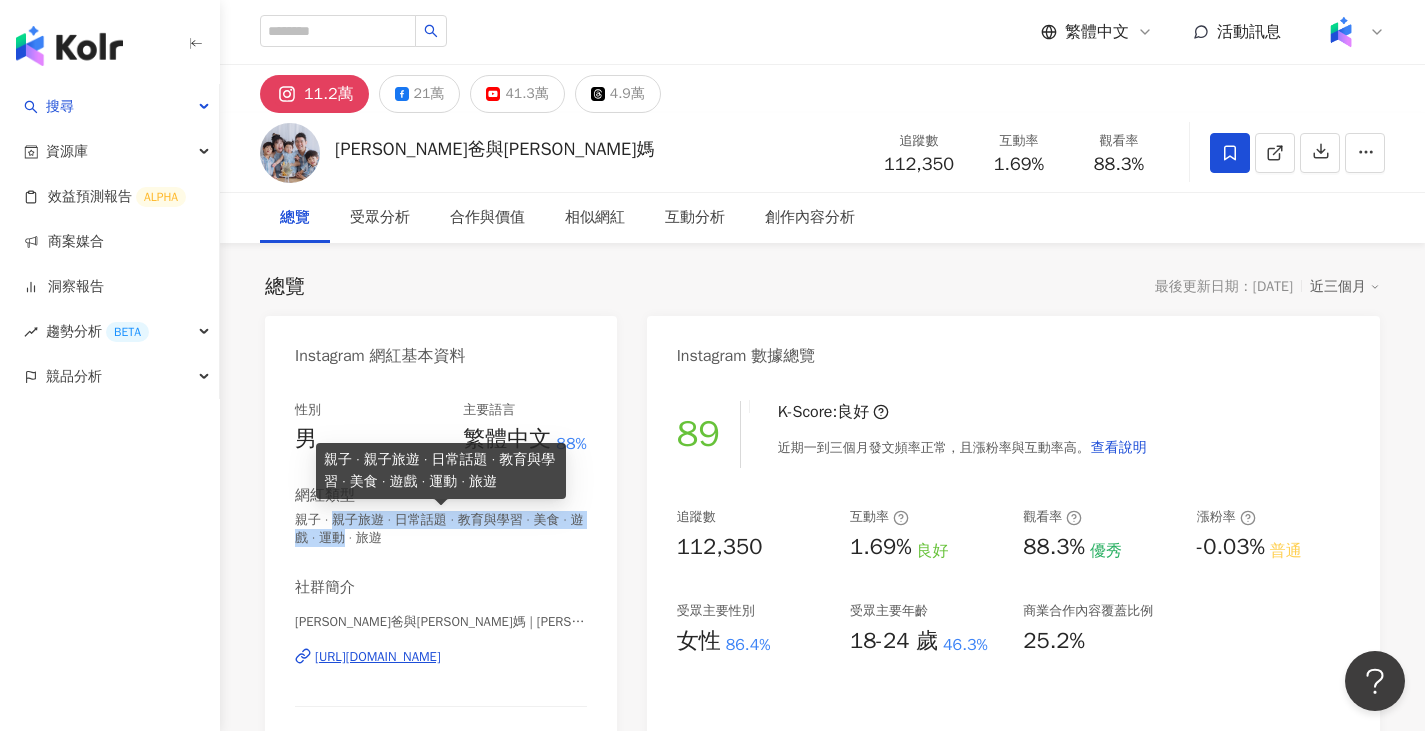 drag, startPoint x: 338, startPoint y: 519, endPoint x: 398, endPoint y: 535, distance: 62.0967 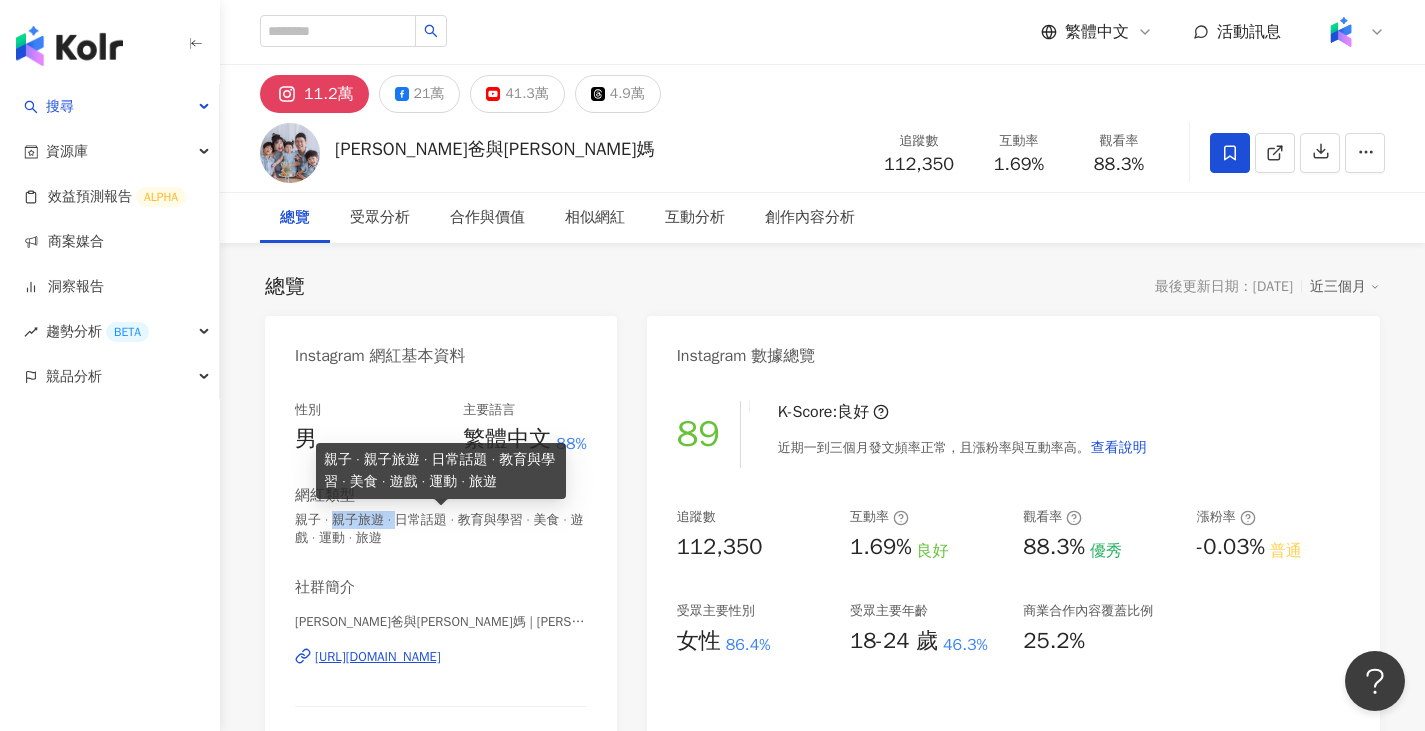 drag, startPoint x: 339, startPoint y: 516, endPoint x: 410, endPoint y: 515, distance: 71.00704 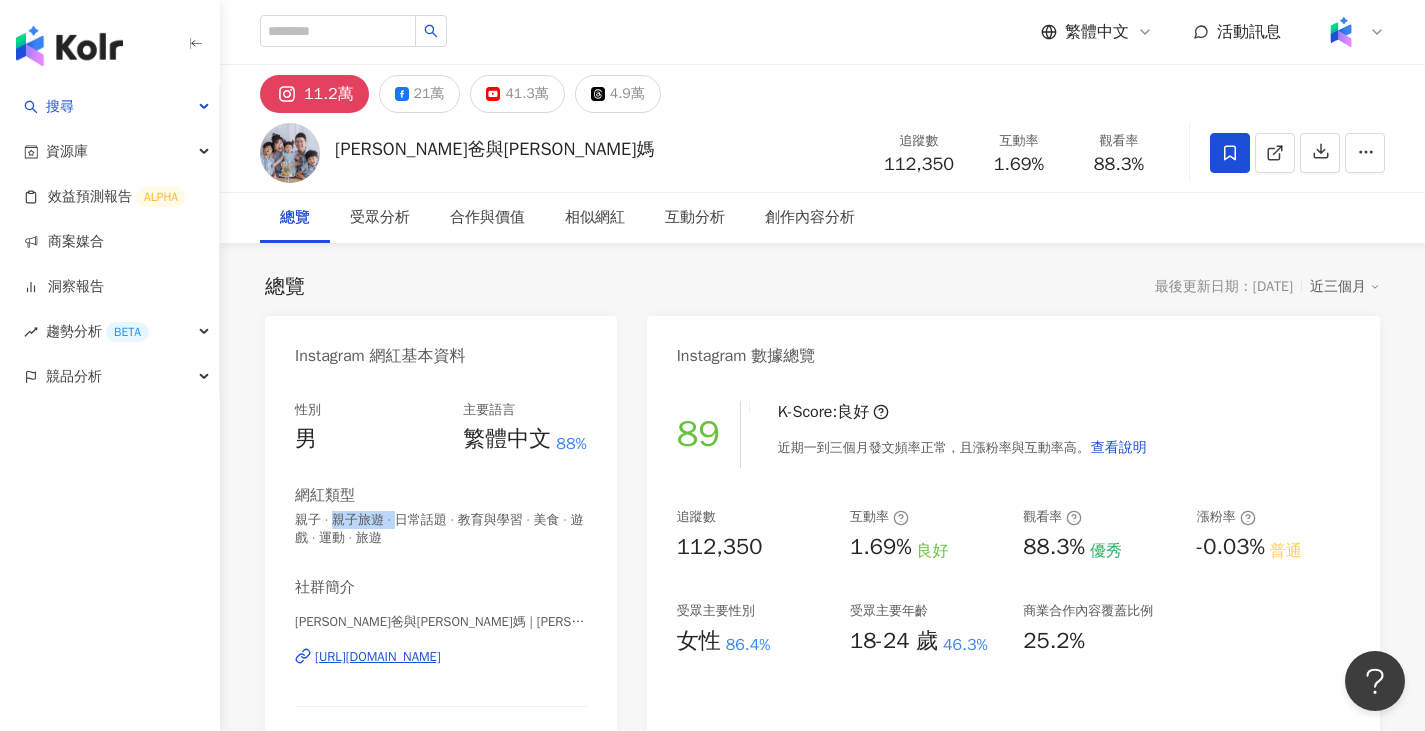 copy on "親子旅遊 ·" 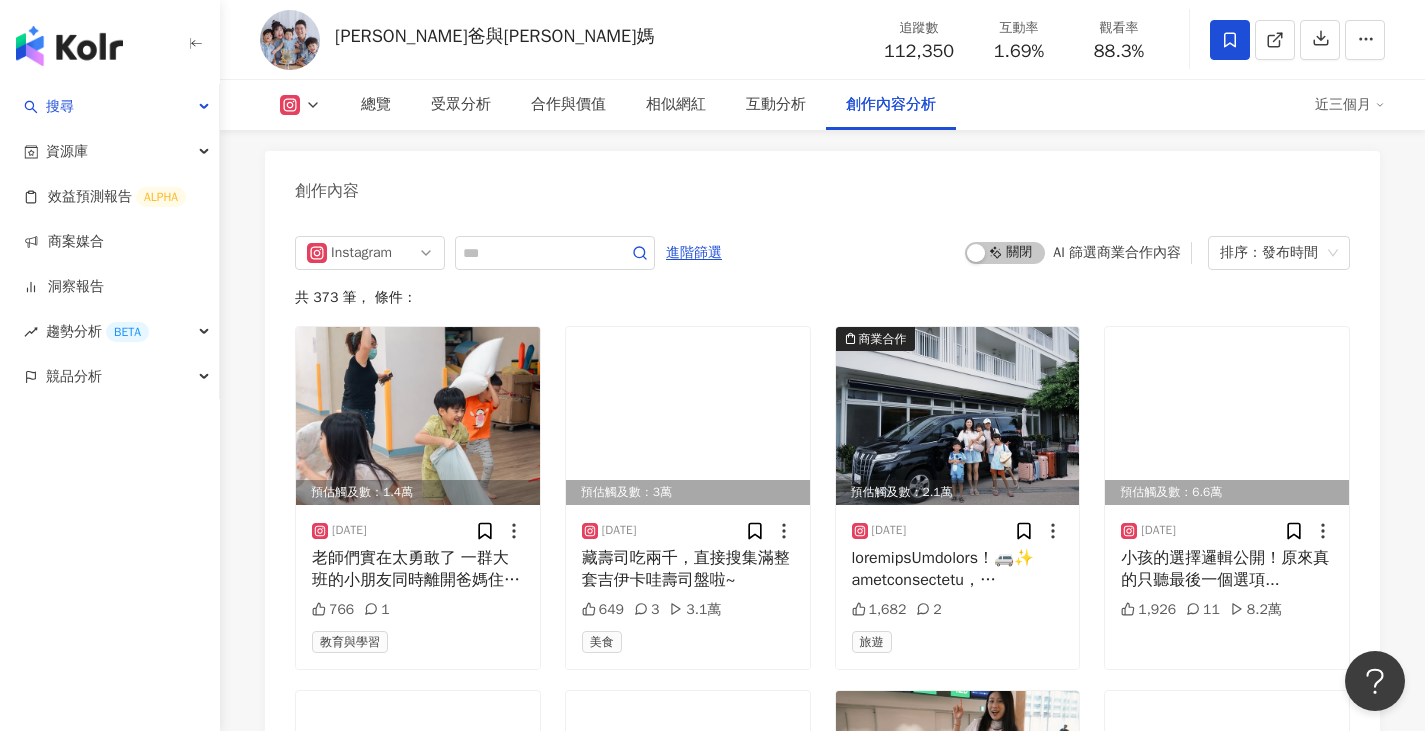 scroll, scrollTop: 6196, scrollLeft: 0, axis: vertical 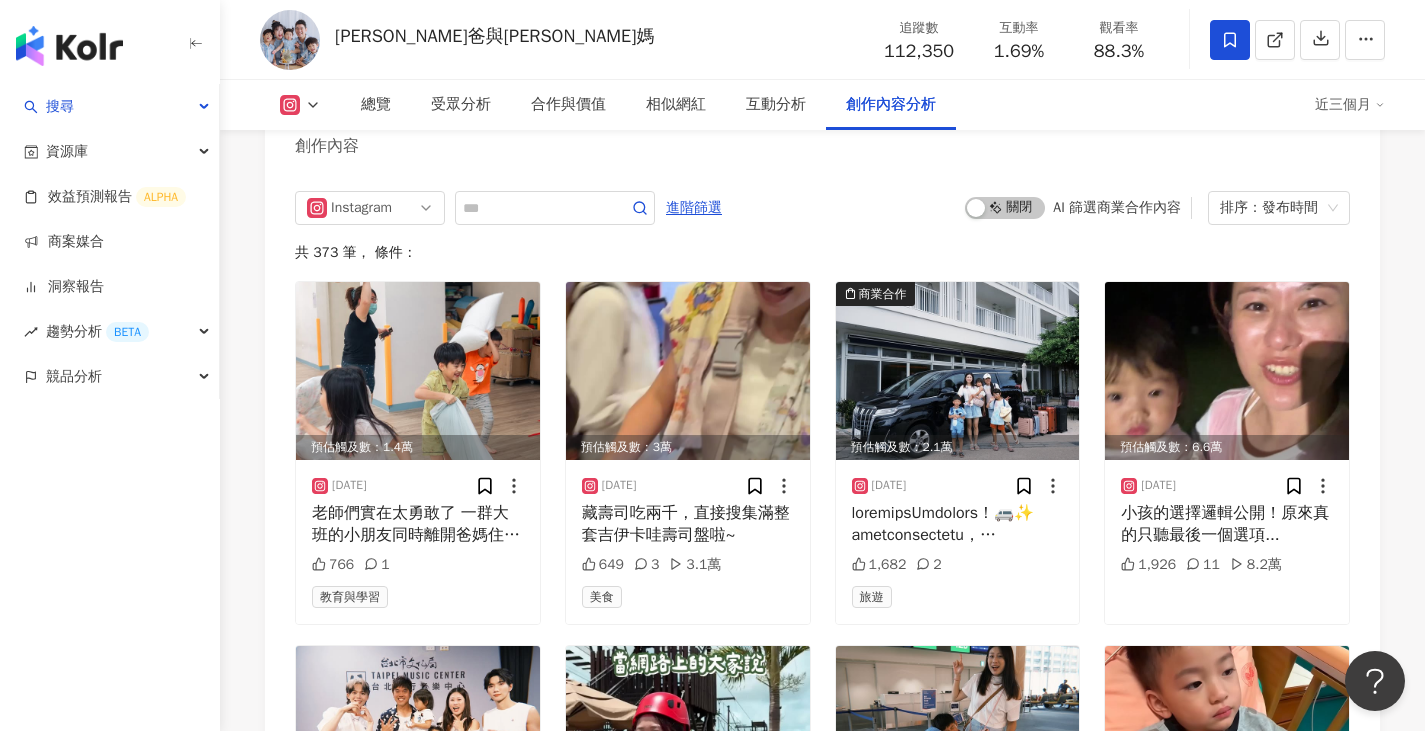 click on "Instagram 進階篩選 啟動 關閉 AI 篩選商業合作內容 排序：發布時間 共 373 筆 ，   條件： 預估觸及數：1.4萬 2025/7/28 老師們實在太勇敢了
一群大班的小朋友同時離開爸媽住在學校
光想就覺得害怕呀🤣
今晚七點～
Kyle第一次離開爸爸自己去住校的影片要來啦 766 1 教育與學習 預估觸及數：3萬 2025/7/28 藏壽司吃兩千，直接搜集滿整套吉伊卡哇壽司盤啦~ 649 3 3.1萬 美食 商業合作 預估觸及數：2.1萬 2025/7/27 1,682 2 旅遊 預估觸及數：6.6萬 2025/7/27 小孩的選擇邏輯公開！原來真的只聽最後一個選項... 1,926 11 8.2萬 預估觸及數：2.4萬 2025/7/26 2,078 12 教育與學習 預估觸及數：3.8萬 2025/7/26 755 4 4.2萬 旅遊 家庭 親子旅遊 預估觸及數：1.7萬 2025/7/26 沖繩下次見
我們要趕回家投票、參加黃氏兄弟演唱會啦 1,150 4 藝術與娛樂 音樂 預估觸及數：4.2萬 2025/7/25 4,343 22 醫療與健康 預估觸及數：1.8萬" at bounding box center (822, 810) 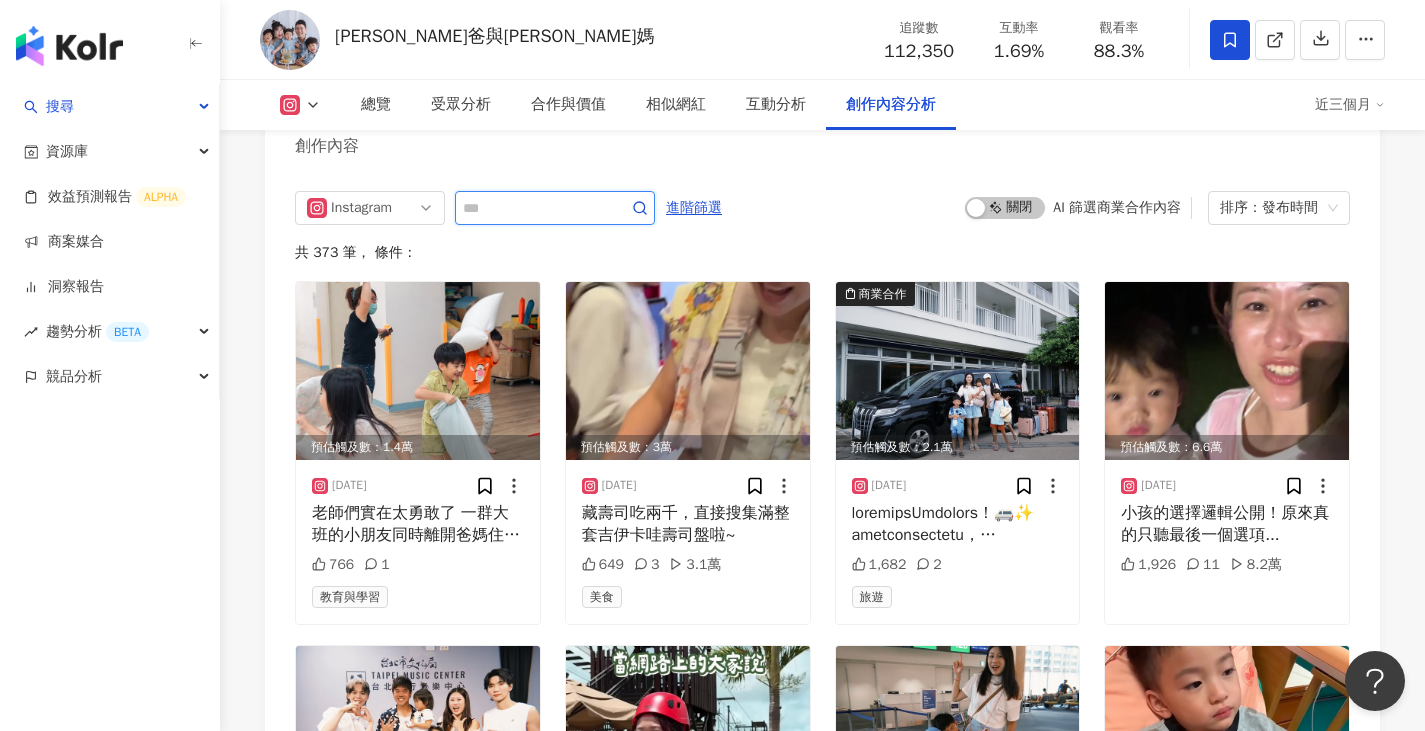 click at bounding box center (533, 208) 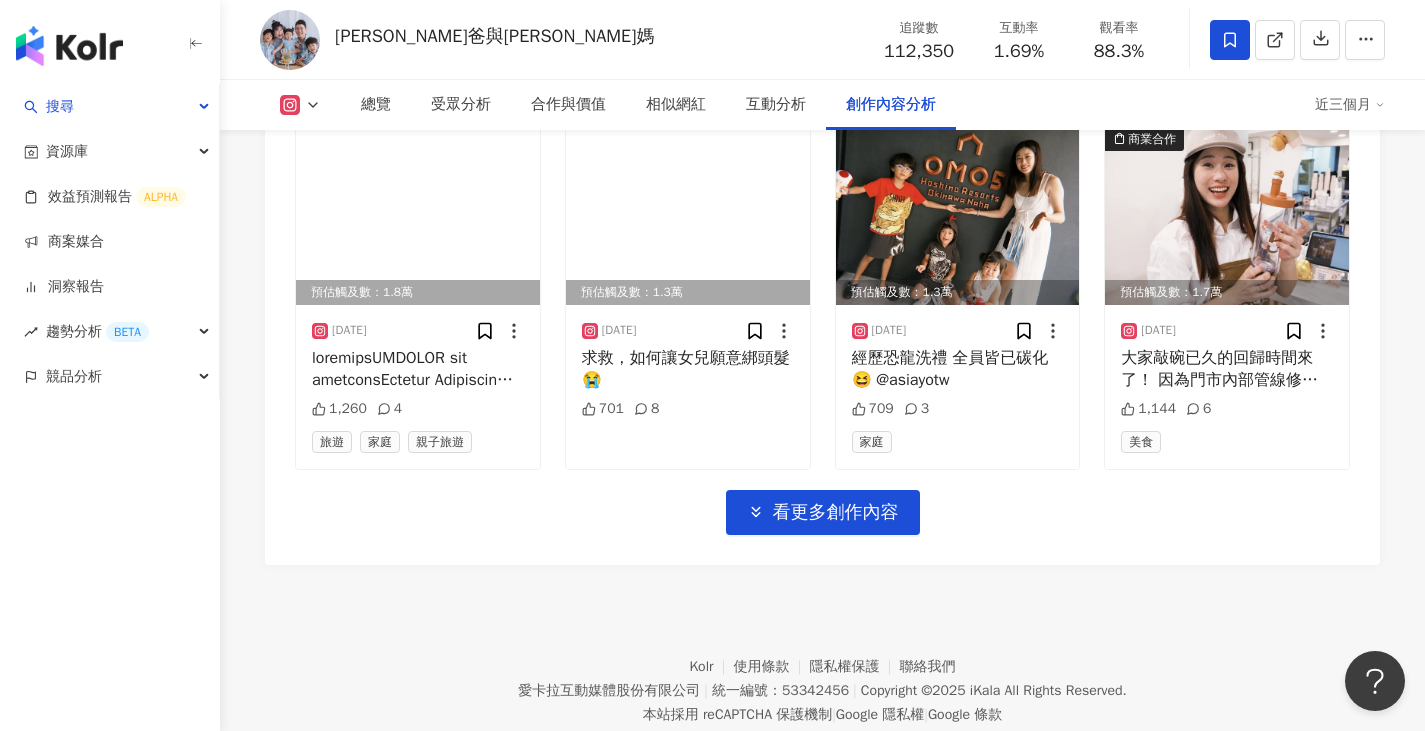scroll, scrollTop: 7096, scrollLeft: 0, axis: vertical 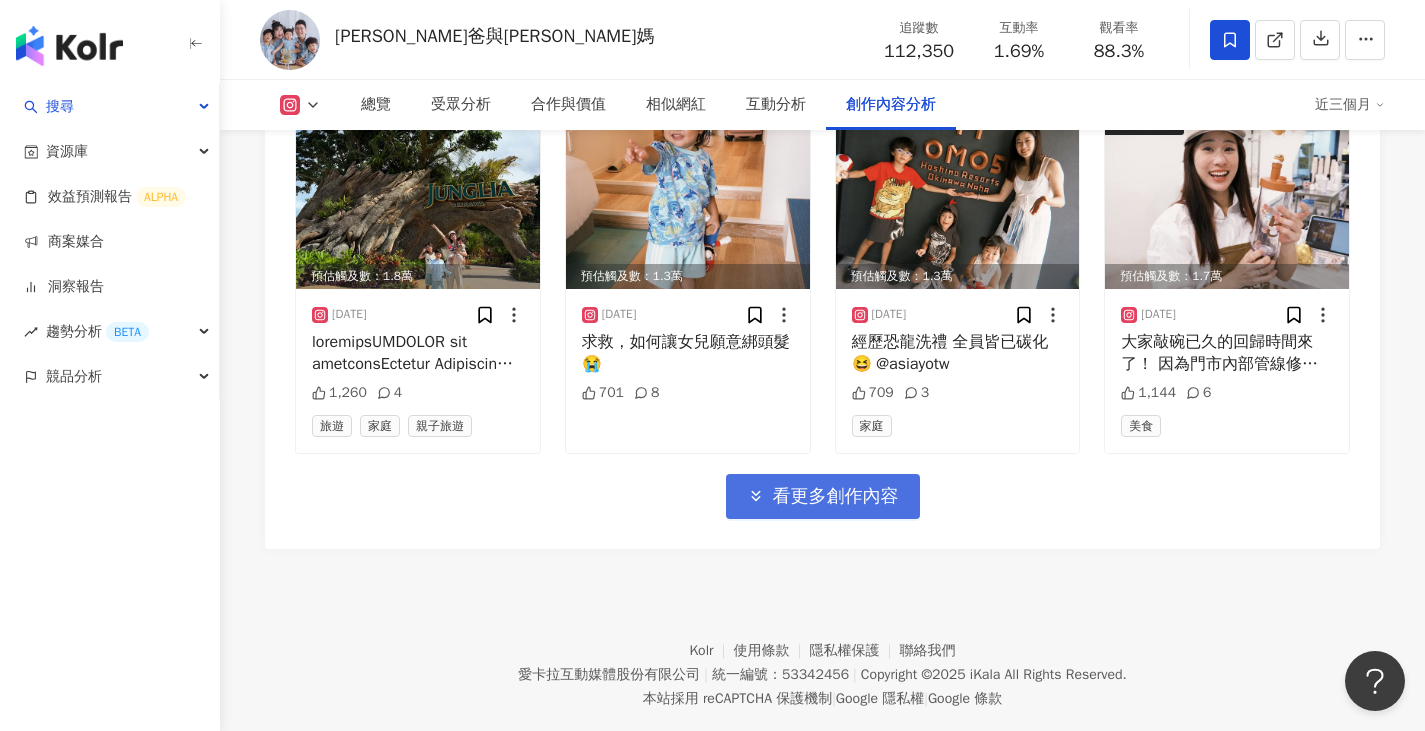 click on "看更多創作內容" at bounding box center (836, 497) 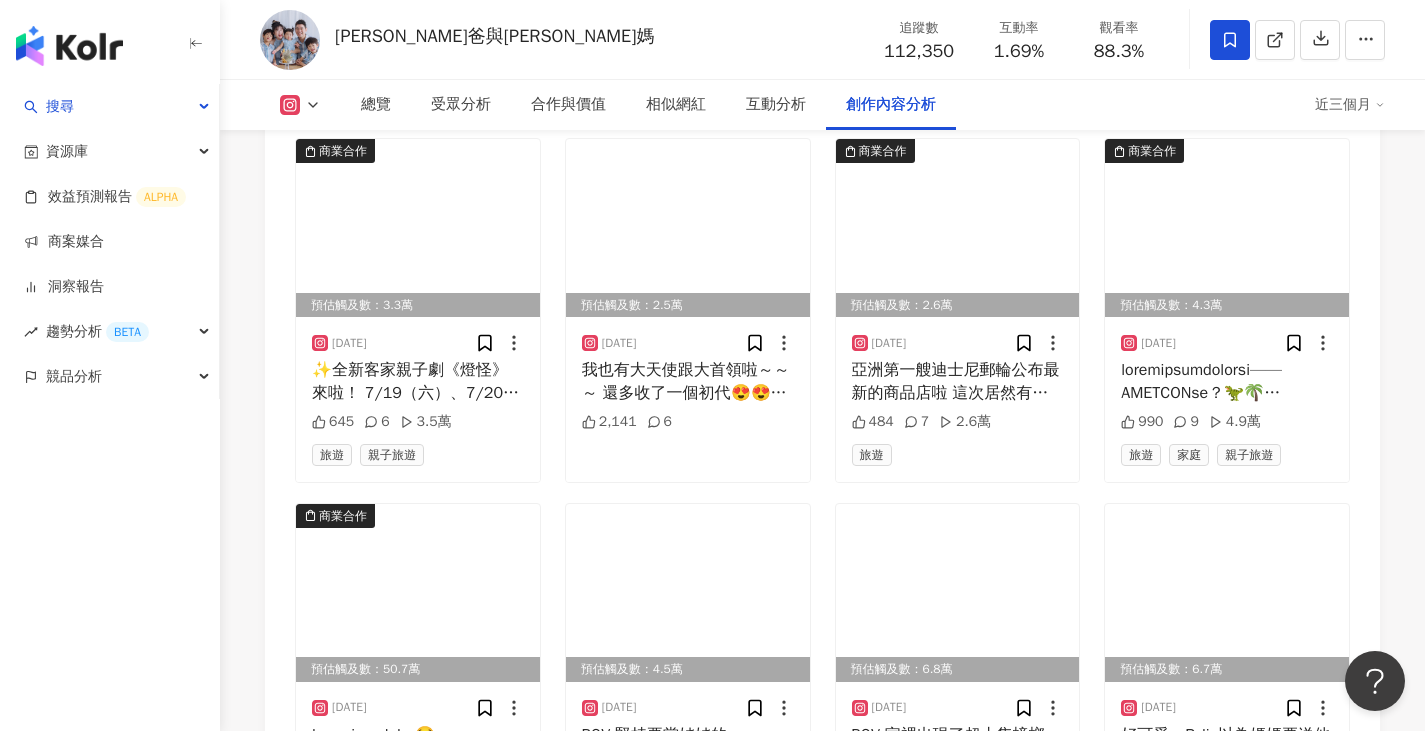 scroll, scrollTop: 8096, scrollLeft: 0, axis: vertical 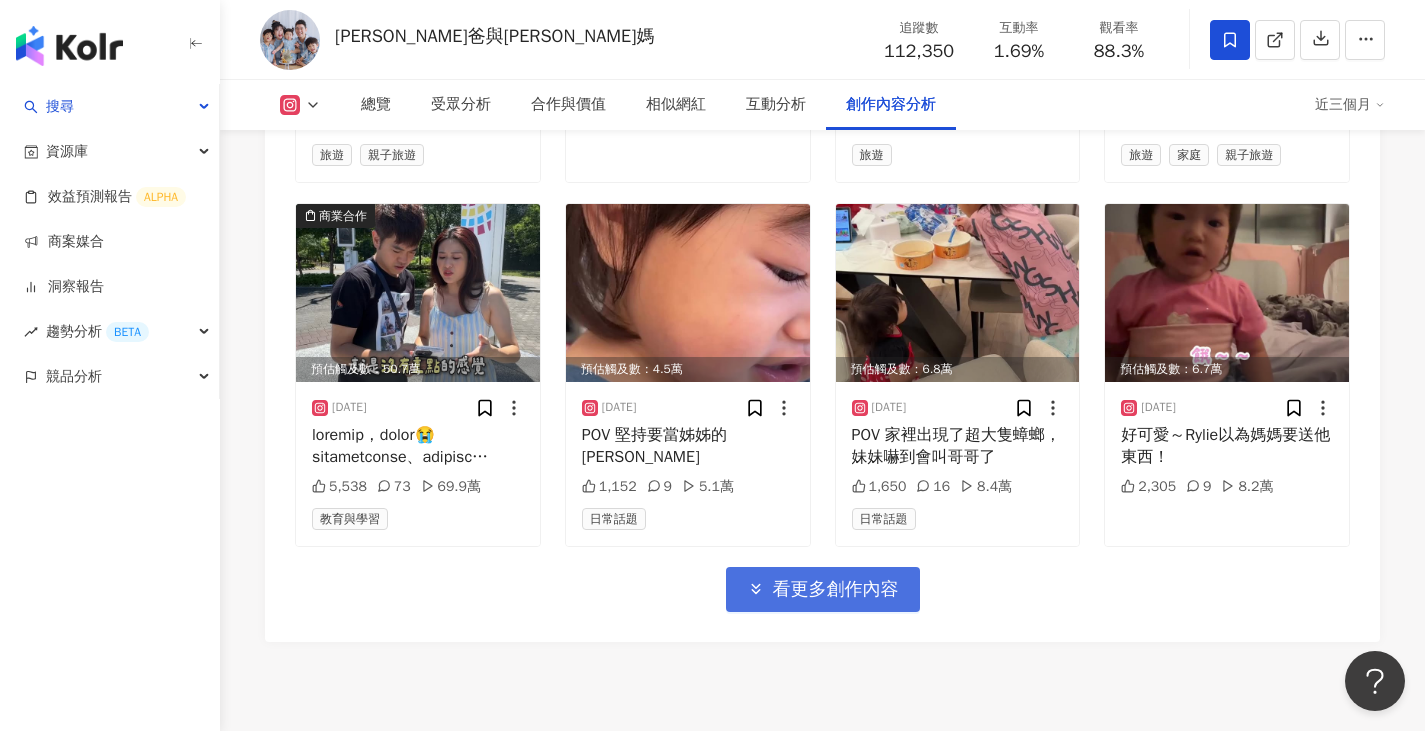 click on "看更多創作內容" at bounding box center (836, 590) 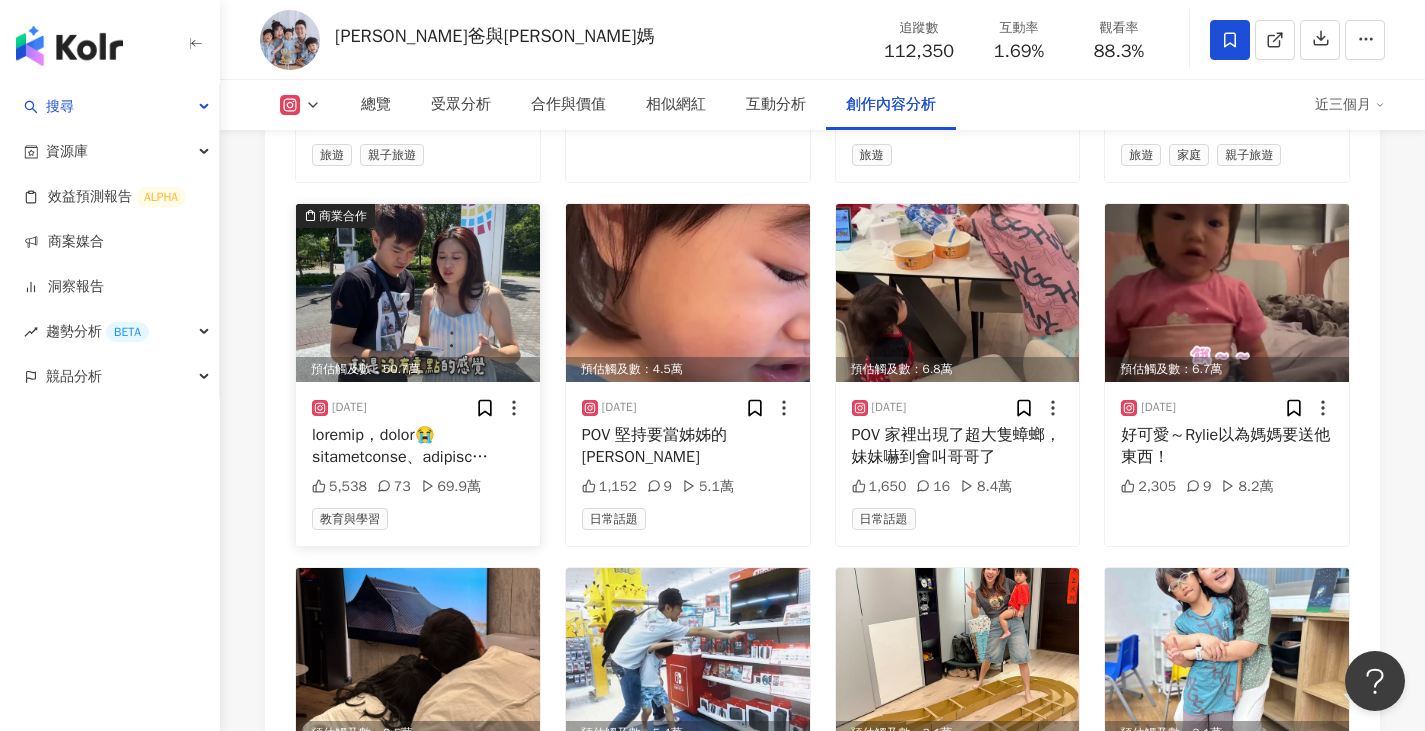 click at bounding box center [418, 293] 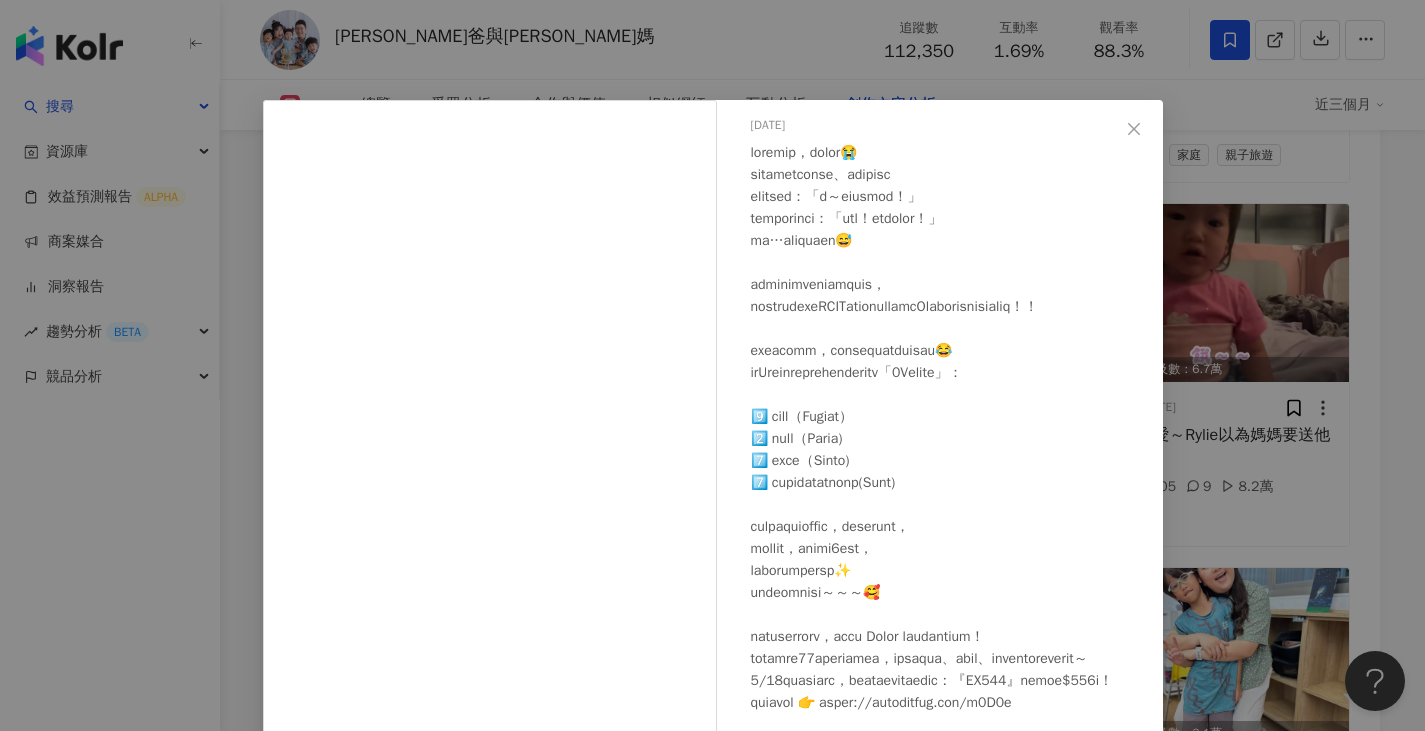 scroll, scrollTop: 191, scrollLeft: 0, axis: vertical 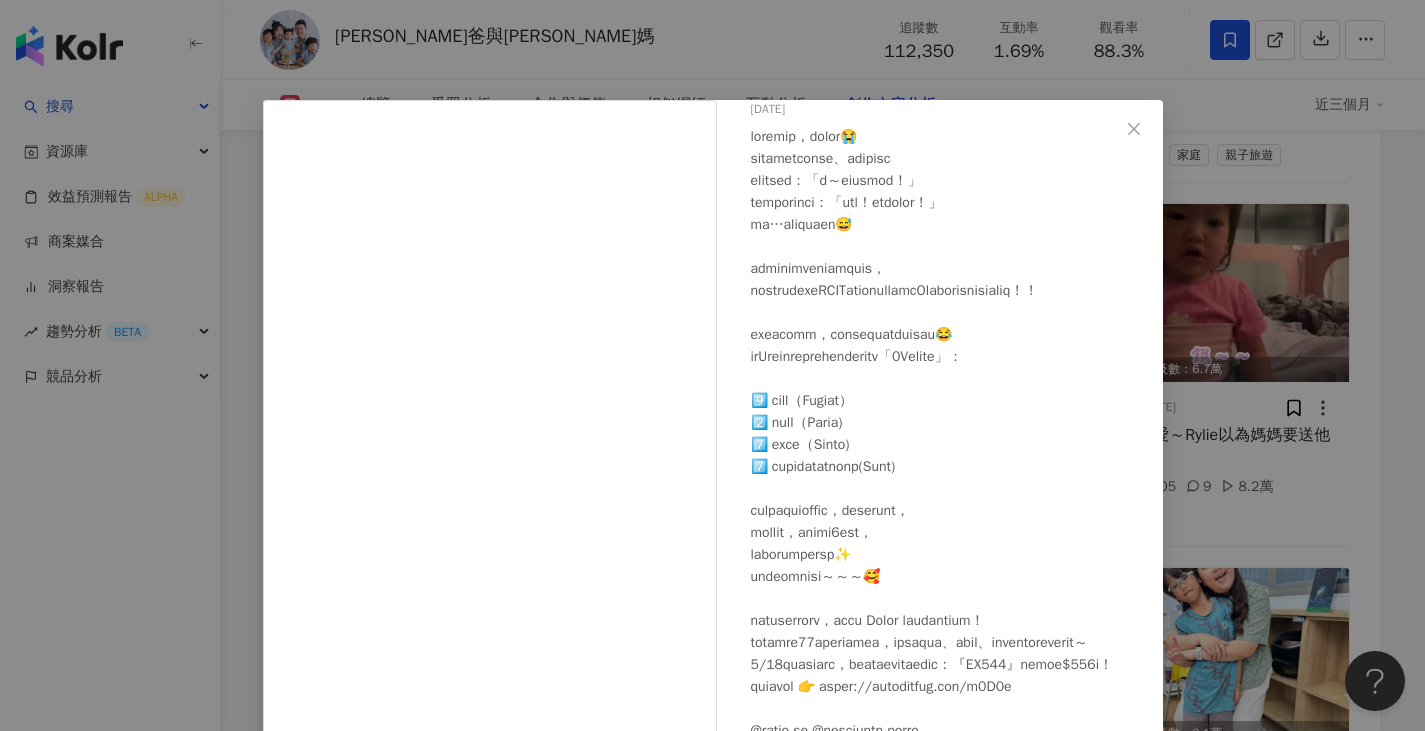 click on "彼得爸與蘇珊媽 2025/7/15 5,538 73 69.9萬 查看原始貼文" at bounding box center [712, 365] 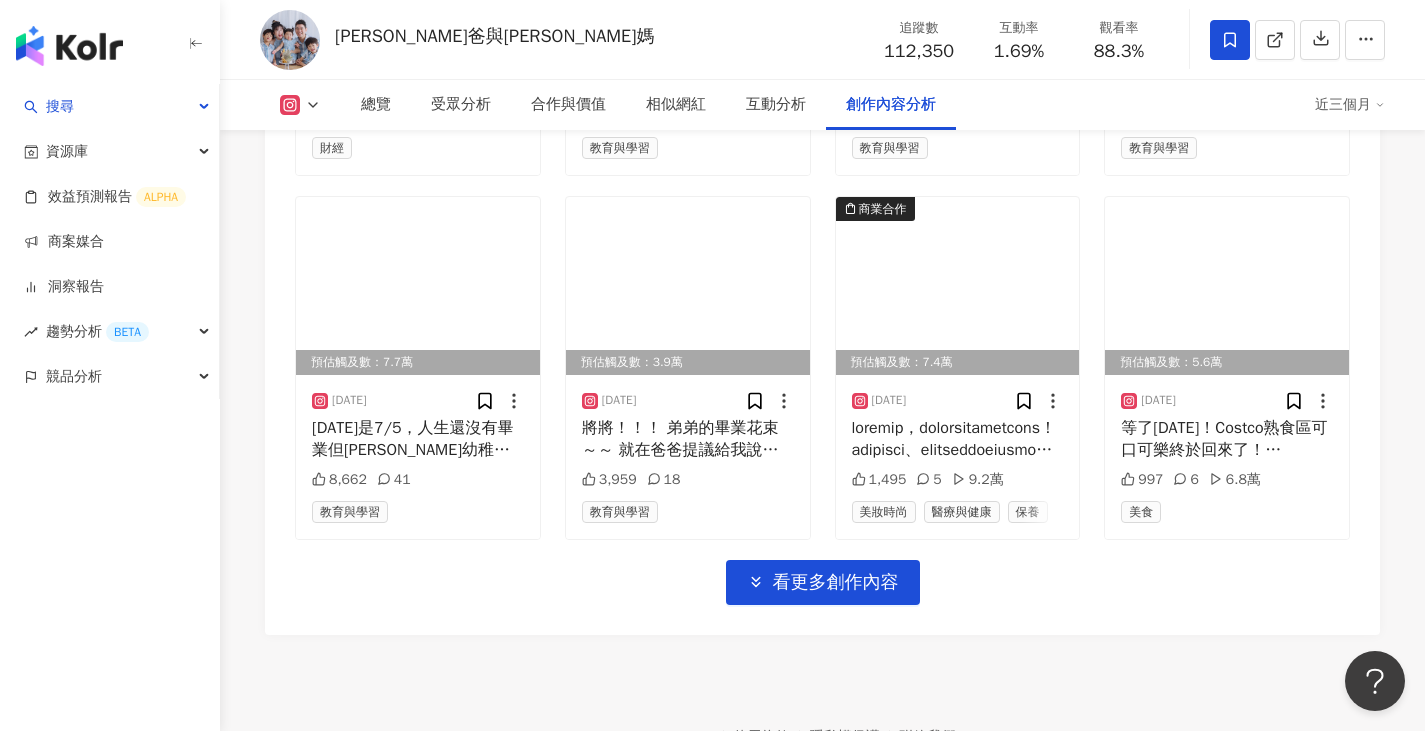 scroll, scrollTop: 9096, scrollLeft: 0, axis: vertical 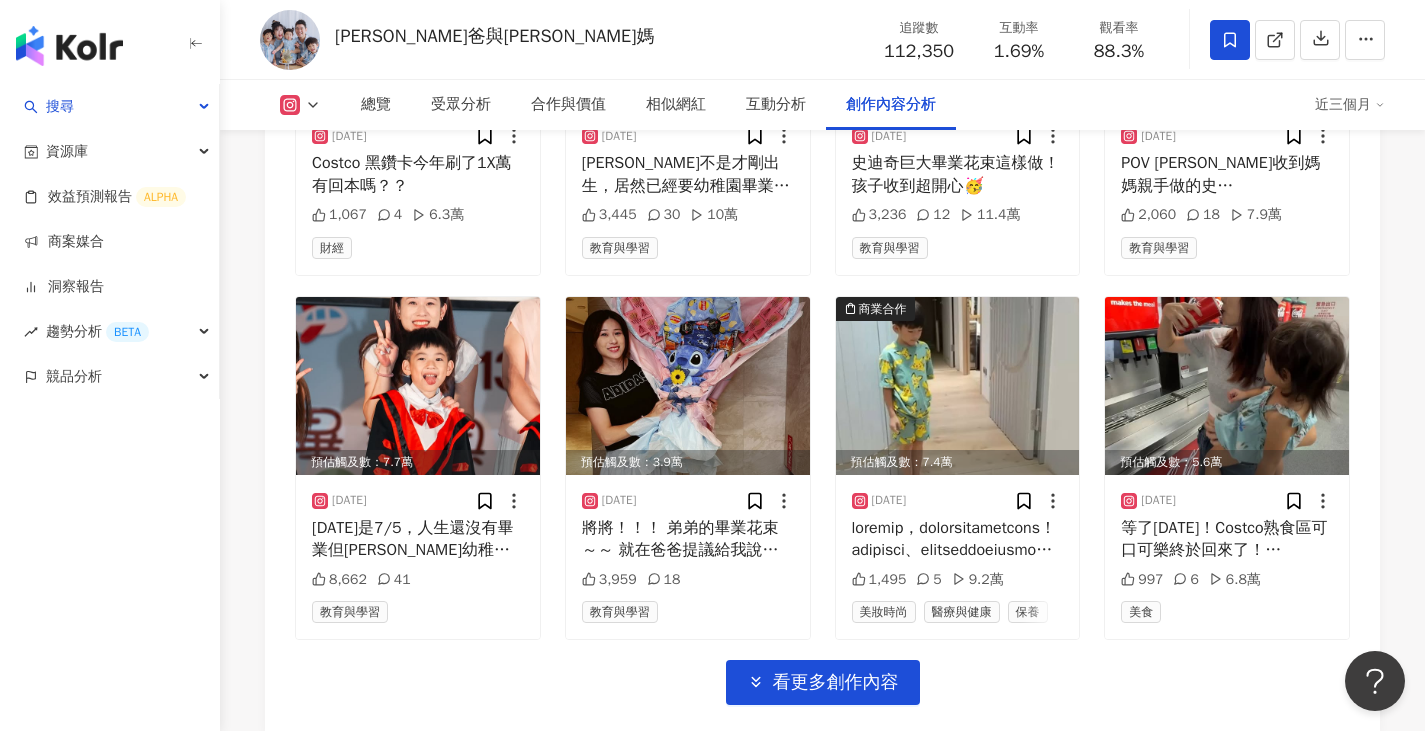 click on "預估觸及數：1.4萬 2025/7/28 老師們實在太勇敢了
一群大班的小朋友同時離開爸媽住在學校
光想就覺得害怕呀🤣
今晚七點～
Kyle第一次離開爸爸自己去住校的影片要來啦 766 1 教育與學習 預估觸及數：3萬 2025/7/28 藏壽司吃兩千，直接搜集滿整套吉伊卡哇壽司盤啦~ 649 3 3.1萬 美食 商業合作 預估觸及數：2.1萬 2025/7/27 1,682 2 旅遊 預估觸及數：6.6萬 2025/7/27 小孩的選擇邏輯公開！原來真的只聽最後一個選項... 1,926 11 8.2萬 預估觸及數：2.4萬 2025/7/26 2,078 12 教育與學習 預估觸及數：3.8萬 2025/7/26 755 4 4.2萬 旅遊 家庭 親子旅遊 預估觸及數：1.7萬 2025/7/26 沖繩下次見
我們要趕回家投票、參加黃氏兄弟演唱會啦 1,150 4 藝術與娛樂 音樂 預估觸及數：4.2萬 2025/7/25 4,343 22 醫療與健康 預估觸及數：1.8萬 2025/7/25 1,260 4 旅遊 家庭 親子旅遊 預估觸及數：1.3萬 2025/7/24 701 8 預估觸及數：1.3萬 709" at bounding box center (822, -957) 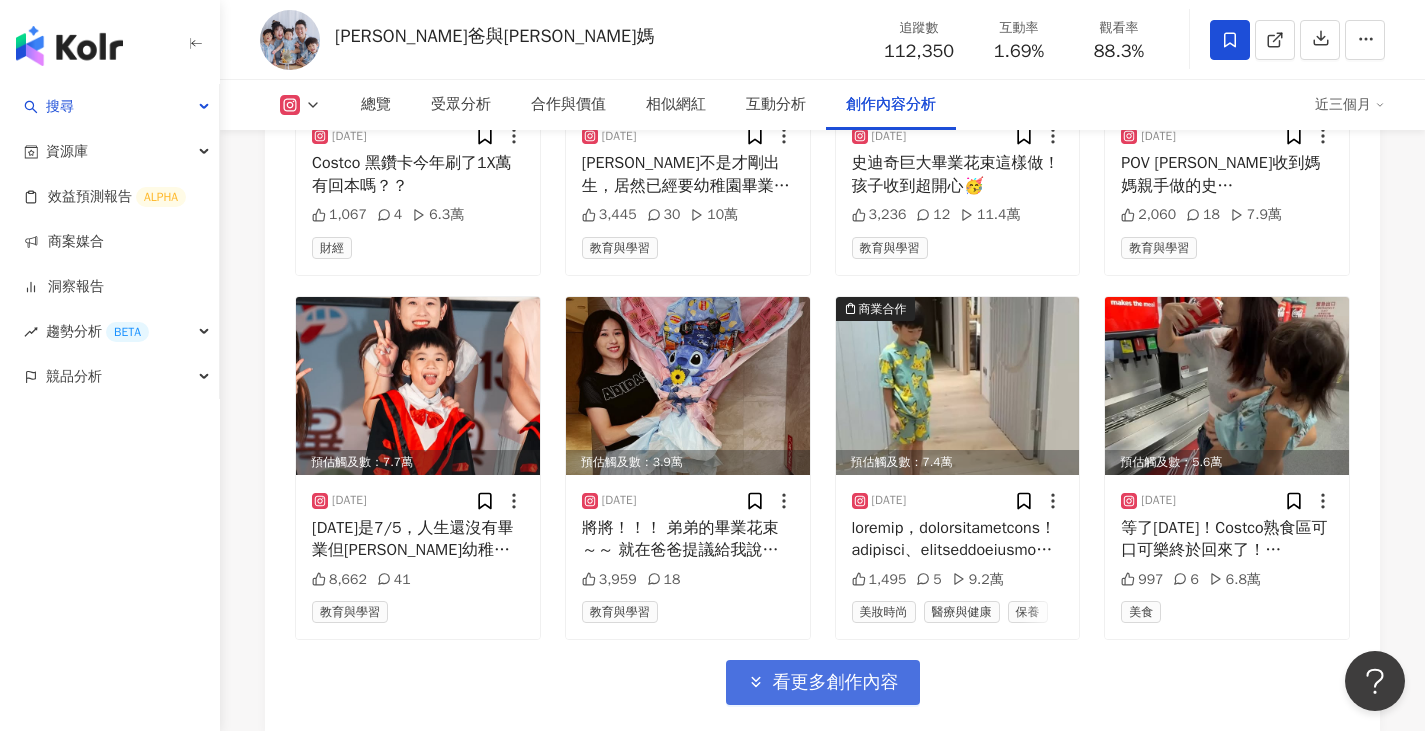 click on "看更多創作內容" at bounding box center [836, 683] 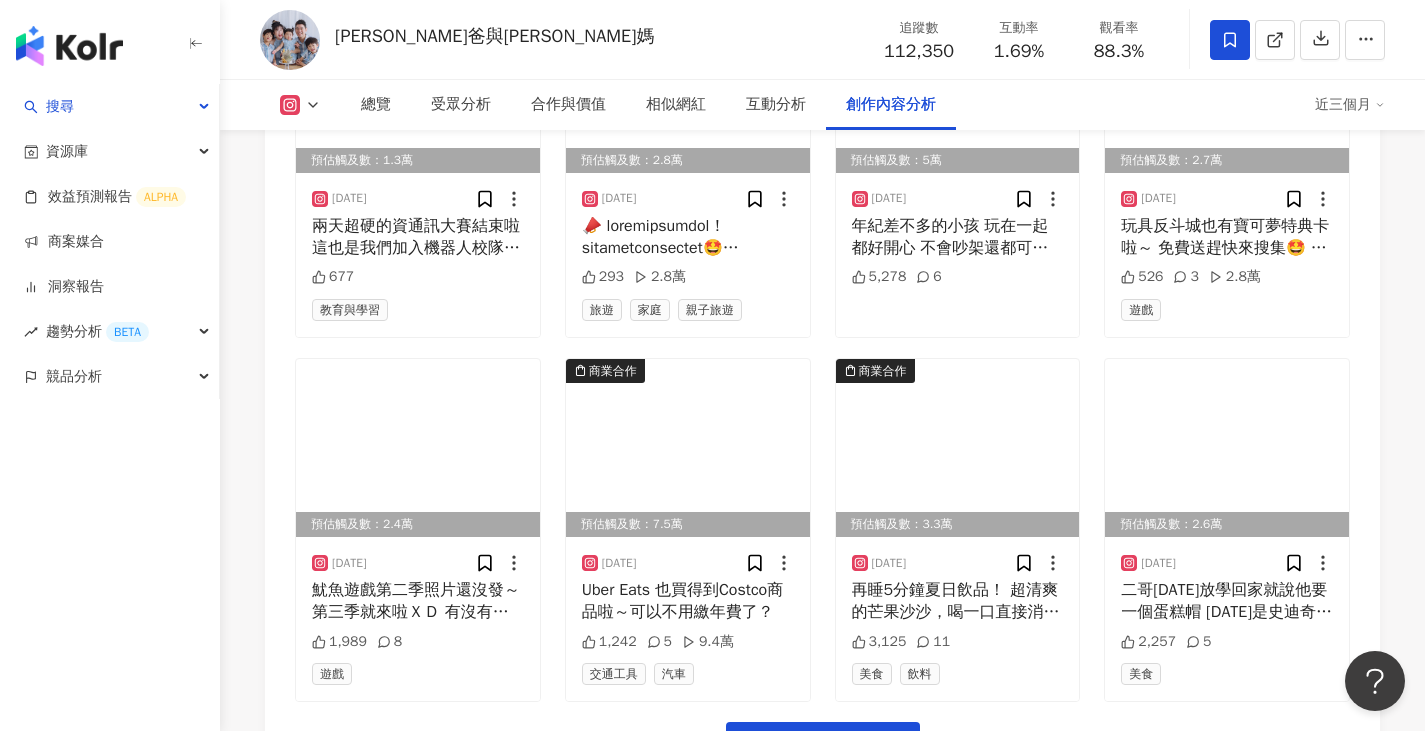 scroll, scrollTop: 10296, scrollLeft: 0, axis: vertical 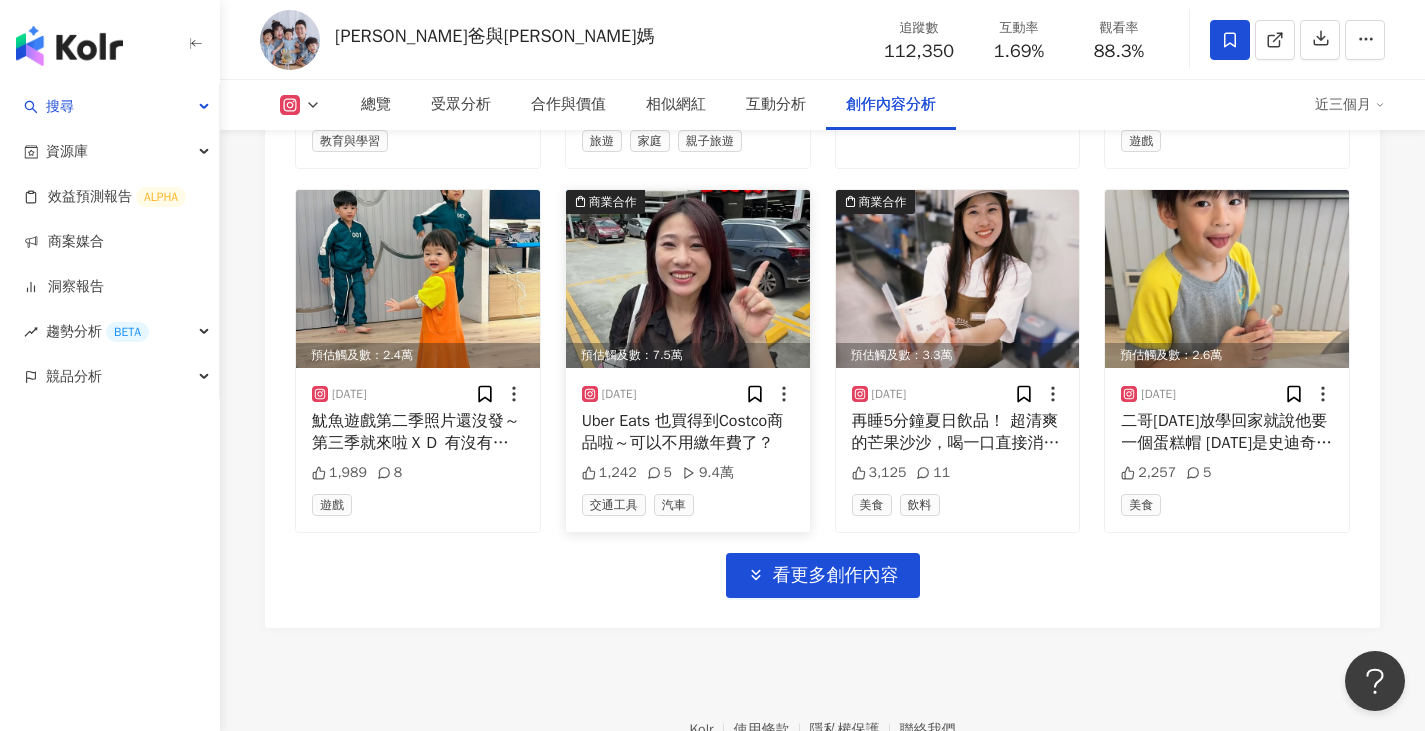 click on "Uber Eats 也買得到Costco商品啦～可以不用繳年費了？" at bounding box center [688, 432] 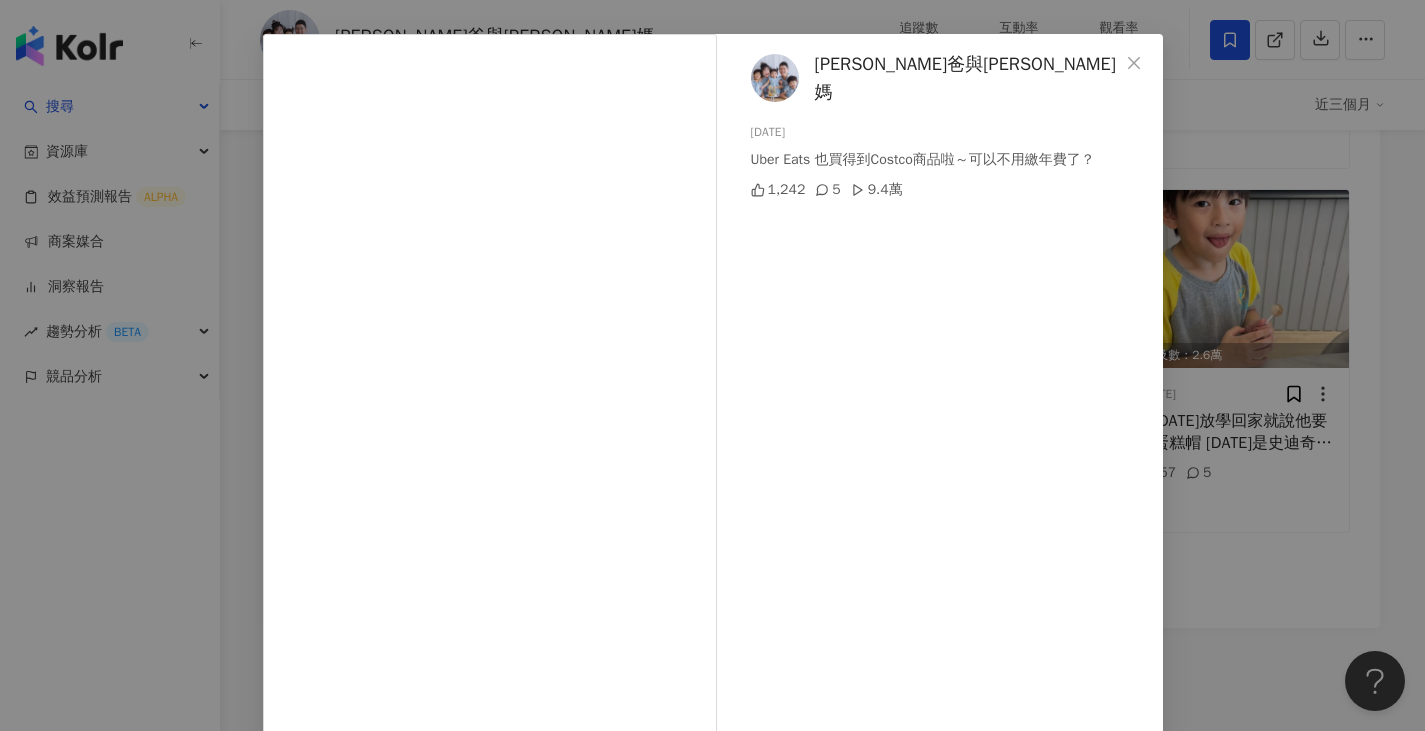 scroll, scrollTop: 166, scrollLeft: 0, axis: vertical 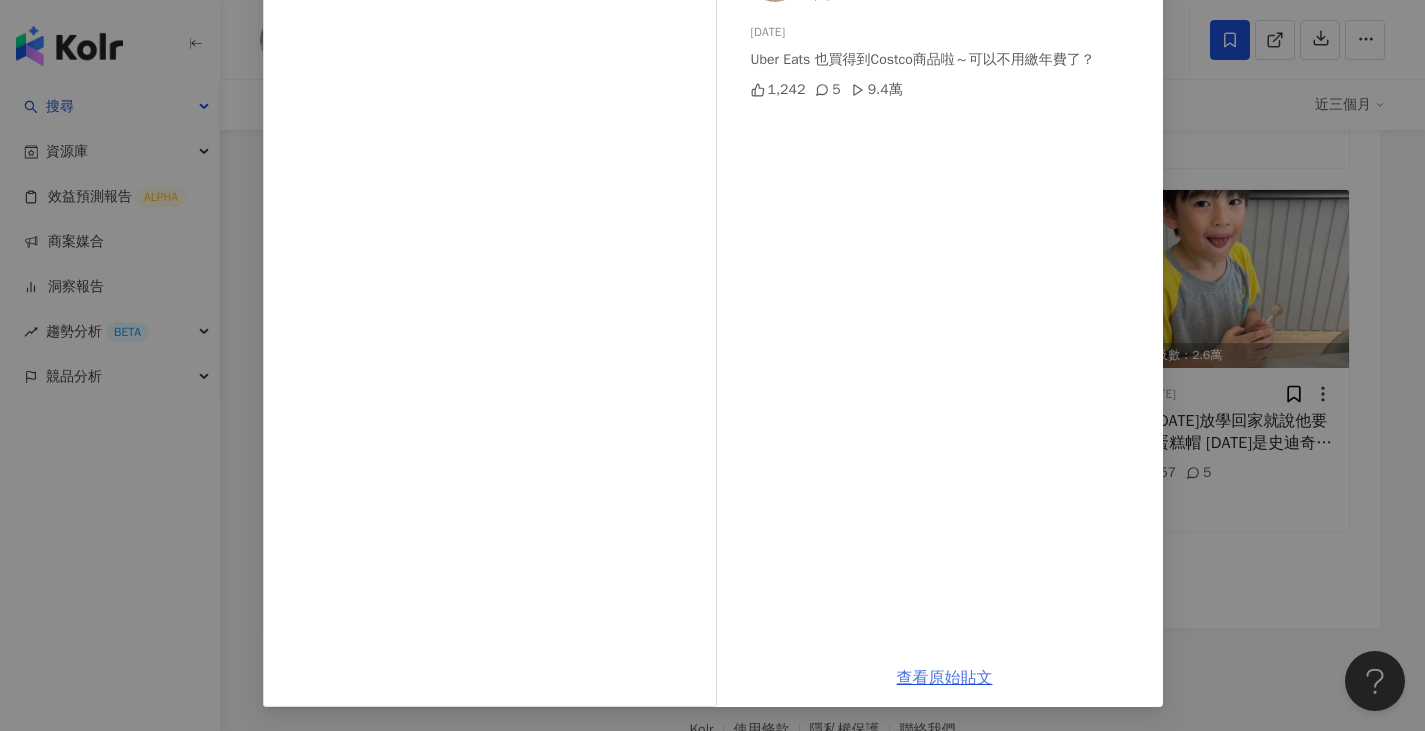 click on "查看原始貼文" at bounding box center (945, 678) 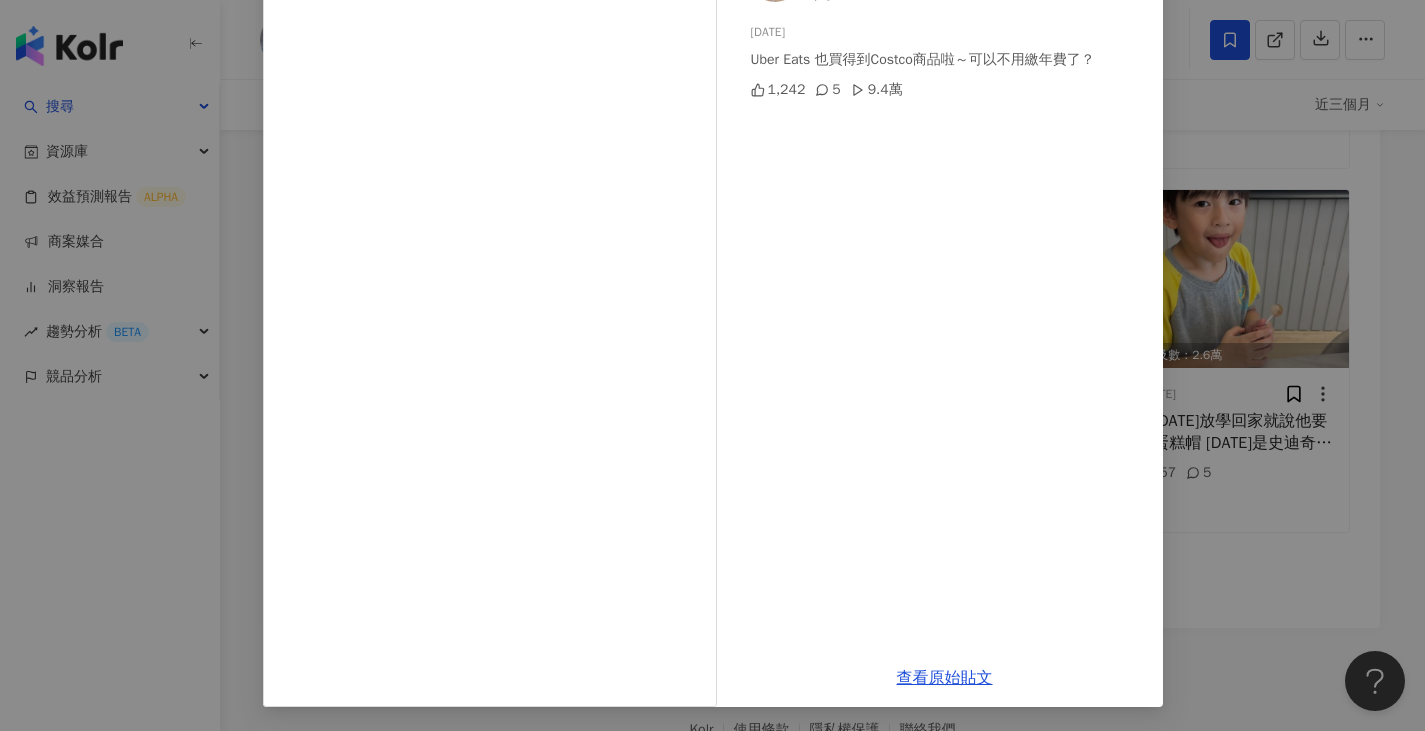 click on "彼得爸與蘇珊媽 2025/6/27 Uber Eats 也買得到Costco商品啦～可以不用繳年費了？ 1,242 5 9.4萬 查看原始貼文" at bounding box center [712, 365] 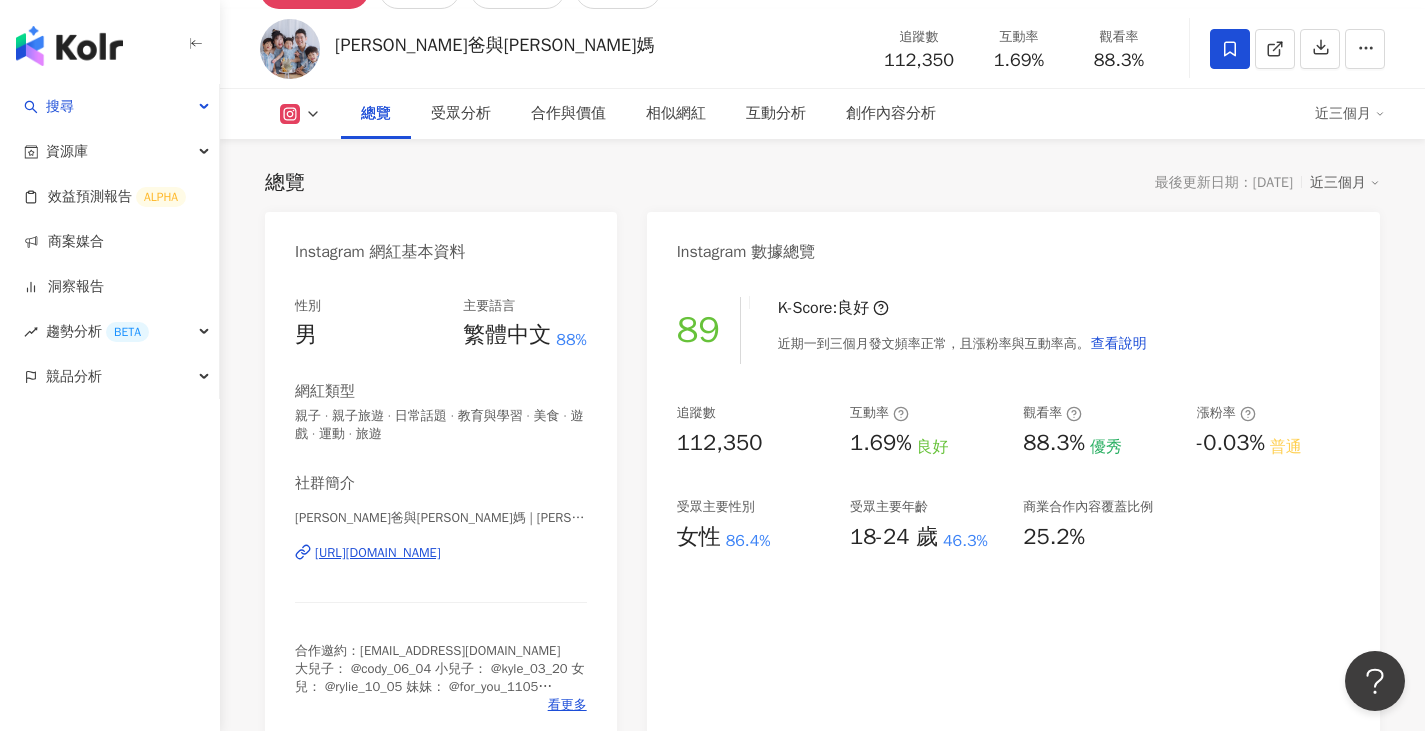 scroll, scrollTop: 4, scrollLeft: 0, axis: vertical 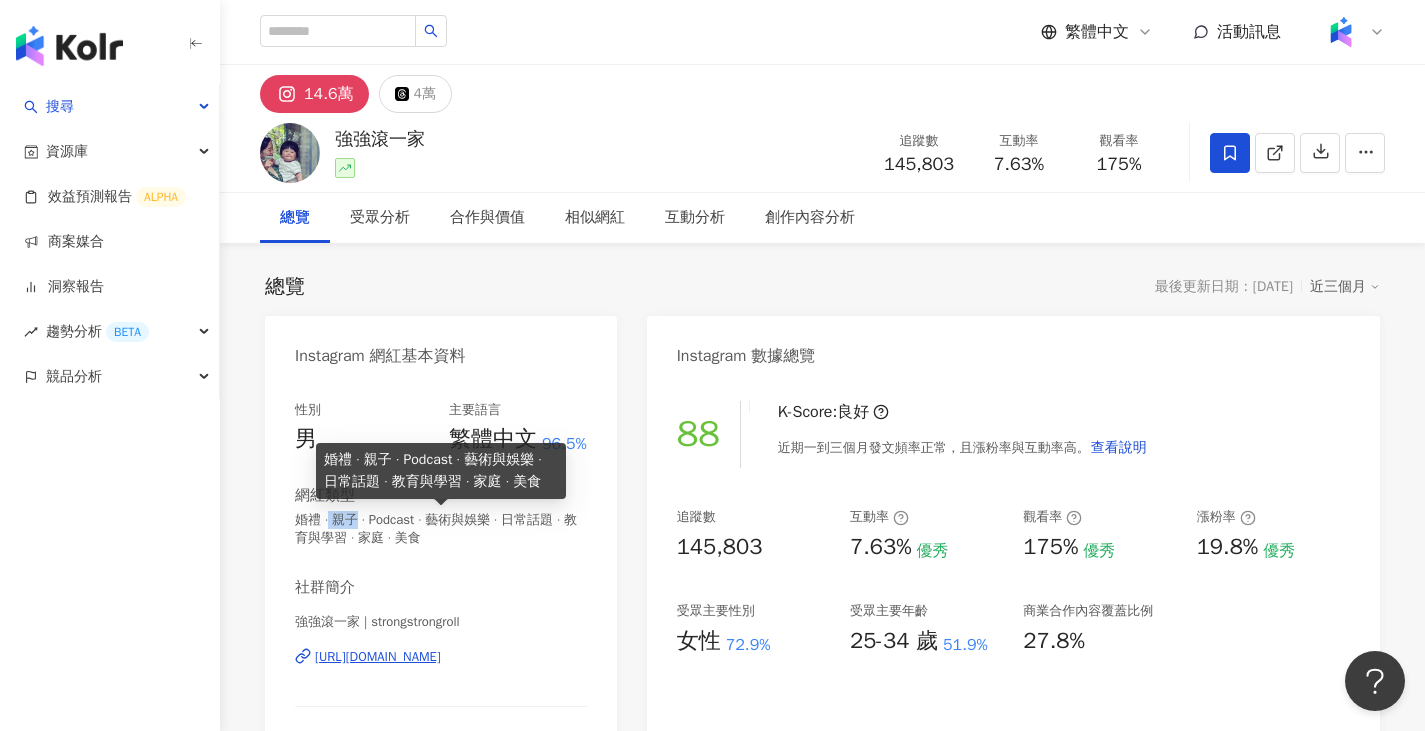 drag, startPoint x: 336, startPoint y: 517, endPoint x: 360, endPoint y: 523, distance: 24.738634 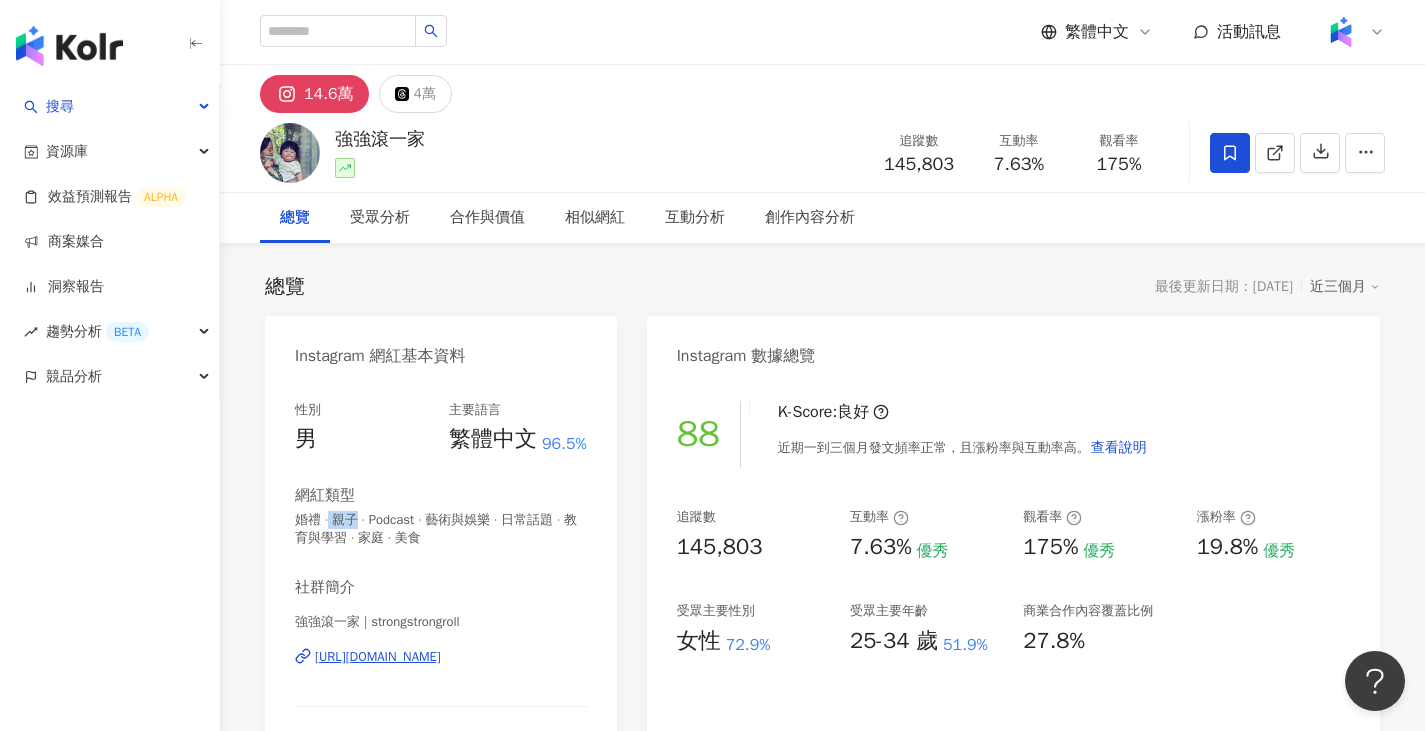 copy on "親子" 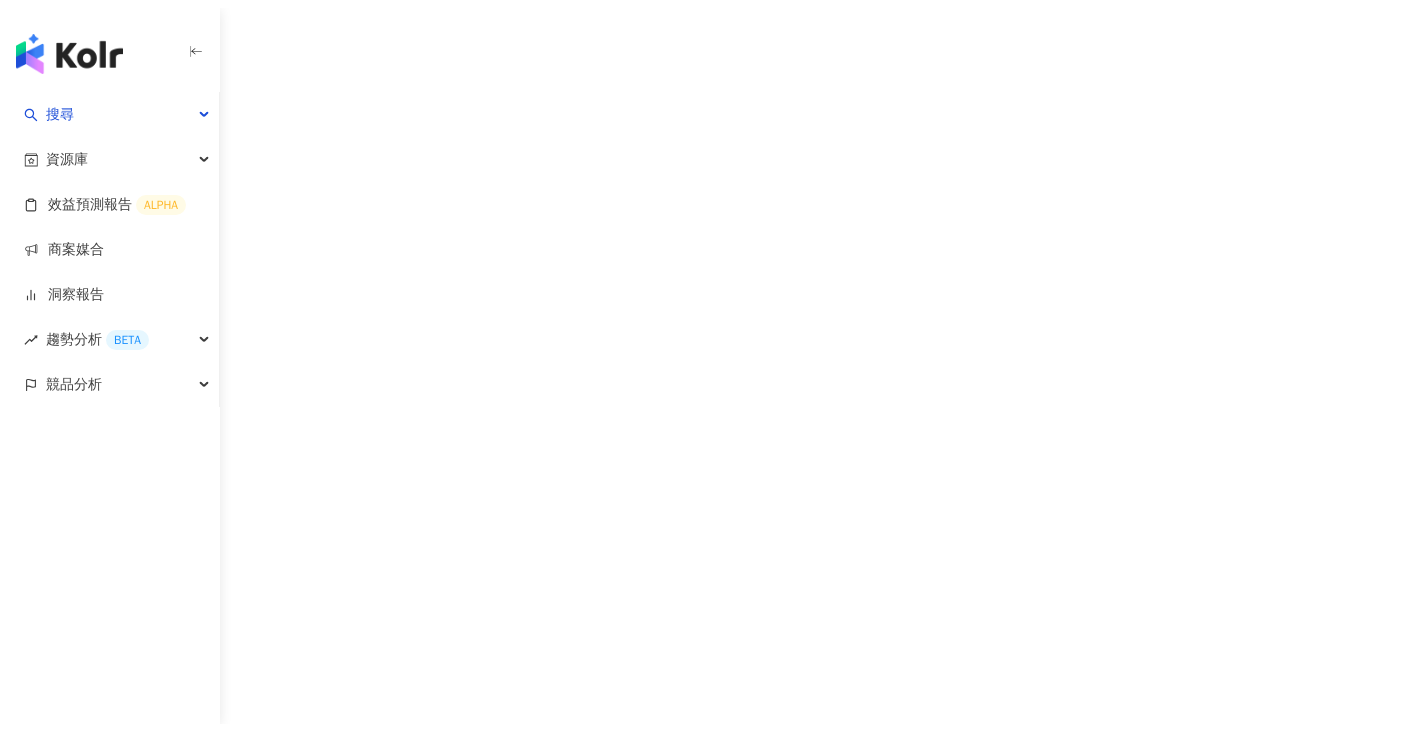 scroll, scrollTop: 0, scrollLeft: 0, axis: both 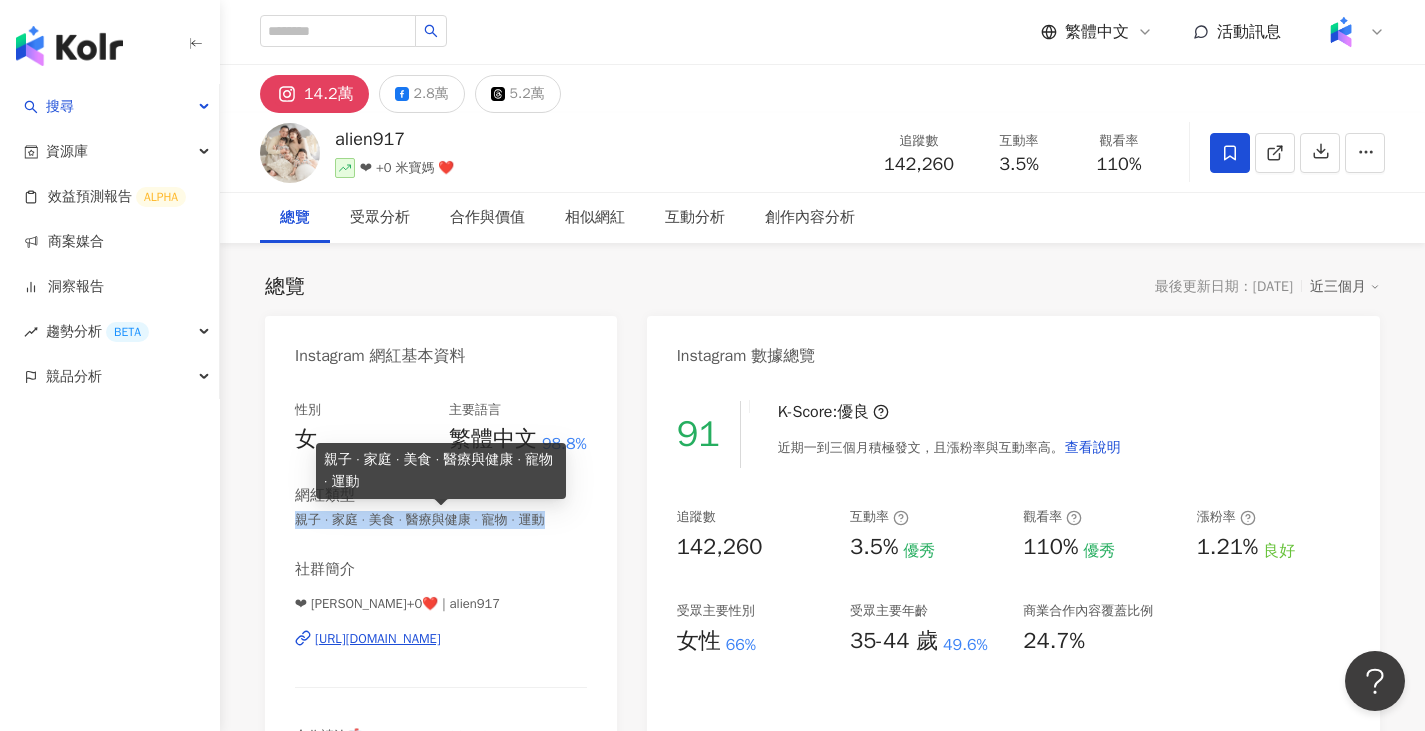 drag, startPoint x: 292, startPoint y: 523, endPoint x: 587, endPoint y: 518, distance: 295.04236 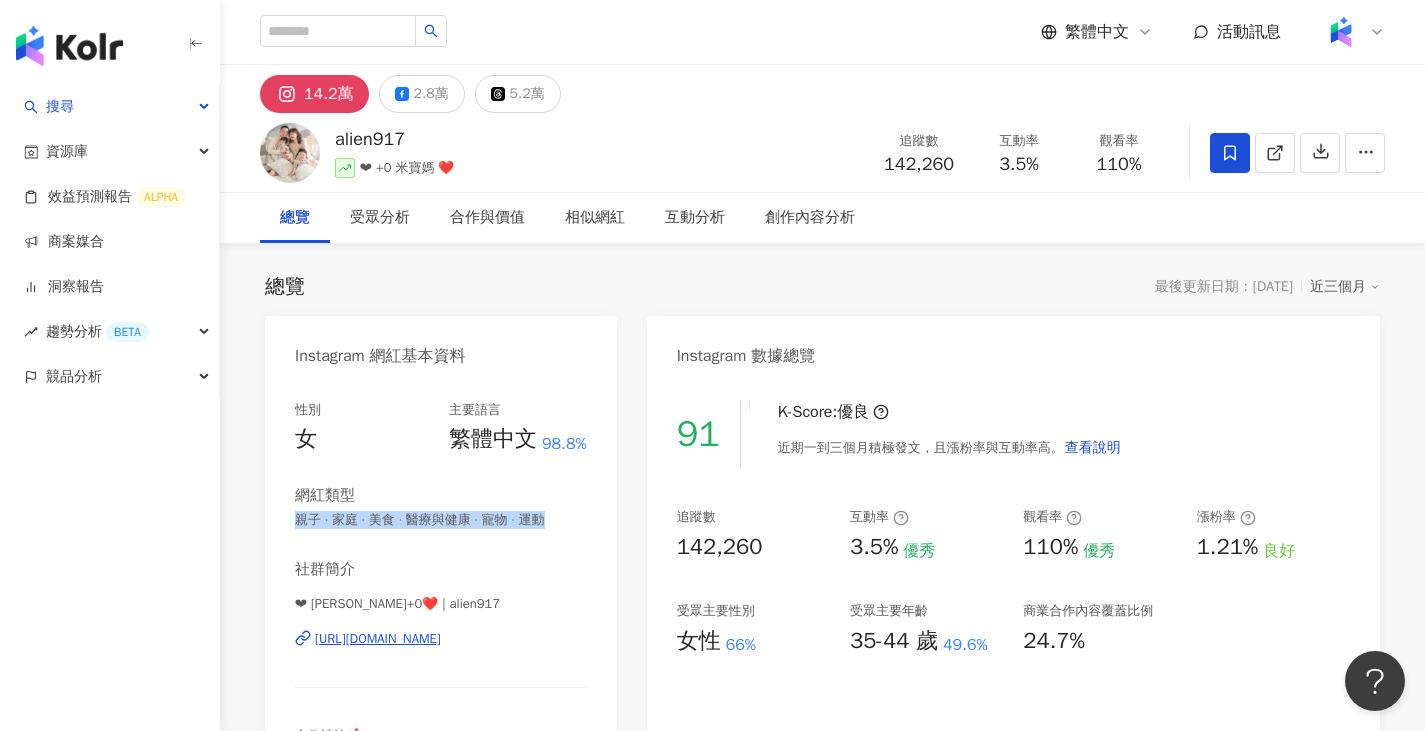 copy on "親子 · 家庭 · 美食 · 醫療與健康 · 寵物 · 運動" 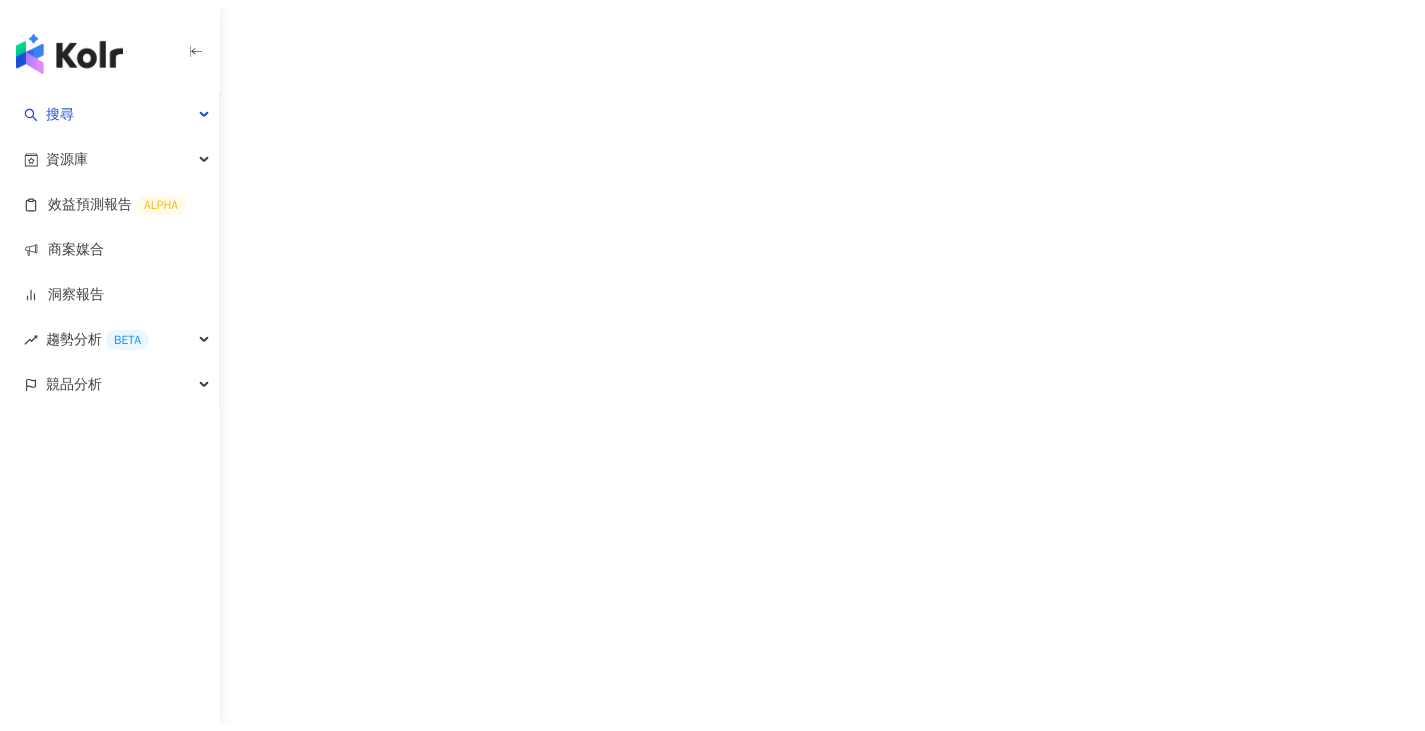 scroll, scrollTop: 0, scrollLeft: 0, axis: both 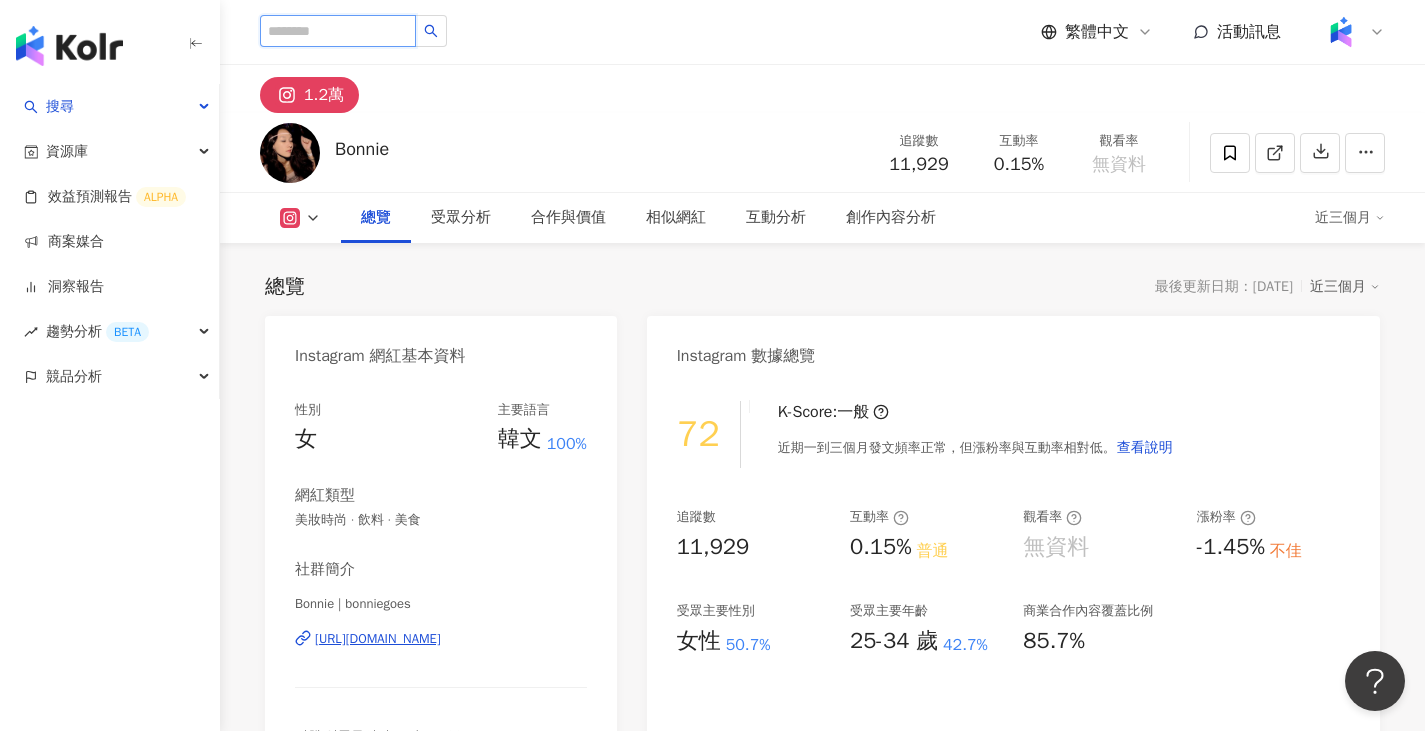 click at bounding box center [338, 31] 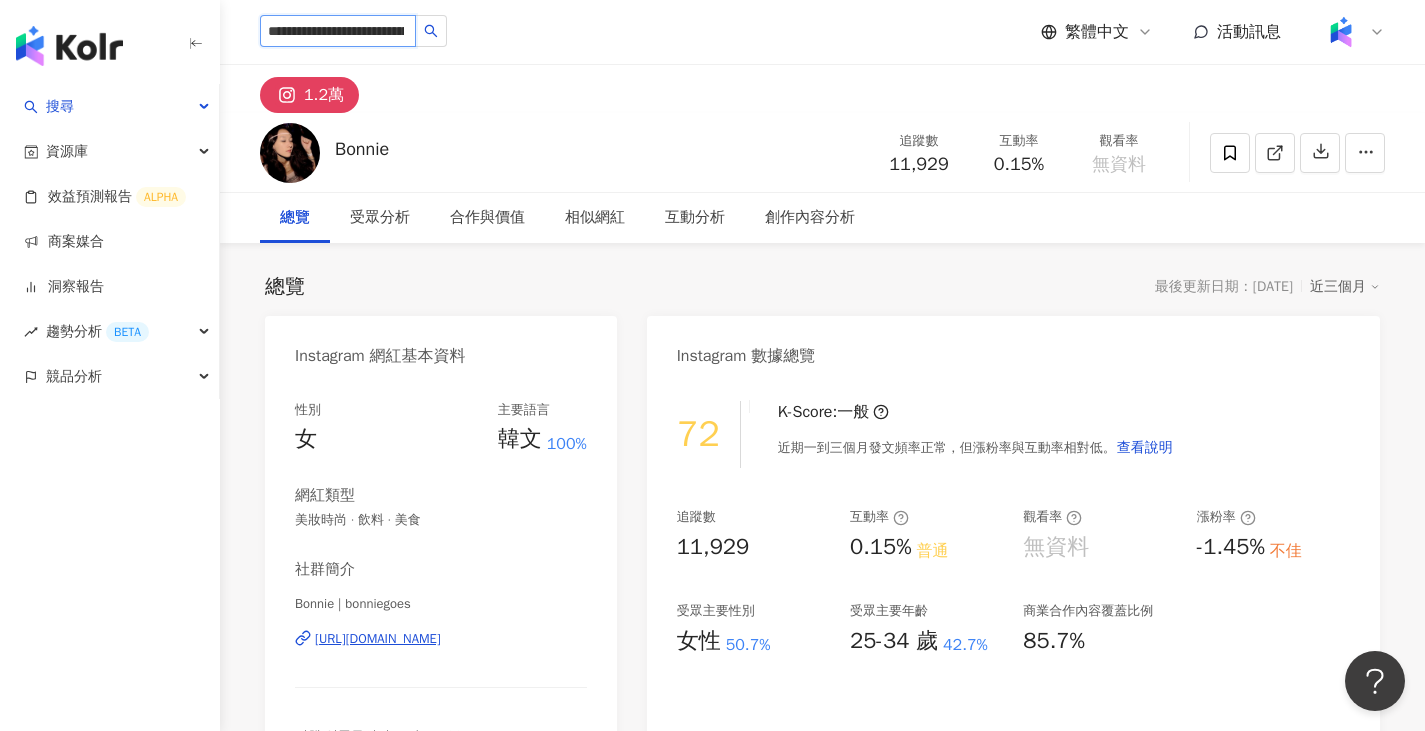 scroll, scrollTop: 0, scrollLeft: 62, axis: horizontal 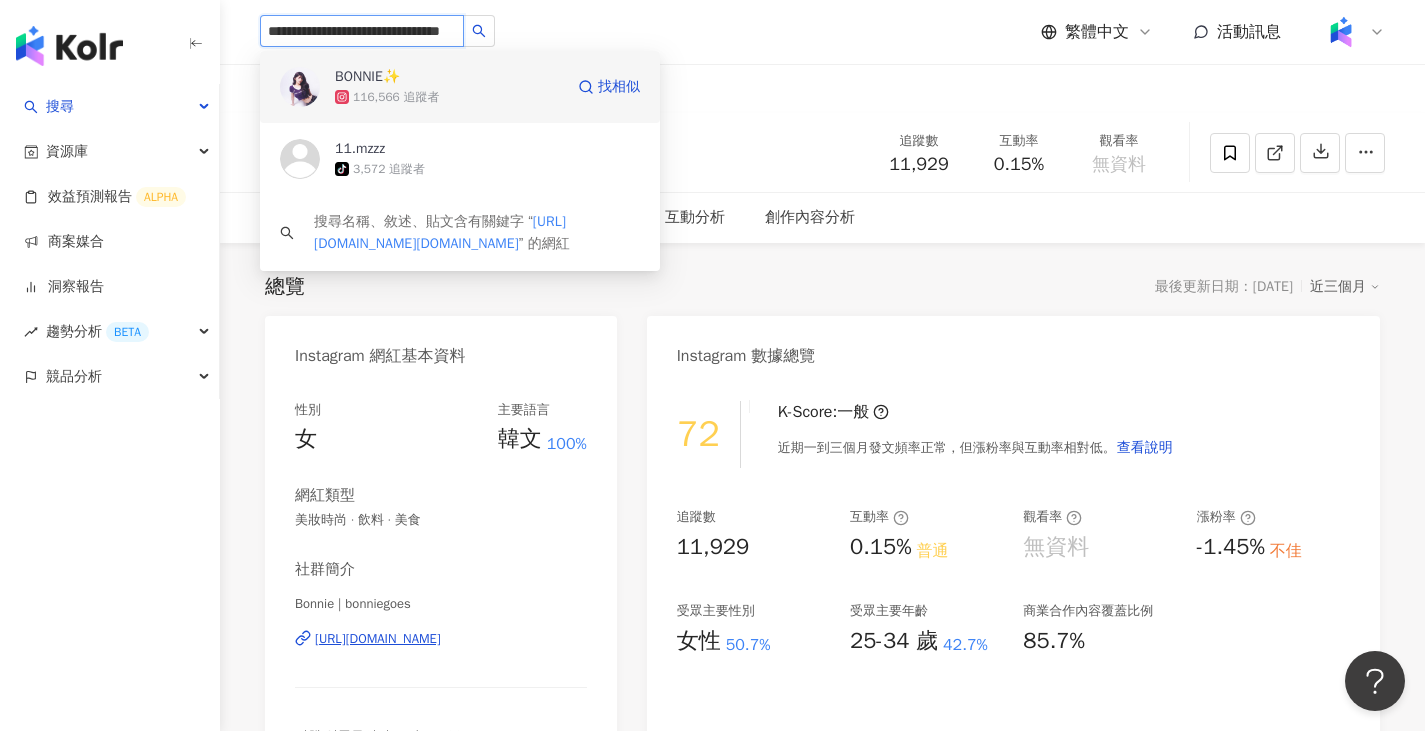 click at bounding box center (300, 87) 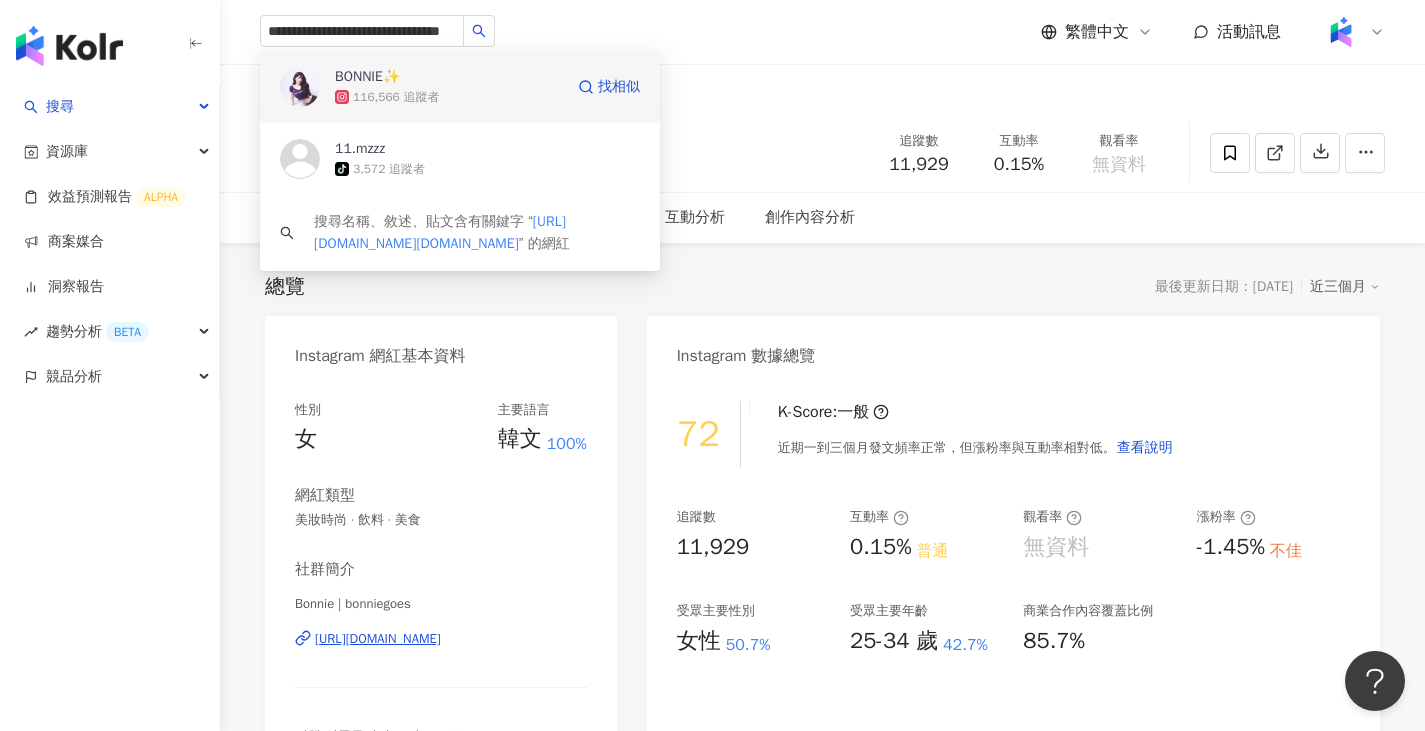 type 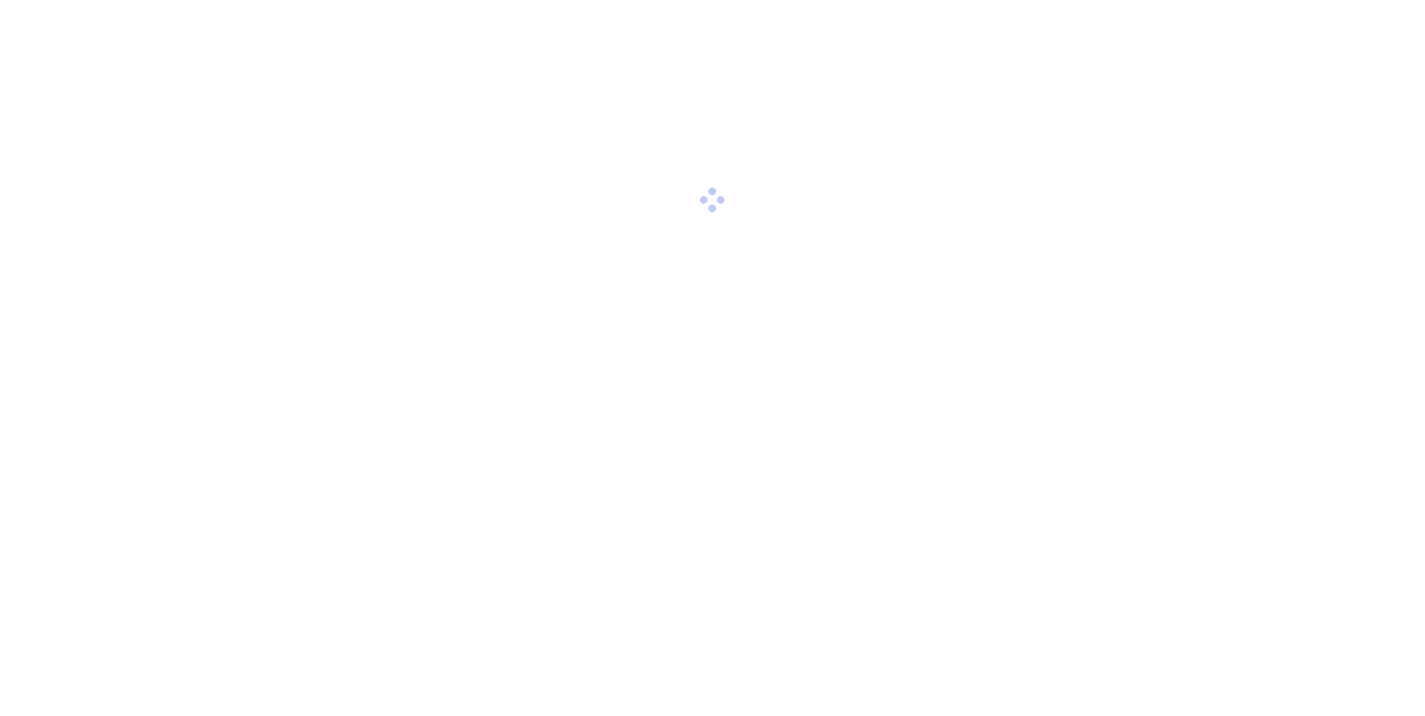 scroll, scrollTop: 0, scrollLeft: 0, axis: both 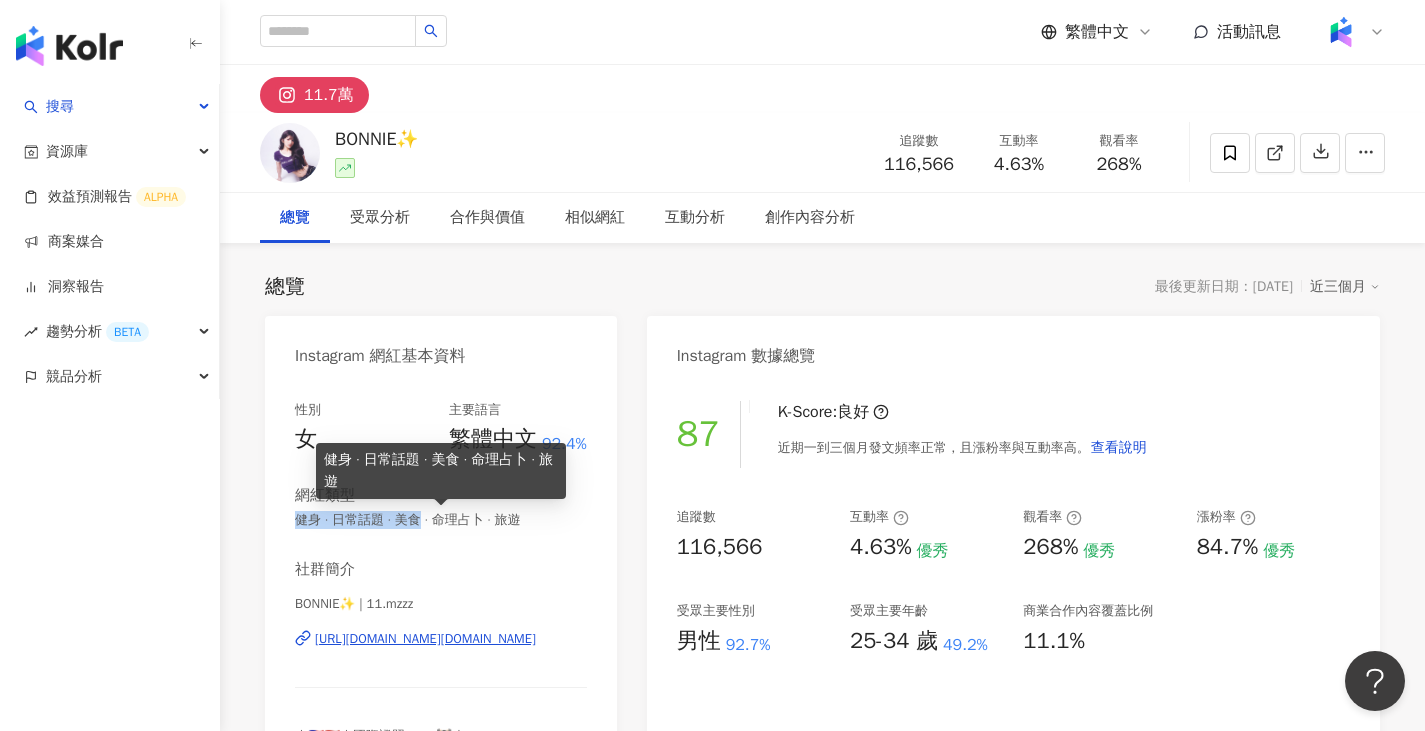 drag, startPoint x: 296, startPoint y: 515, endPoint x: 431, endPoint y: 528, distance: 135.62448 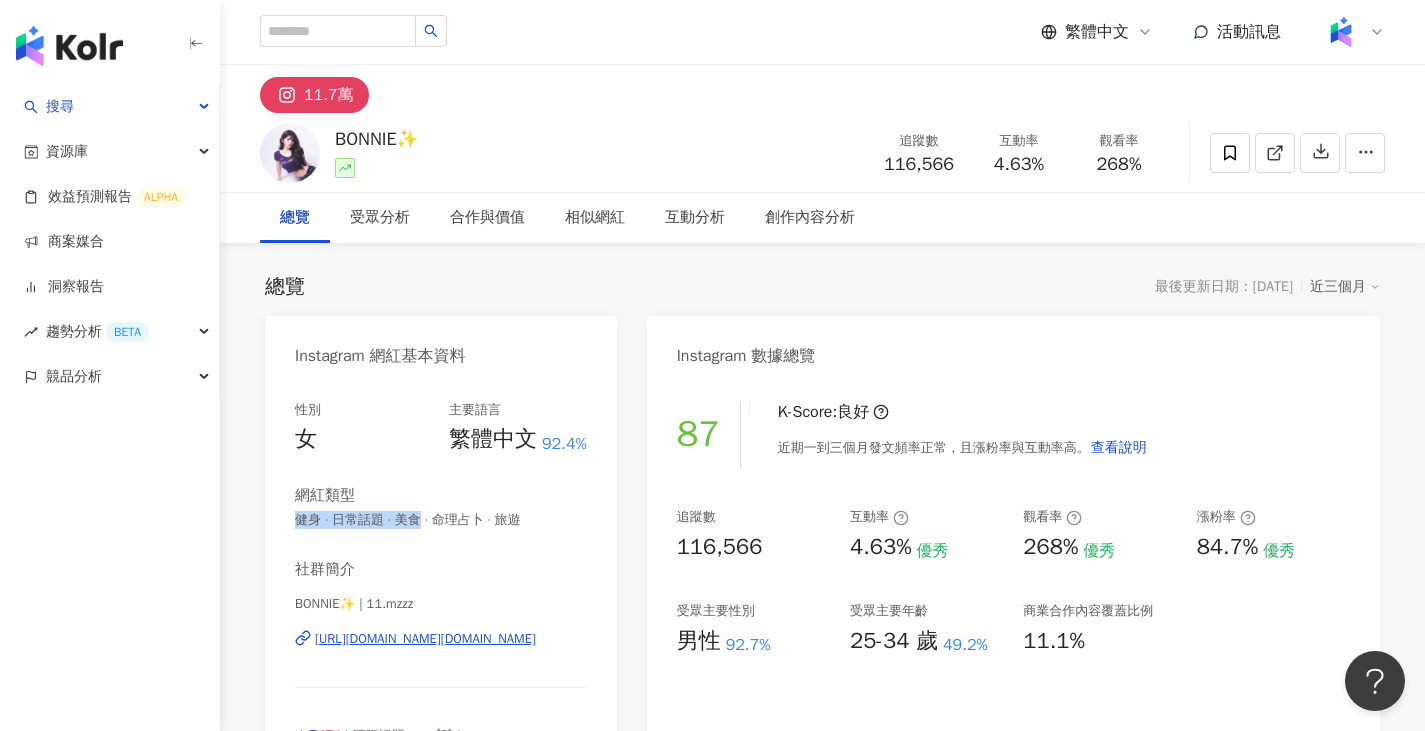 click on "[URL][DOMAIN_NAME][DOMAIN_NAME]" at bounding box center [425, 639] 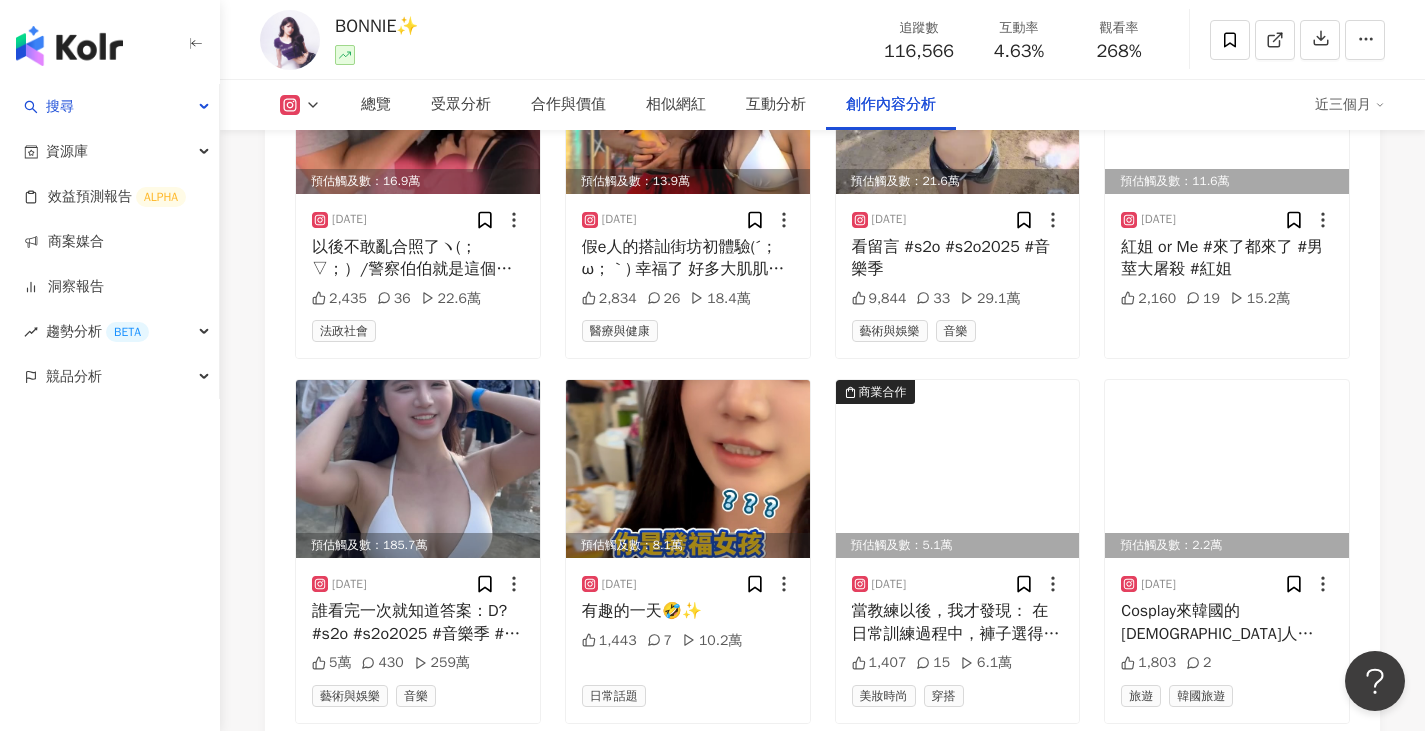 scroll, scrollTop: 6867, scrollLeft: 0, axis: vertical 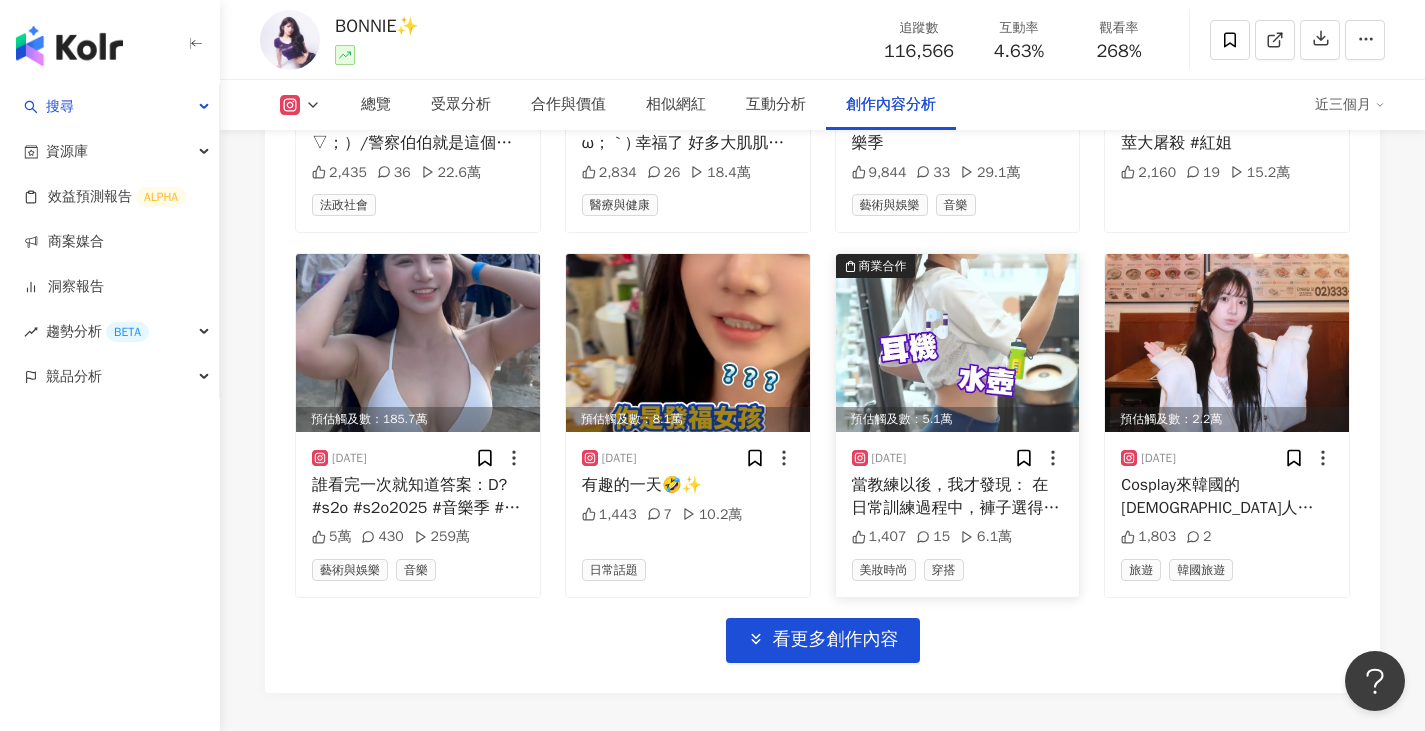 click on "當教練以後，我才發現：
在日常訓練過程中，褲子選得對不對，差很多
現在穿的是這條 👉 [URL][DOMAIN_NAME]
深蹲、衝刺、有氧＋重量訓練連著上，
一條褲子只要摩擦、悶熱、滑位——我直接淘汰
現在這條，我穿到學生都問是哪一牌：
👉 Attis 膠原蛋白壓力褲
✔ 加壓設計，撐得住爆發力
✔ 超彈布料，不卡不卡、不磨大腿根
✔ 膠原蛋白纖維，排汗透氣，練完肌膚還是滑
✔ 小口袋＋高腰收腹設計，實用又穩定
我不太推沒穿過的東西，這條是真的回購了
穿過才知道什麼叫「好穿又好看」。
📌想問材質、剪裁、適合什麼運動？都可以留言給我
📍褲子這裡買 → [URL][DOMAIN_NAME]
#Bonnie教練真心推 #Attis壓力褲 #膠原蛋白壓力褲" at bounding box center [958, 496] 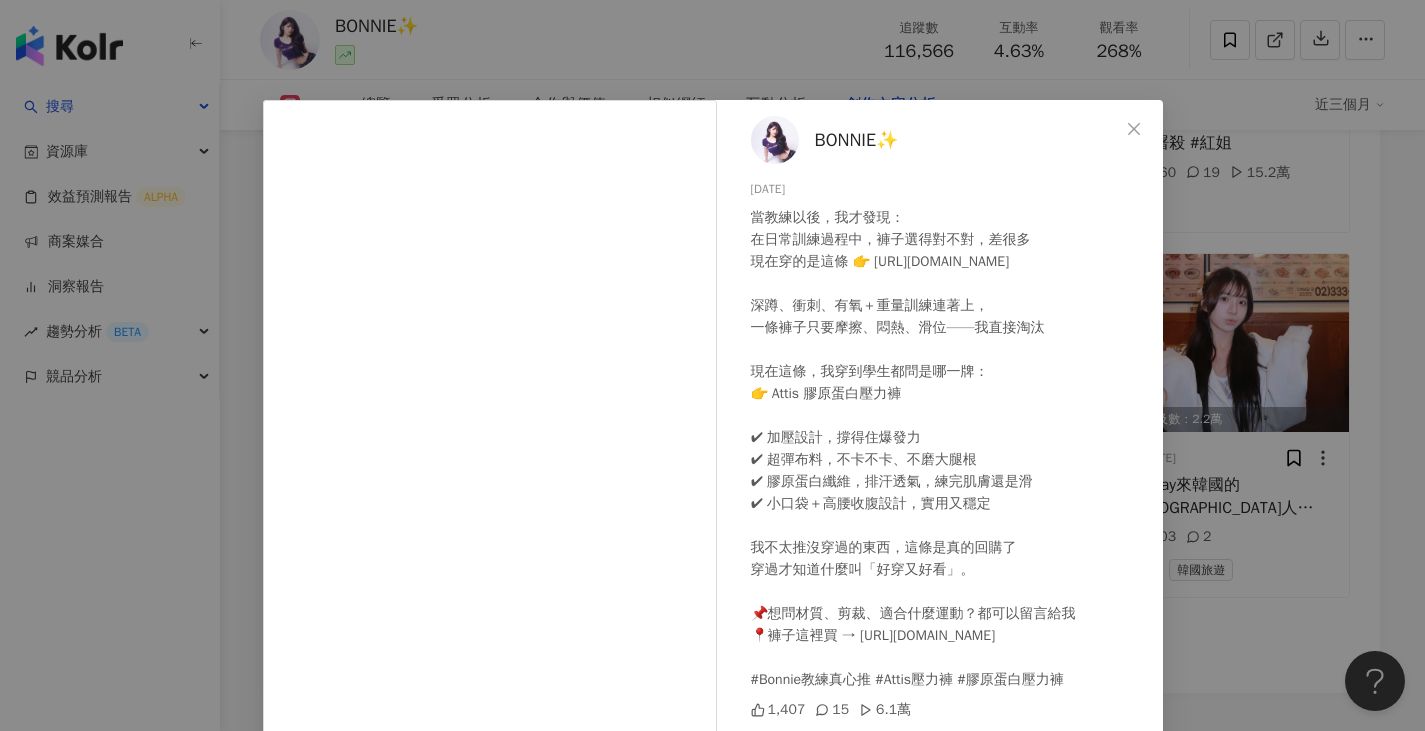 click on "當教練以後，我才發現：
在日常訓練過程中，褲子選得對不對，差很多
現在穿的是這條 👉 [URL][DOMAIN_NAME]
深蹲、衝刺、有氧＋重量訓練連著上，
一條褲子只要摩擦、悶熱、滑位——我直接淘汰
現在這條，我穿到學生都問是哪一牌：
👉 Attis 膠原蛋白壓力褲
✔ 加壓設計，撐得住爆發力
✔ 超彈布料，不卡不卡、不磨大腿根
✔ 膠原蛋白纖維，排汗透氣，練完肌膚還是滑
✔ 小口袋＋高腰收腹設計，實用又穩定
我不太推沒穿過的東西，這條是真的回購了
穿過才知道什麼叫「好穿又好看」。
📌想問材質、剪裁、適合什麼運動？都可以留言給我
📍褲子這裡買 → [URL][DOMAIN_NAME]
#Bonnie教練真心推 #Attis壓力褲 #膠原蛋白壓力褲" at bounding box center (949, 449) 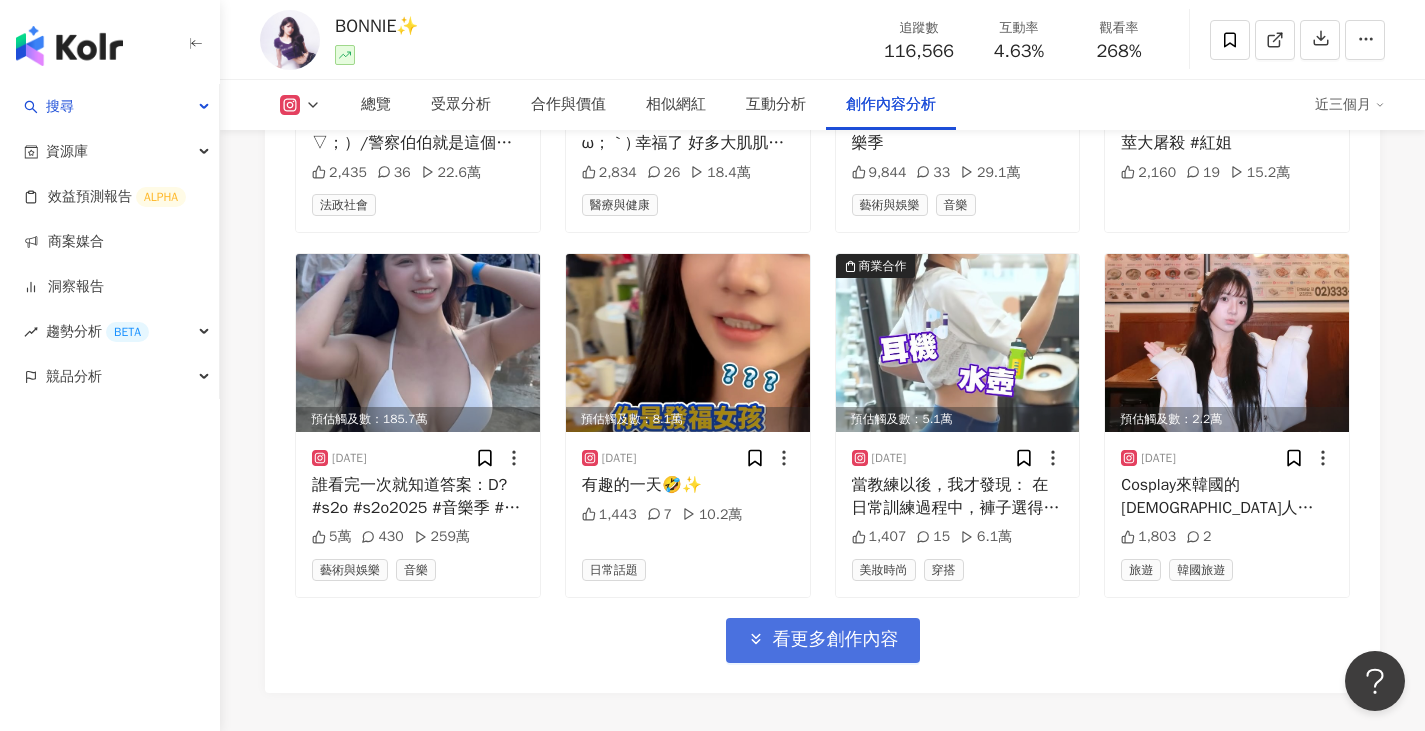 click on "看更多創作內容" at bounding box center (836, 640) 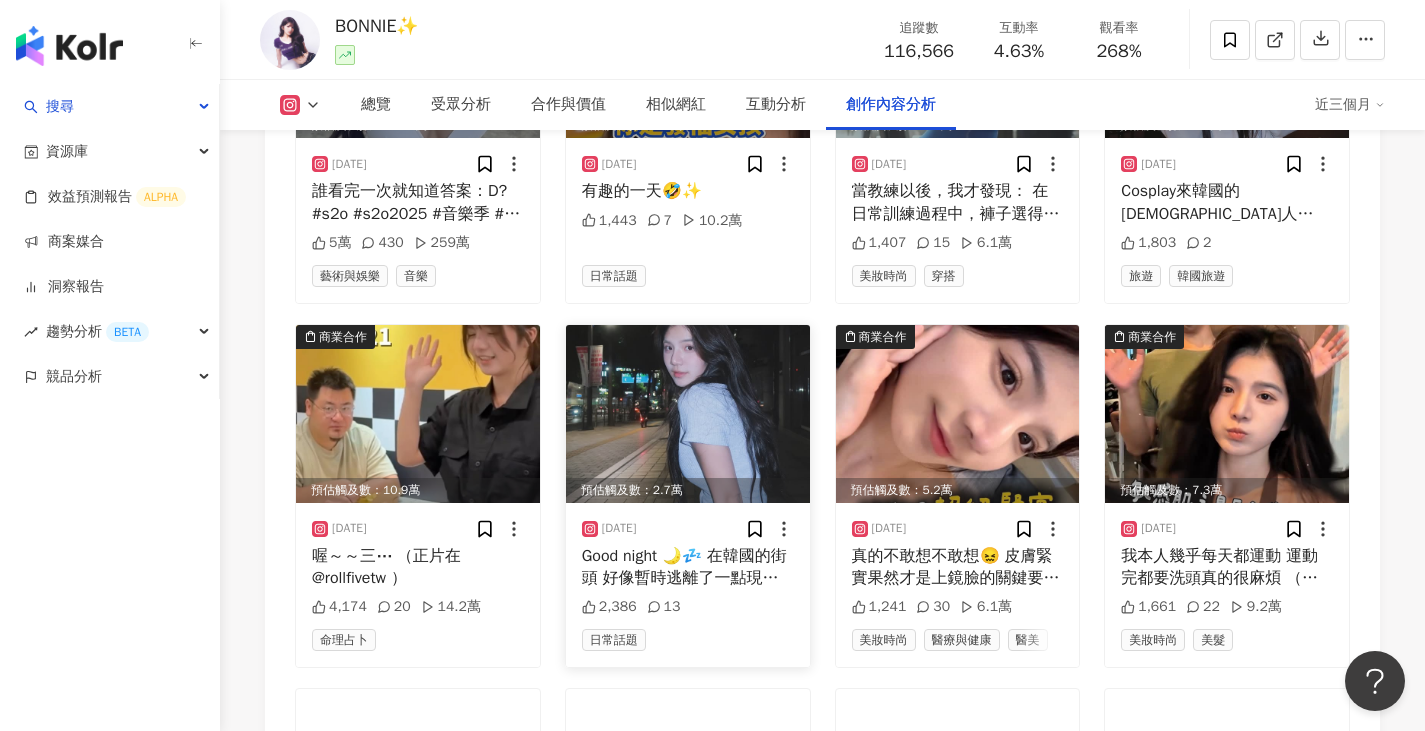scroll, scrollTop: 7267, scrollLeft: 0, axis: vertical 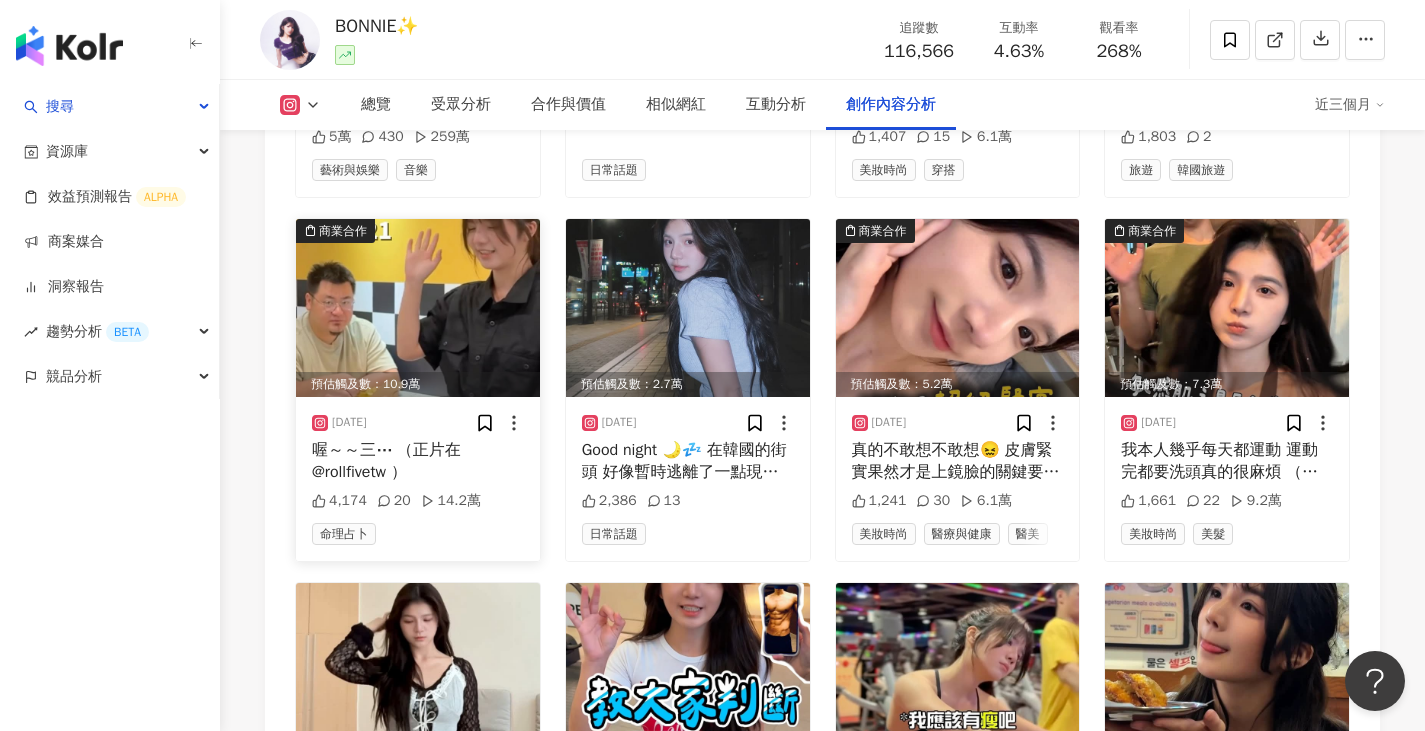 click at bounding box center [418, 308] 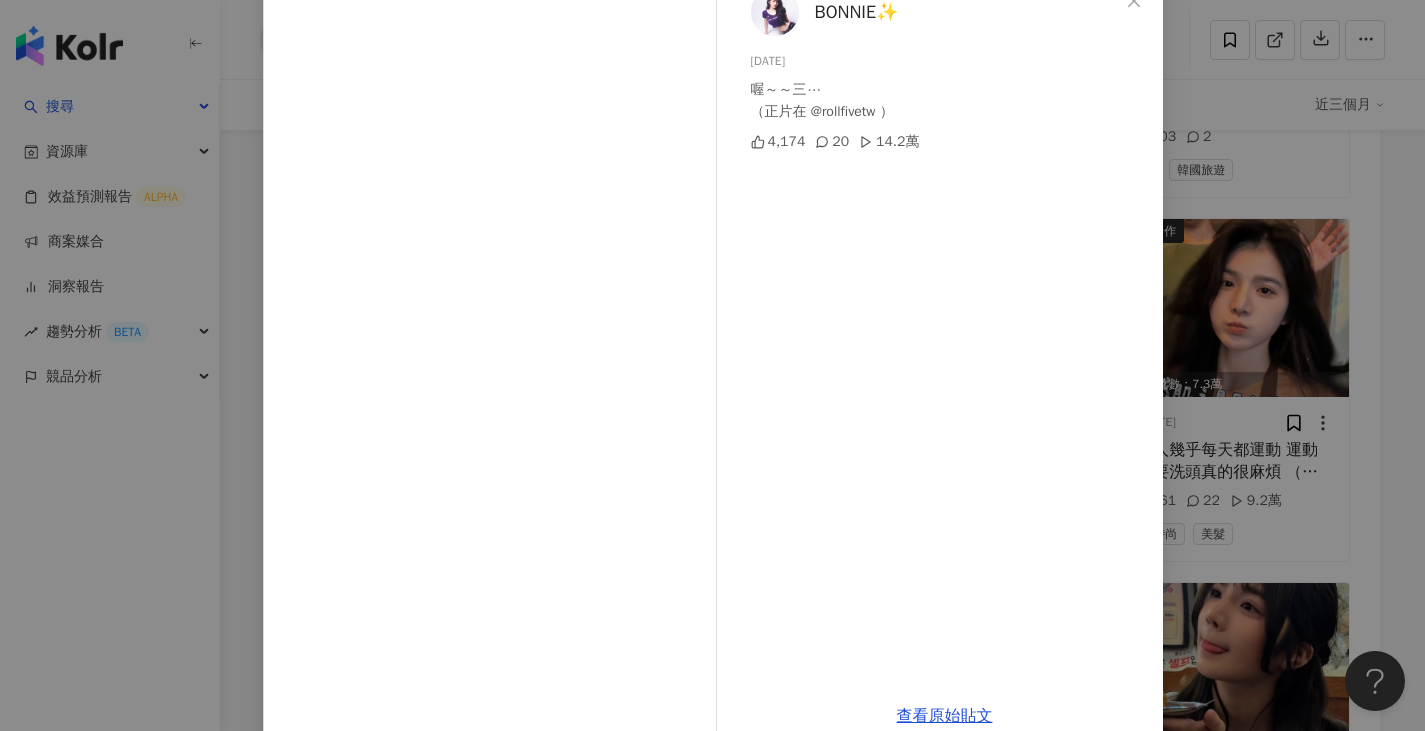 scroll, scrollTop: 166, scrollLeft: 0, axis: vertical 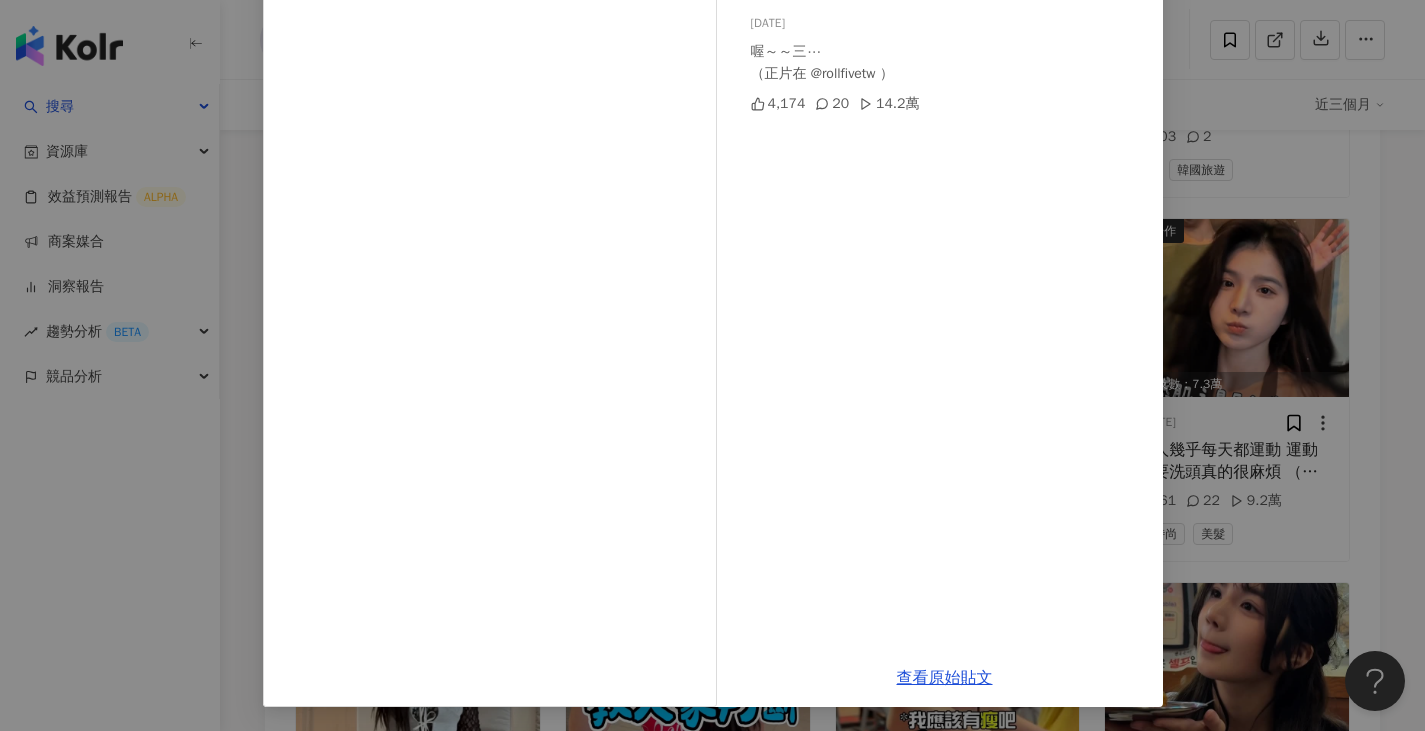 click on "BONNIE✨ 2025/7/8 喔～～三⋯
（正片在 @rollfivetw ） 4,174 20 14.2萬 查看原始貼文" at bounding box center [712, 365] 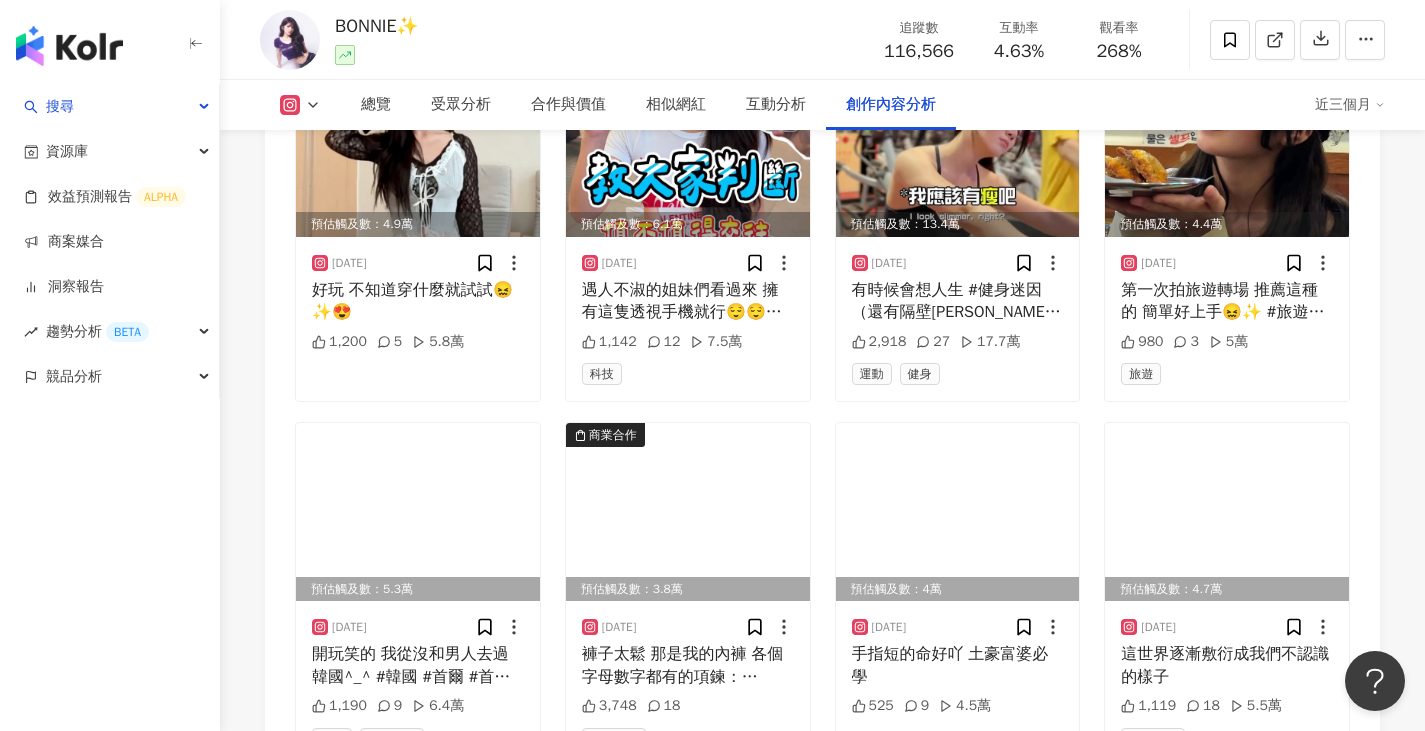 scroll, scrollTop: 7967, scrollLeft: 0, axis: vertical 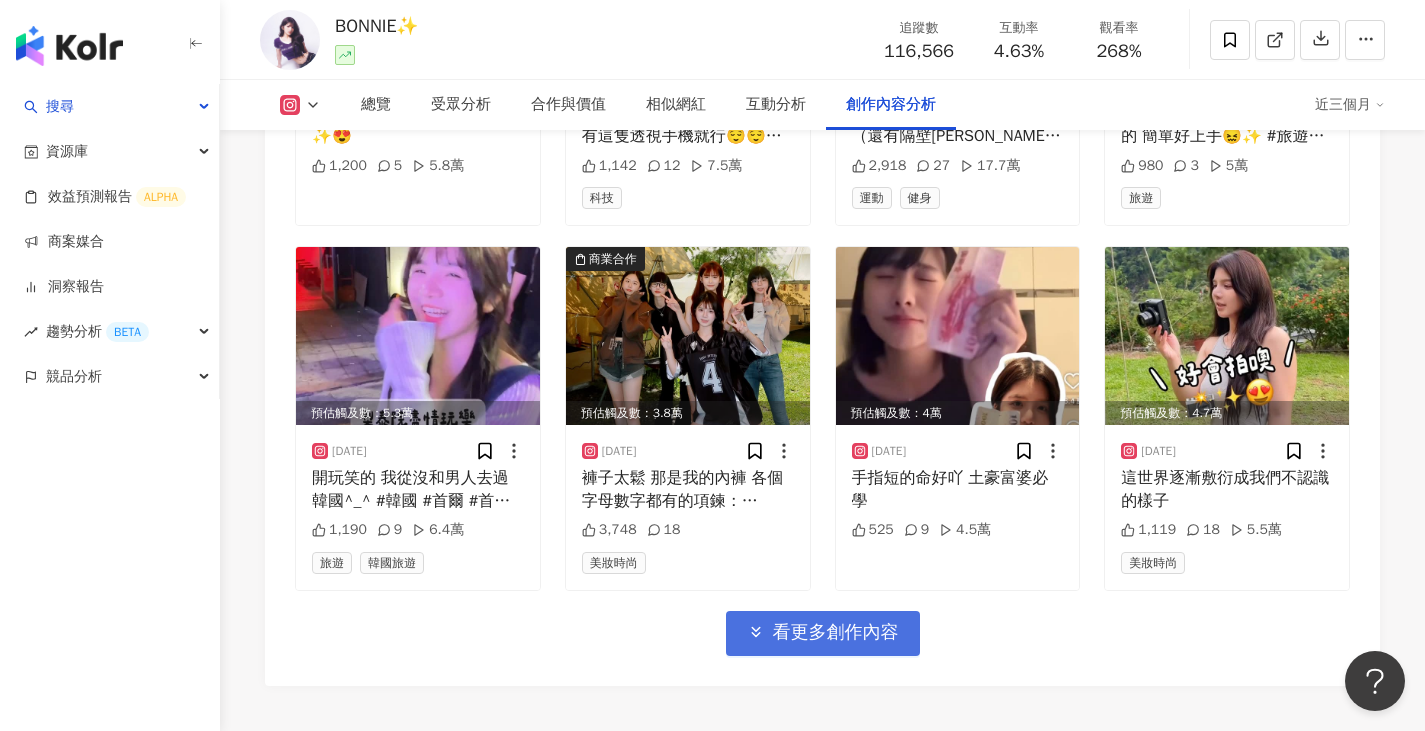 click on "看更多創作內容" at bounding box center (823, 633) 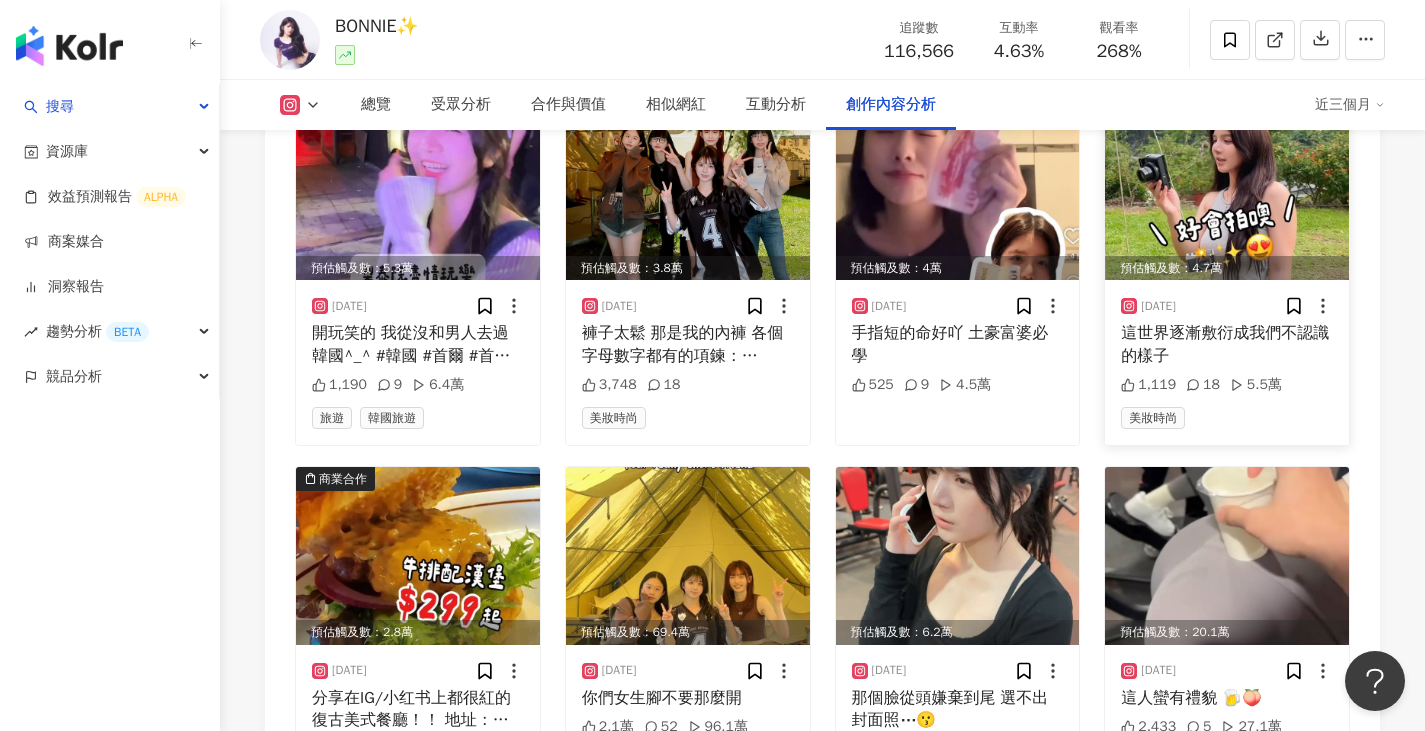 scroll, scrollTop: 8267, scrollLeft: 0, axis: vertical 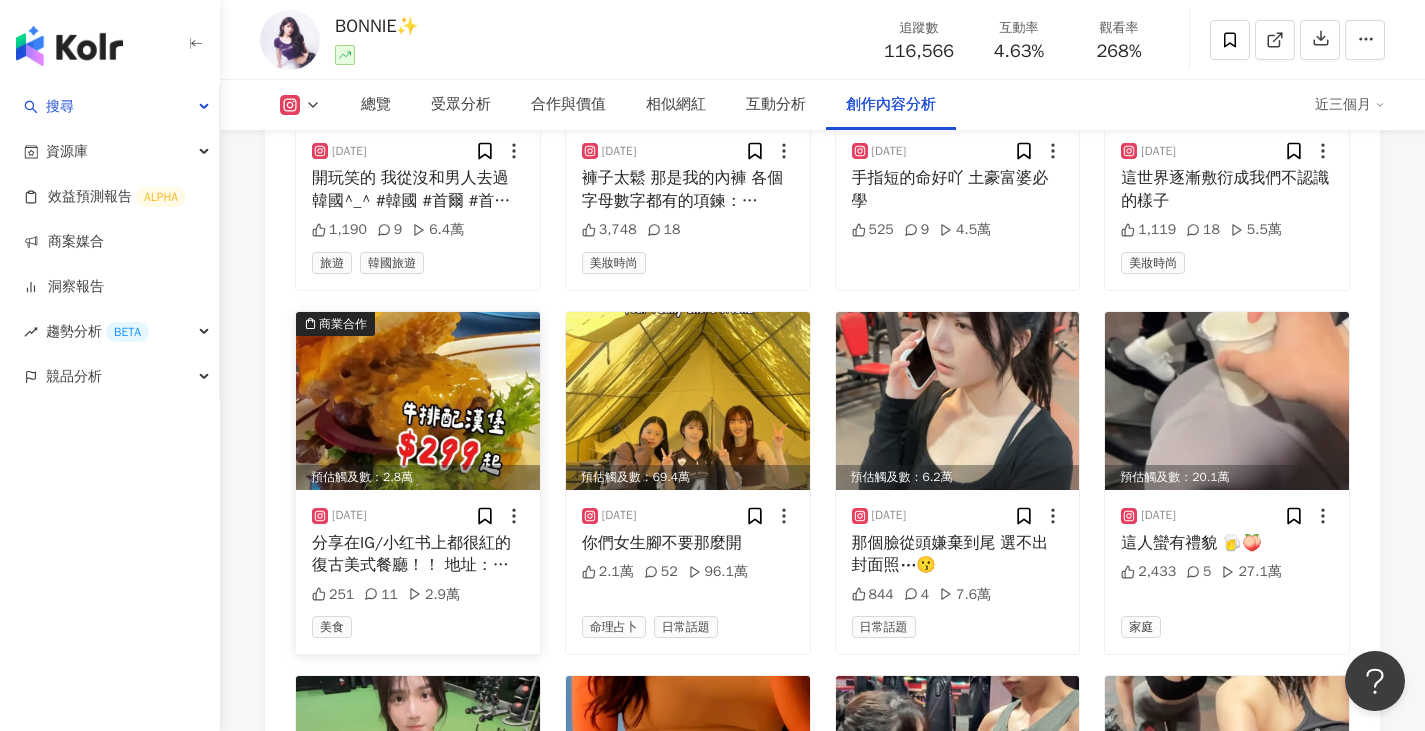 click at bounding box center [418, 401] 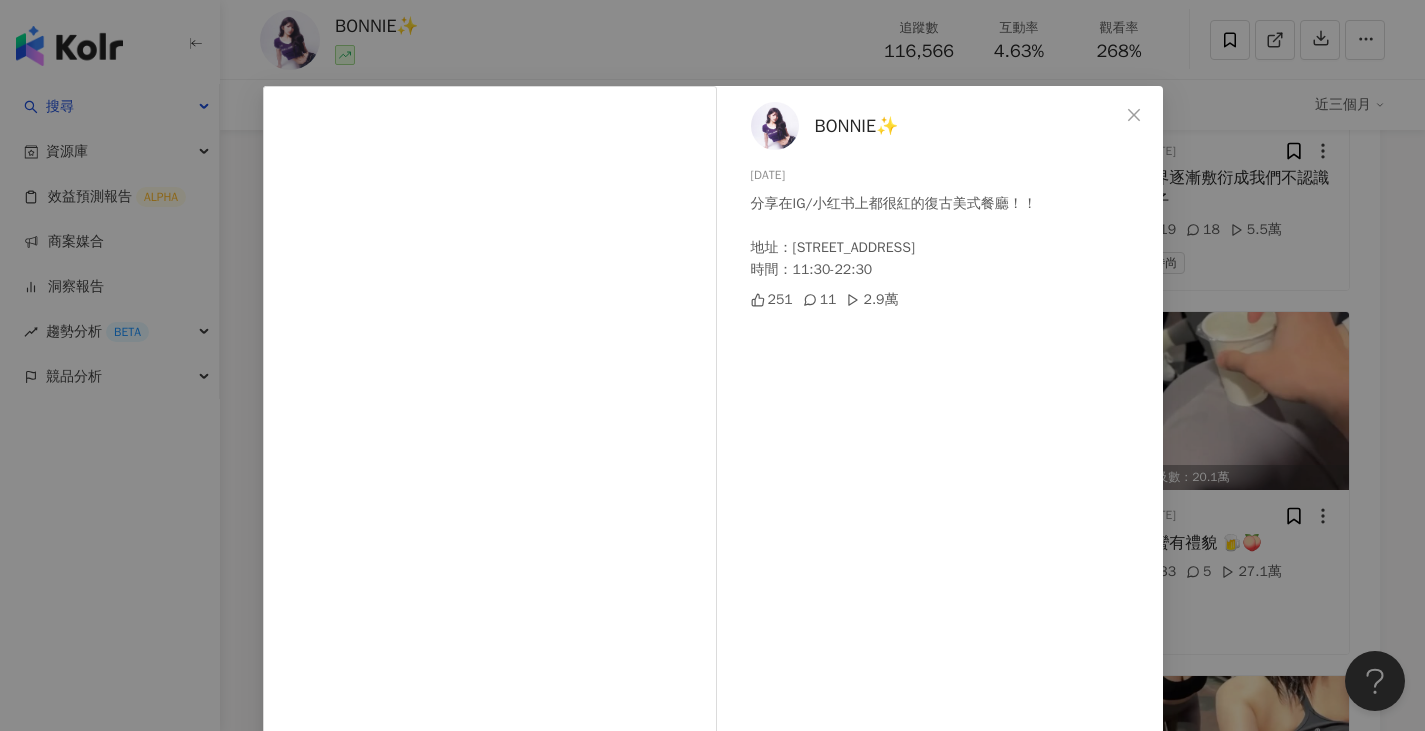 scroll, scrollTop: 0, scrollLeft: 0, axis: both 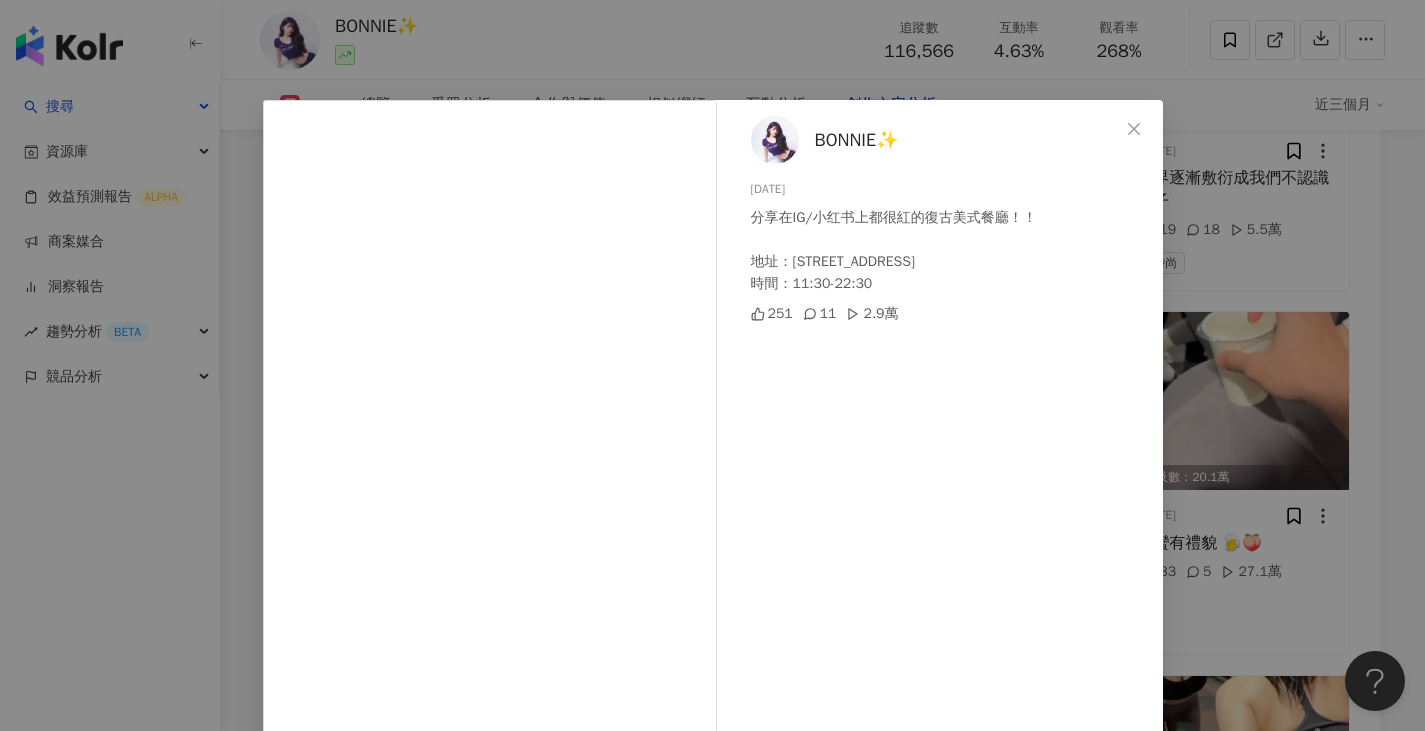 click on "BONNIE✨ 2025/6/17 分享在IG/小红书上都很紅的復古美式餐廳！！
地址：台中西區台灣大道二段315號
時間：11:30-22:30 251 11 2.9萬 查看原始貼文" at bounding box center (712, 365) 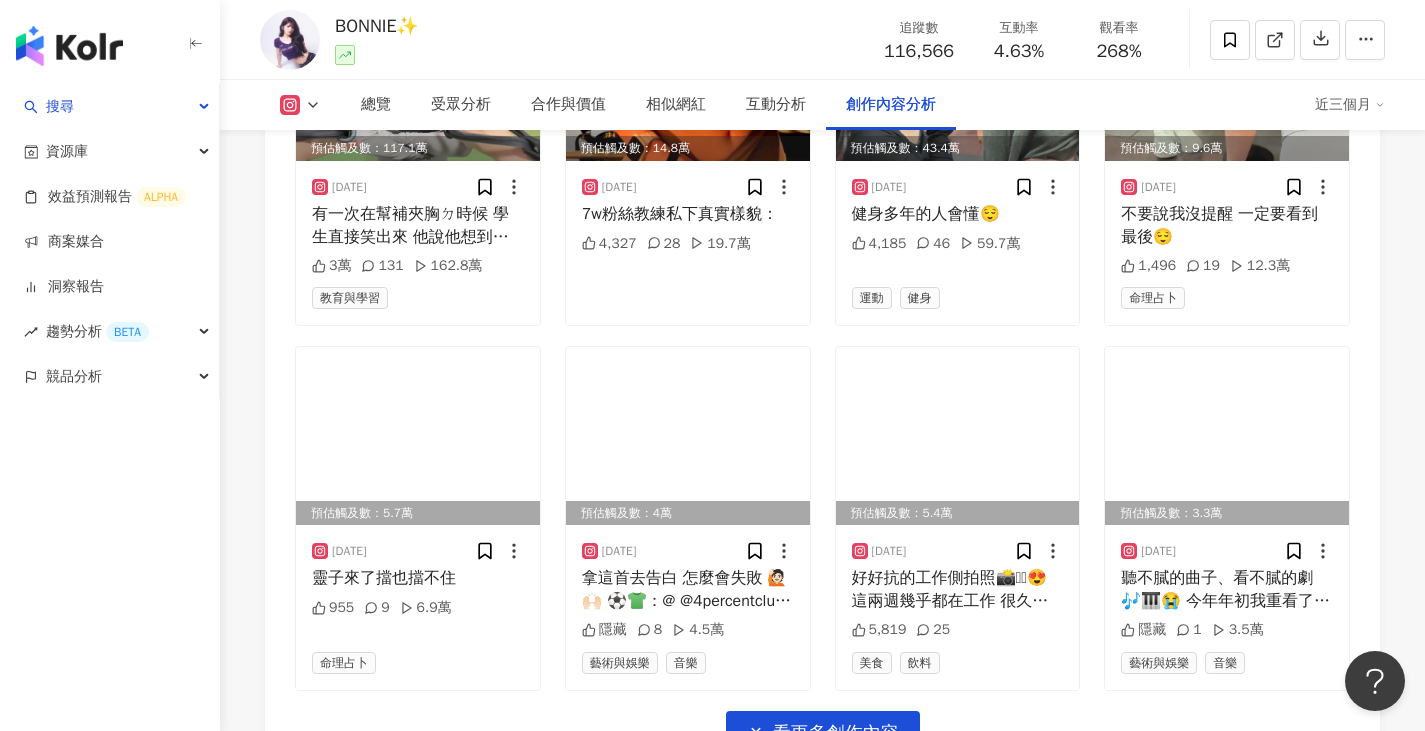 scroll, scrollTop: 9167, scrollLeft: 0, axis: vertical 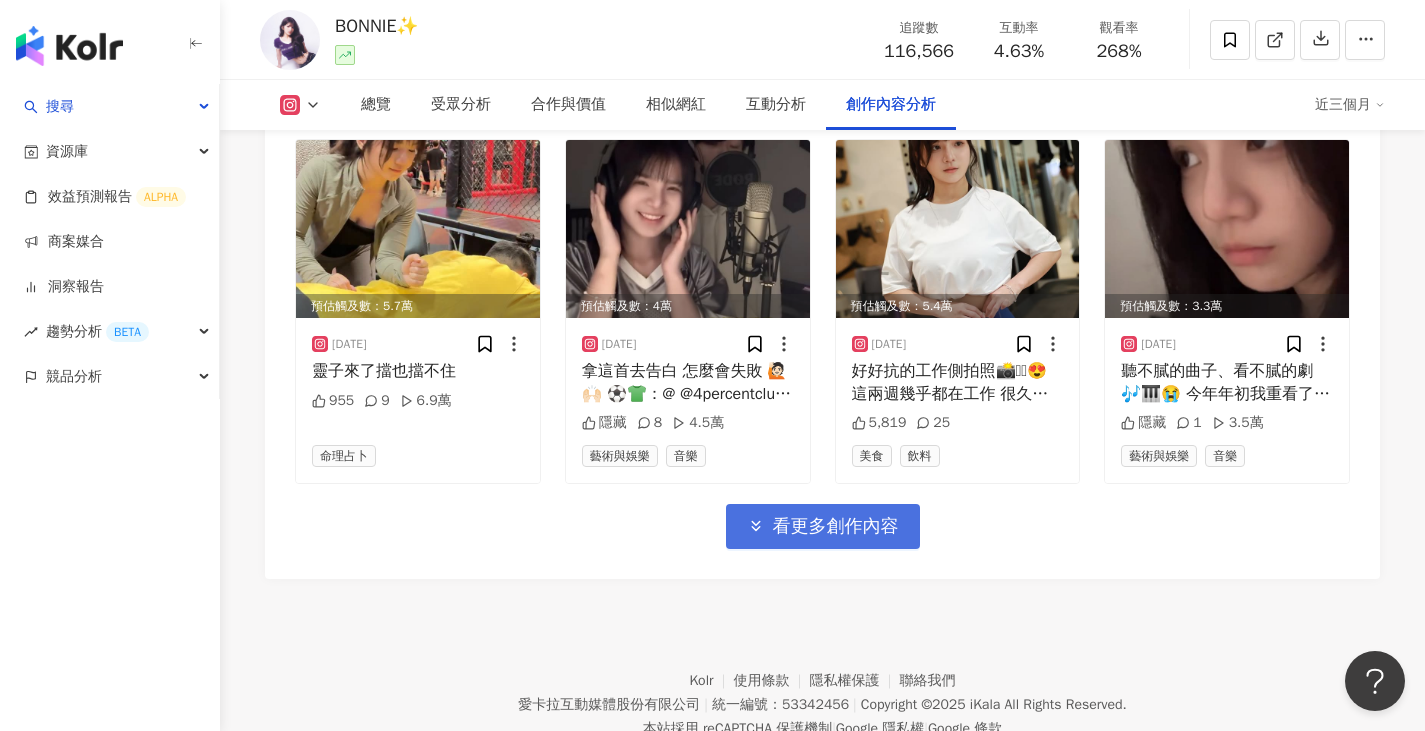 click on "看更多創作內容" at bounding box center (823, 526) 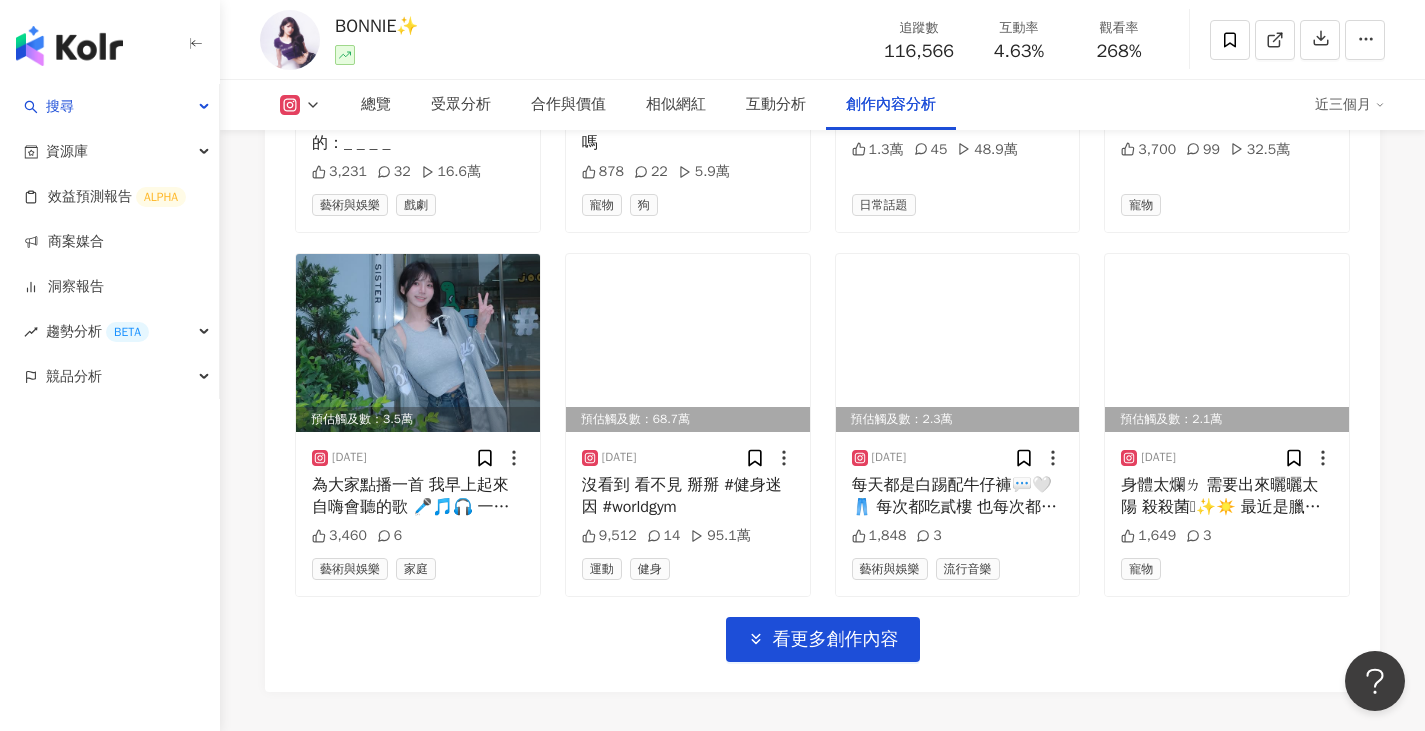 scroll, scrollTop: 10267, scrollLeft: 0, axis: vertical 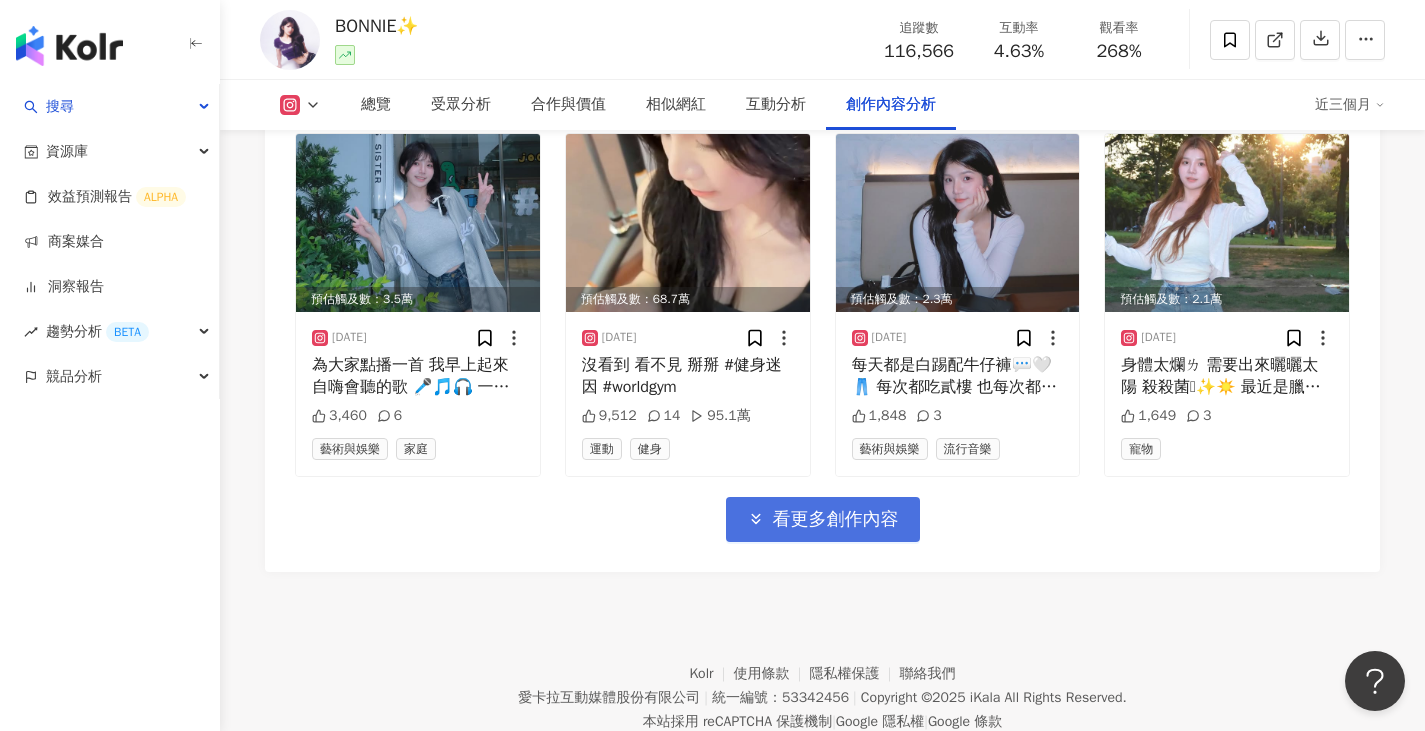click on "看更多創作內容" at bounding box center (836, 520) 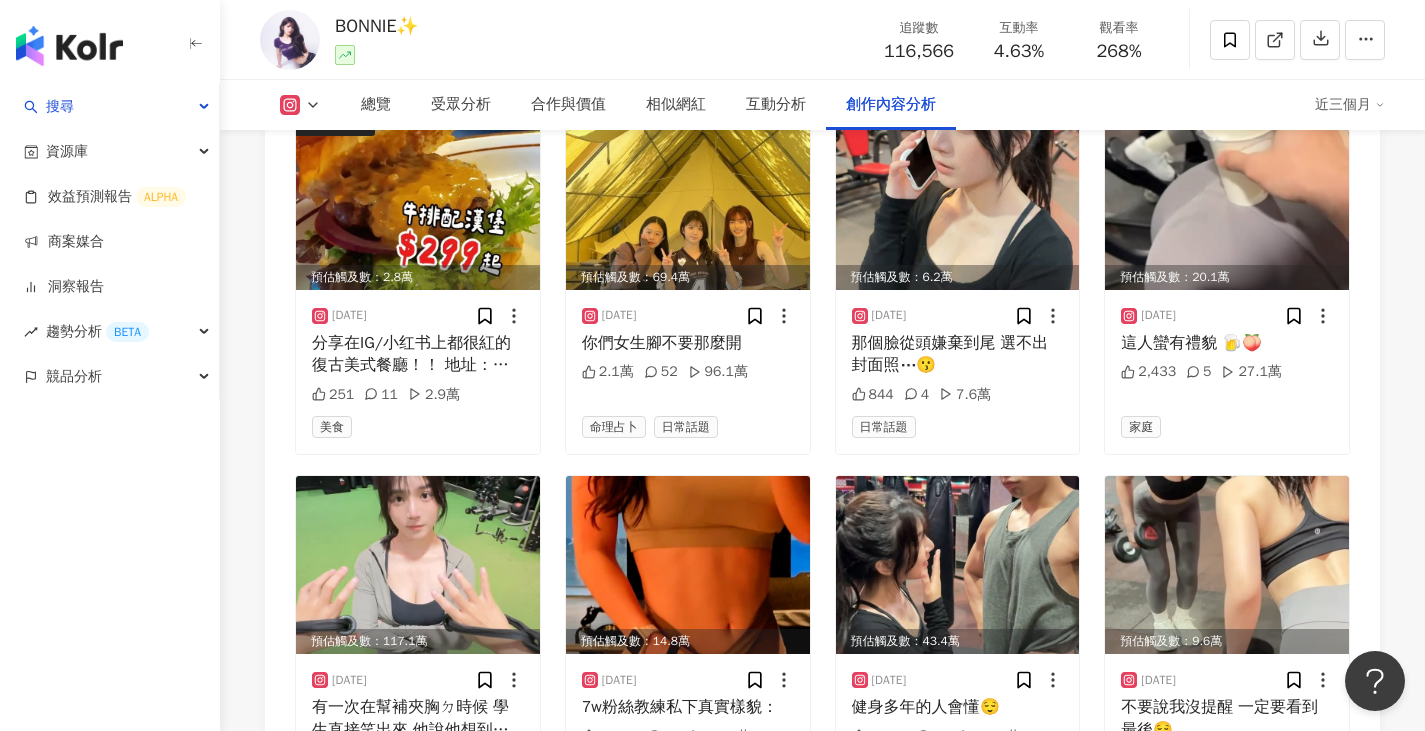 scroll, scrollTop: 8267, scrollLeft: 0, axis: vertical 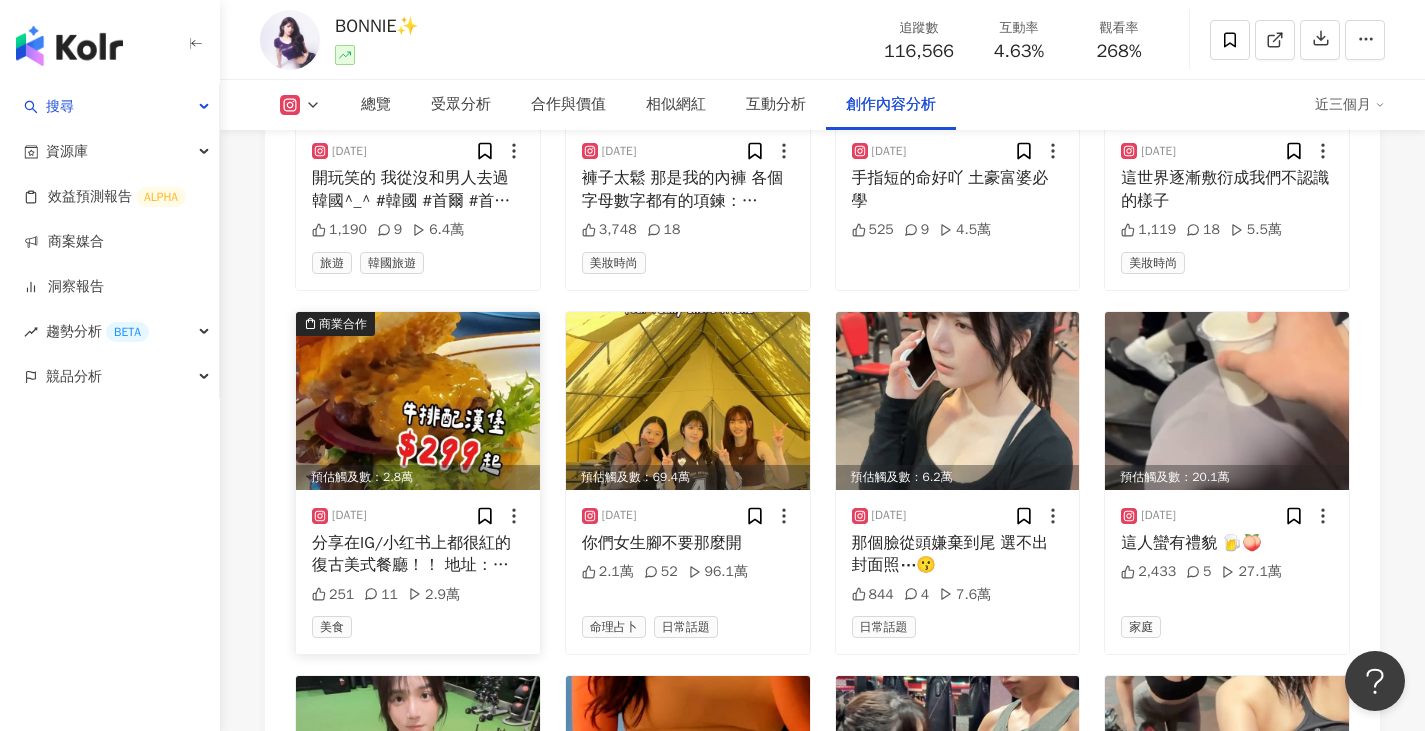 click on "分享在IG/小红书上都很紅的復古美式餐廳！！
地址：台中西區台灣大道二段315號
時間：11:30-22:30" at bounding box center (418, 554) 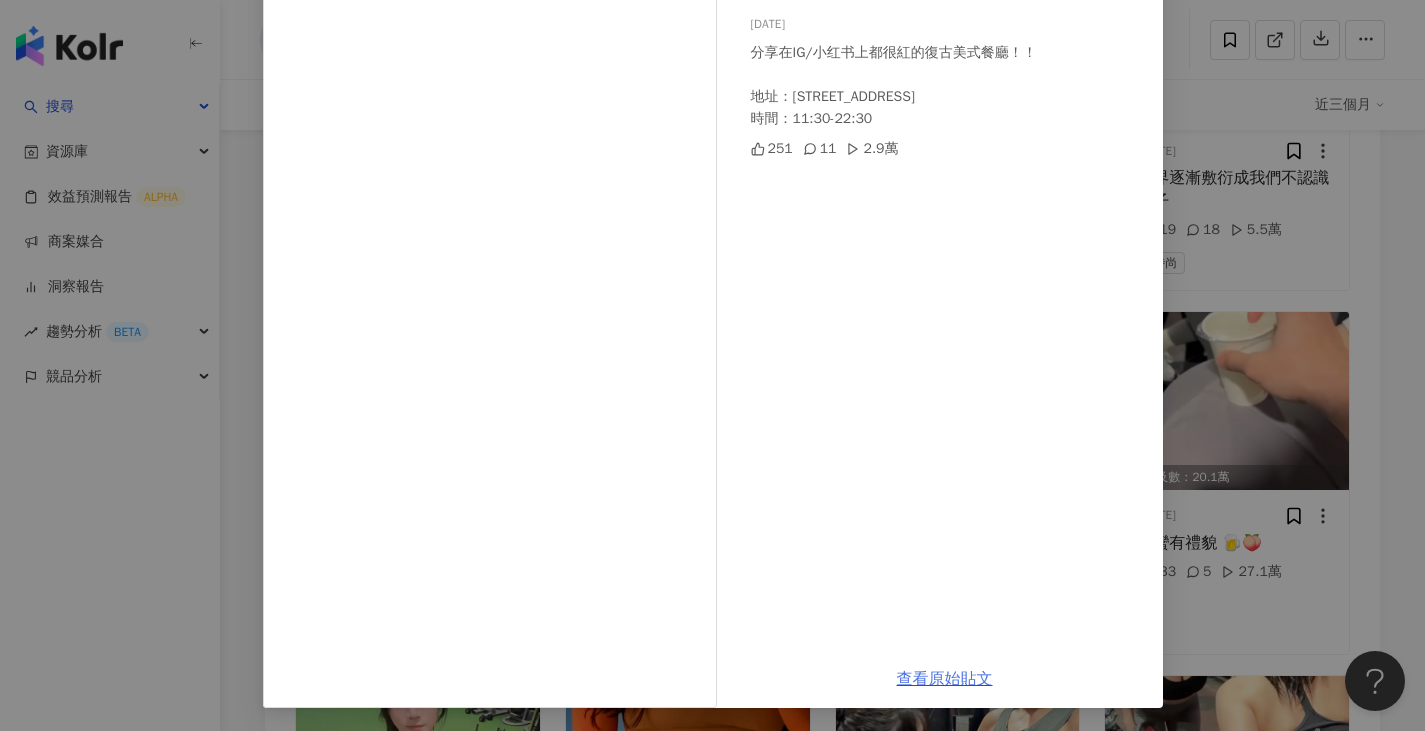 scroll, scrollTop: 166, scrollLeft: 0, axis: vertical 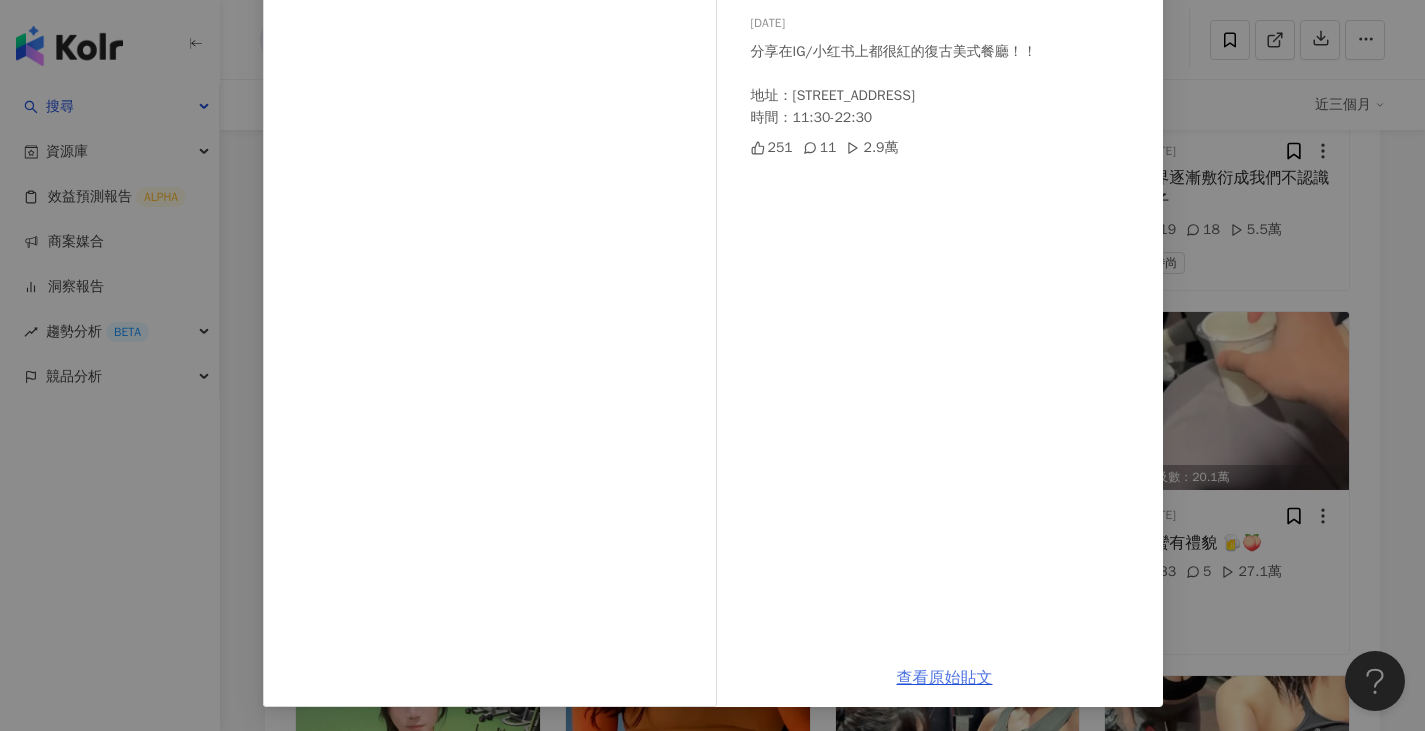 click on "查看原始貼文" at bounding box center [945, 678] 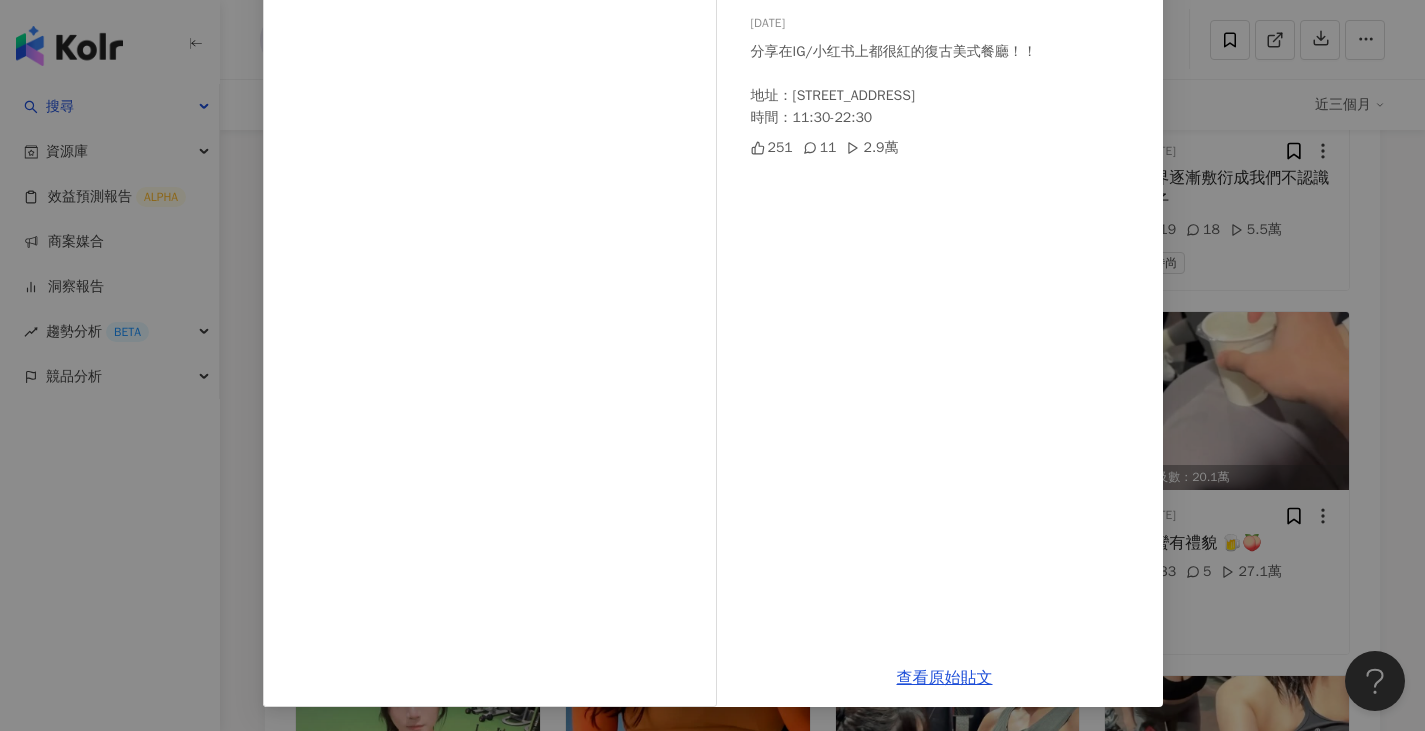click on "BONNIE✨ 2025/6/17 分享在IG/小红书上都很紅的復古美式餐廳！！
地址：台中西區台灣大道二段315號
時間：11:30-22:30 251 11 2.9萬 查看原始貼文" at bounding box center (712, 365) 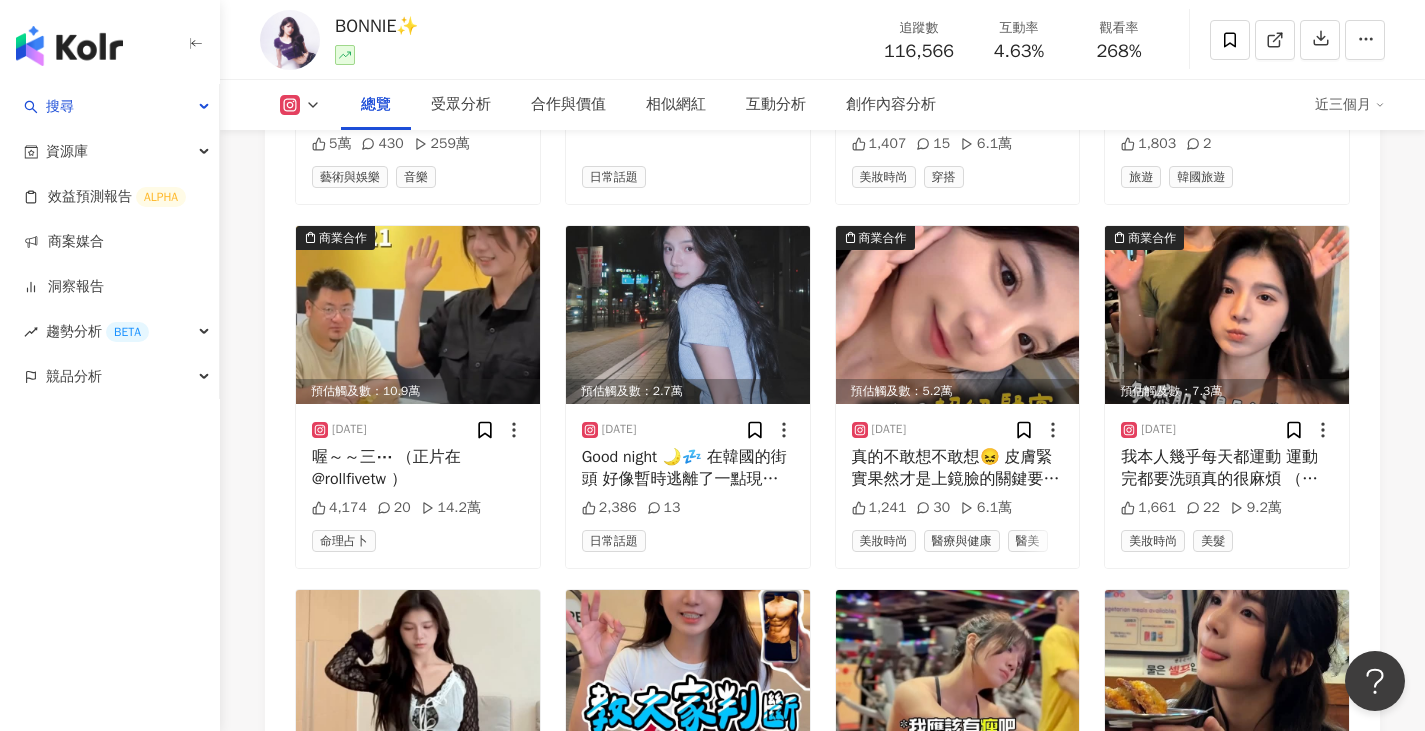 scroll, scrollTop: 0, scrollLeft: 0, axis: both 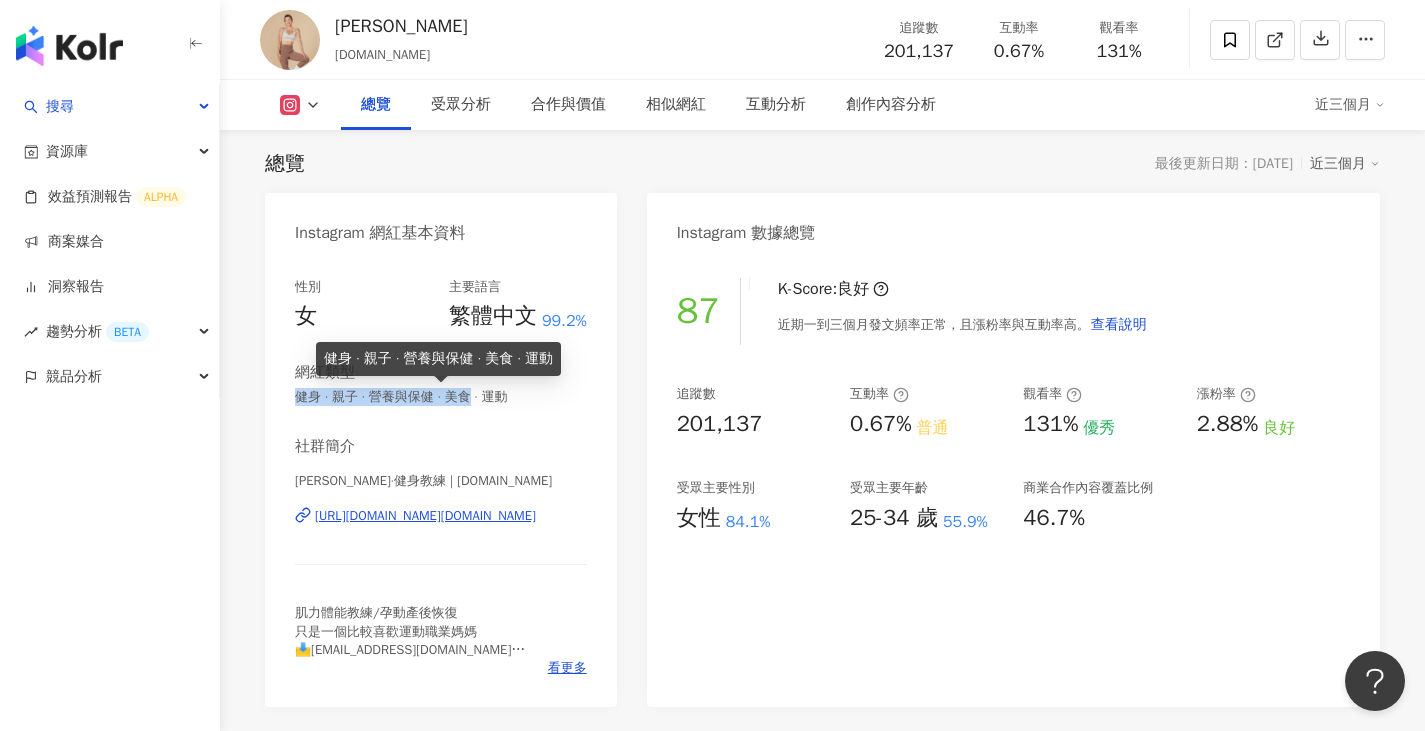 drag, startPoint x: 293, startPoint y: 401, endPoint x: 492, endPoint y: 398, distance: 199.02261 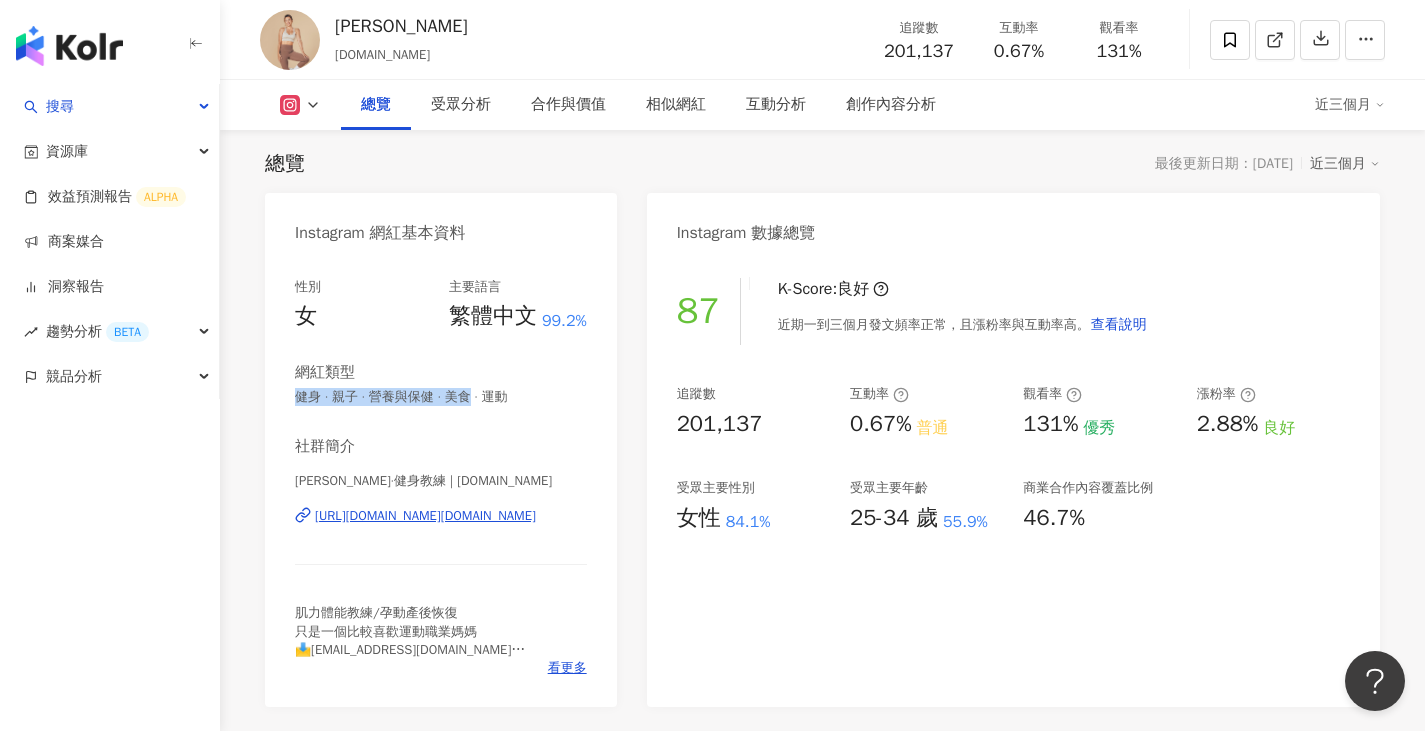 copy on "健身 · 親子 · 營養與保健 · 美食" 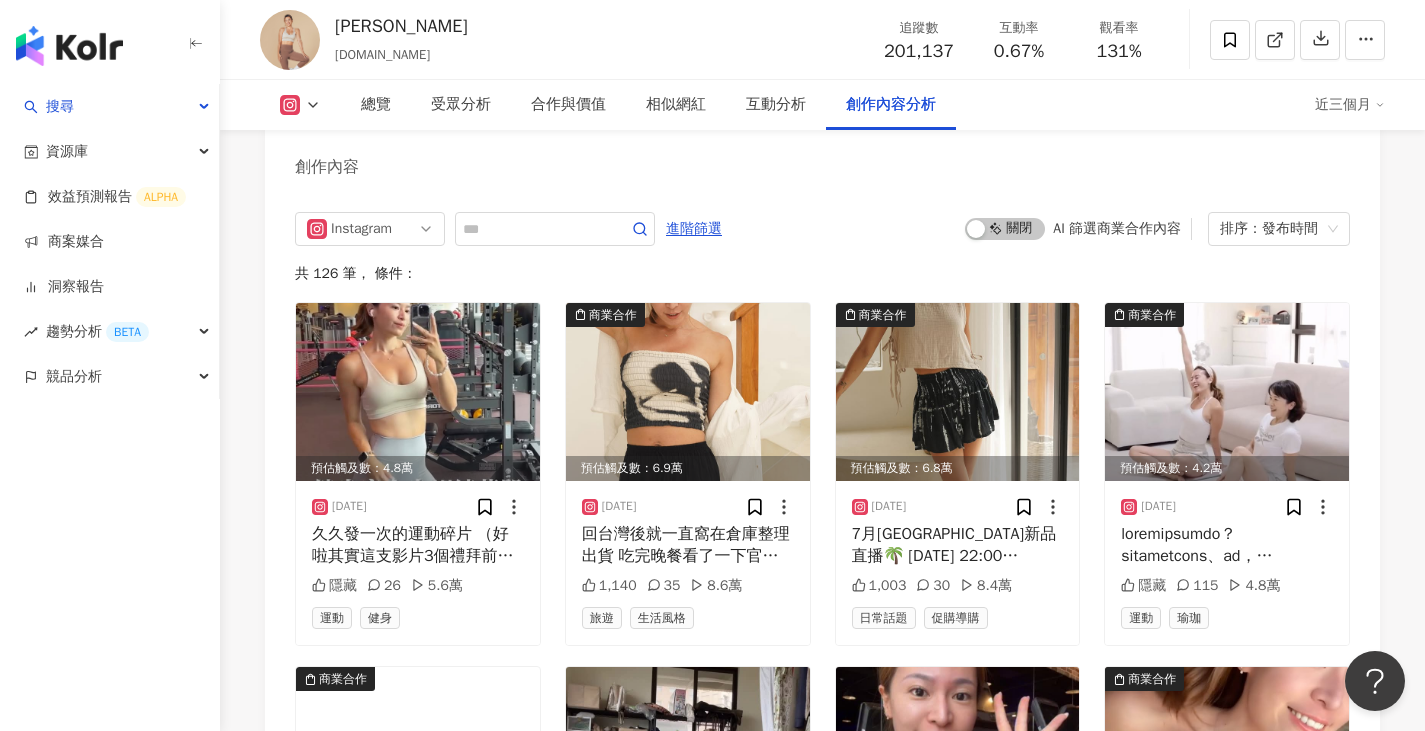 scroll, scrollTop: 6217, scrollLeft: 0, axis: vertical 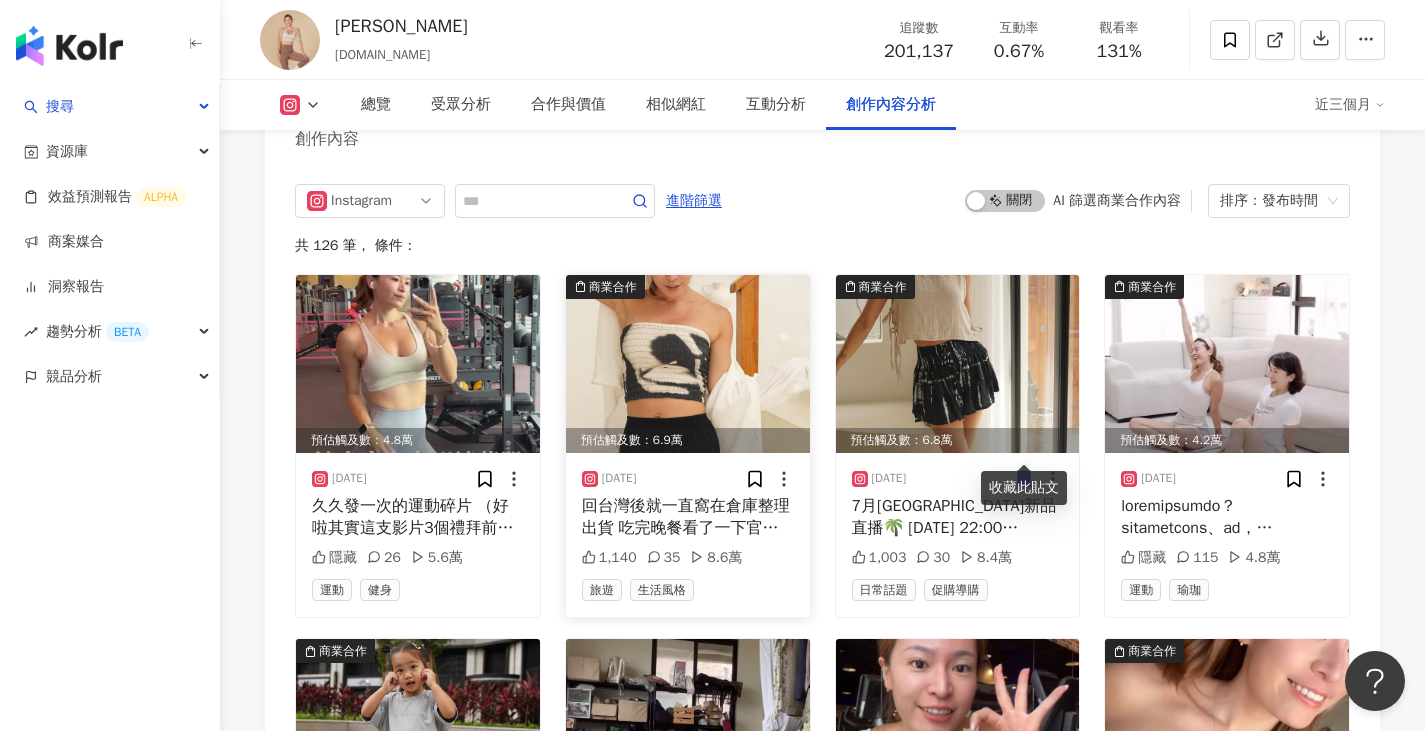 click on "回台灣後就一直窩在倉庫整理出貨
吃完晚餐看了一下官網後台⋯
真的，驚呆了🤯
7月峇里島連線商品
已經超過我們預期的單量😳
開預購2天半已經600多單⋯
考量到峇里島最近真的很常下雨
布料容易曬不乾，加上
手工剪裁和縫製的衣服
阿姨們也有產量的上限
我真的很怕她們沒辦法如期8月中交貨🤯
所以我們決定提早於明天
7/19 晚上23:59關閉7月預購結單
我真的驚訝之餘更多是感動🥹
真的慢慢把口碑建立起來了
也感謝自己堅持和努力😭
我們會更認真幫大家訂製漂亮又舒服的衣服🫶🏼
7月如果有喜歡的款式沒買到
8月我會努力幫妳們追的！！
好了我要繼續來去整理6月預購商品了～
如果有要訂7月連線的話
記得留意時間喔👀
@hugbali.select" at bounding box center [688, 517] 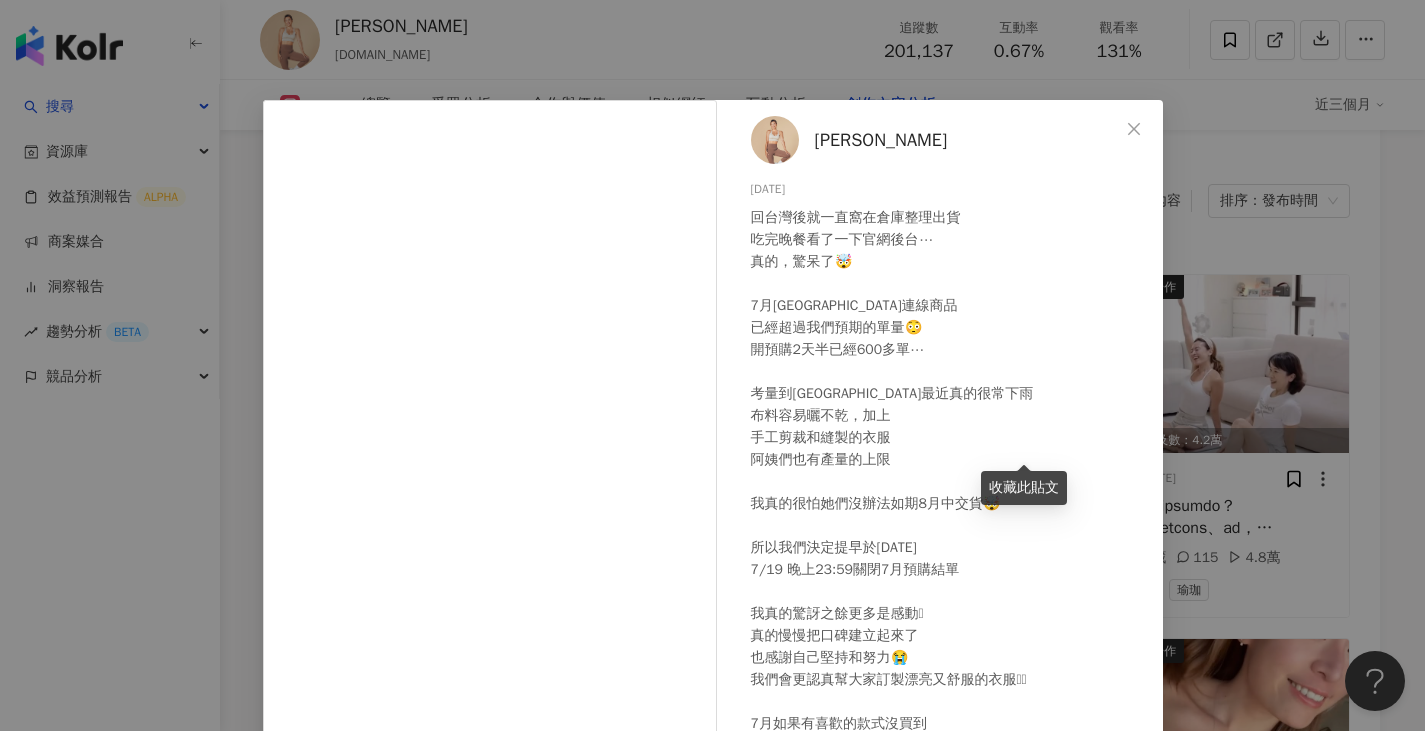 scroll, scrollTop: 81, scrollLeft: 0, axis: vertical 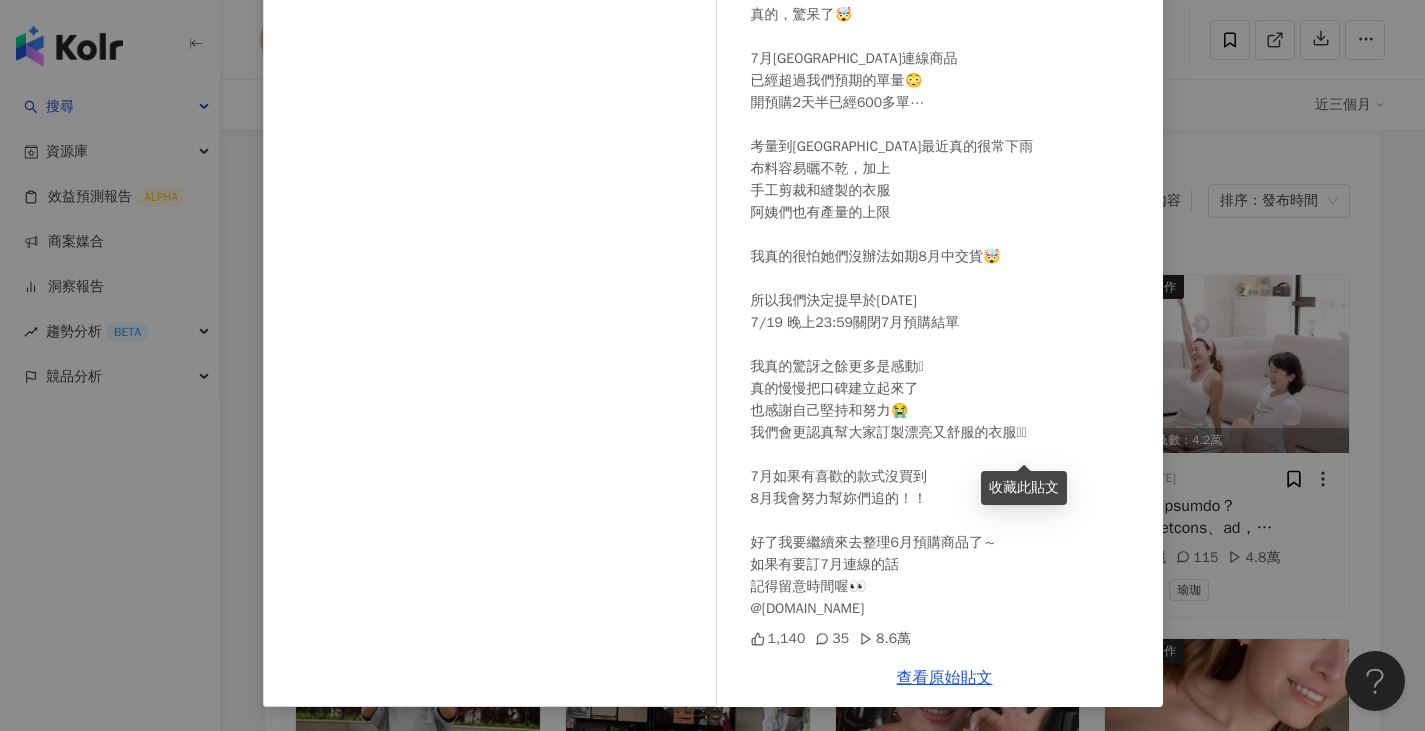 click on "Hana 漢娜 2025/7/18 回台灣後就一直窩在倉庫整理出貨
吃完晚餐看了一下官網後台⋯
真的，驚呆了🤯
7月峇里島連線商品
已經超過我們預期的單量😳
開預購2天半已經600多單⋯
考量到峇里島最近真的很常下雨
布料容易曬不乾，加上
手工剪裁和縫製的衣服
阿姨們也有產量的上限
我真的很怕她們沒辦法如期8月中交貨🤯
所以我們決定提早於明天
7/19 晚上23:59關閉7月預購結單
我真的驚訝之餘更多是感動🥹
真的慢慢把口碑建立起來了
也感謝自己堅持和努力😭
我們會更認真幫大家訂製漂亮又舒服的衣服🫶🏼
7月如果有喜歡的款式沒買到
8月我會努力幫妳們追的！！
好了我要繼續來去整理6月預購商品了～
如果有要訂7月連線的話
記得留意時間喔👀
@hugbali.select 1,140 35 8.6萬 查看原始貼文" at bounding box center [712, 365] 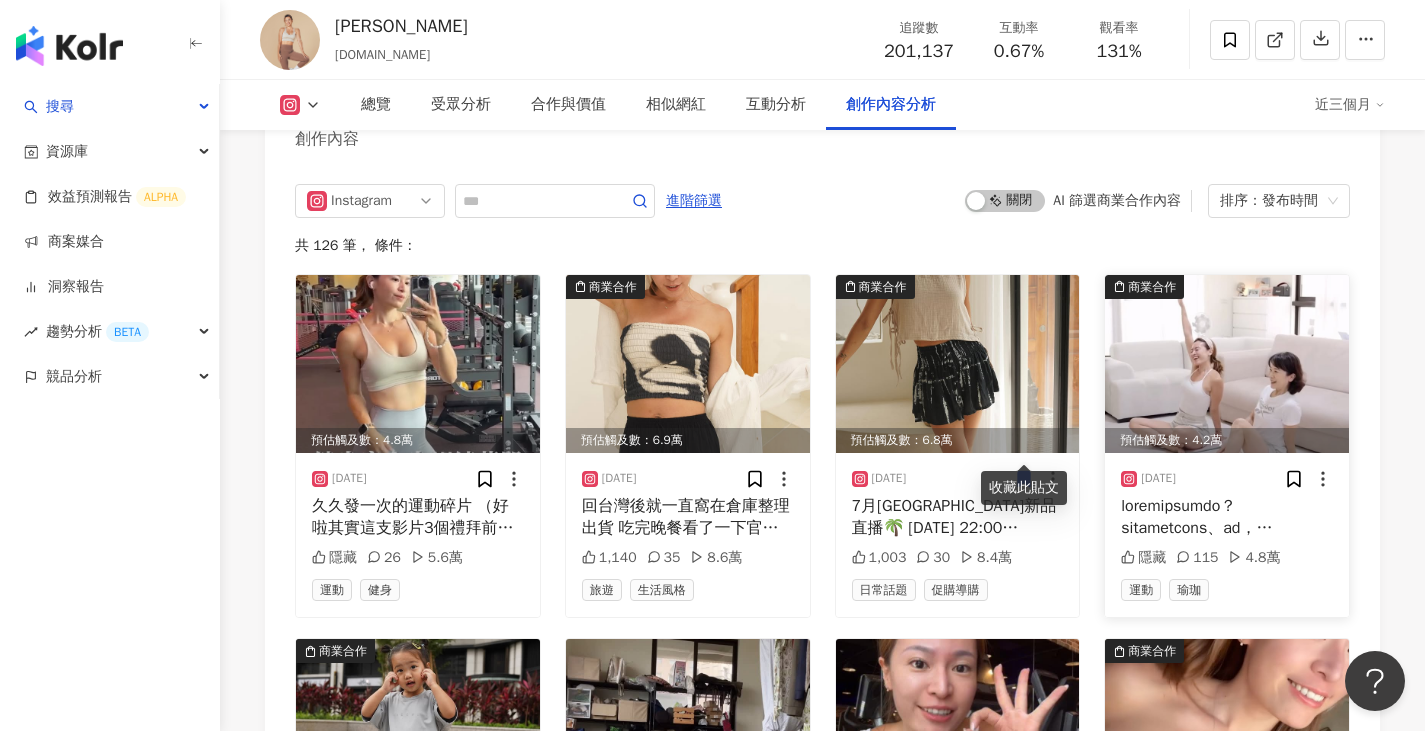 click at bounding box center (1227, 364) 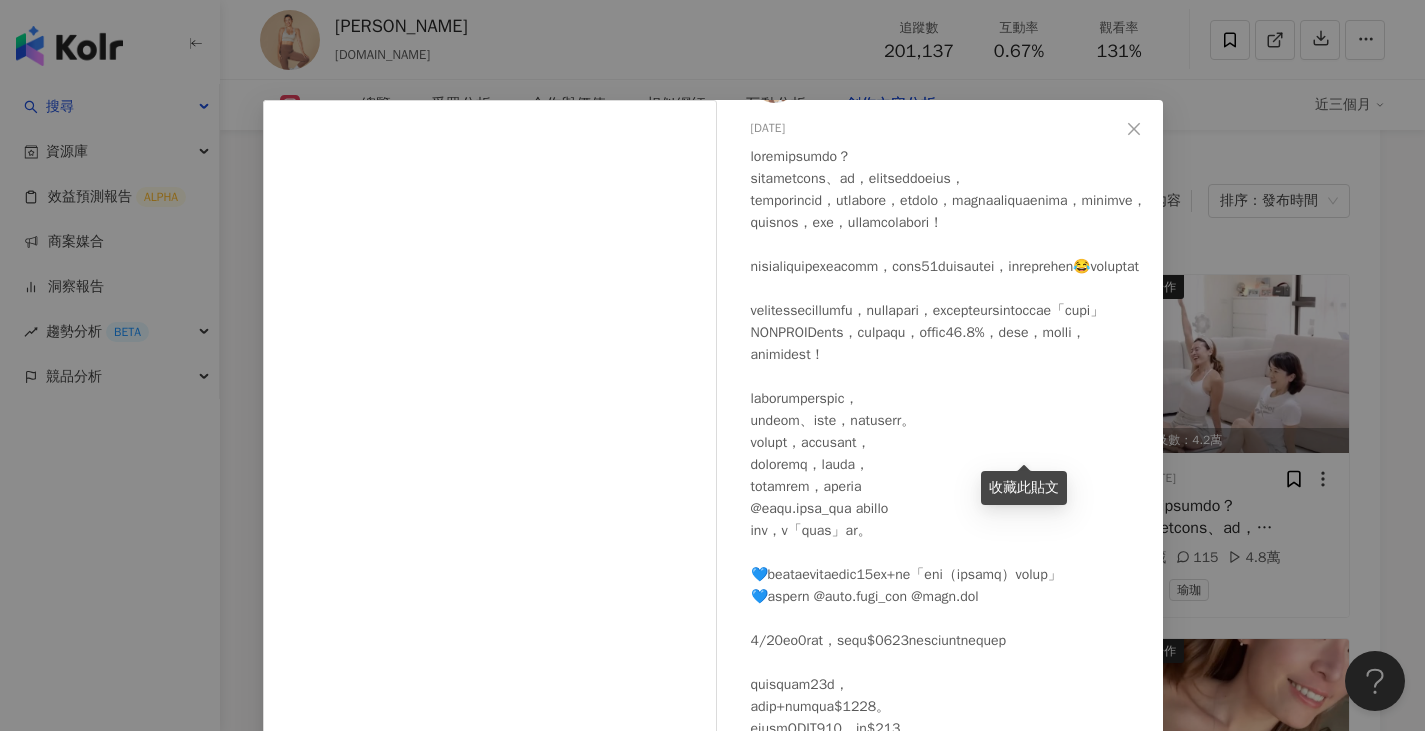 scroll, scrollTop: 215, scrollLeft: 0, axis: vertical 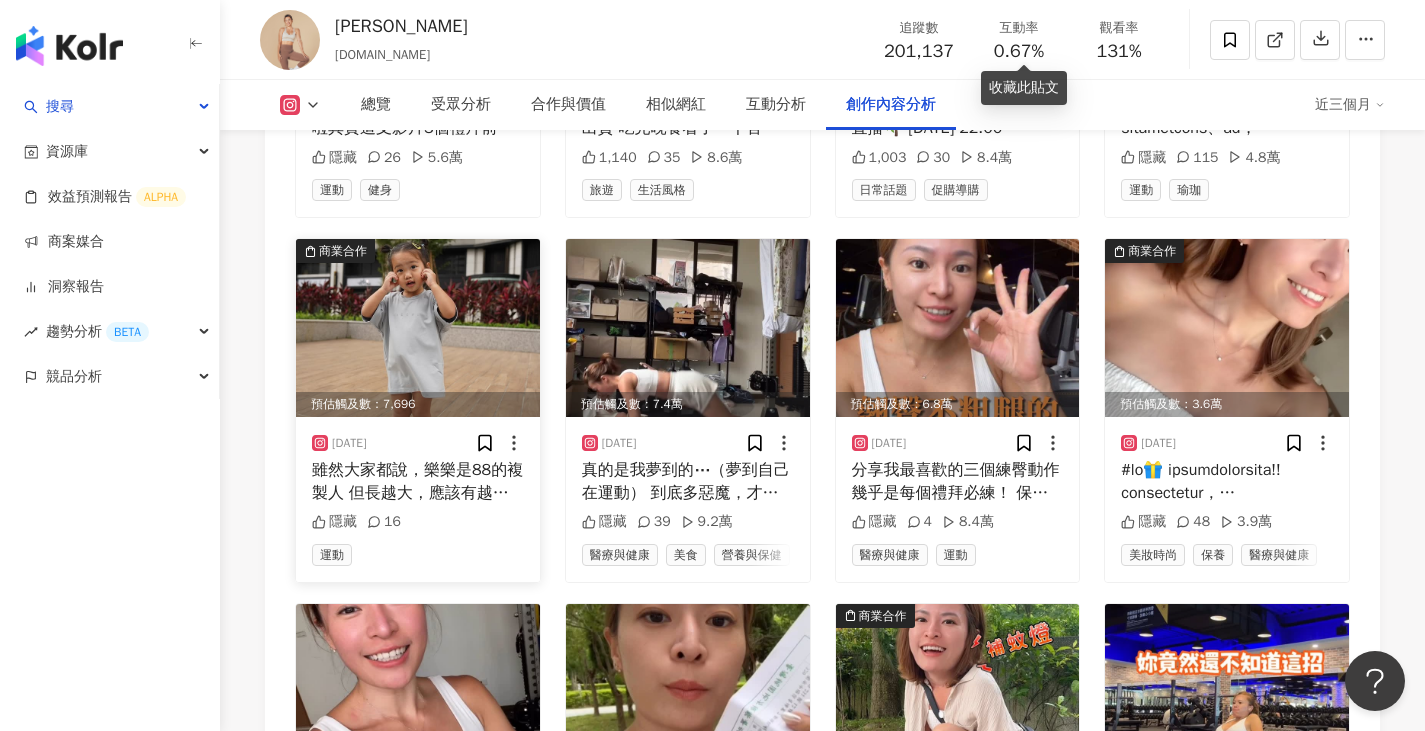 click at bounding box center (418, 328) 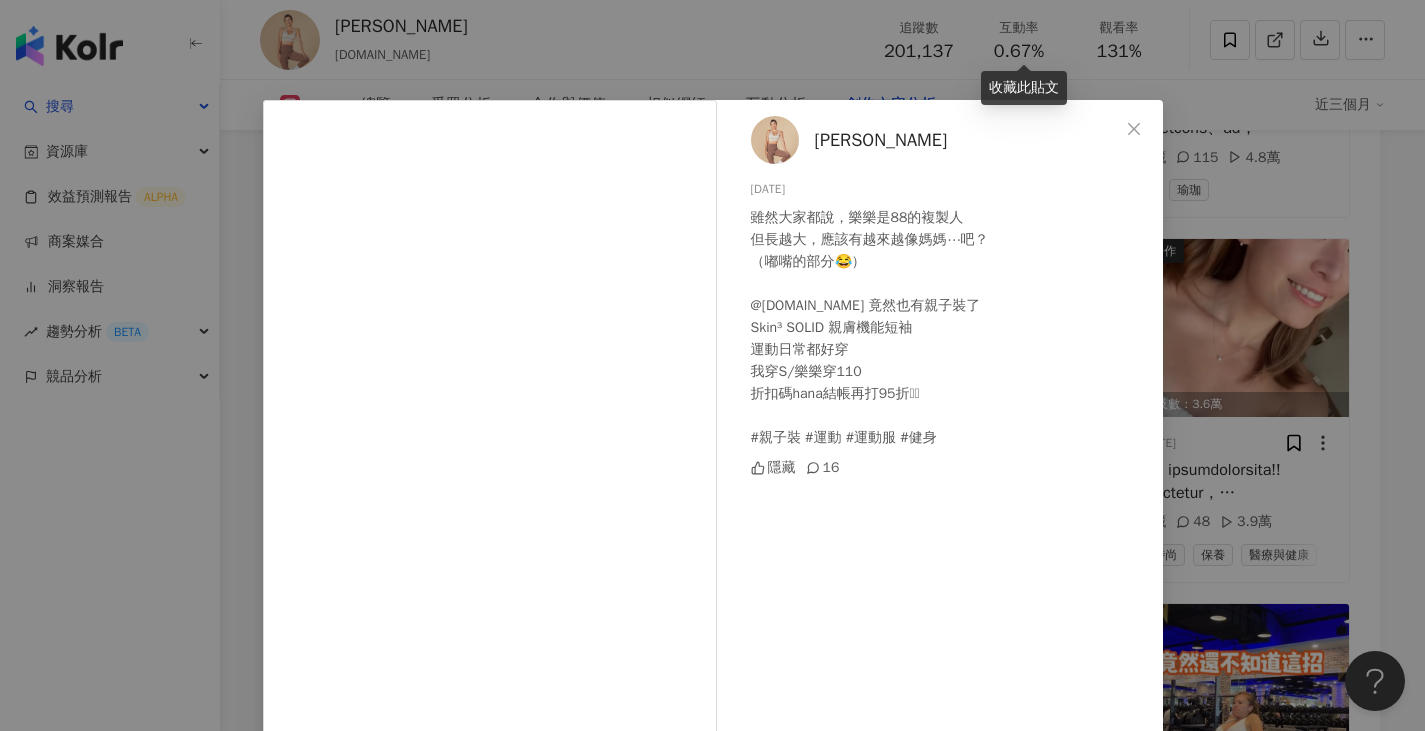 click on "Hana 漢娜 2025/7/9 雖然大家都說，樂樂是88的複製人
但長越大，應該有越來越像媽媽⋯吧？
（嘟嘴的部分😂）
@verve.tw 竟然也有親子裝了
Skin³ SOLID 親膚機能短袖
運動日常都好穿
我穿S/樂樂穿110
折扣碼hana結帳再打95折🫶🏼
#親子裝 #運動 #運動服 #健身 隱藏 16 查看原始貼文" at bounding box center (712, 365) 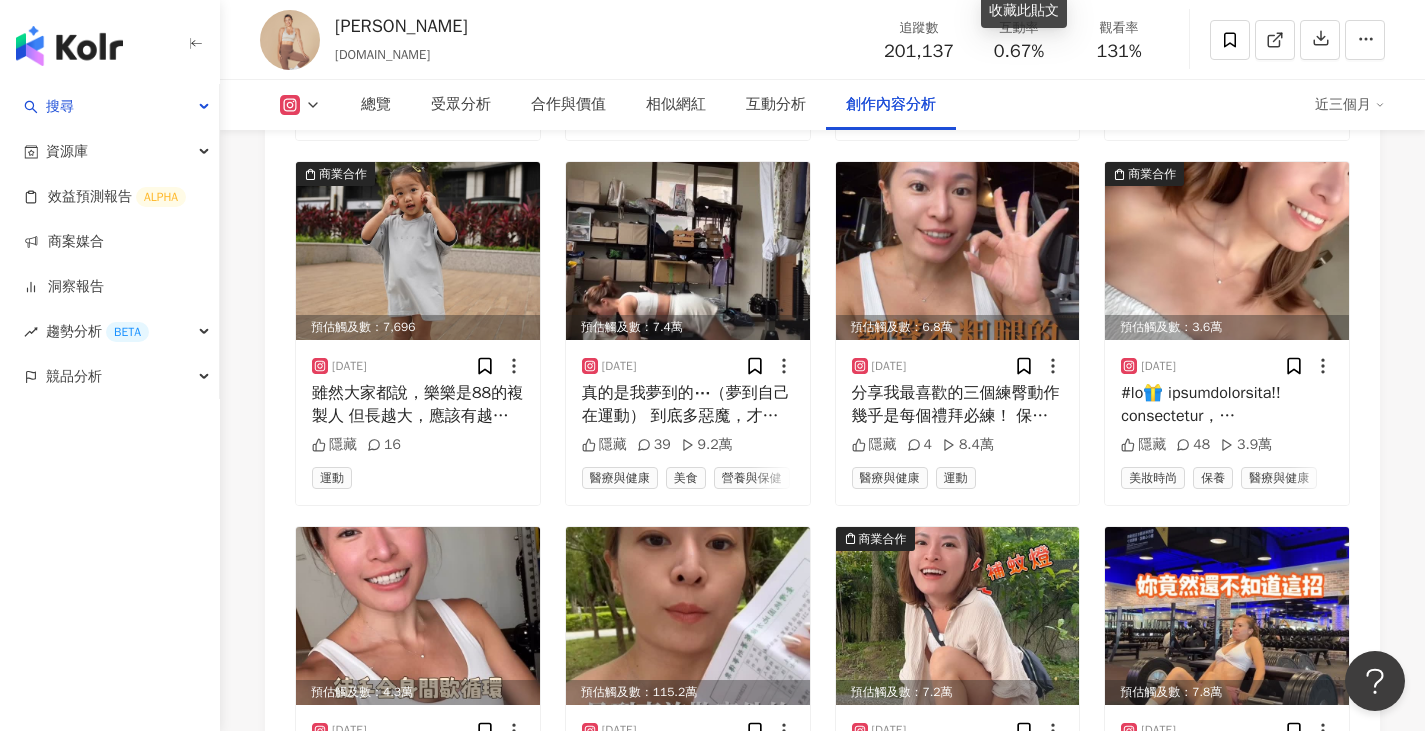 scroll, scrollTop: 6917, scrollLeft: 0, axis: vertical 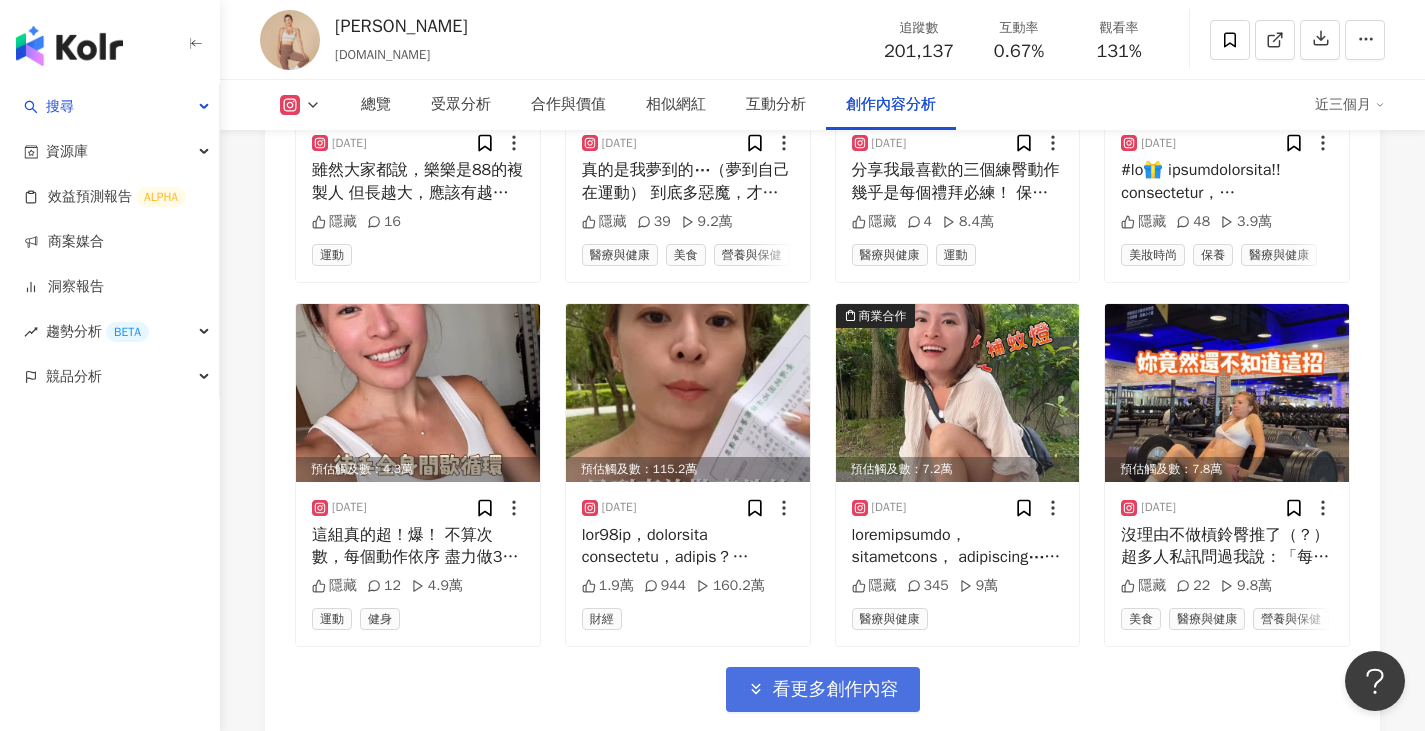 click on "看更多創作內容" at bounding box center (836, 690) 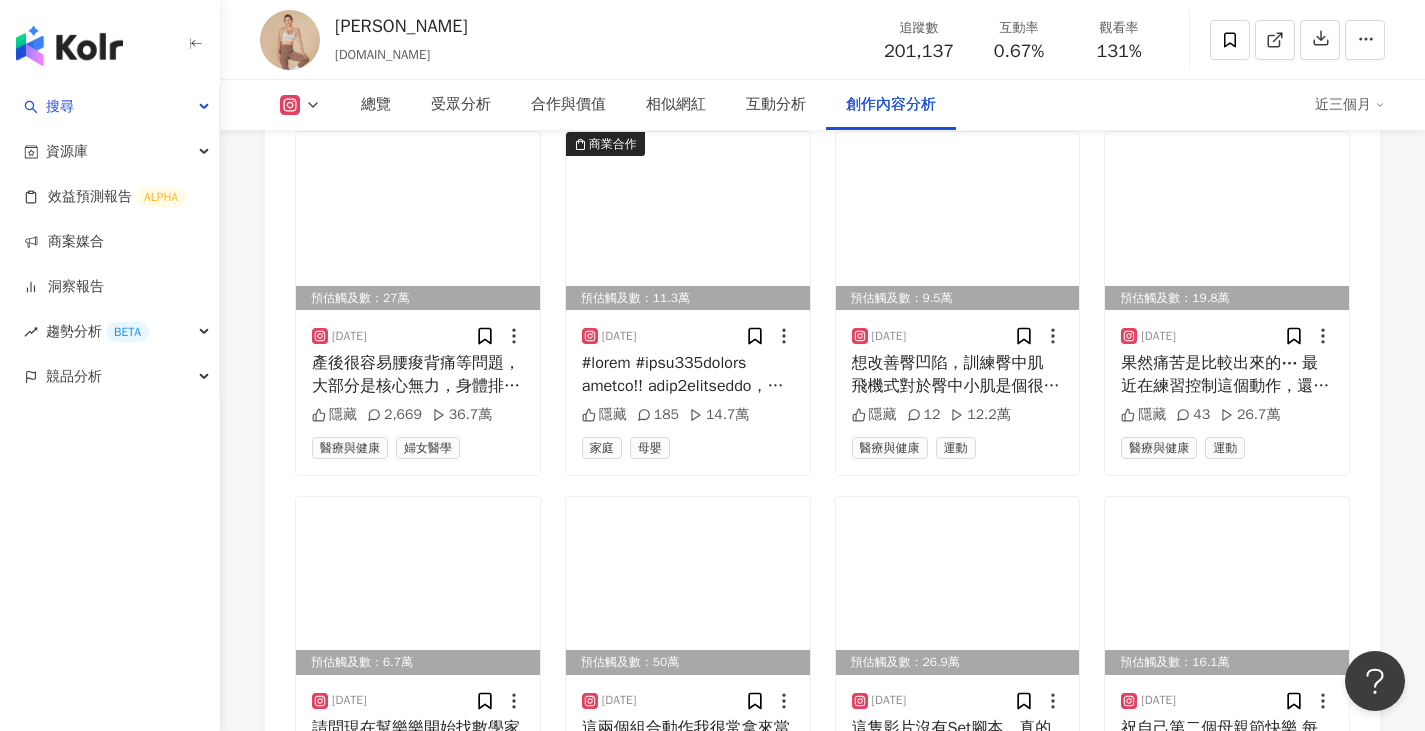 scroll, scrollTop: 8117, scrollLeft: 0, axis: vertical 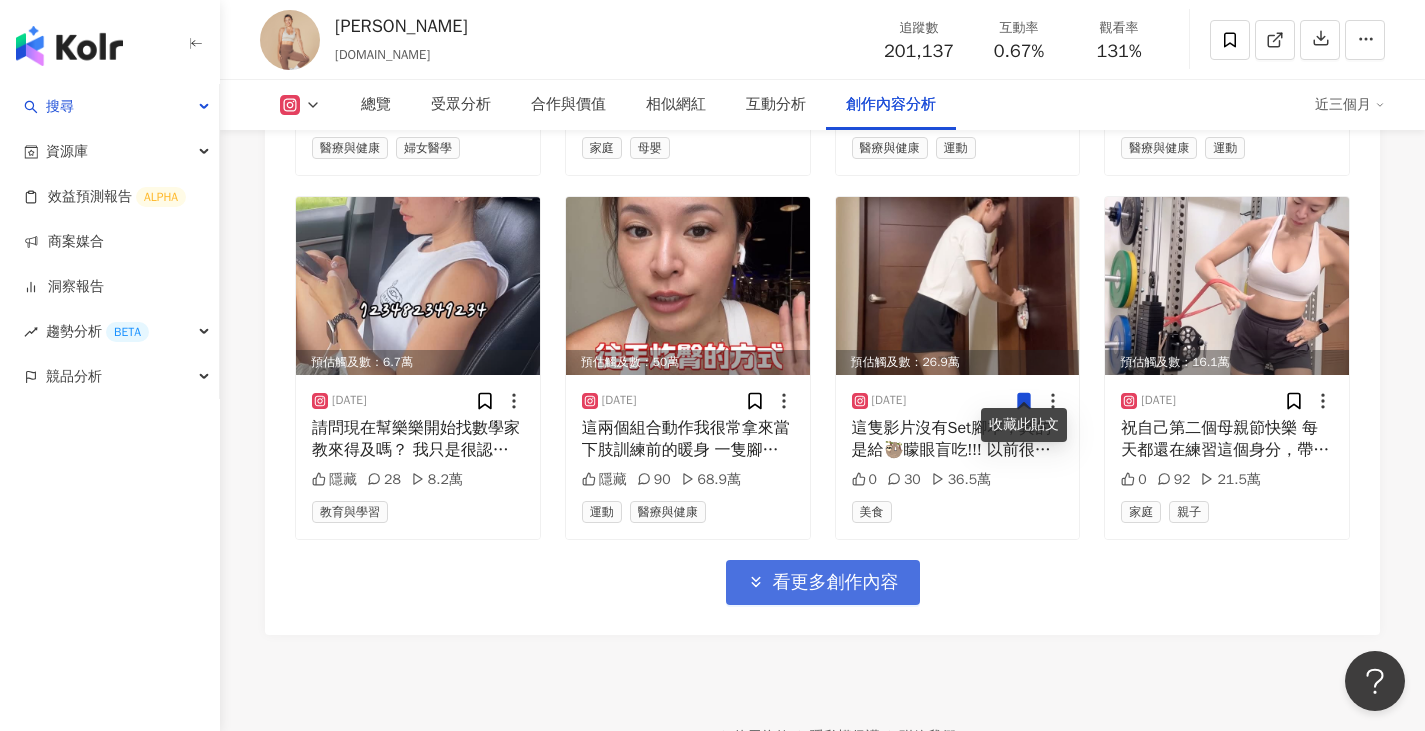 click on "看更多創作內容" at bounding box center (836, 583) 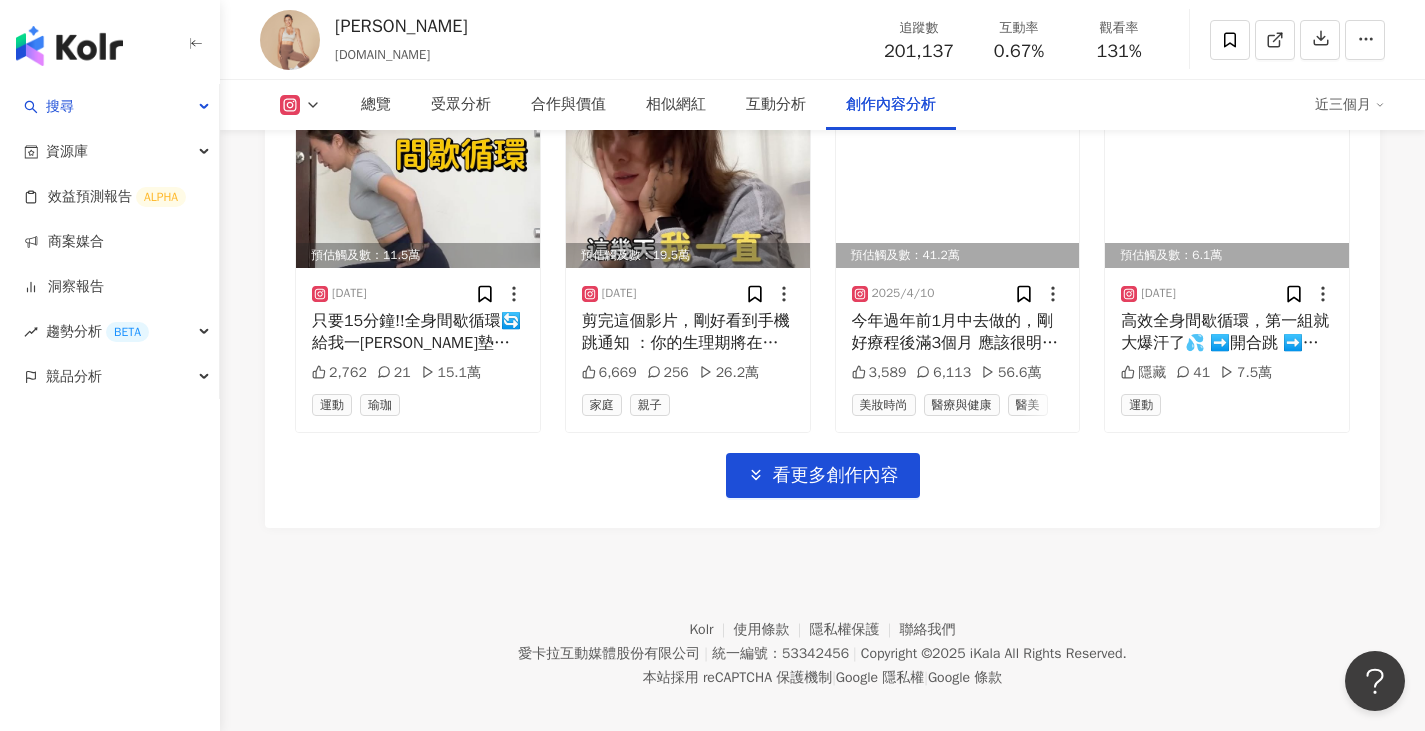 scroll, scrollTop: 9317, scrollLeft: 0, axis: vertical 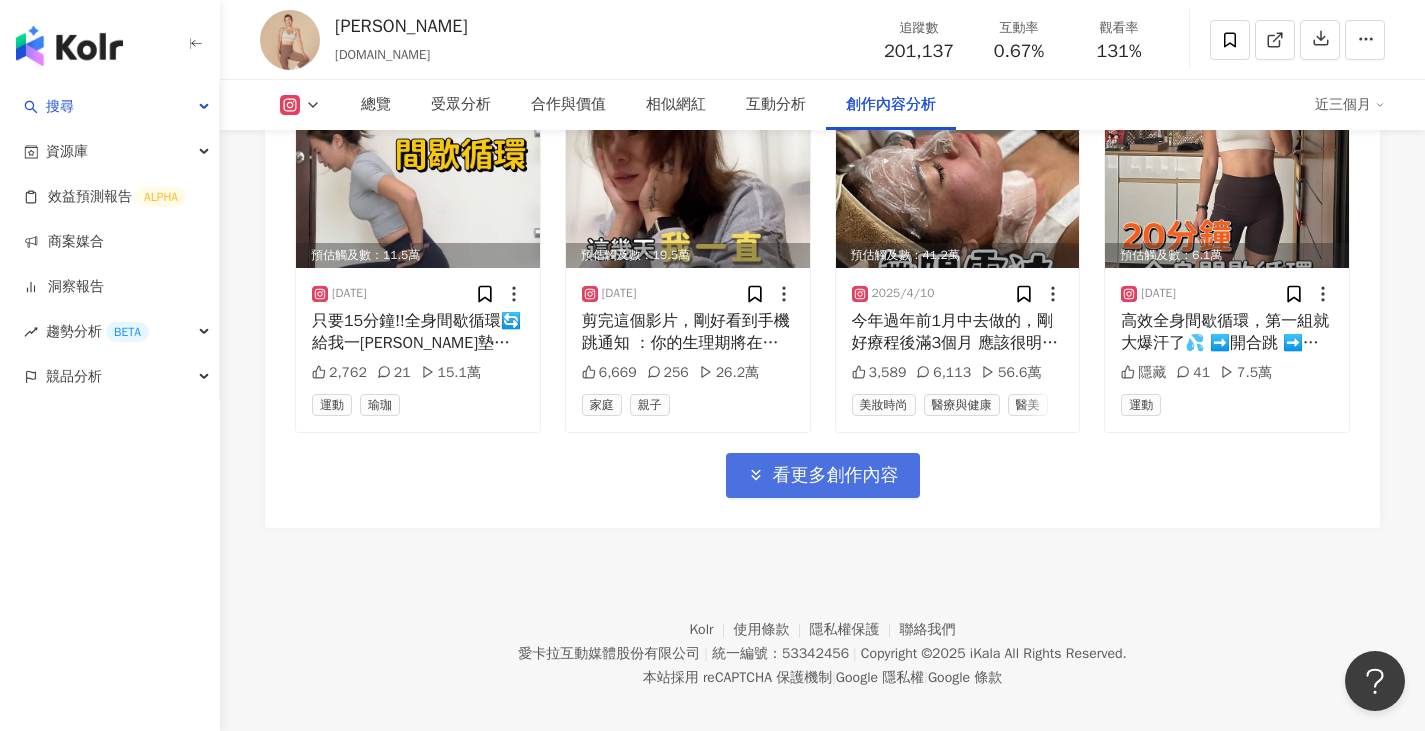 click on "看更多創作內容" at bounding box center [836, 476] 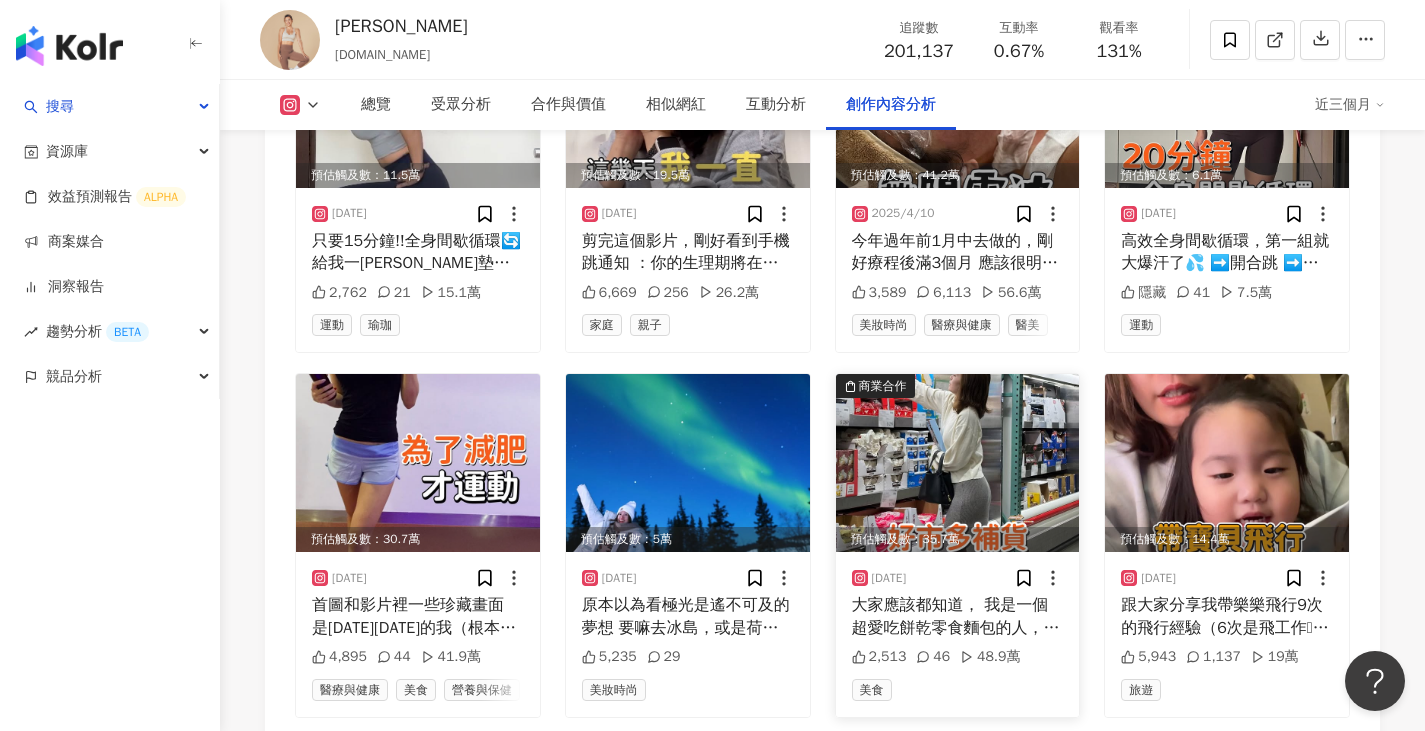 scroll, scrollTop: 9417, scrollLeft: 0, axis: vertical 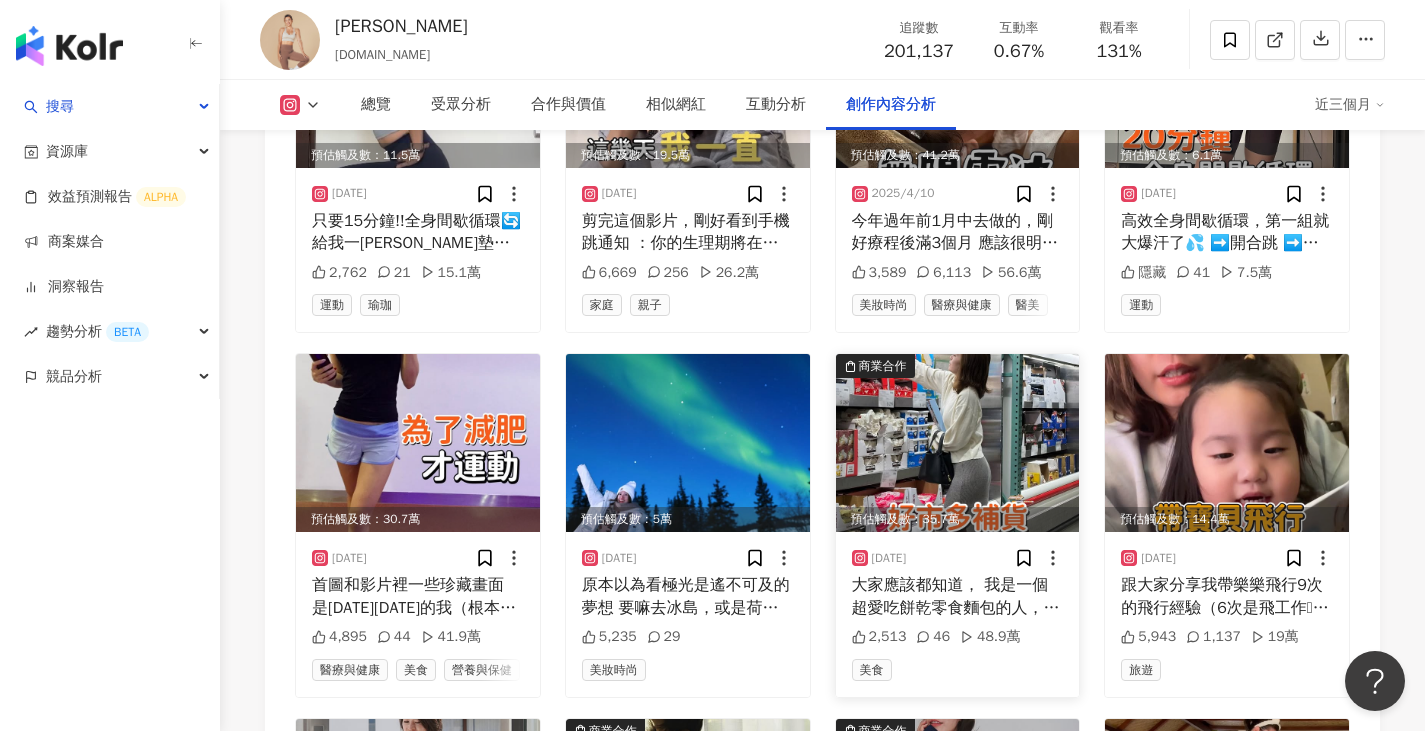 click at bounding box center (958, 443) 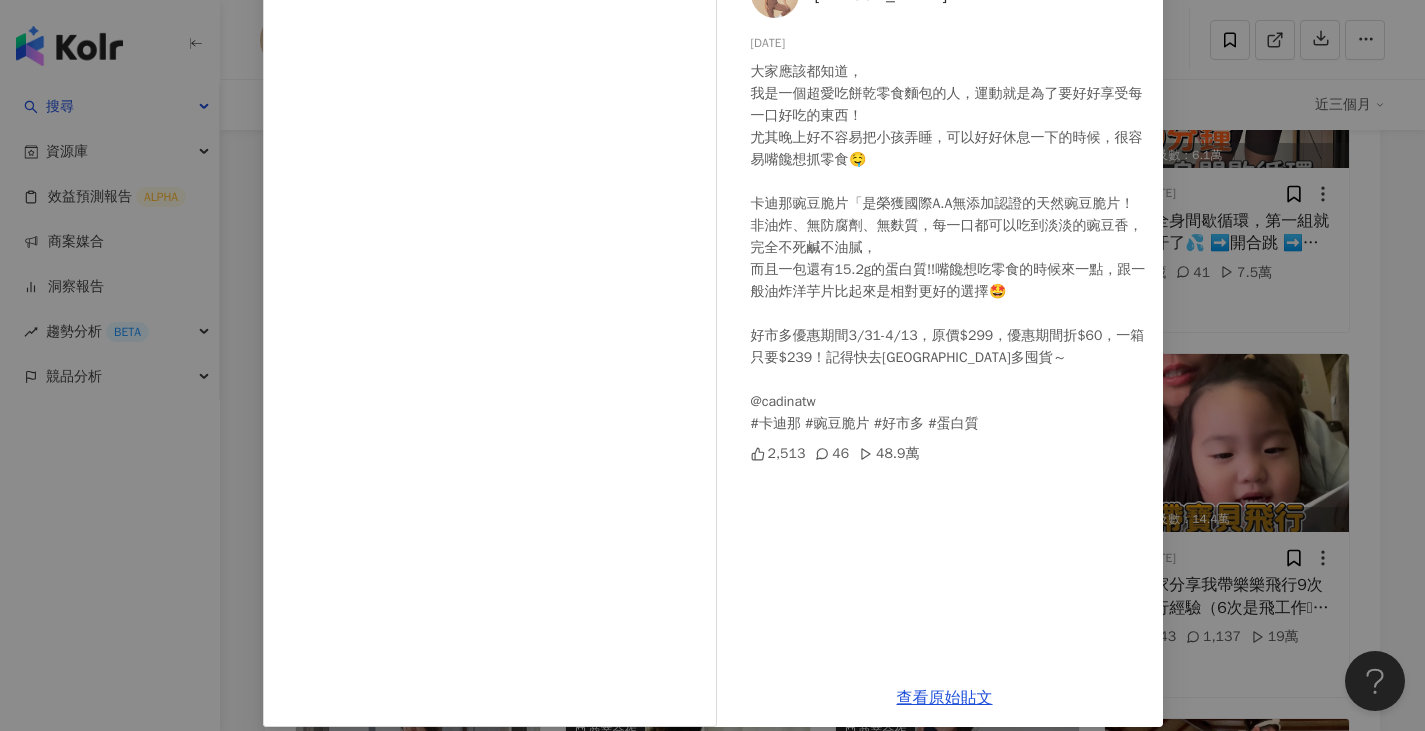scroll, scrollTop: 166, scrollLeft: 0, axis: vertical 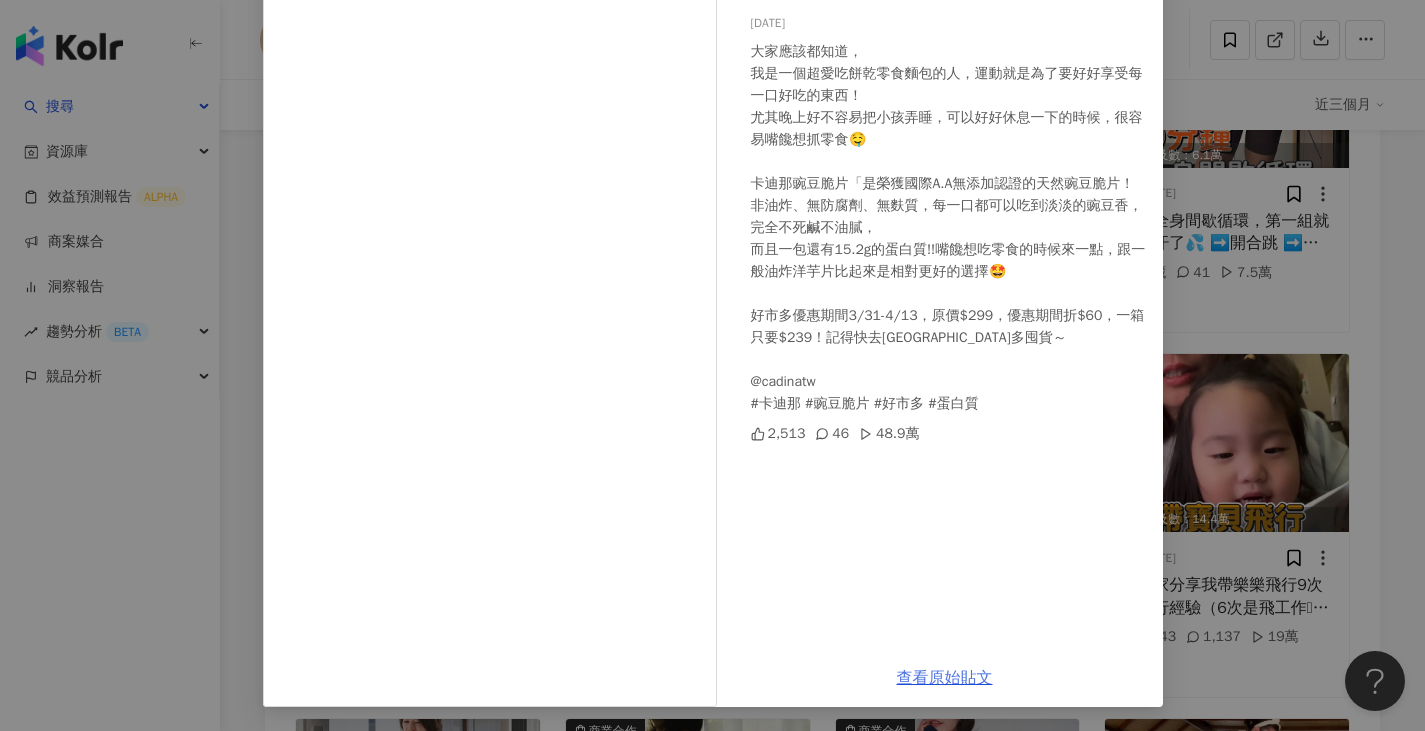 click on "查看原始貼文" at bounding box center (945, 678) 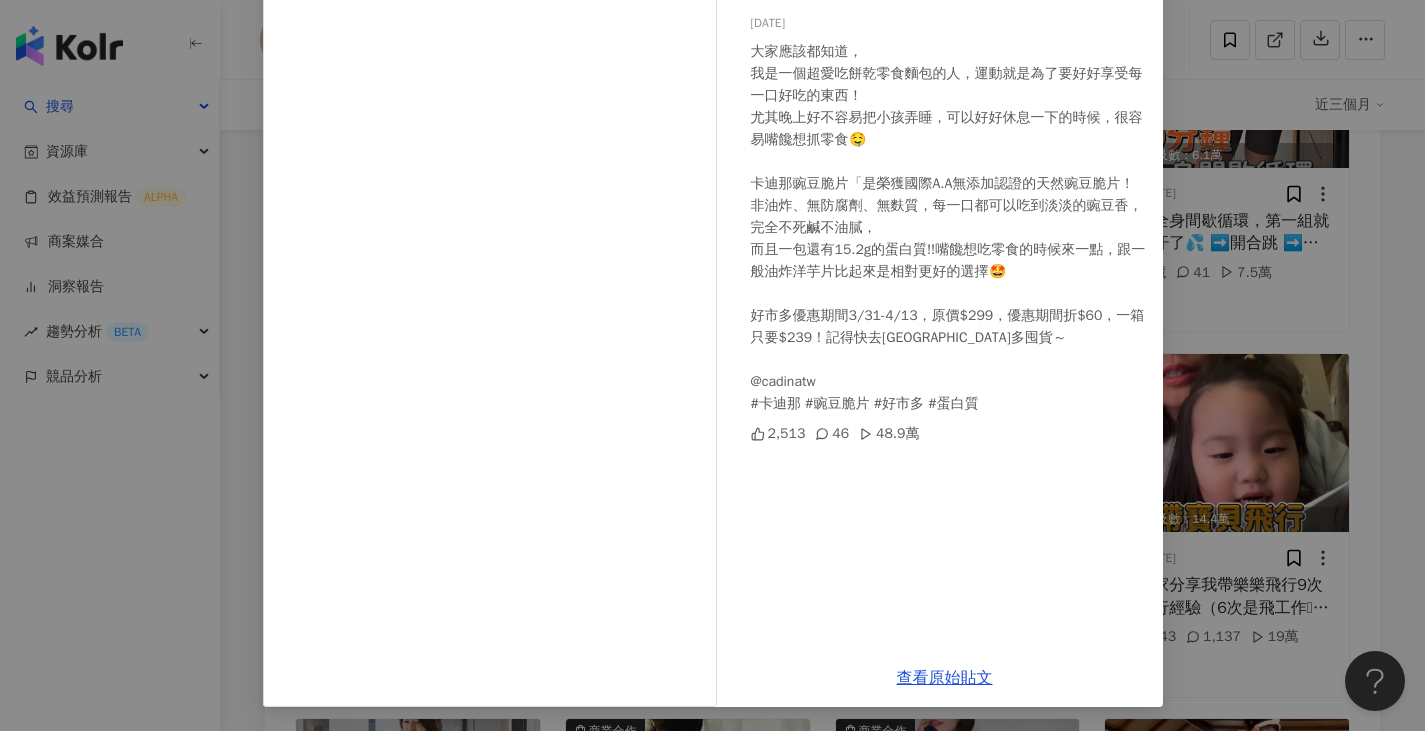 click on "Hana 漢娜 2025/4/2 大家應該都知道，
我是一個超愛吃餅乾零食麵包的人，運動就是為了要好好享受每一口好吃的東西！
尤其晚上好不容易把小孩弄睡，可以好好休息一下的時候，很容易嘴饞想抓零食🤤
卡迪那豌豆脆片「是榮獲國際A.A無添加認證的天然豌豆脆片！
非油炸、無防腐劑、無麩質，每一口都可以吃到淡淡的豌豆香，完全不死鹹不油膩，
而且一包還有15.2g的蛋白質!!嘴饞想吃零食的時候來一點，跟一般油炸洋芋片比起來是相對更好的選擇🤩
好市多優惠期間3/31-4/13，原價$299，優惠期間折$60，一箱只要$239！記得快去好市多囤貨～
@cadinatw
#卡迪那 #豌豆脆片 #好市多 #蛋白質 2,513 46 48.9萬 查看原始貼文" at bounding box center [712, 365] 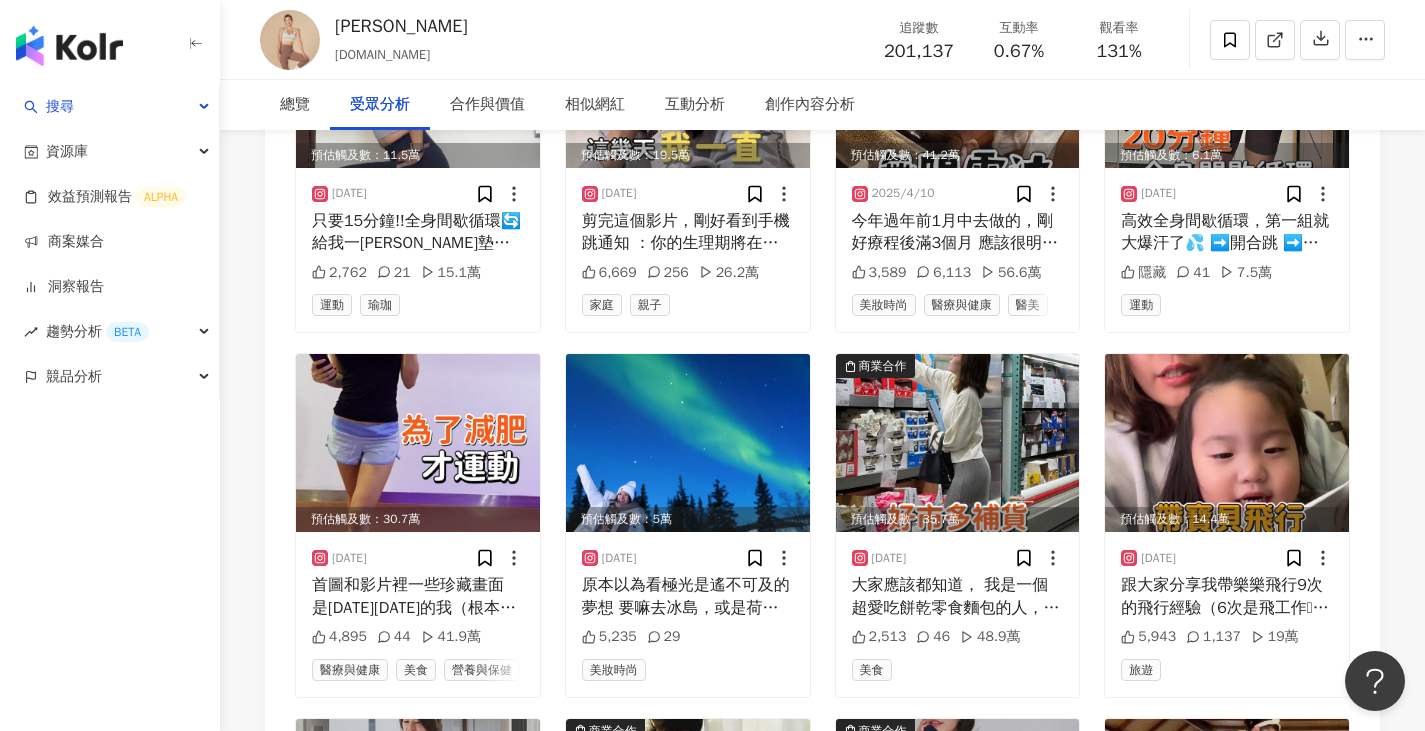 scroll, scrollTop: 0, scrollLeft: 0, axis: both 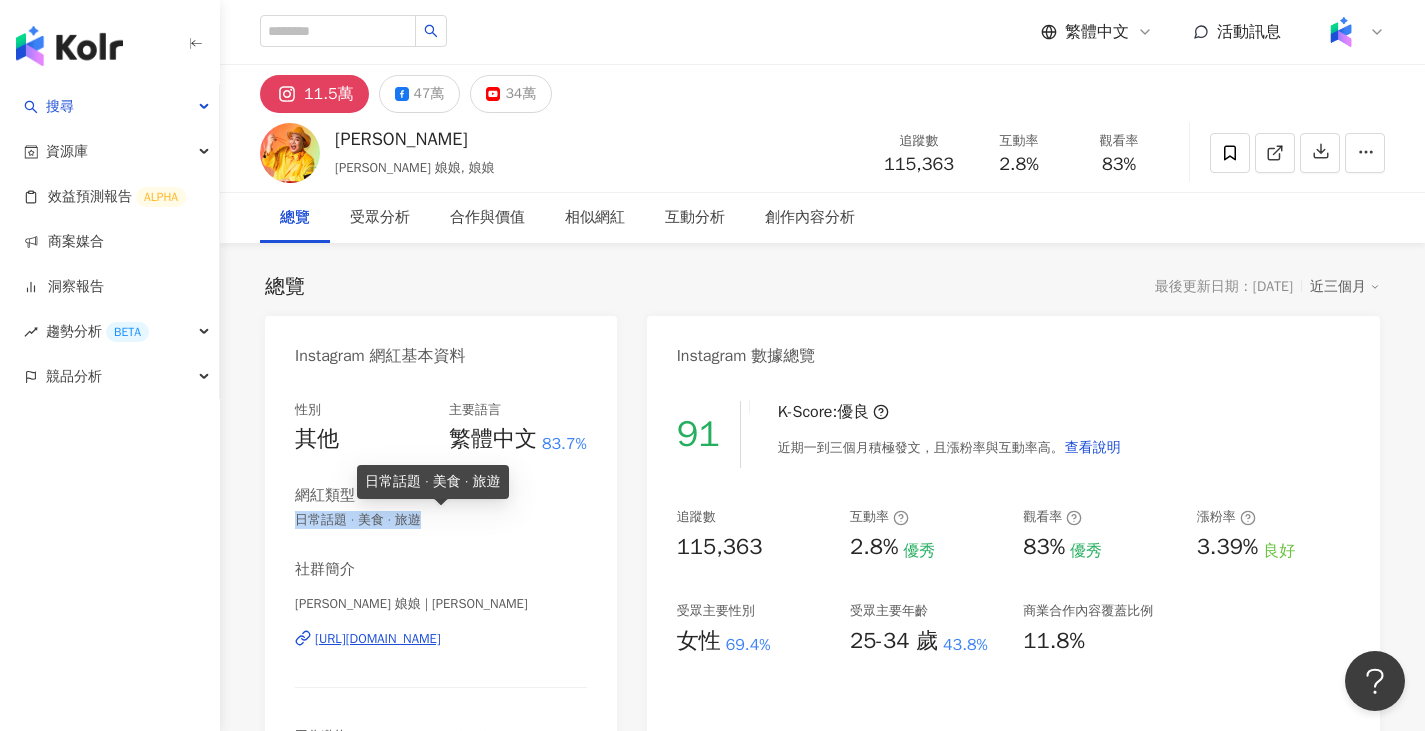 drag, startPoint x: 296, startPoint y: 521, endPoint x: 439, endPoint y: 521, distance: 143 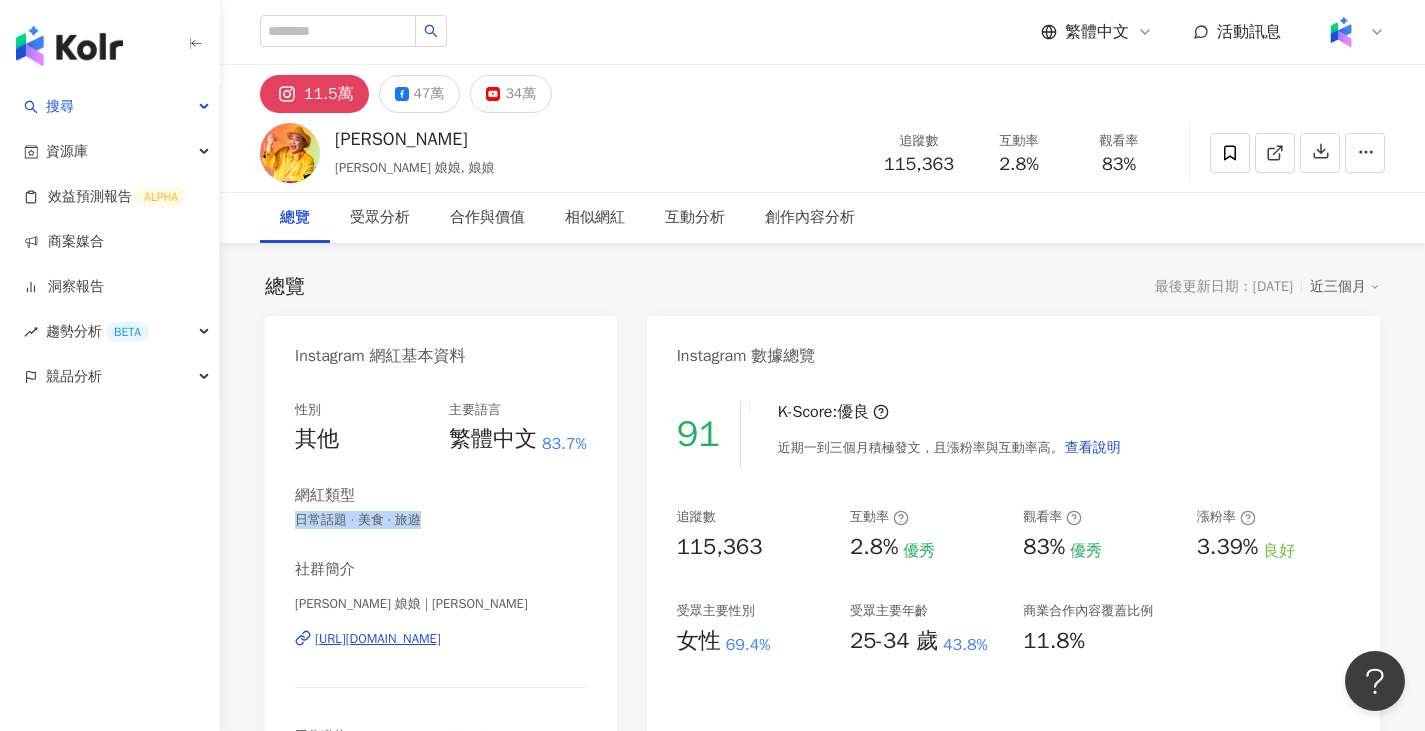 copy on "日常話題 · 美食 · 旅遊" 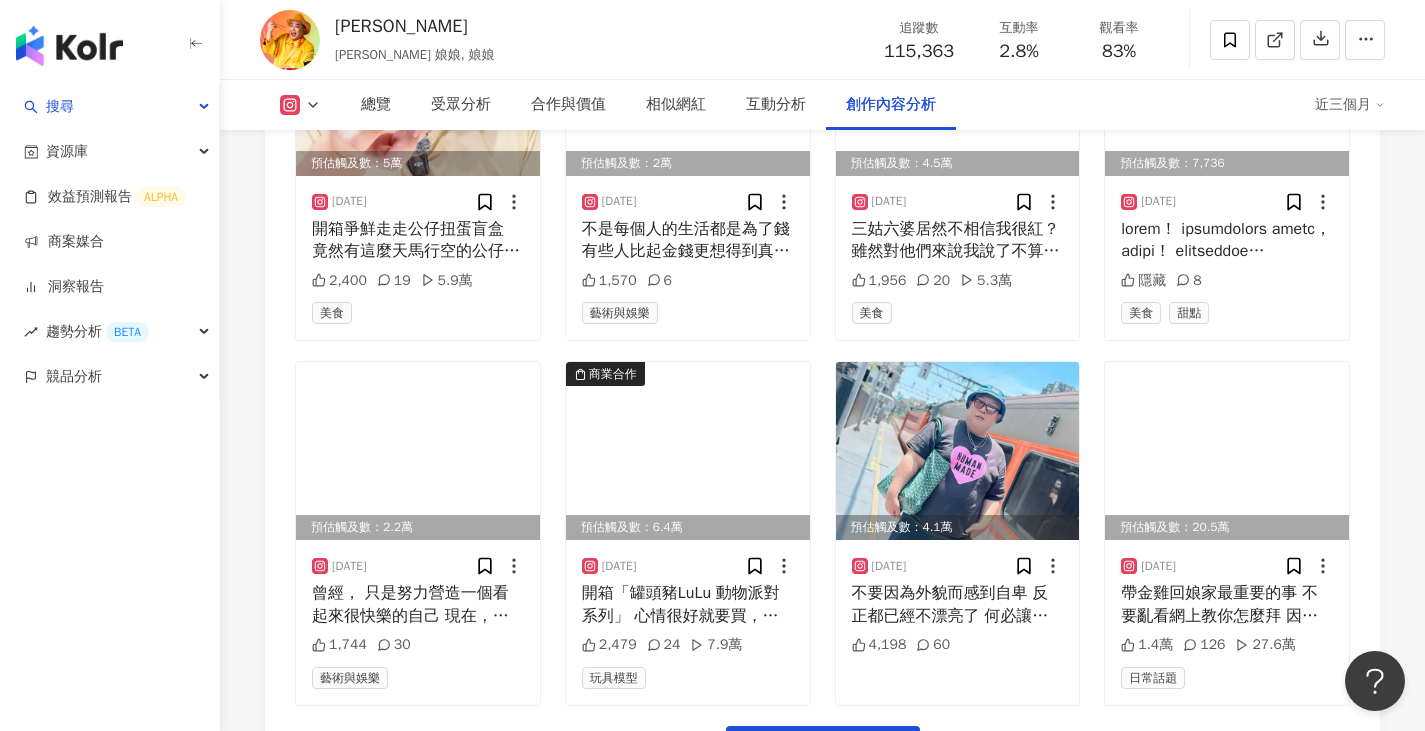 scroll, scrollTop: 6773, scrollLeft: 0, axis: vertical 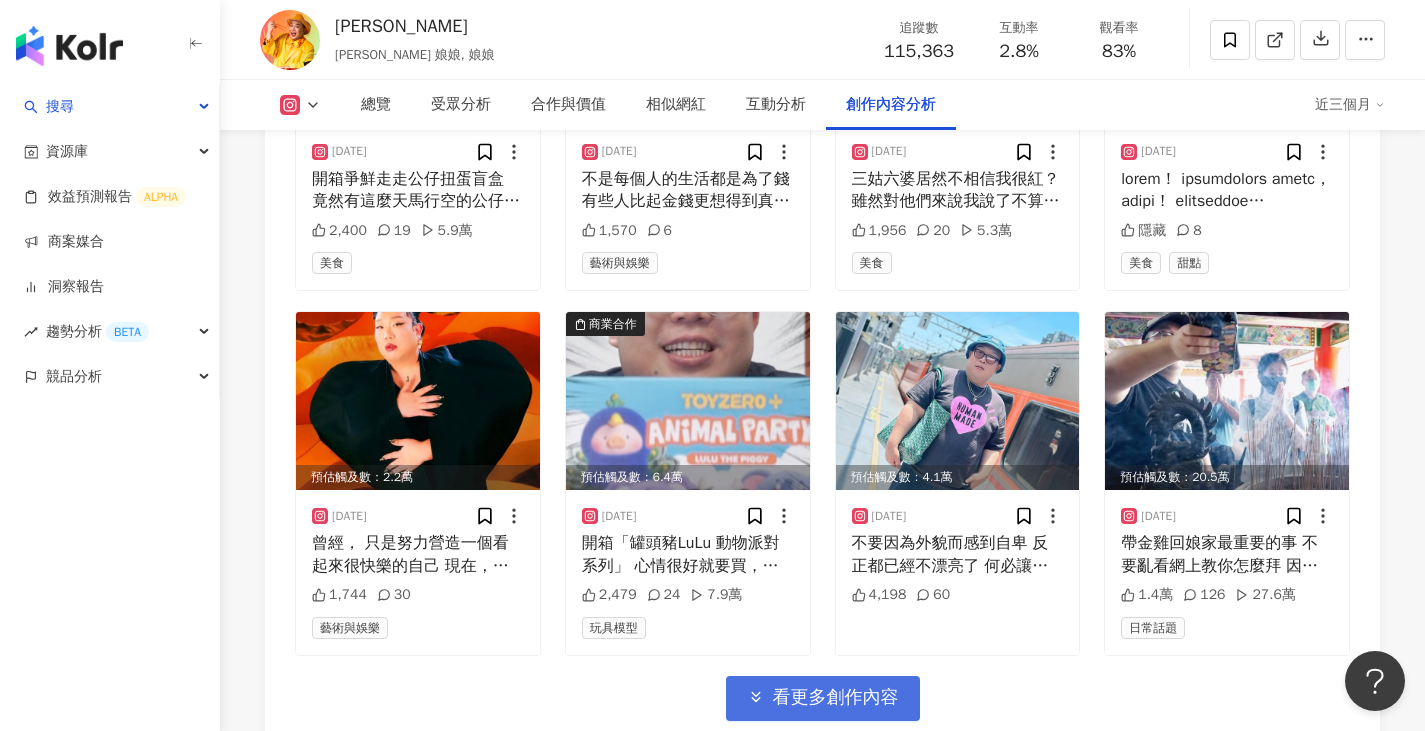 click on "看更多創作內容" at bounding box center [836, 698] 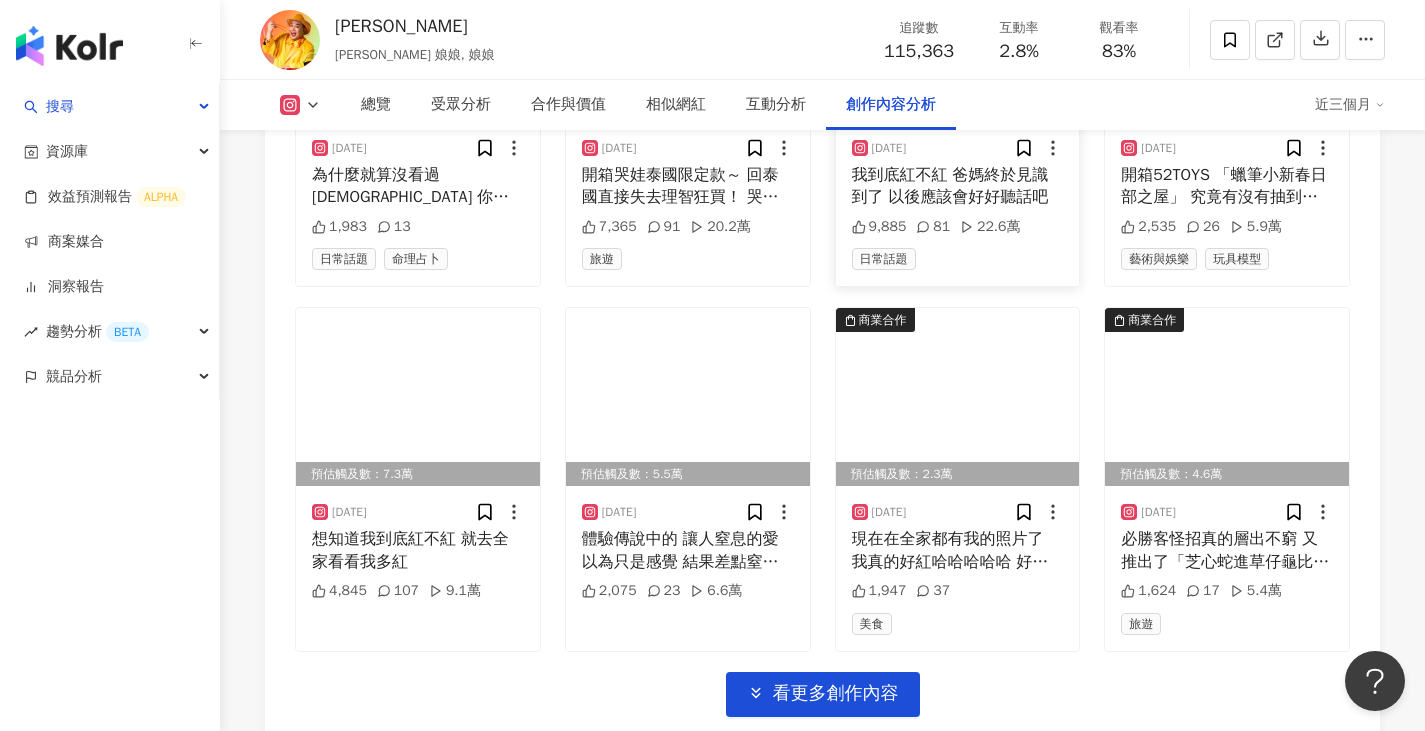 scroll, scrollTop: 7873, scrollLeft: 0, axis: vertical 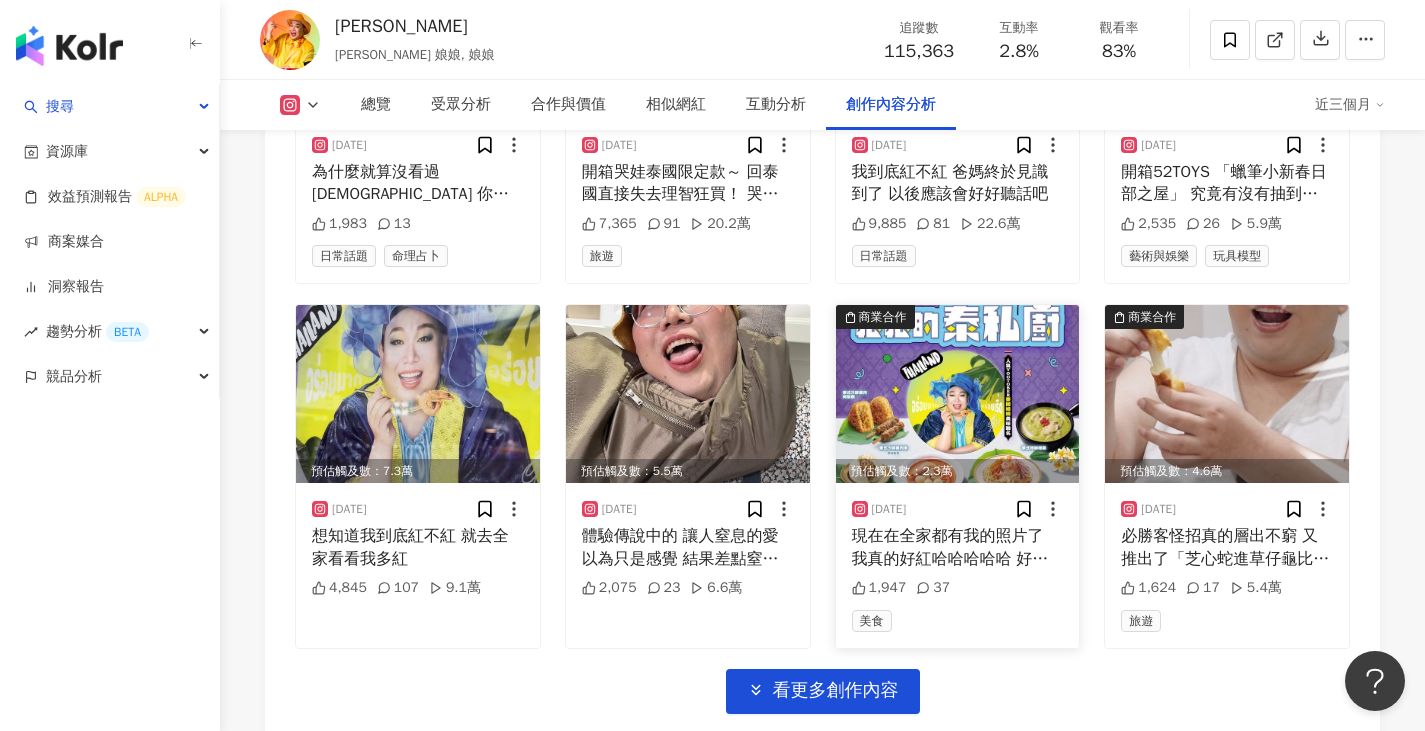 click at bounding box center [958, 394] 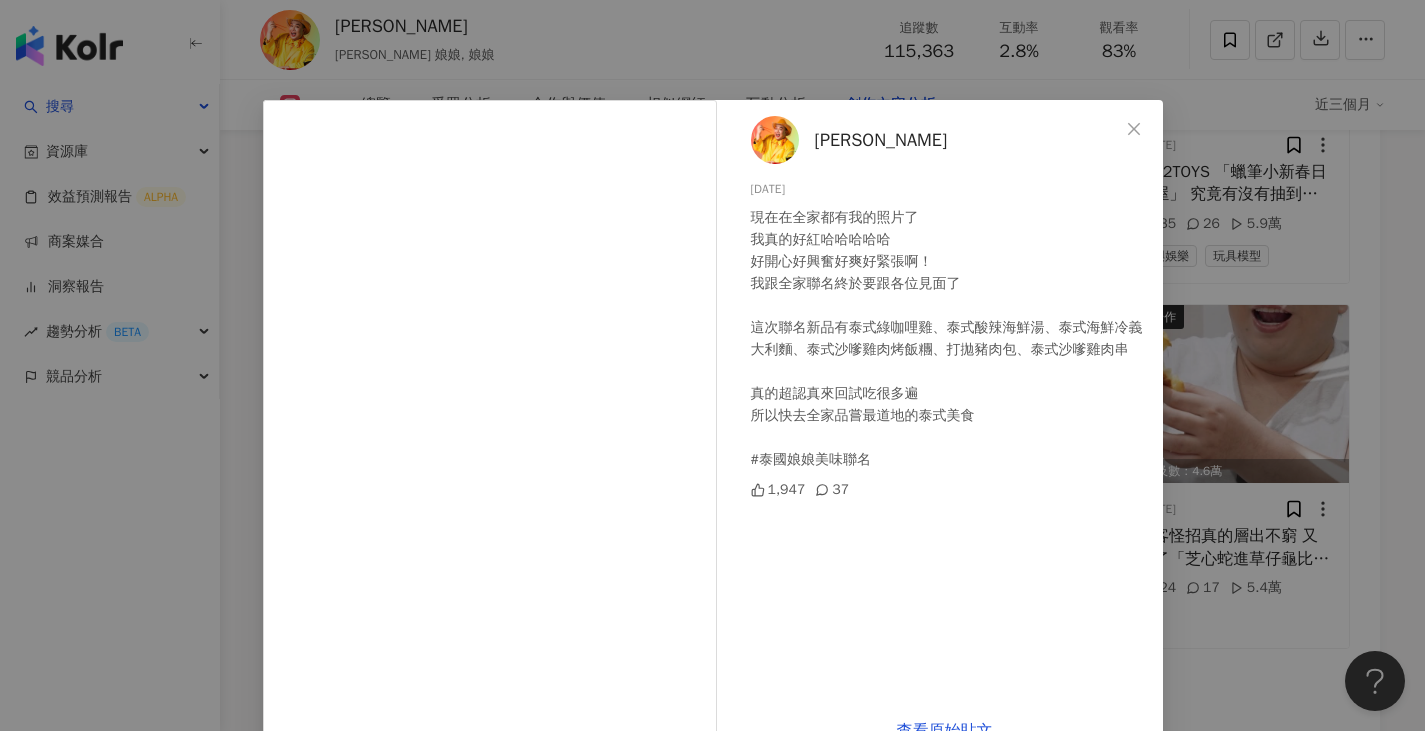 click on "林正輝 2025/4/2 現在在全家都有我的照片了
我真的好紅哈哈哈哈哈
好開心好興奮好爽好緊張啊！
我跟全家聯名終於要跟各位見面了
這次聯名新品有泰式綠咖哩雞、泰式酸辣海鮮湯、泰式海鮮冷義大利麵、泰式沙嗲雞肉烤飯糰、打拋豬肉包、泰式沙嗲雞肉串
真的超認真來回試吃很多遍
所以快去全家品嘗最道地的泰式美食
#泰國娘娘美味聯名 1,947 37 查看原始貼文" at bounding box center (712, 365) 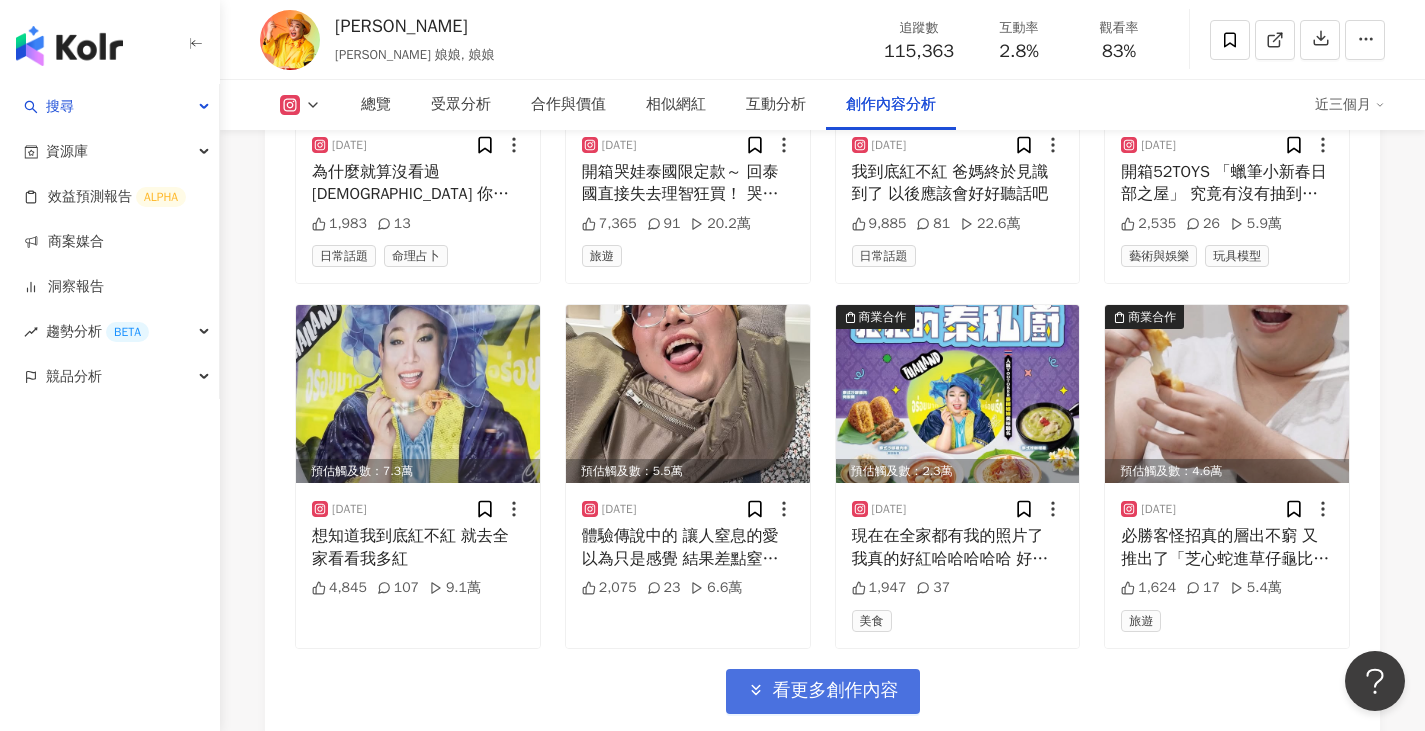 click on "看更多創作內容" at bounding box center (836, 691) 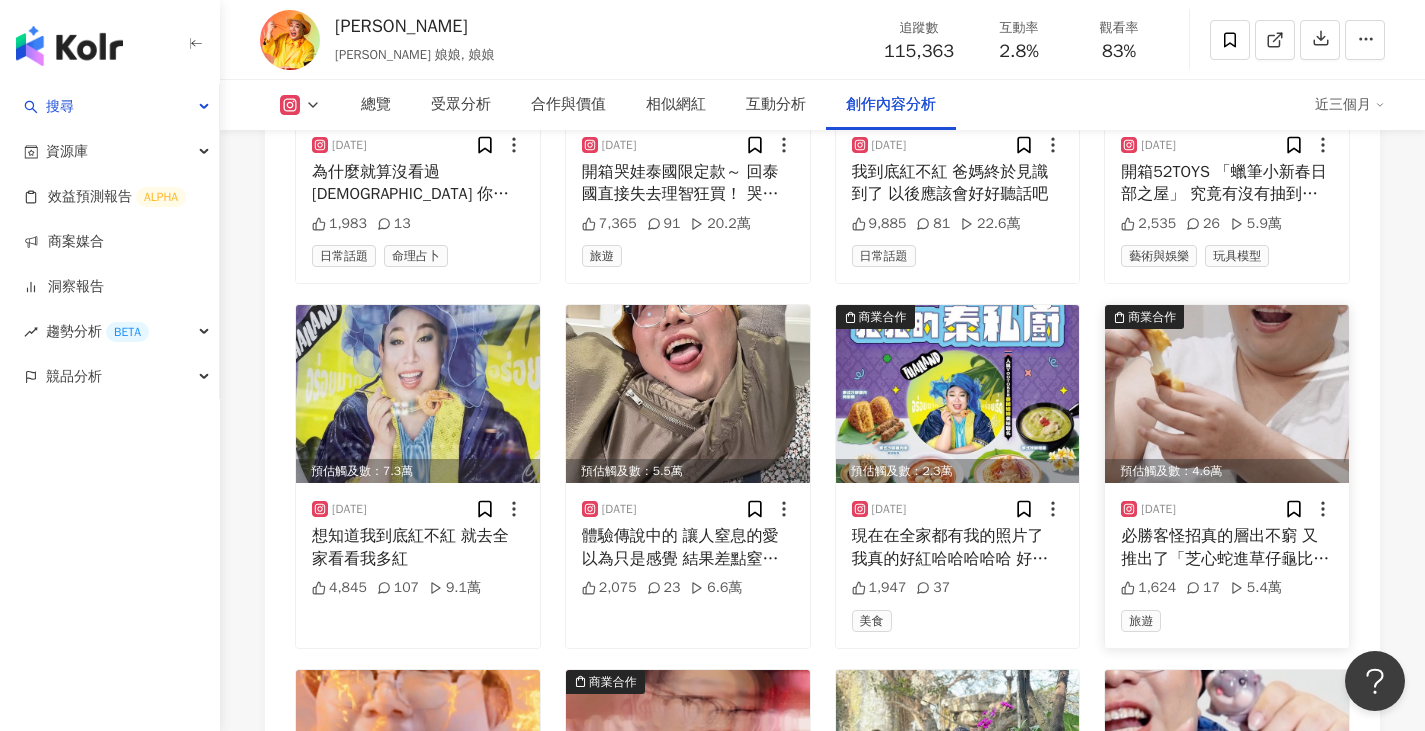 click at bounding box center (1227, 394) 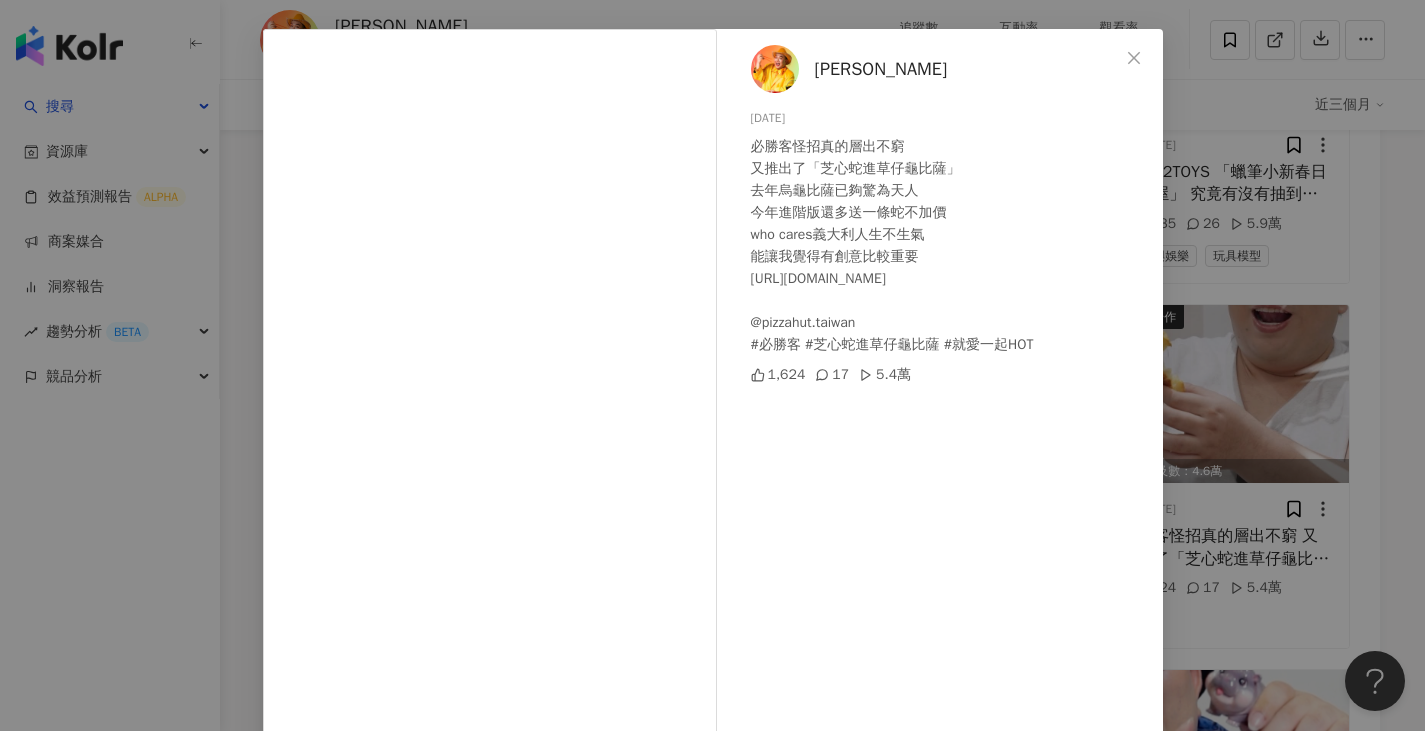 scroll, scrollTop: 166, scrollLeft: 0, axis: vertical 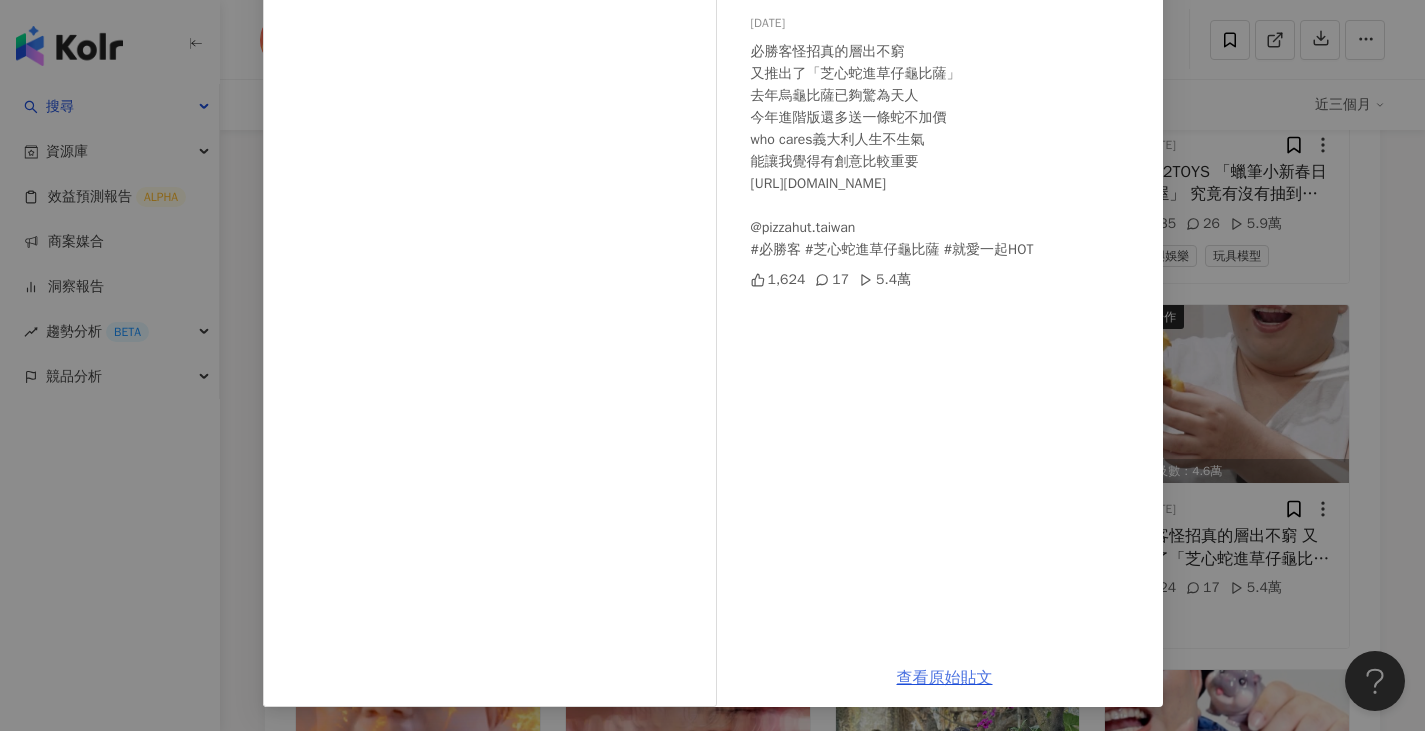 click on "查看原始貼文" at bounding box center (945, 678) 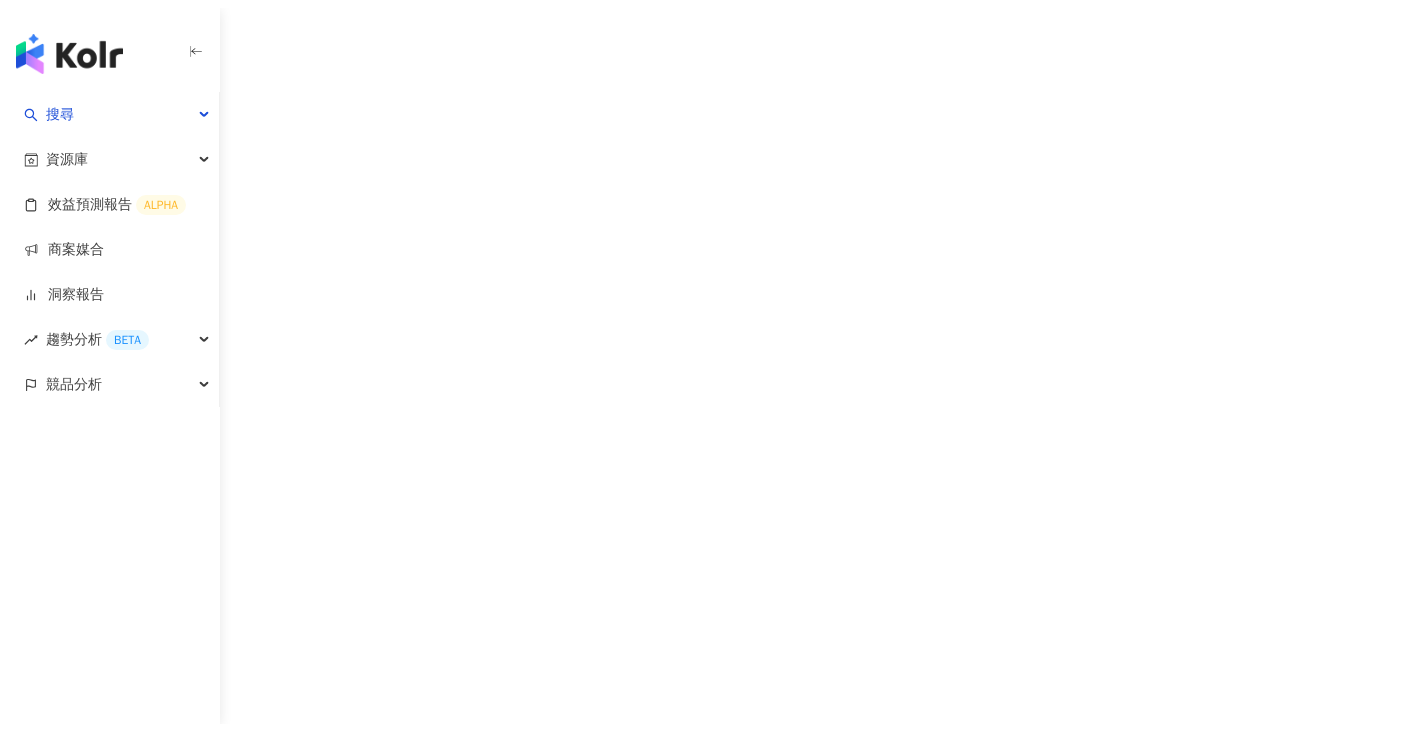 scroll, scrollTop: 0, scrollLeft: 0, axis: both 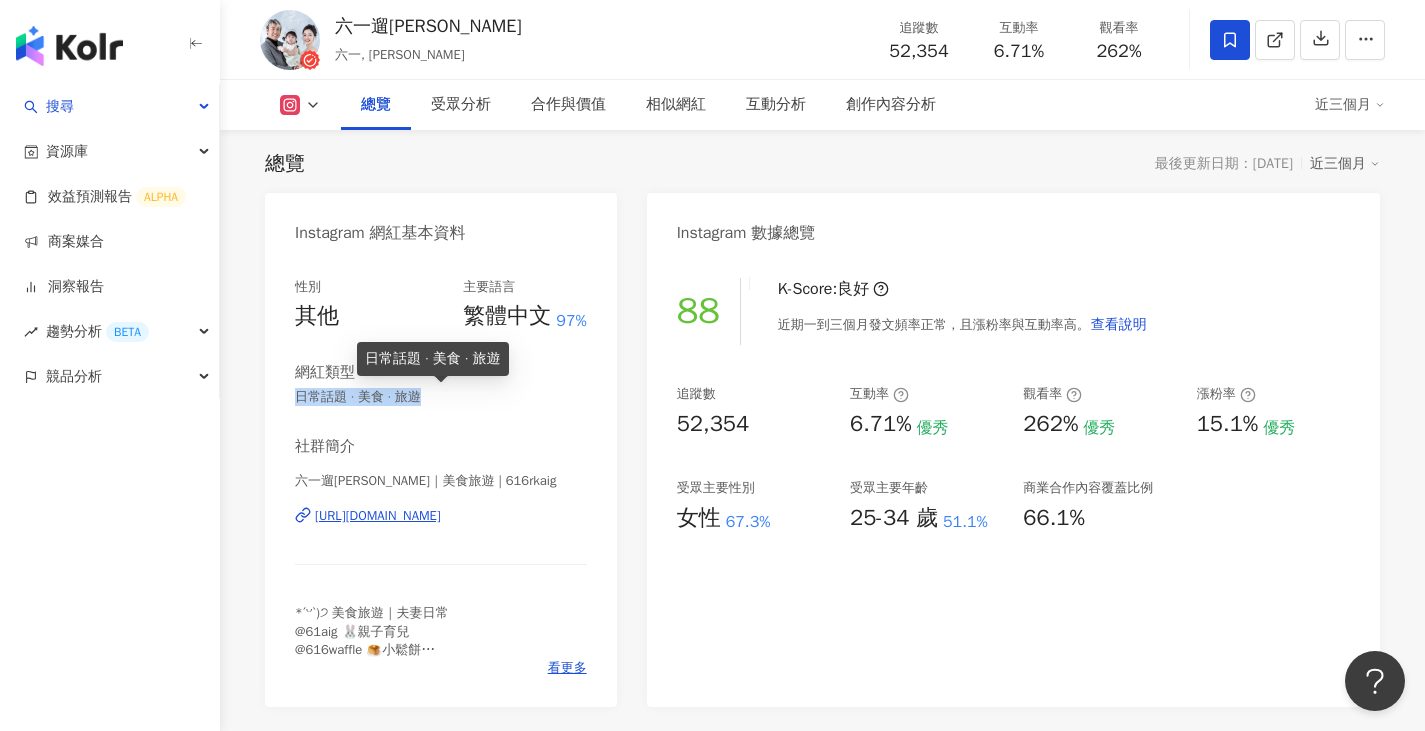 drag, startPoint x: 299, startPoint y: 396, endPoint x: 452, endPoint y: 404, distance: 153.20901 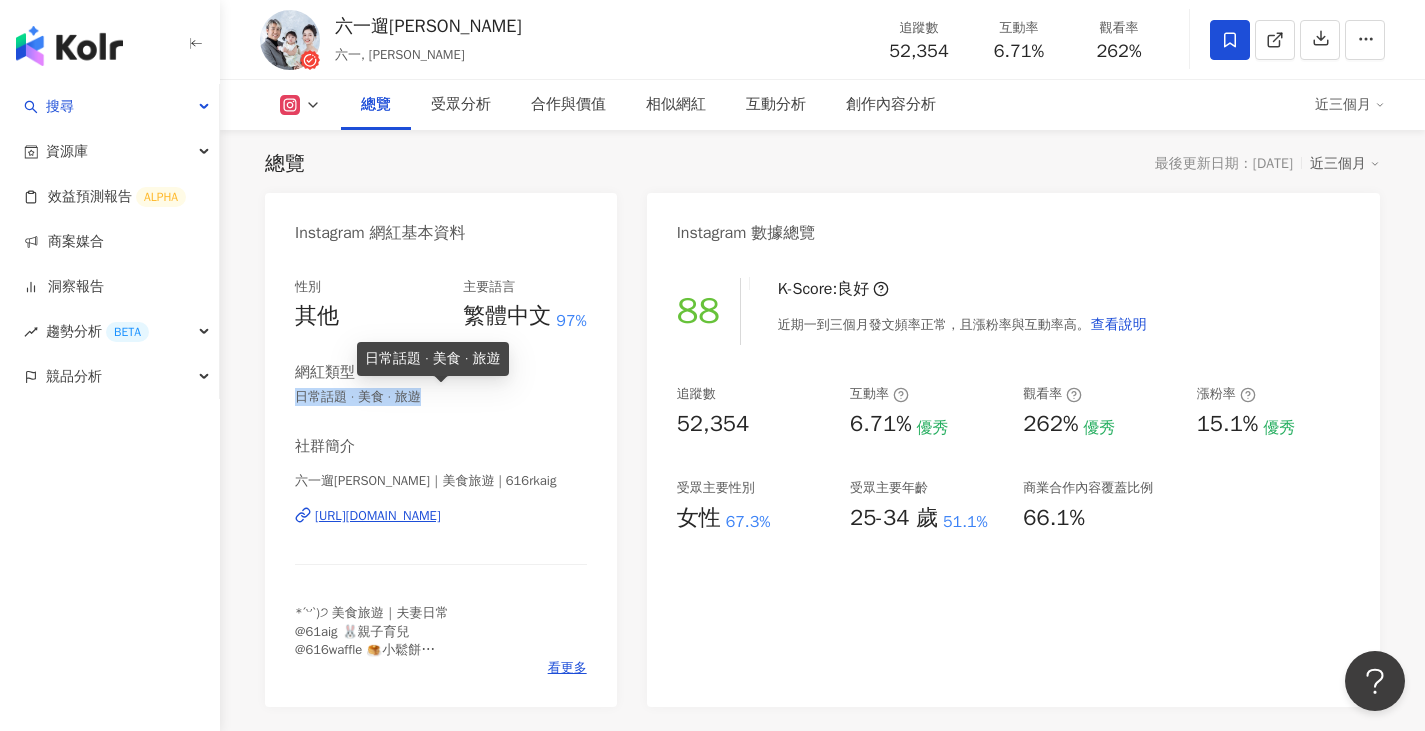 copy on "日常話題 · 美食 · 旅遊" 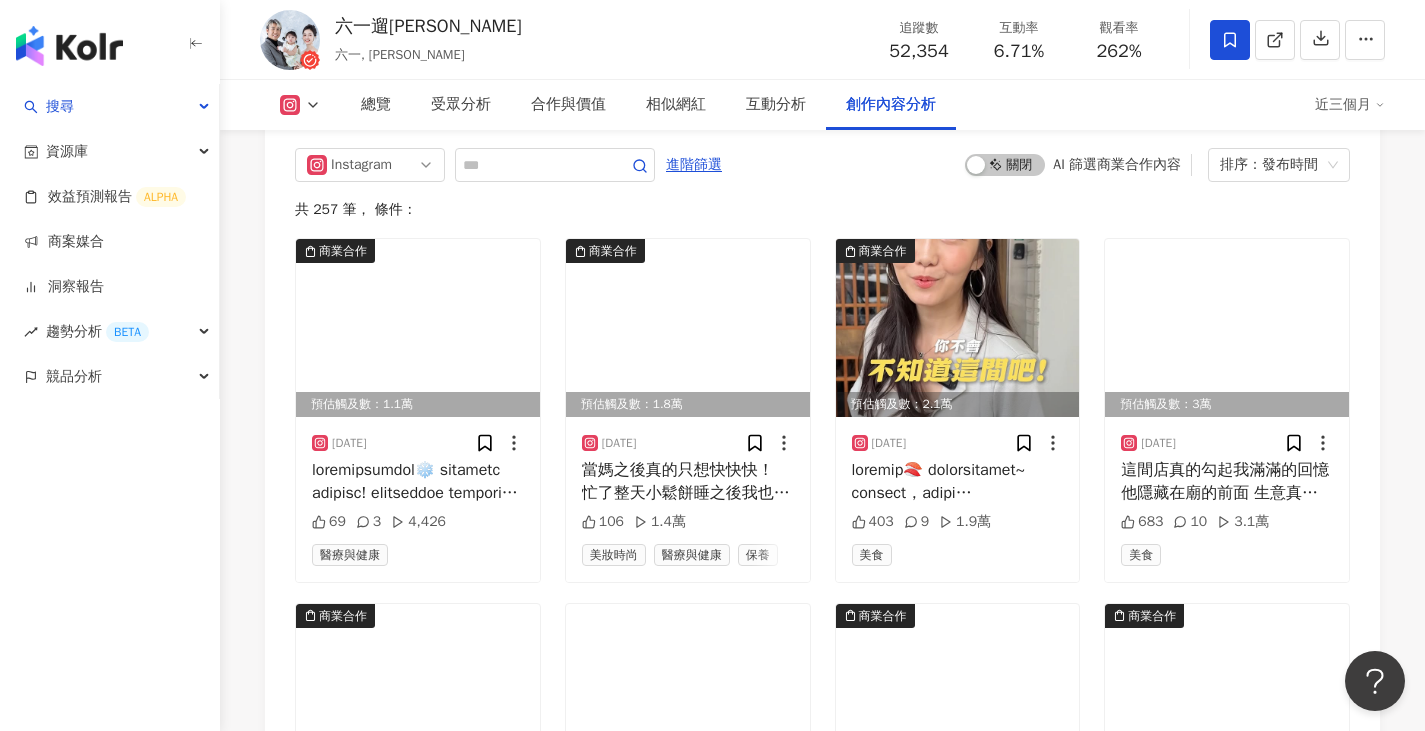 scroll, scrollTop: 6209, scrollLeft: 0, axis: vertical 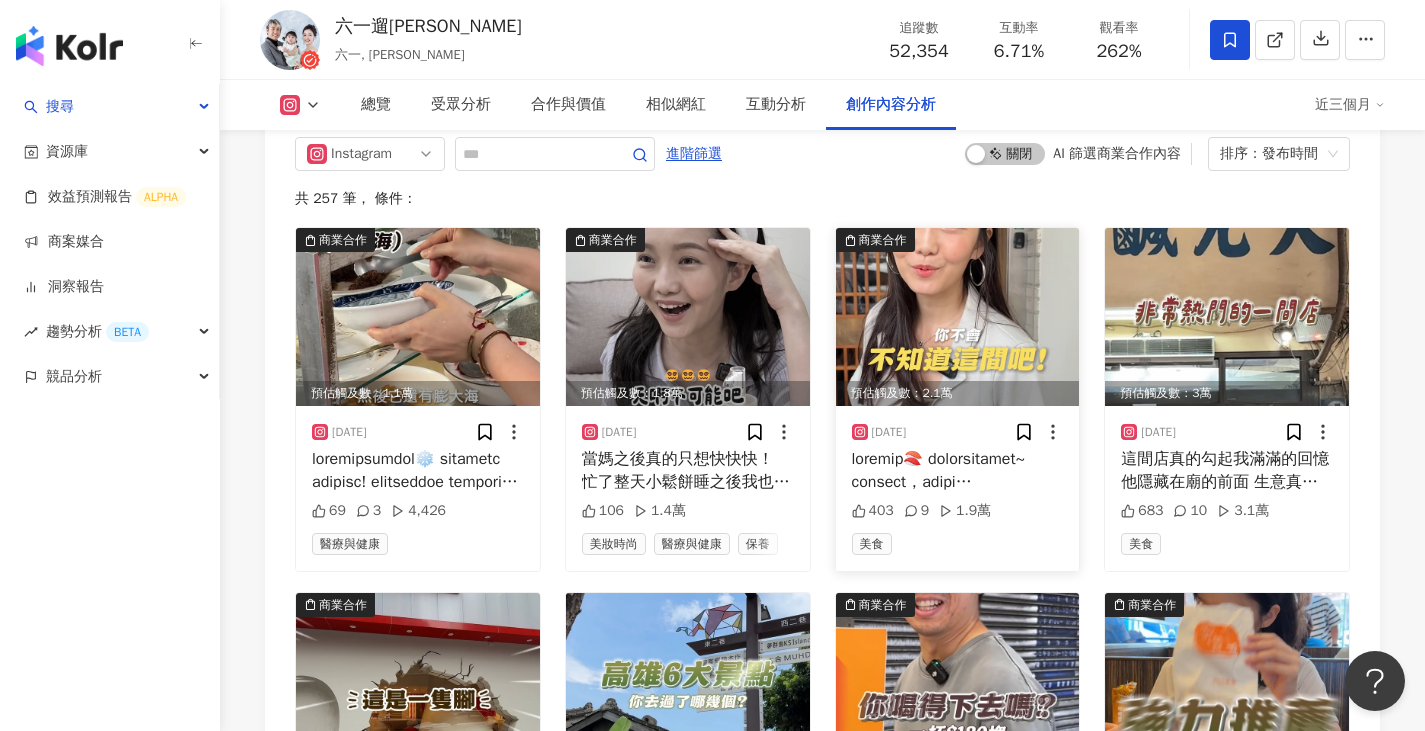 click at bounding box center [958, 317] 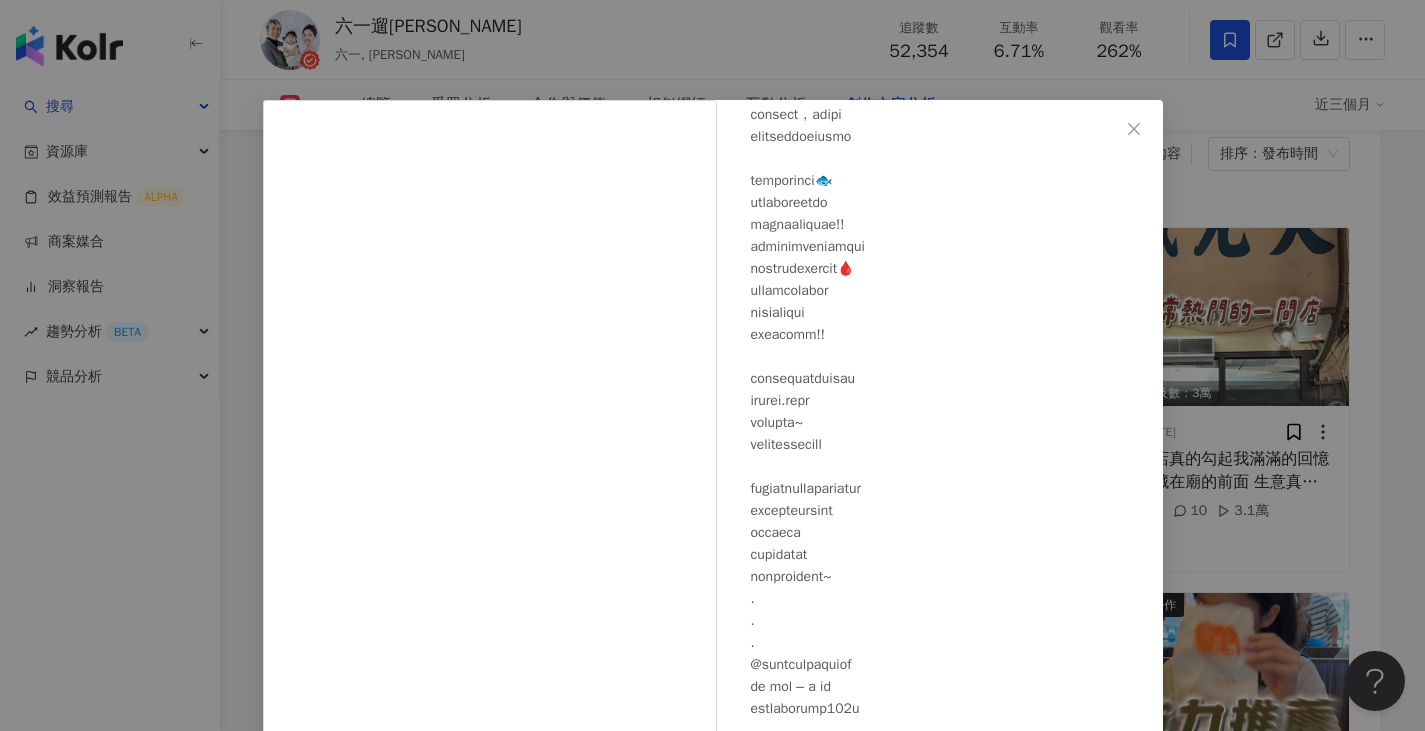 scroll, scrollTop: 169, scrollLeft: 0, axis: vertical 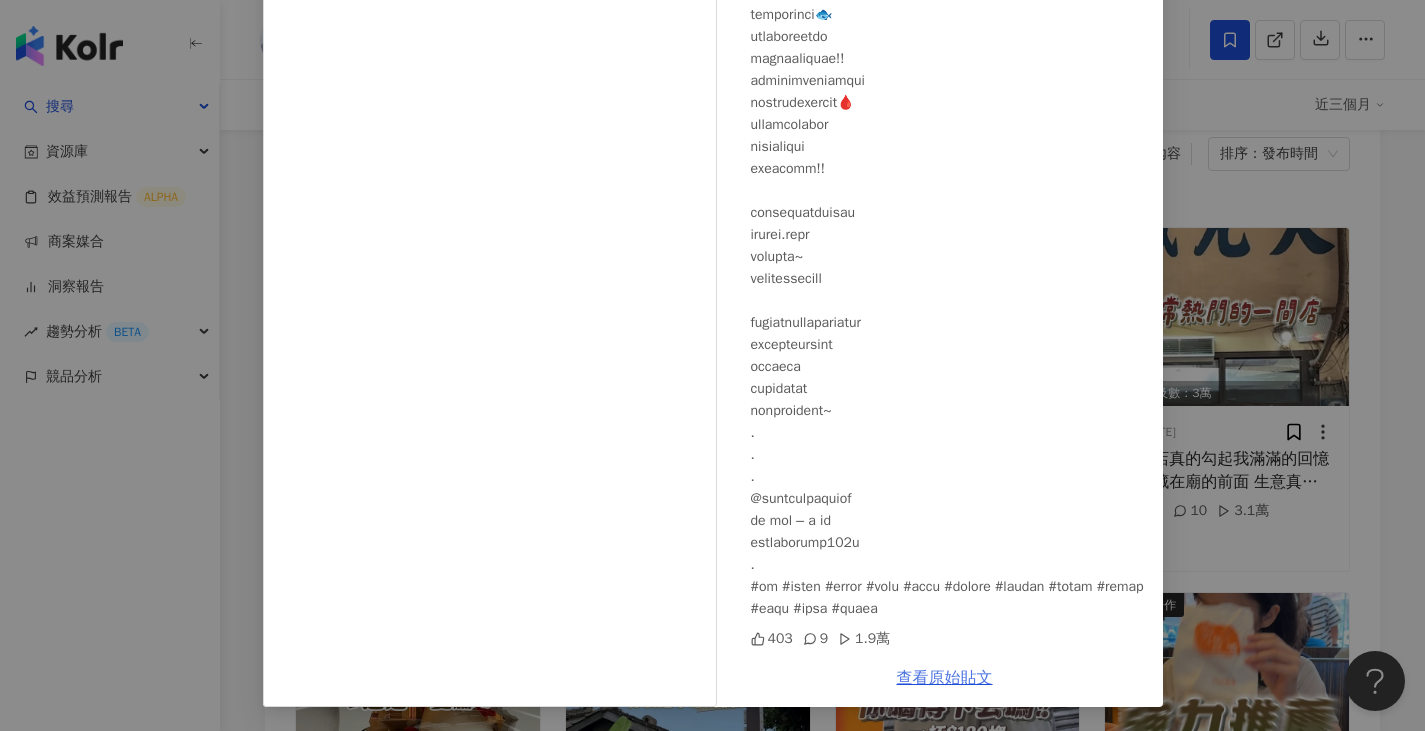 click on "查看原始貼文" at bounding box center (945, 678) 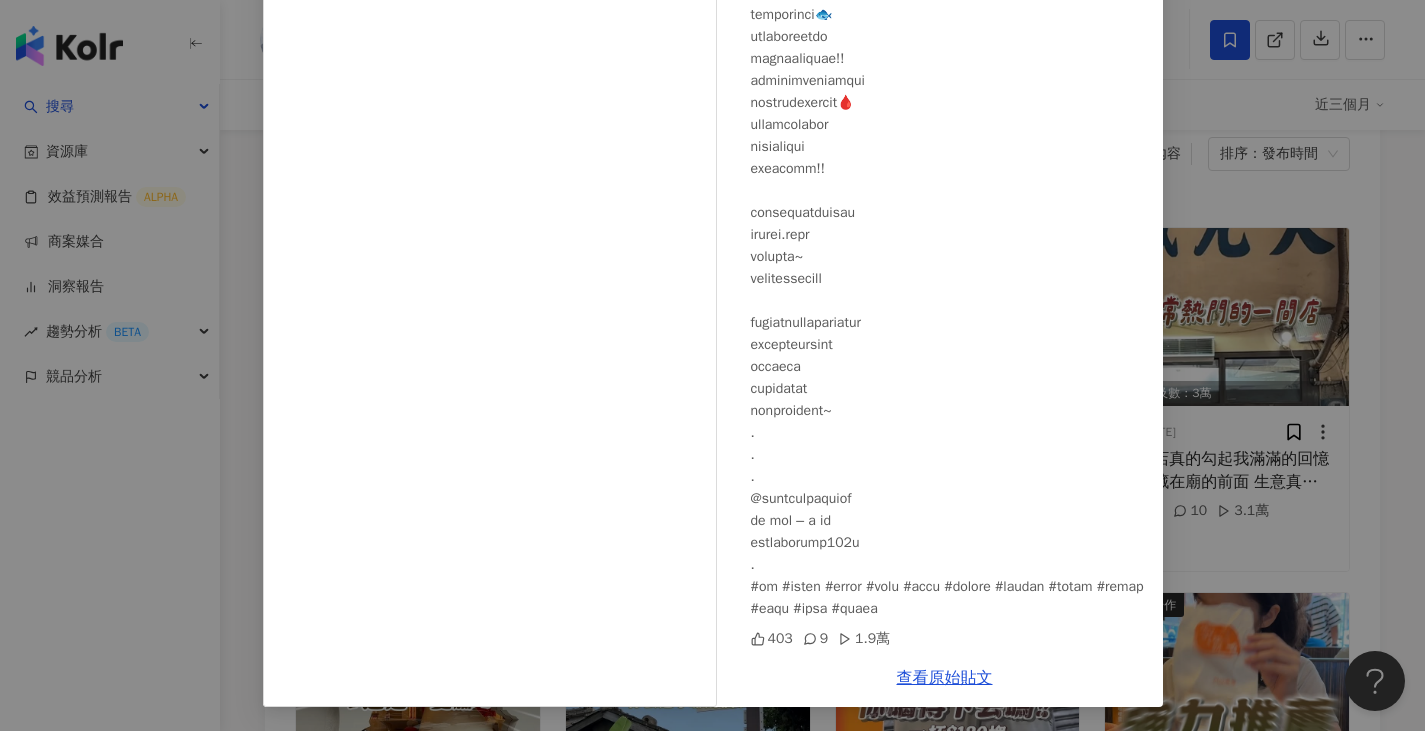 click on "六一遛阿寬 [DATE] 403 9 1.9萬 查看原始貼文" at bounding box center [712, 365] 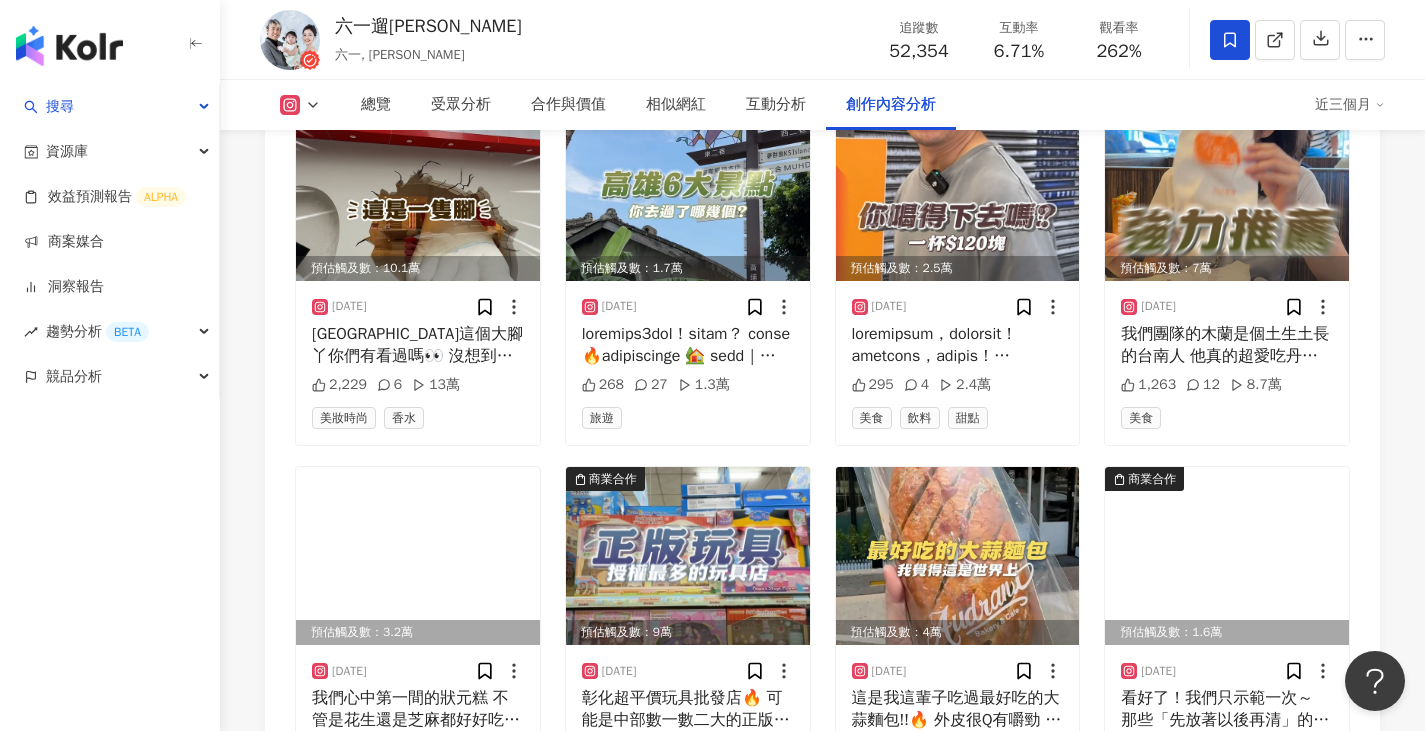 scroll, scrollTop: 6709, scrollLeft: 0, axis: vertical 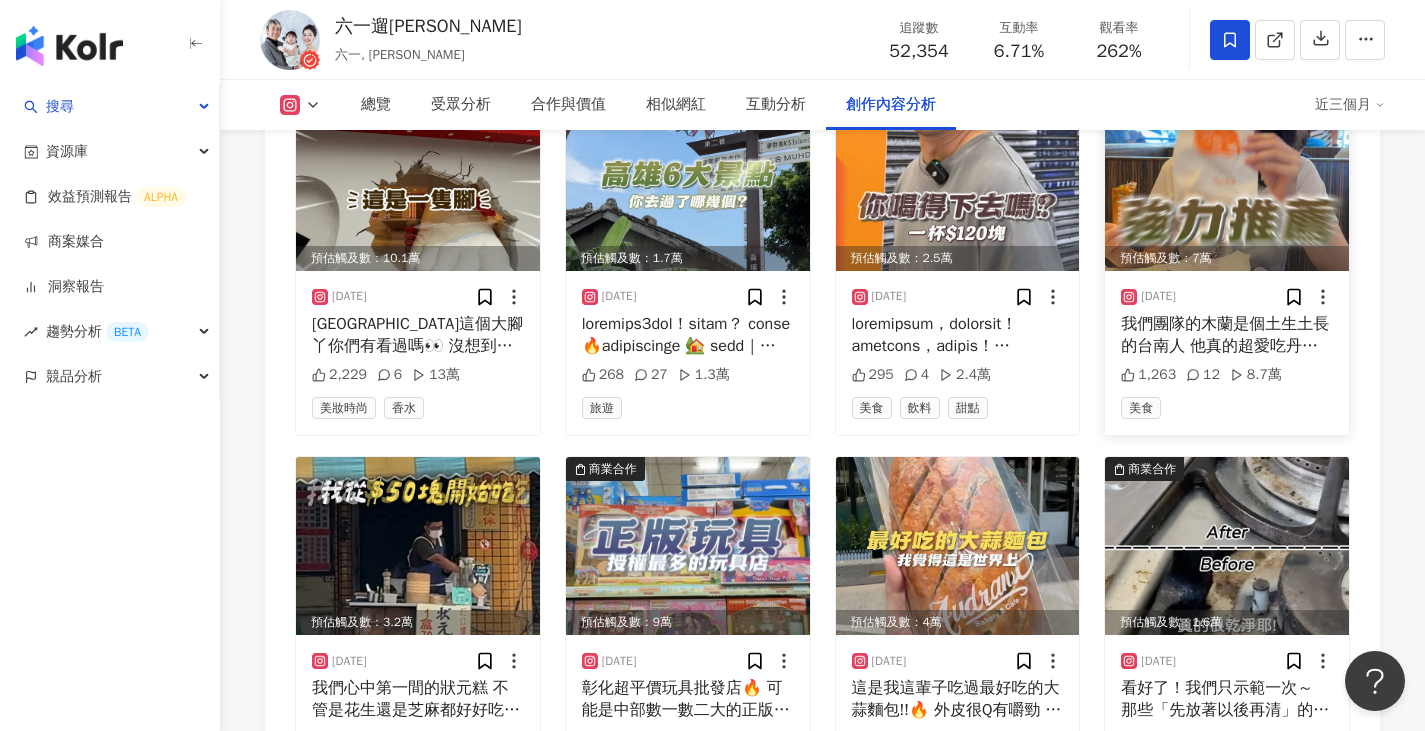 click at bounding box center [1227, 182] 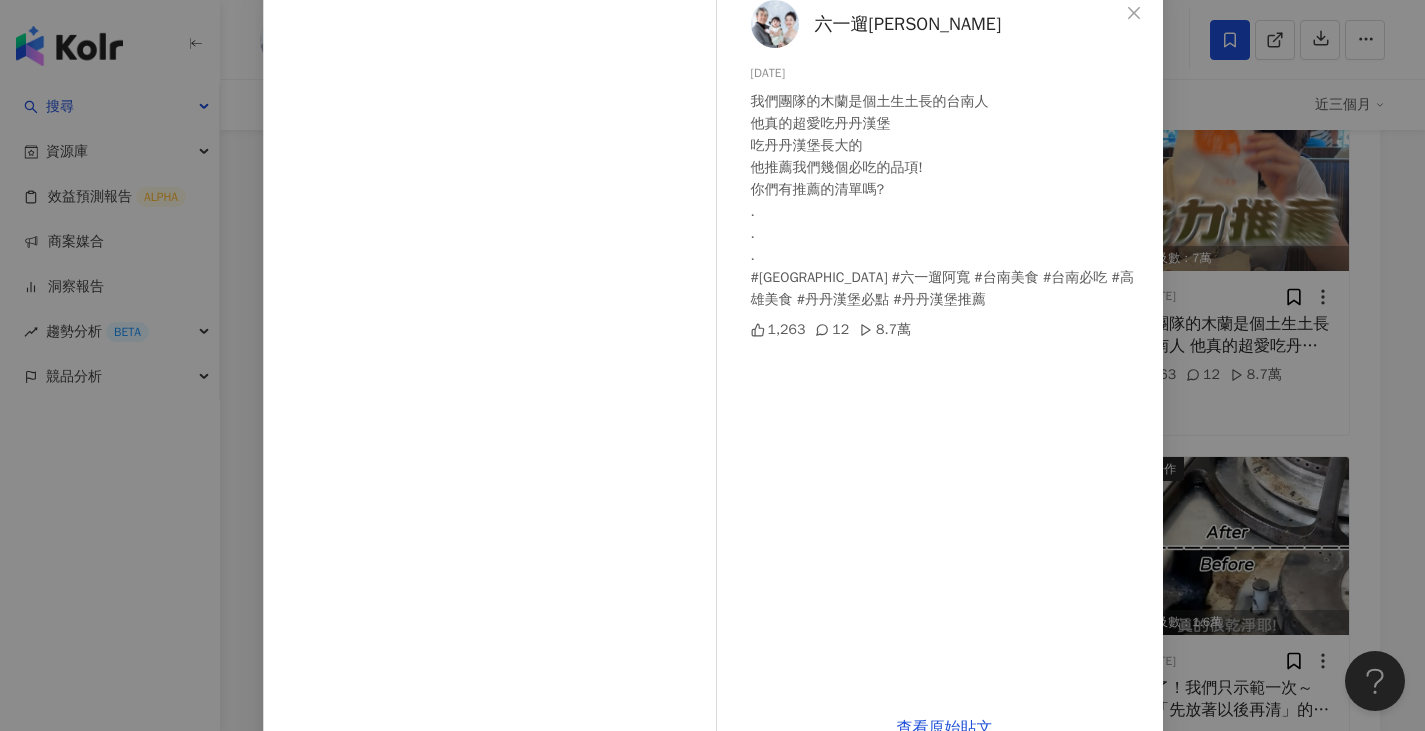 scroll, scrollTop: 166, scrollLeft: 0, axis: vertical 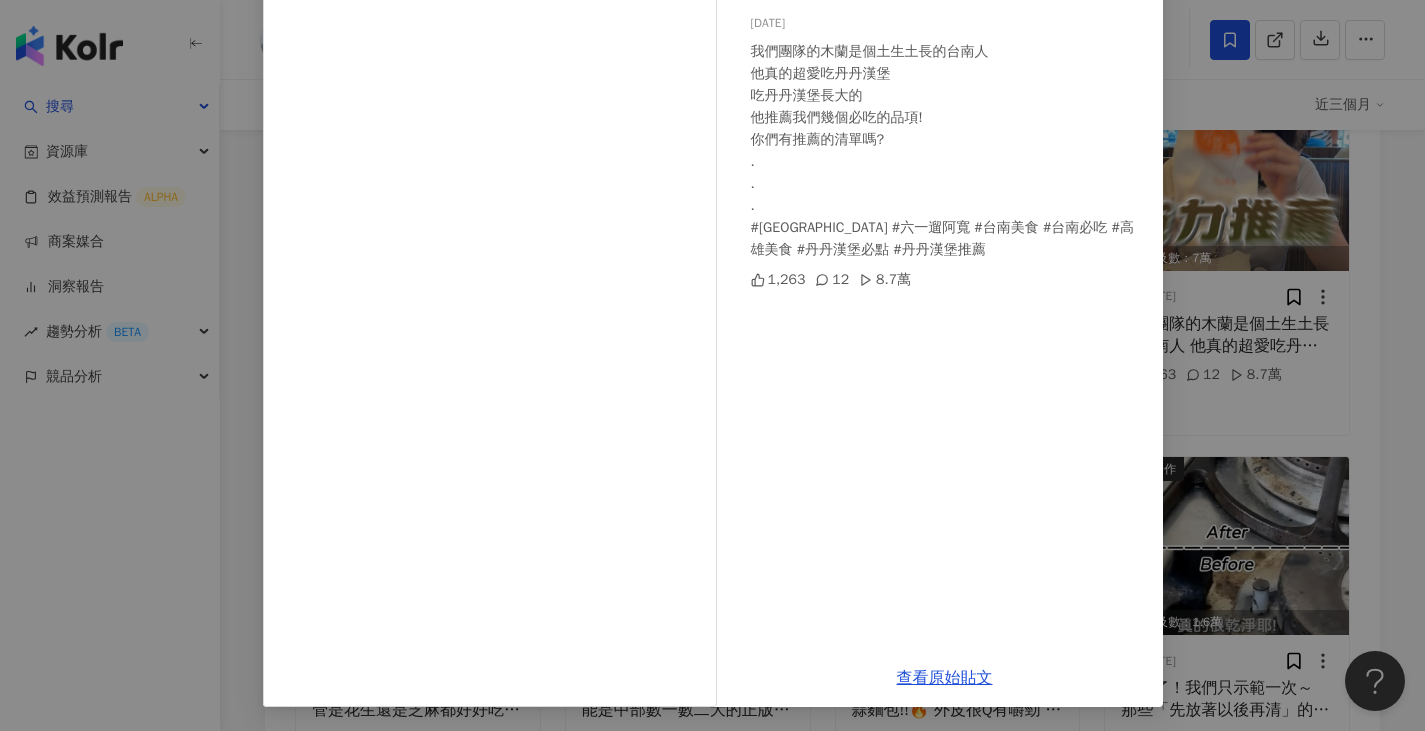 click on "查看原始貼文" at bounding box center [945, 678] 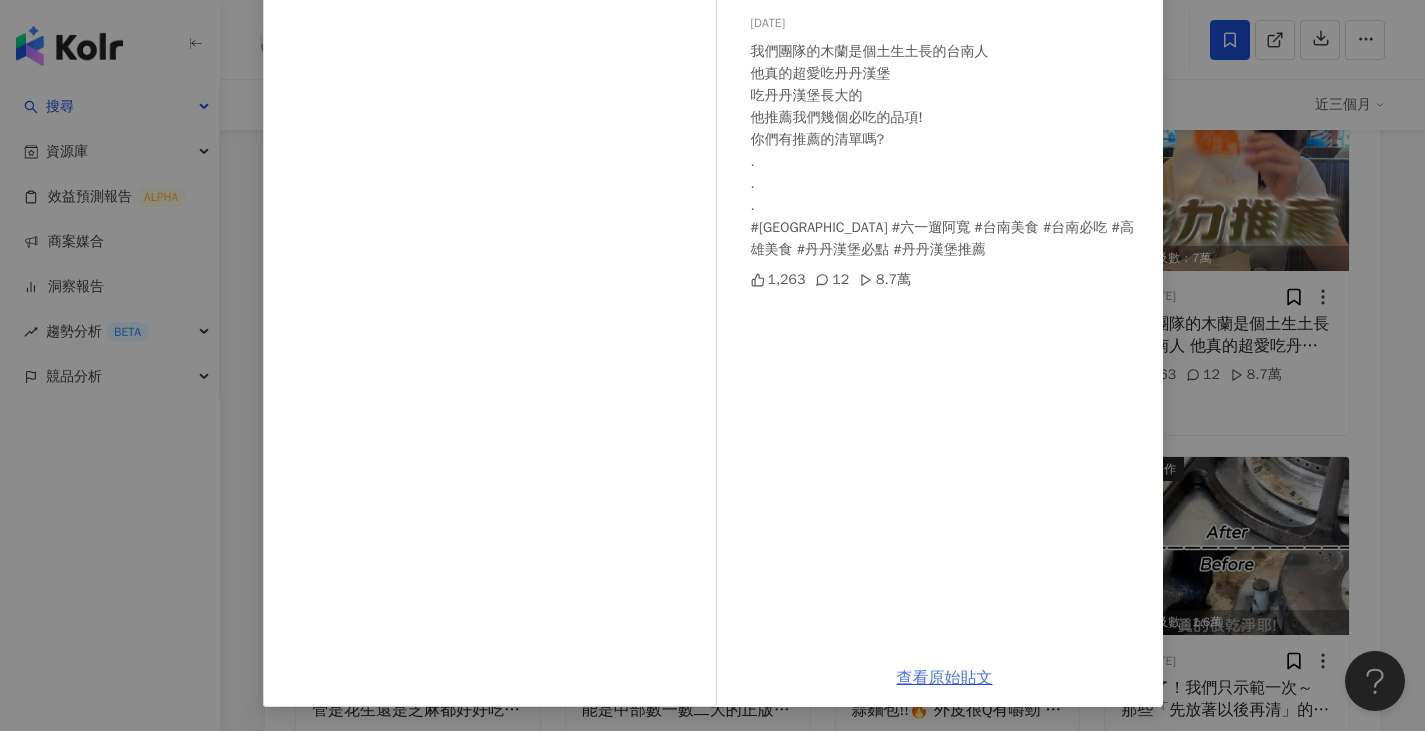 click on "查看原始貼文" at bounding box center (945, 678) 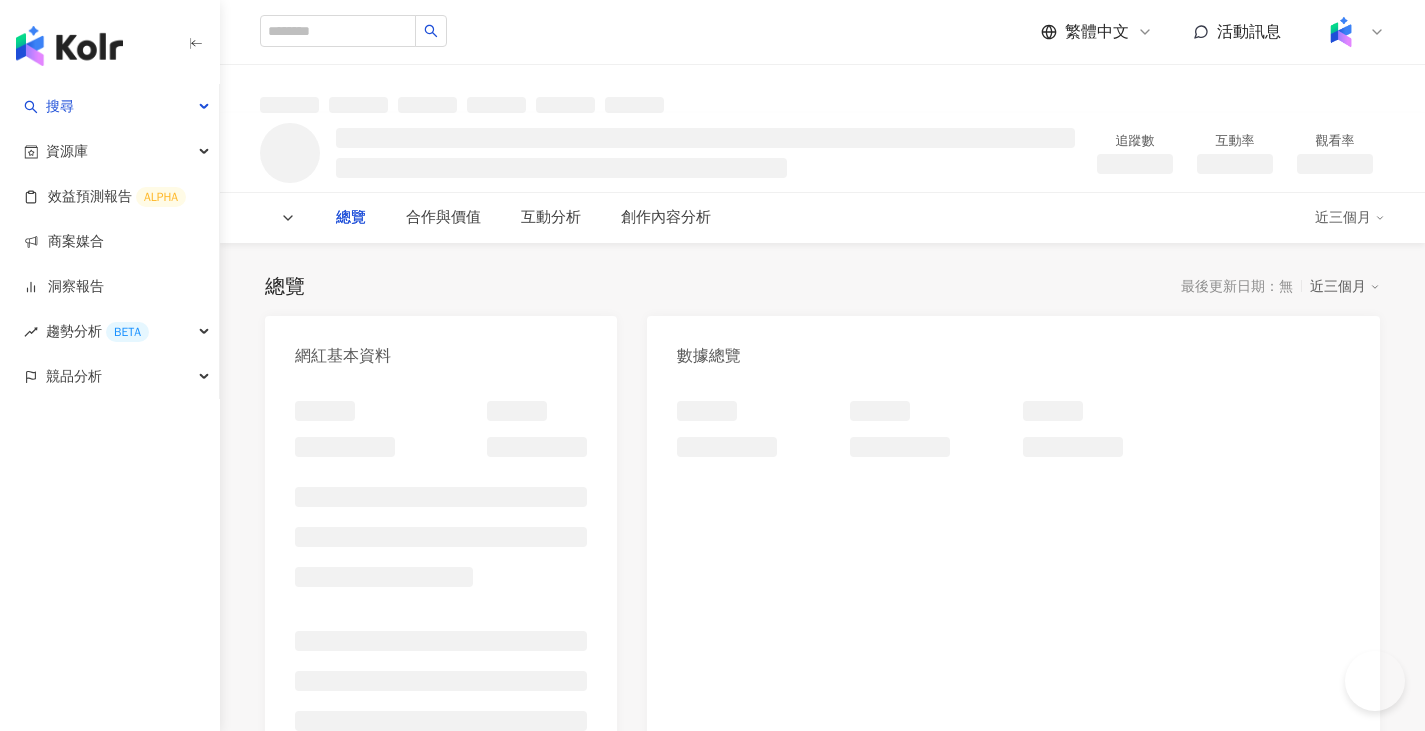 scroll, scrollTop: 0, scrollLeft: 0, axis: both 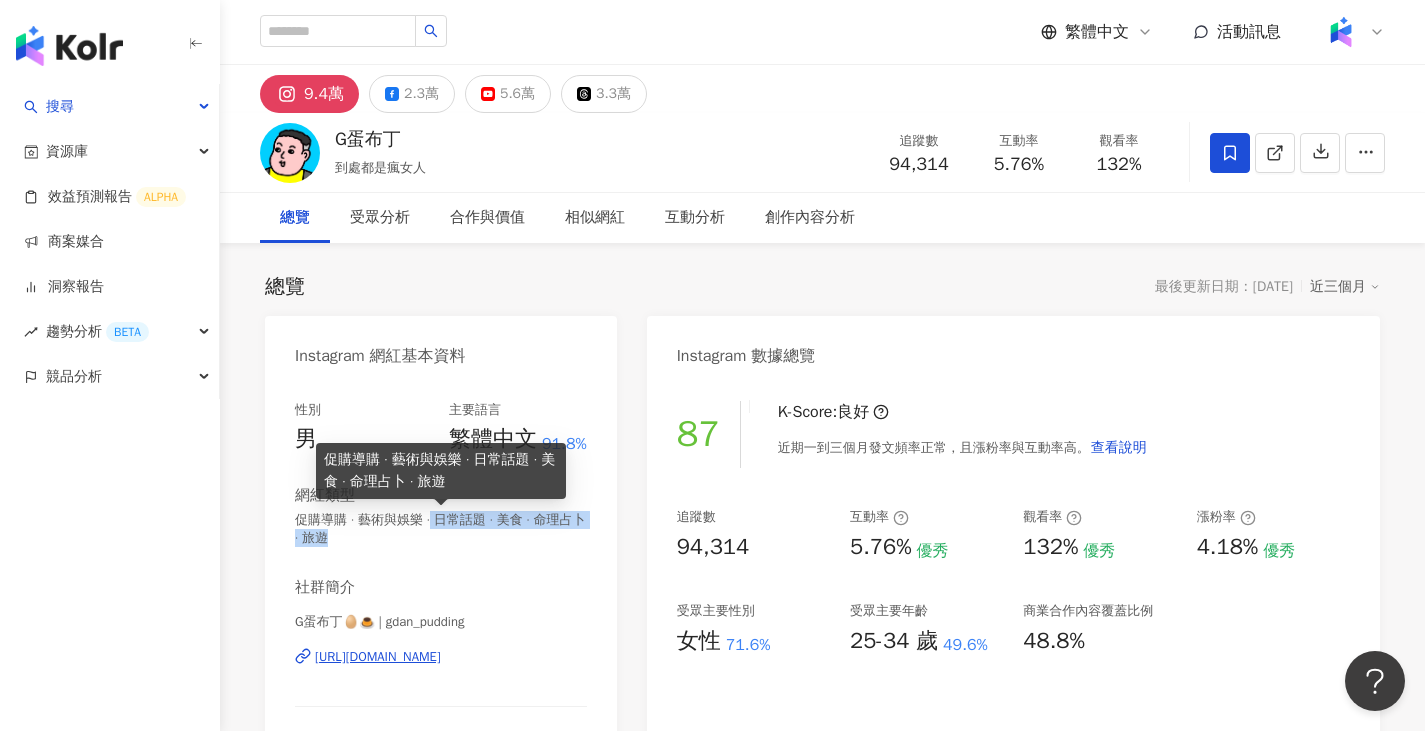 drag, startPoint x: 448, startPoint y: 525, endPoint x: 459, endPoint y: 536, distance: 15.556349 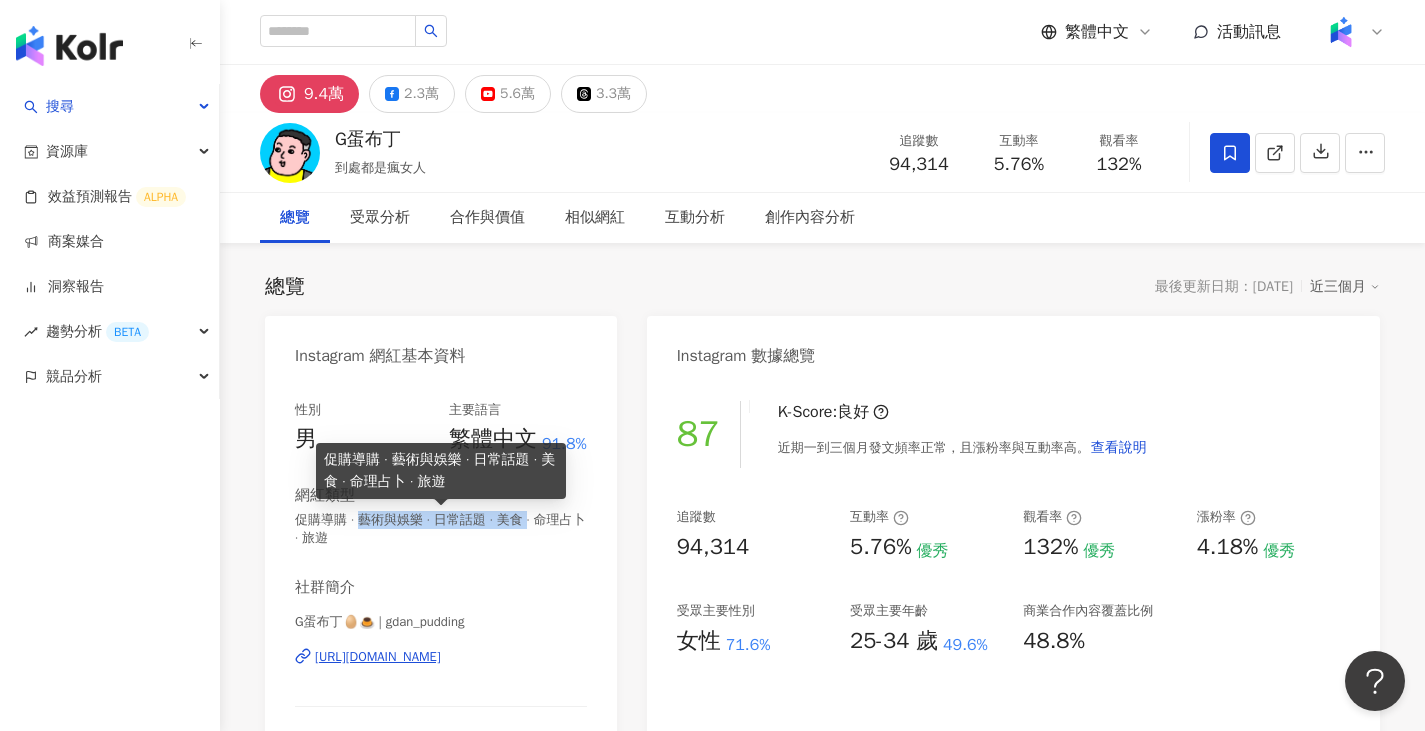 drag, startPoint x: 369, startPoint y: 520, endPoint x: 550, endPoint y: 521, distance: 181.00276 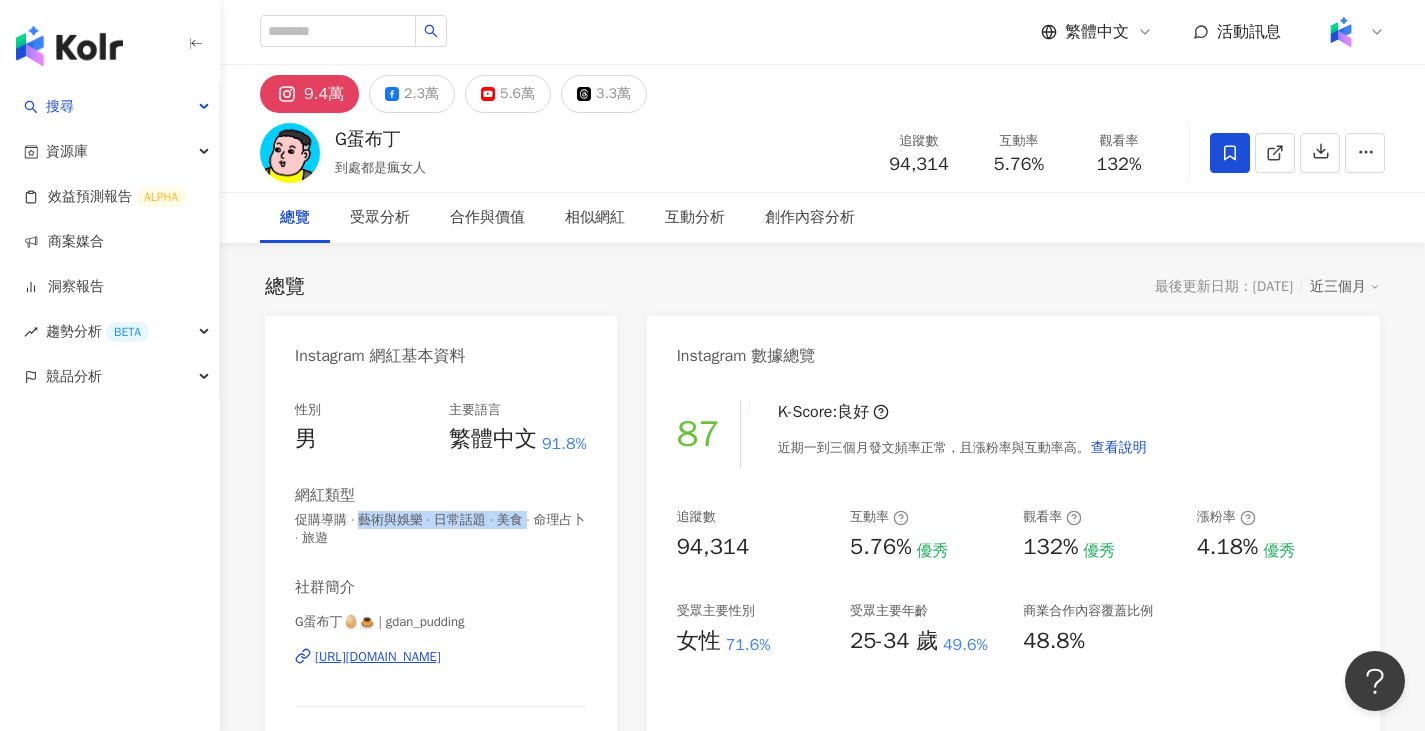 copy on "藝術與娛樂 · 日常話題 · 美食" 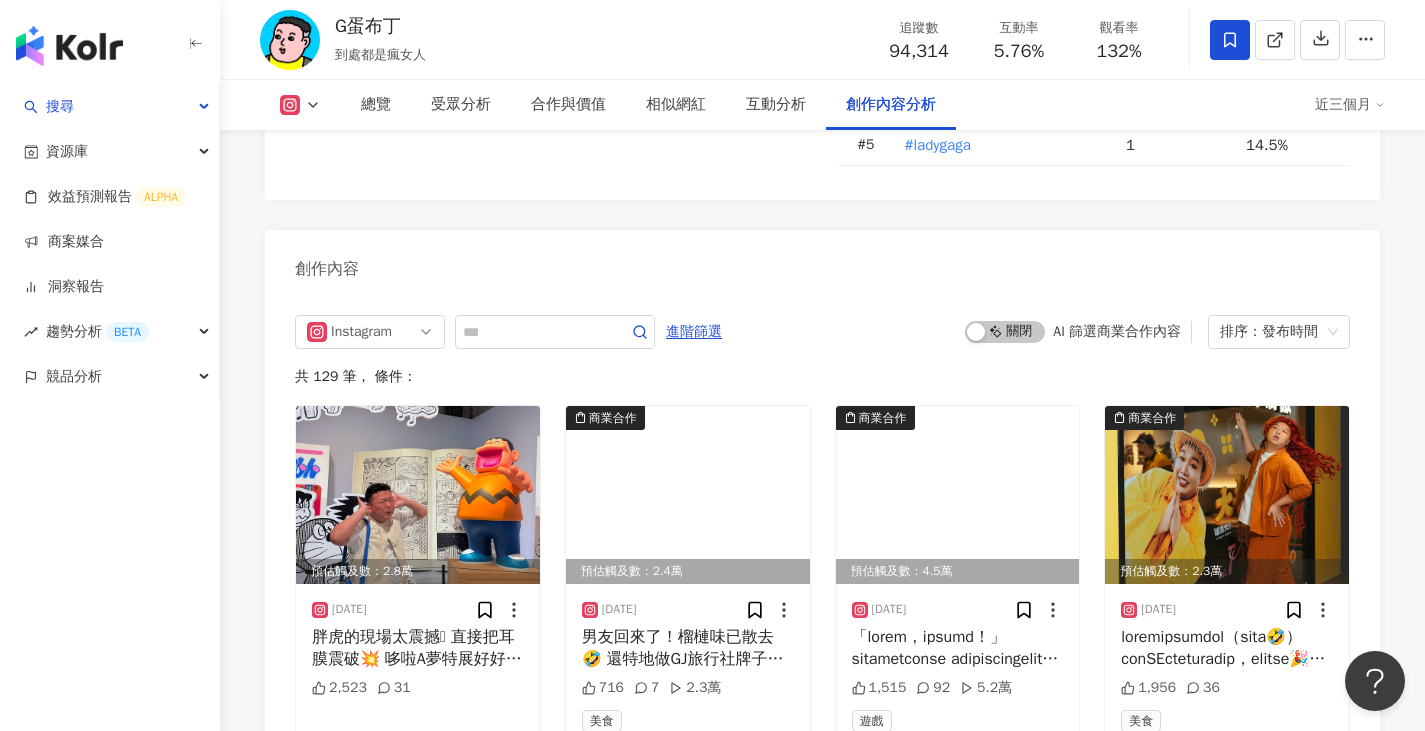 scroll, scrollTop: 6145, scrollLeft: 0, axis: vertical 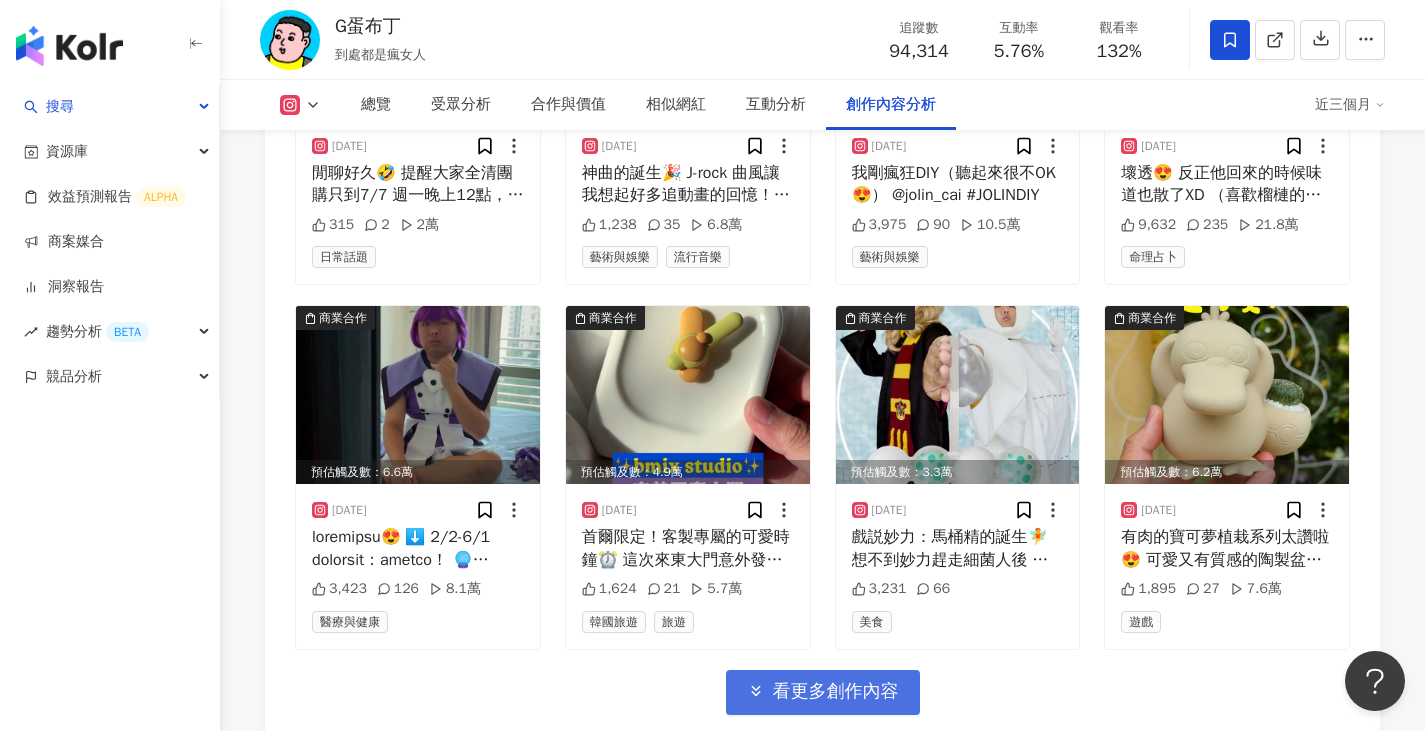 click on "看更多創作內容" at bounding box center [836, 692] 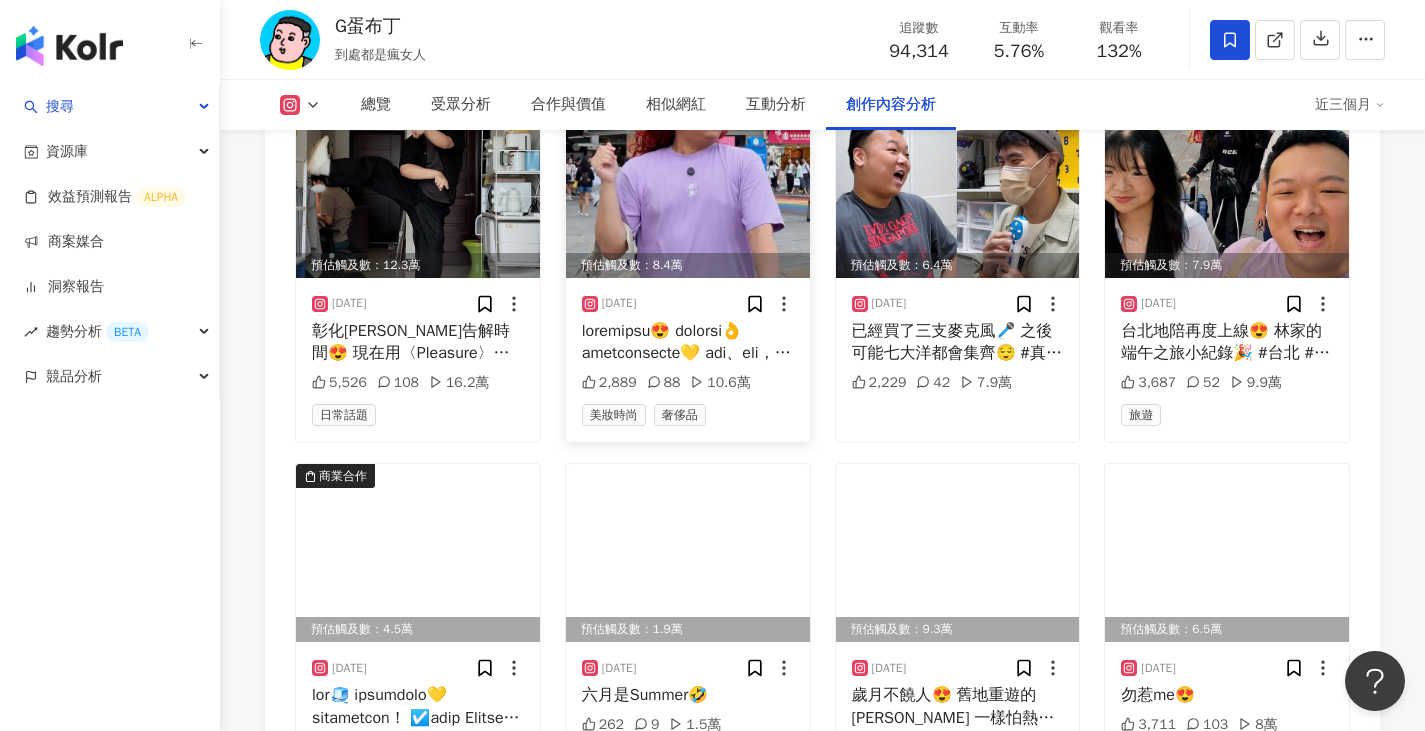 scroll, scrollTop: 7545, scrollLeft: 0, axis: vertical 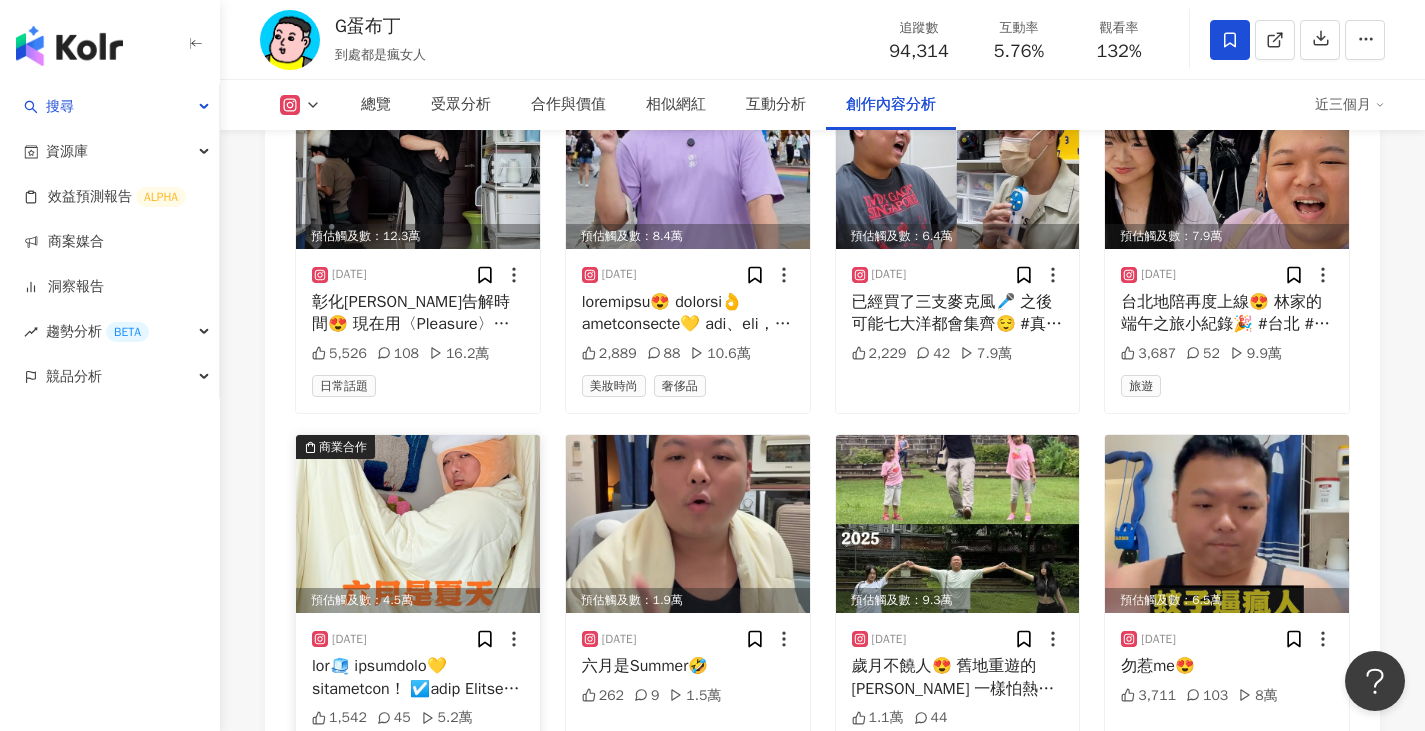 click at bounding box center [418, 524] 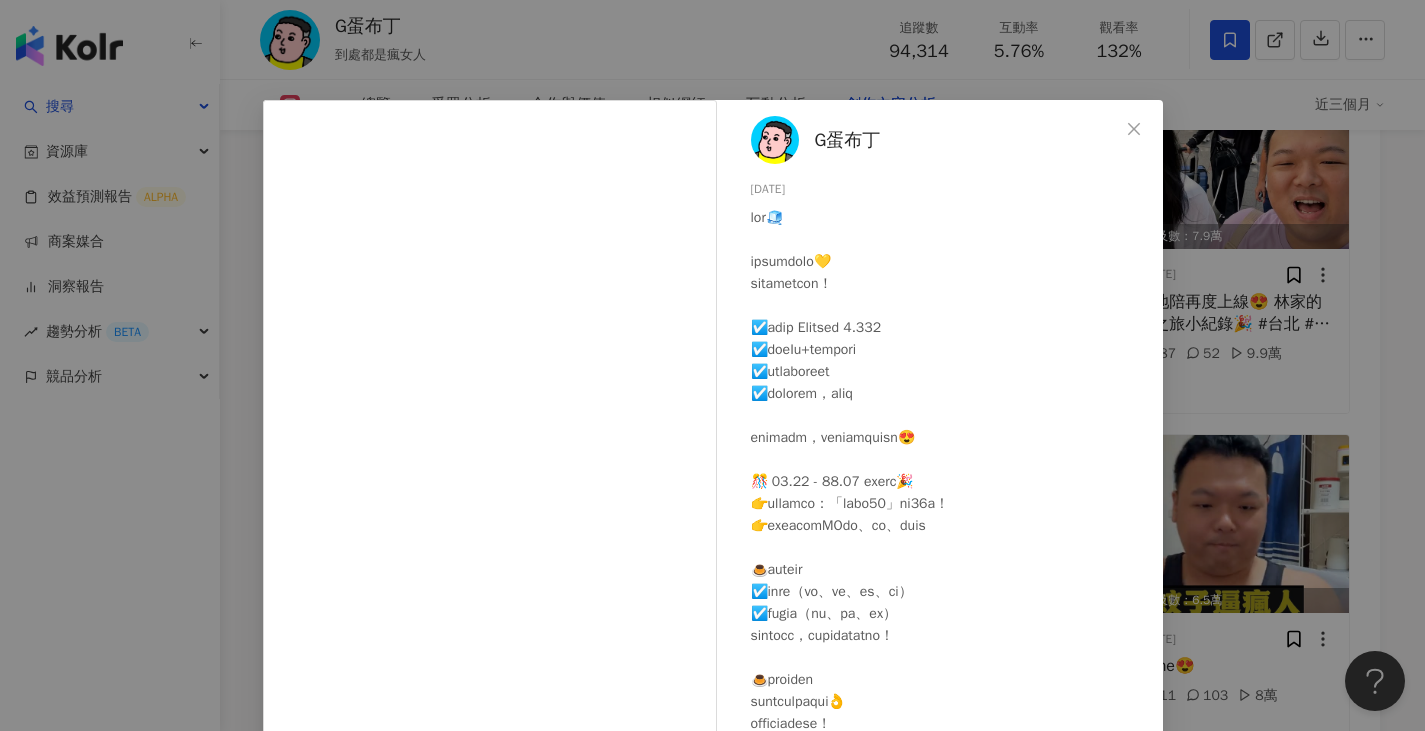 click on "G蛋布丁 2025/6/3 1,542 45 5.2萬 查看原始貼文" at bounding box center [712, 365] 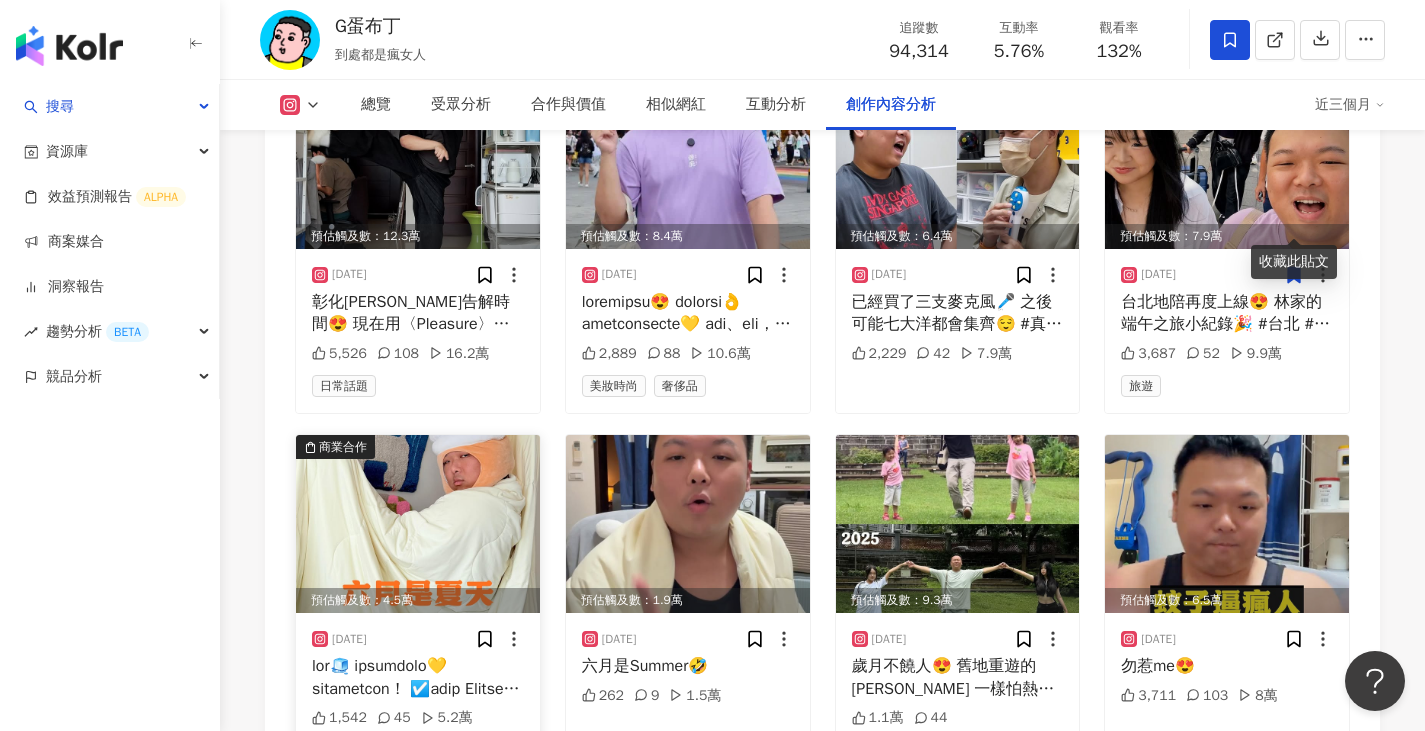 click at bounding box center (418, 524) 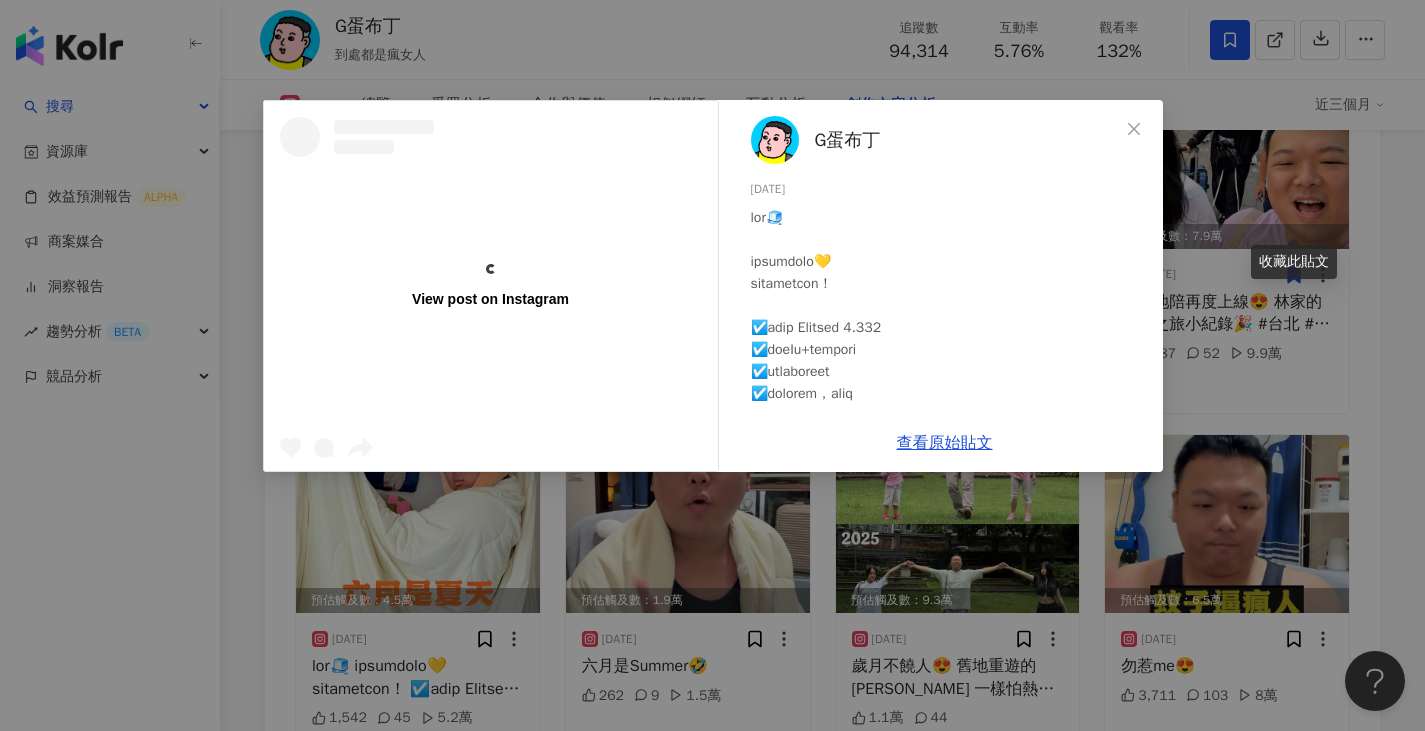 click on "View post on Instagram   G蛋布丁 2025/6/3 1,542 45 5.2萬 查看原始貼文" at bounding box center (712, 365) 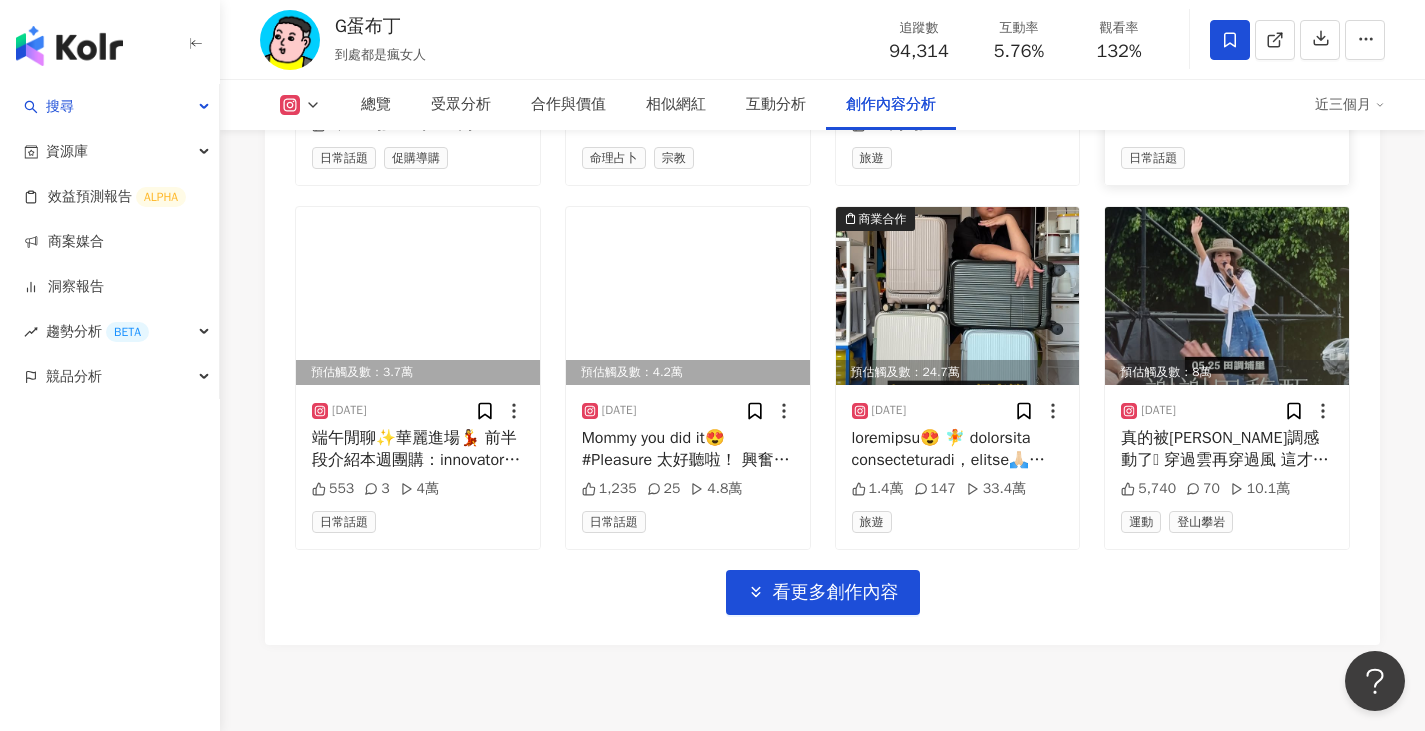 scroll, scrollTop: 8145, scrollLeft: 0, axis: vertical 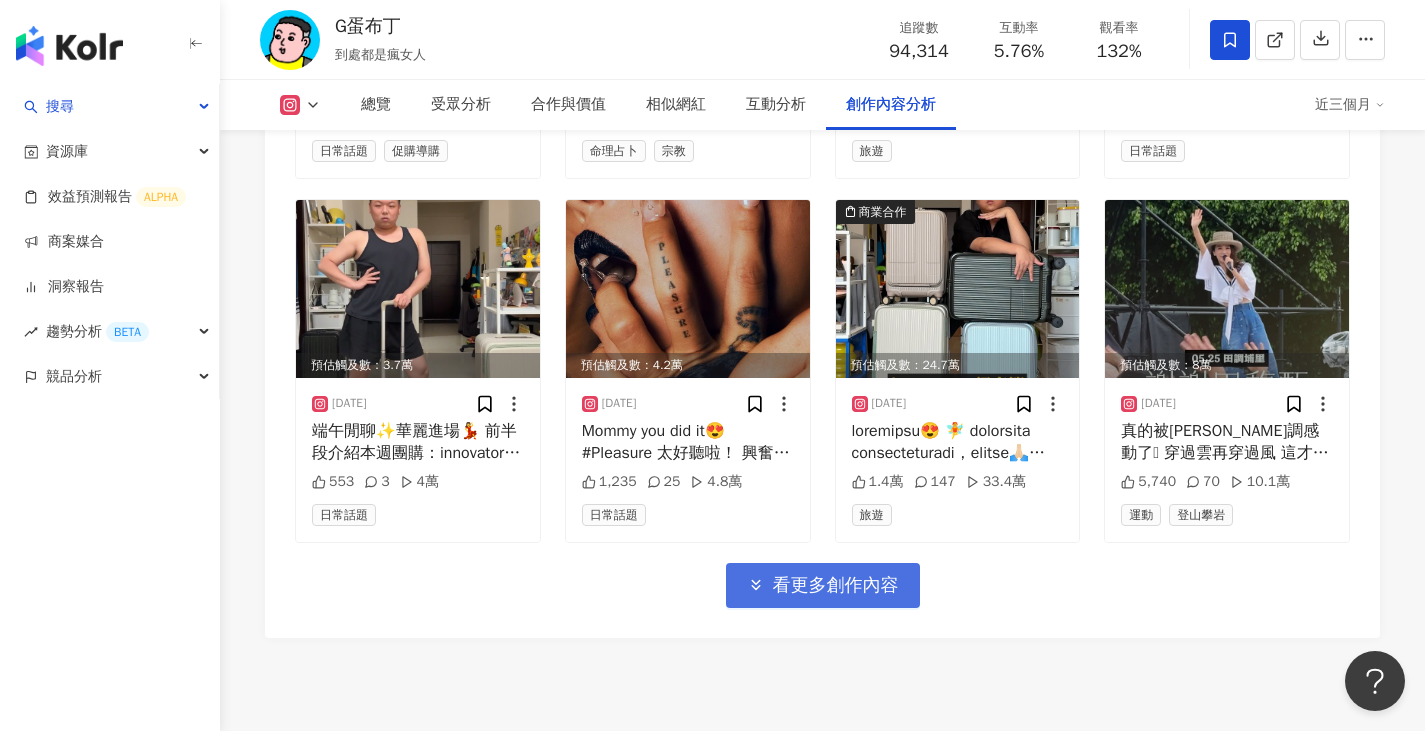 click on "看更多創作內容" at bounding box center [836, 586] 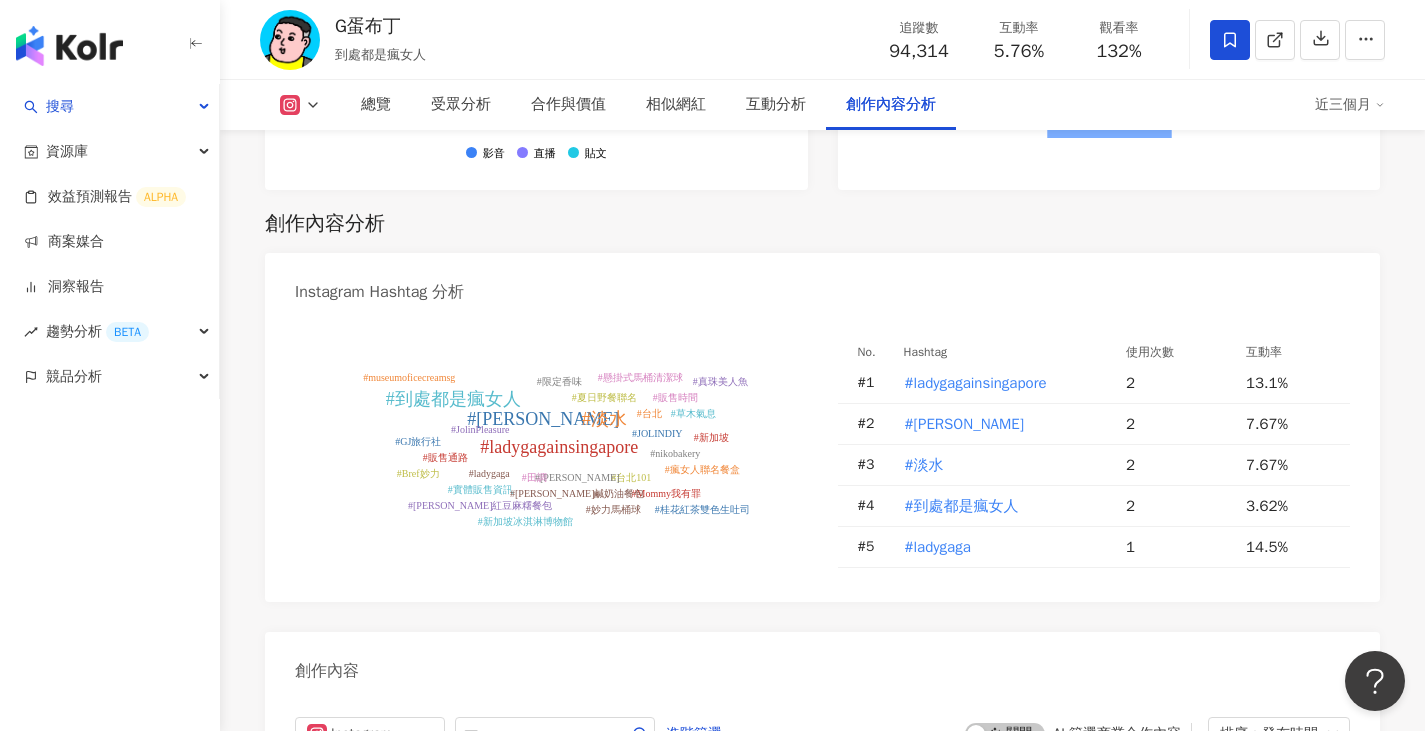 scroll, scrollTop: 5645, scrollLeft: 0, axis: vertical 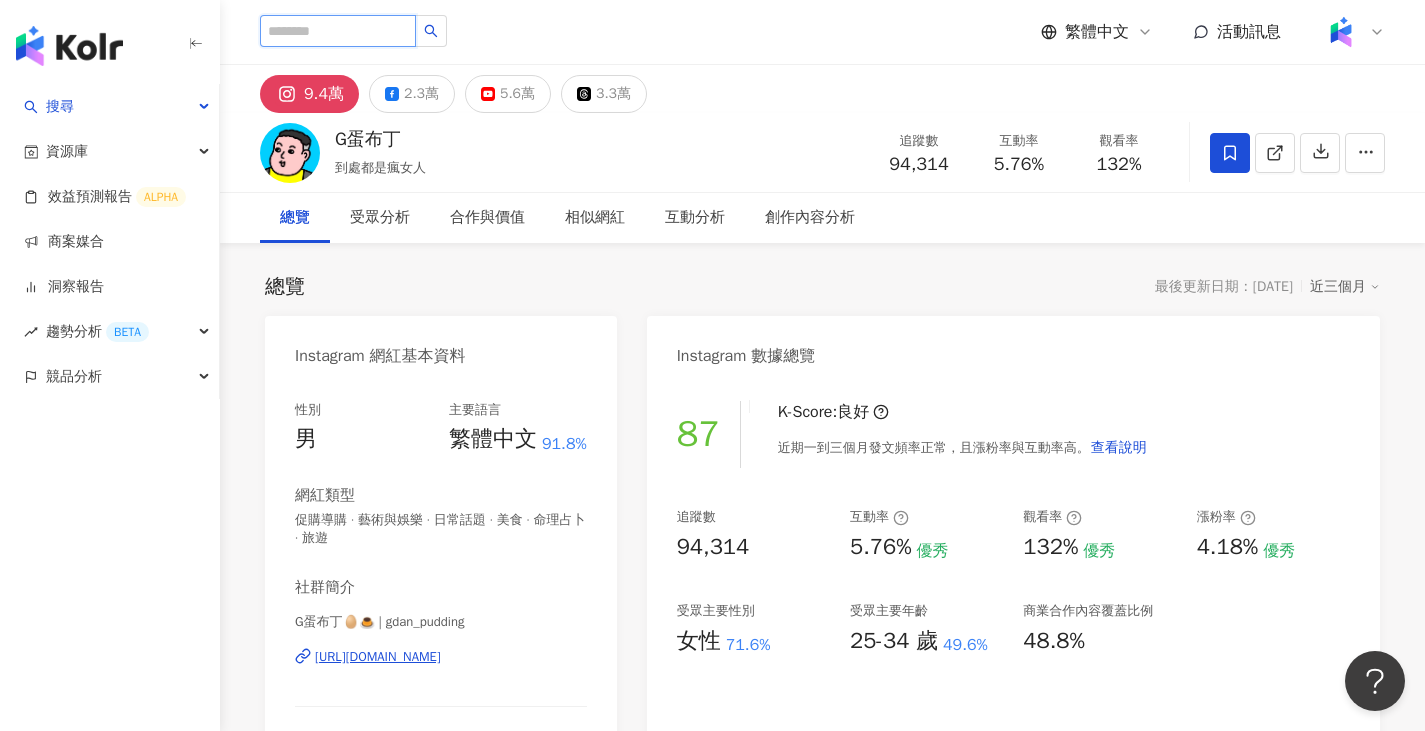 click at bounding box center (338, 31) 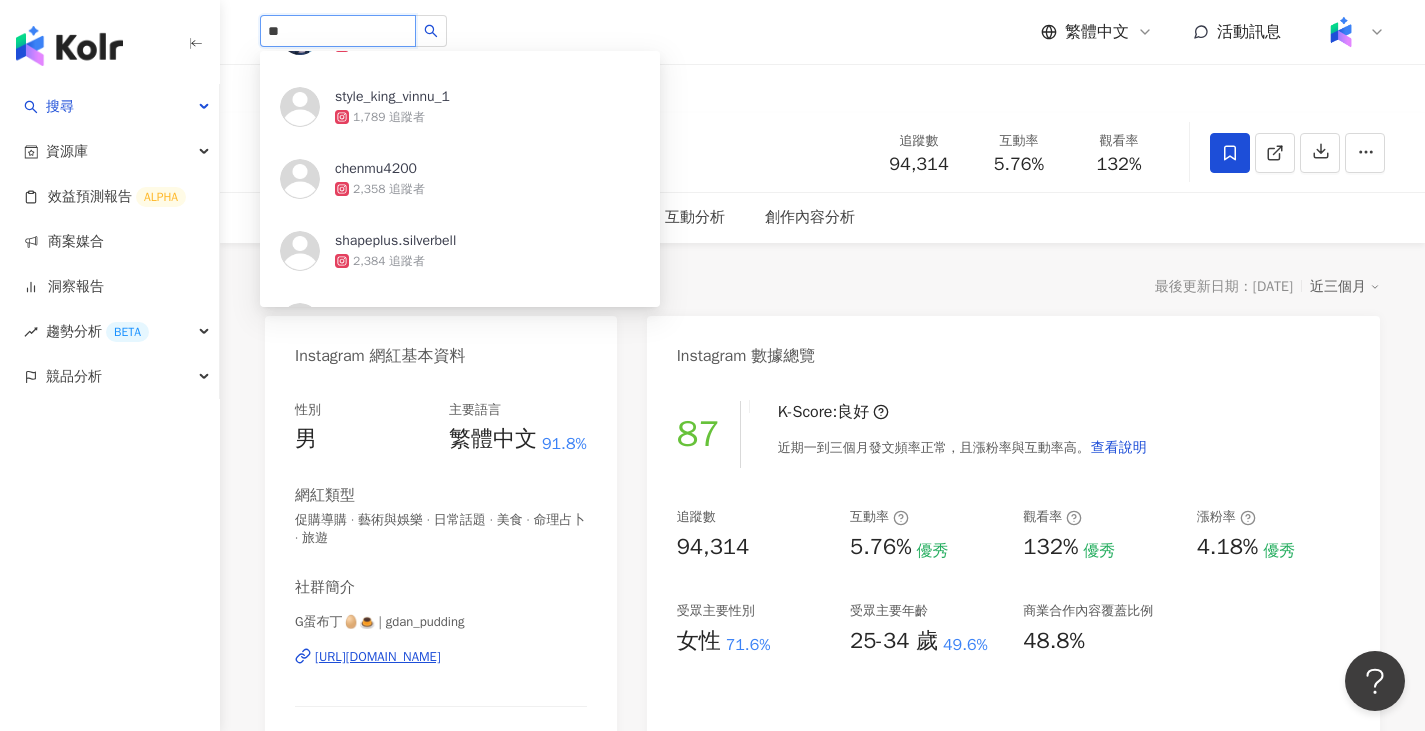 scroll, scrollTop: 800, scrollLeft: 0, axis: vertical 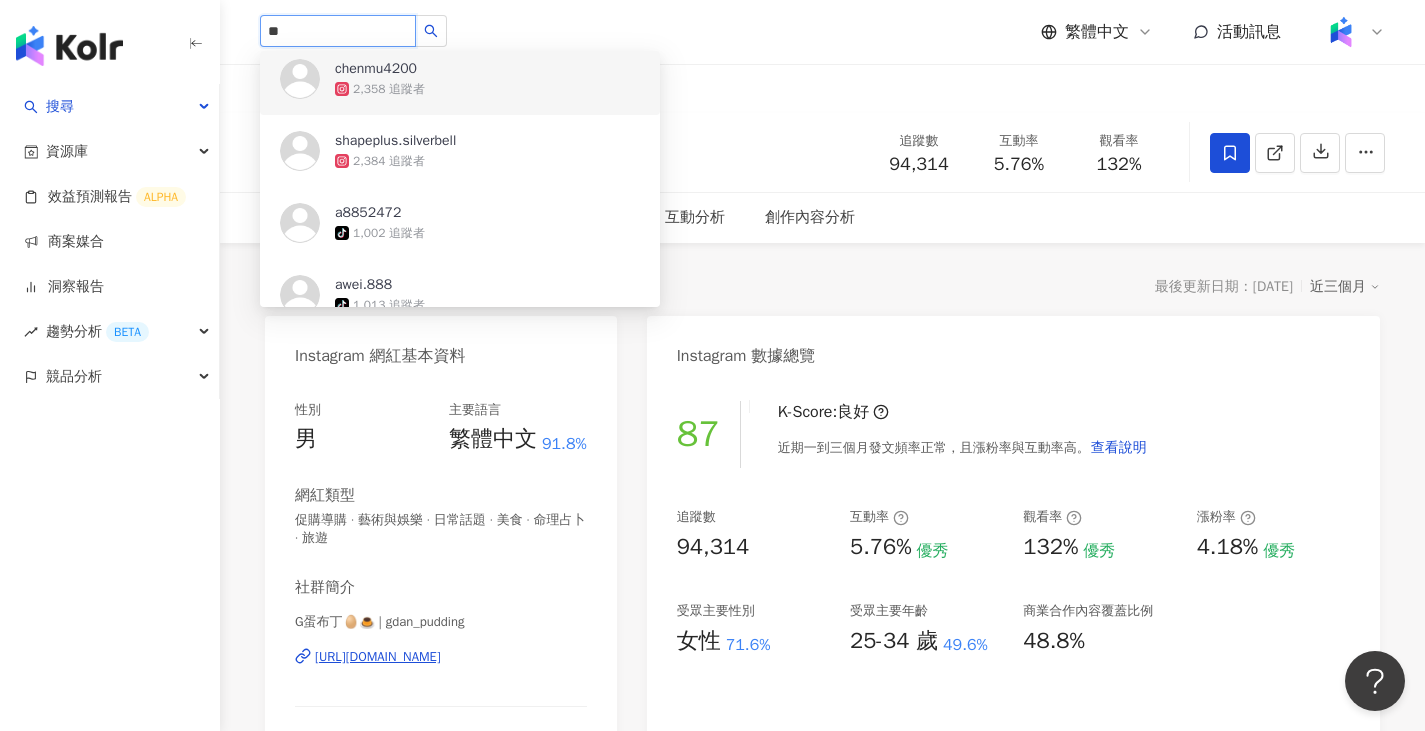 type on "**" 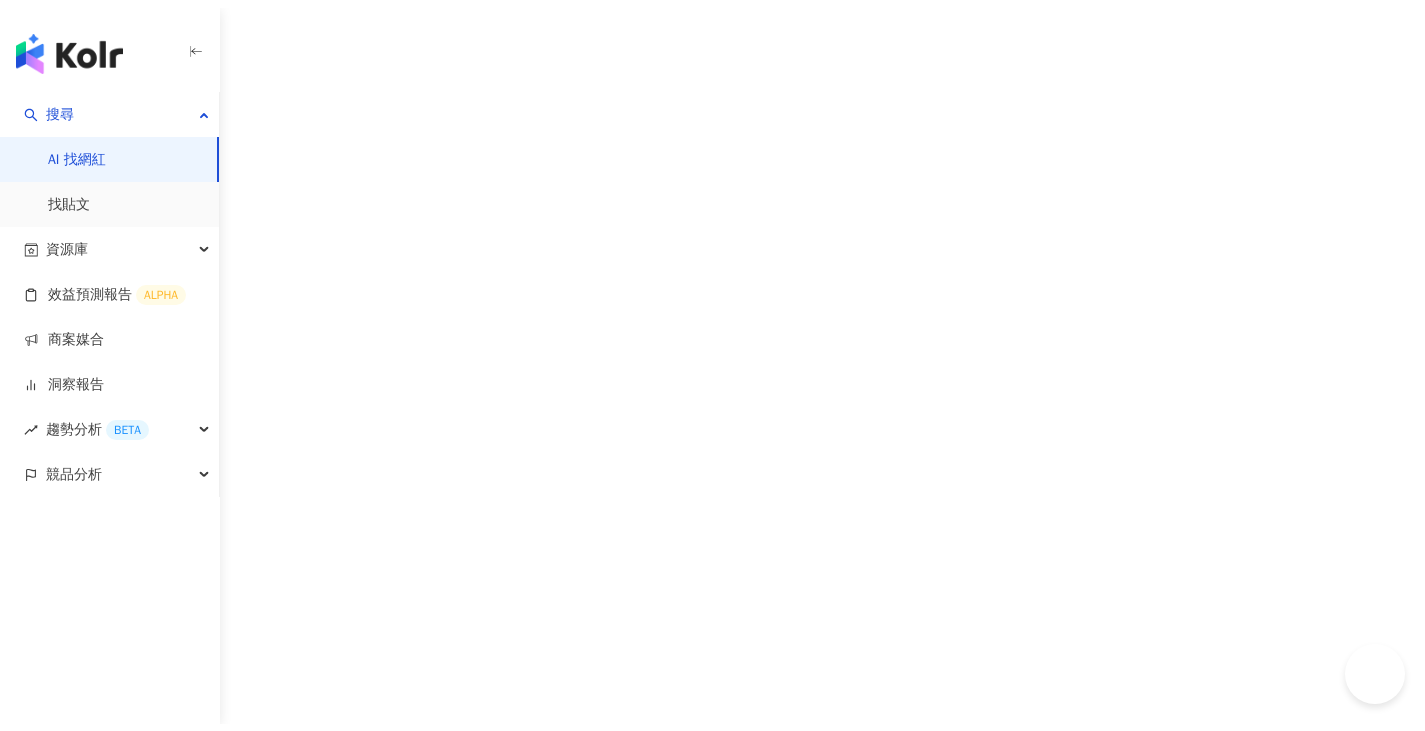 scroll, scrollTop: 0, scrollLeft: 0, axis: both 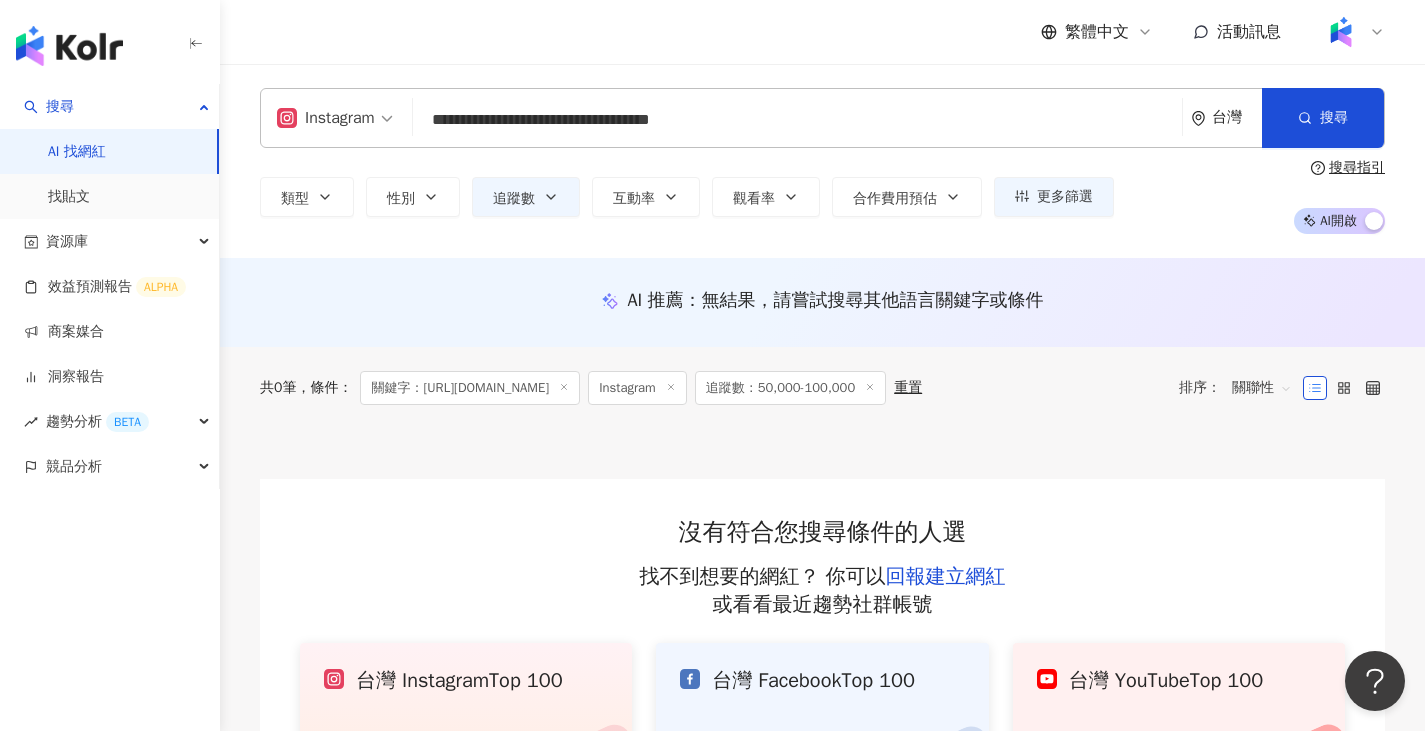 click at bounding box center (69, 46) 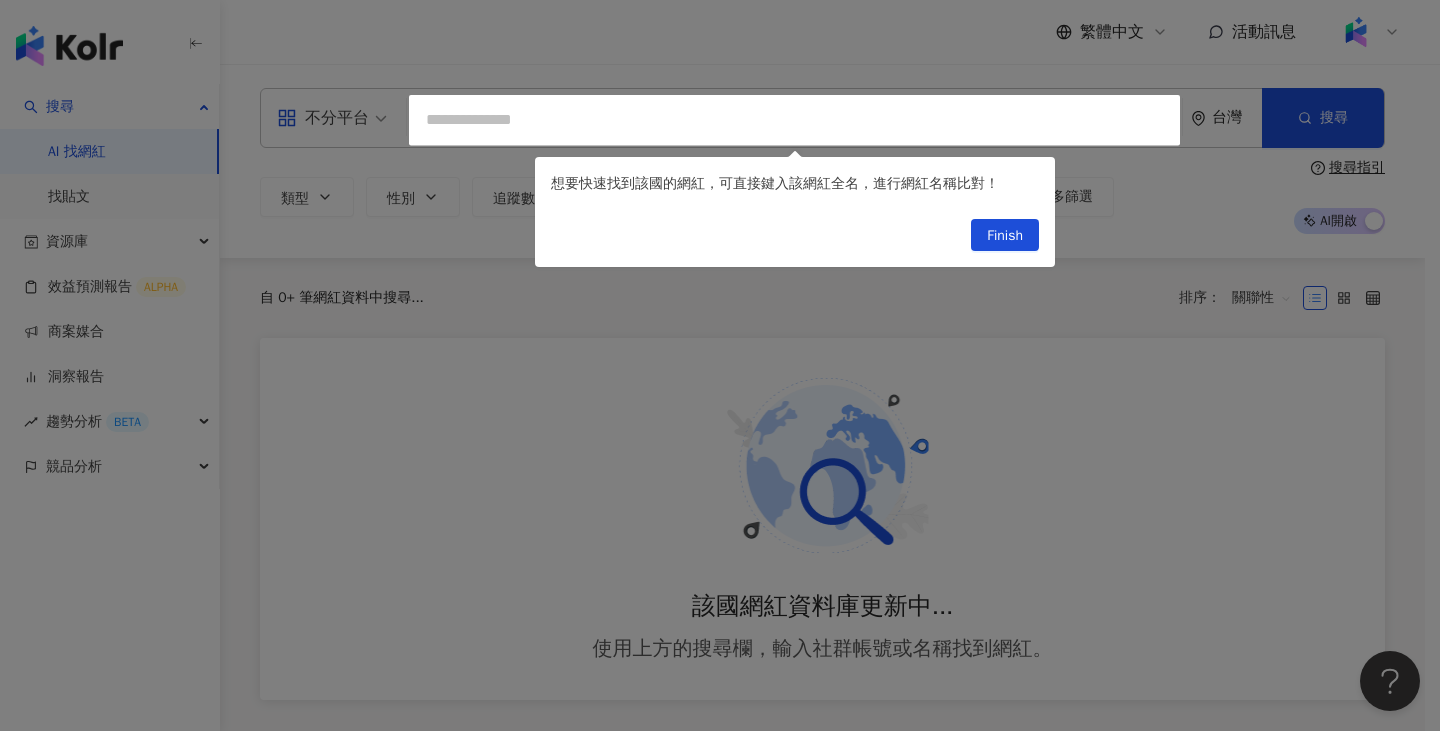 click at bounding box center (720, 365) 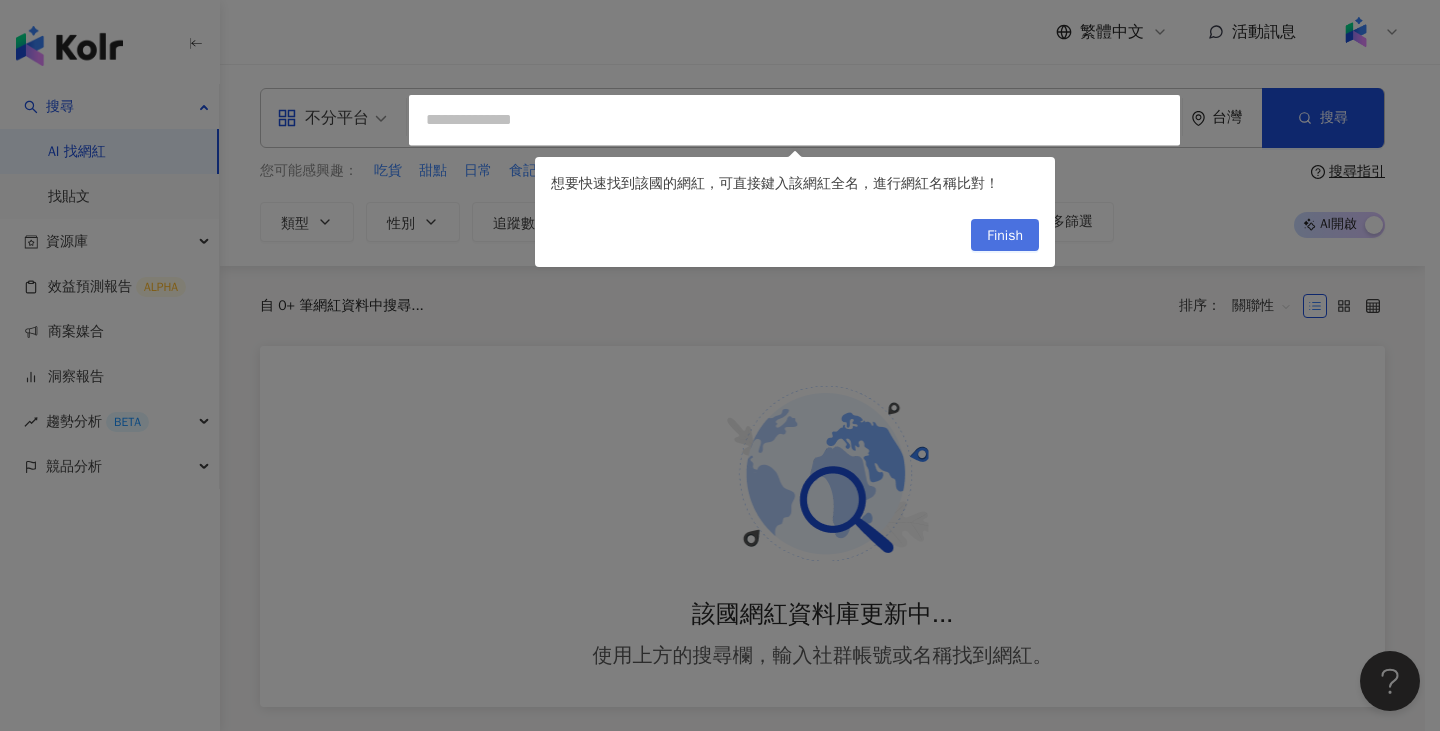 click on "Finish" at bounding box center (1005, 236) 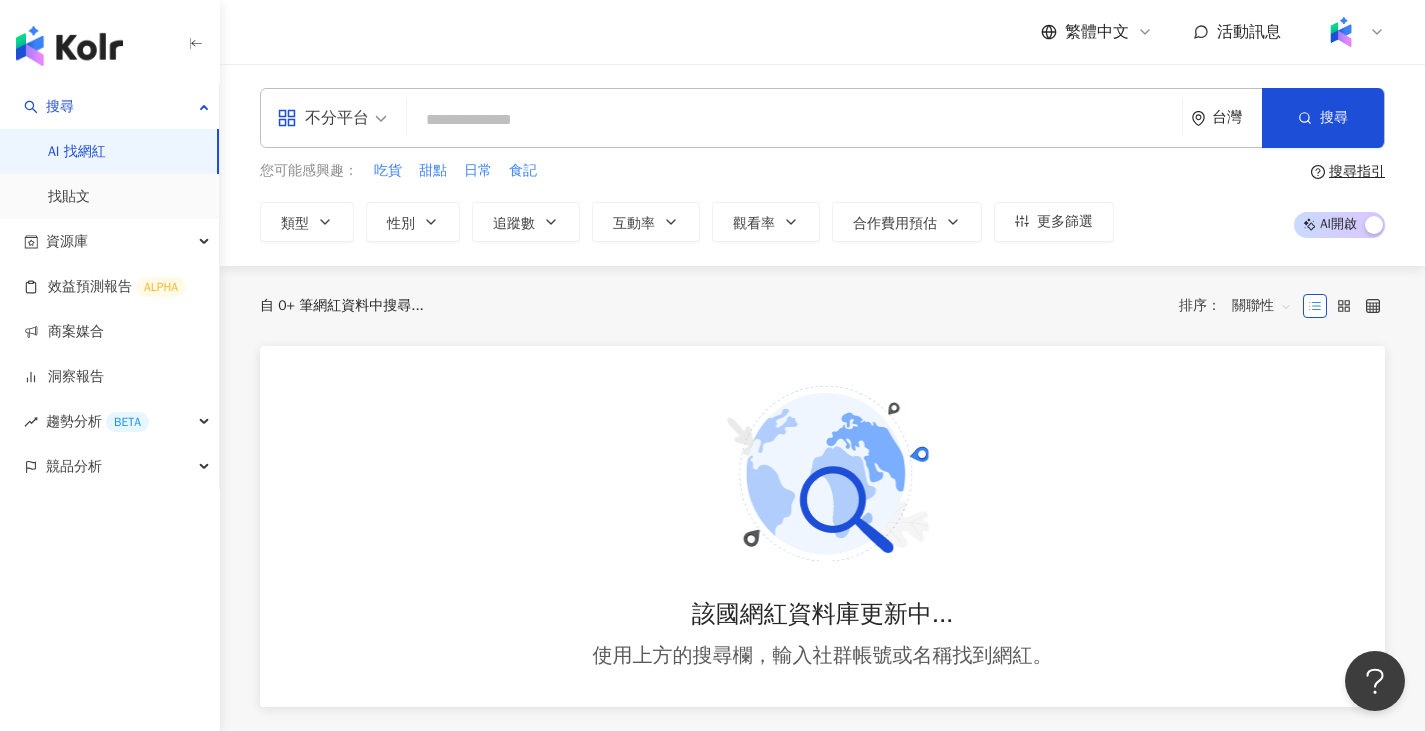 click on "不分平台 台灣 搜尋" at bounding box center [822, 118] 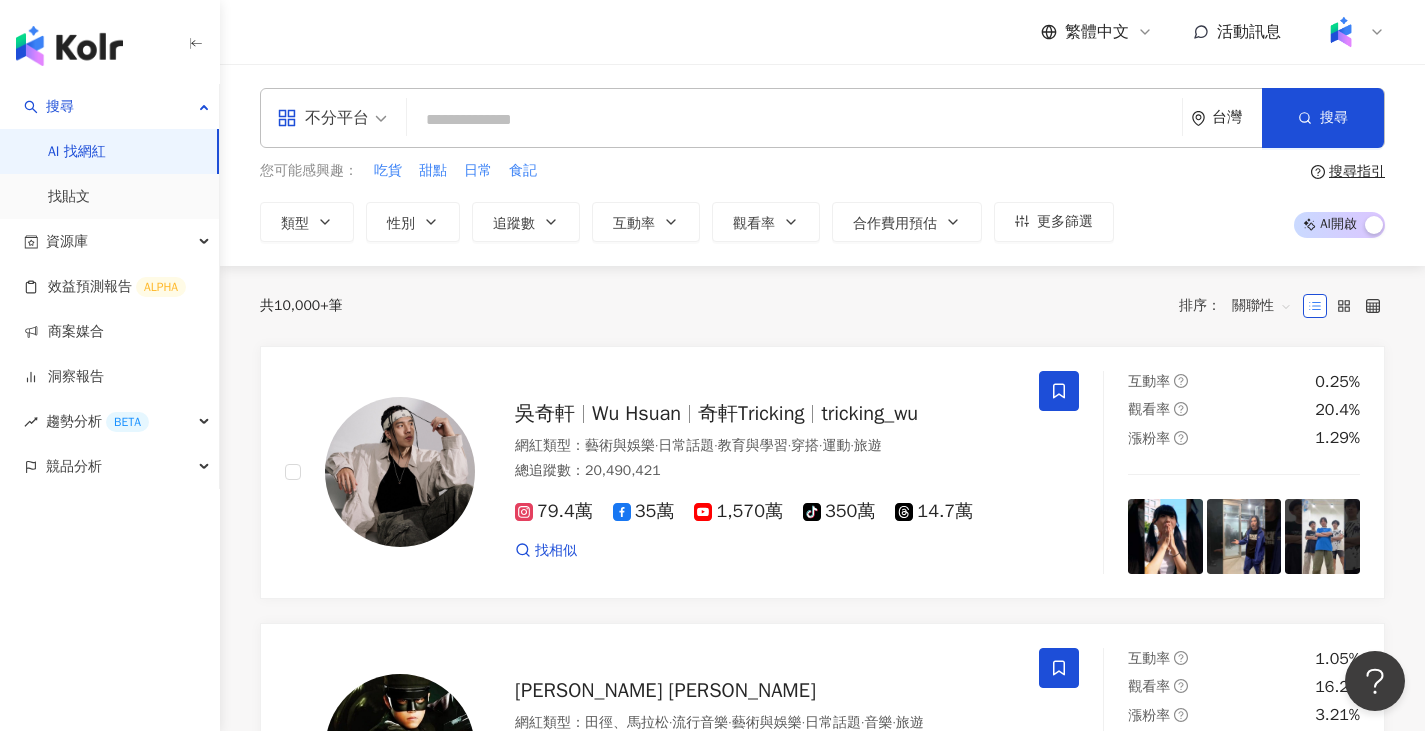 click at bounding box center (794, 120) 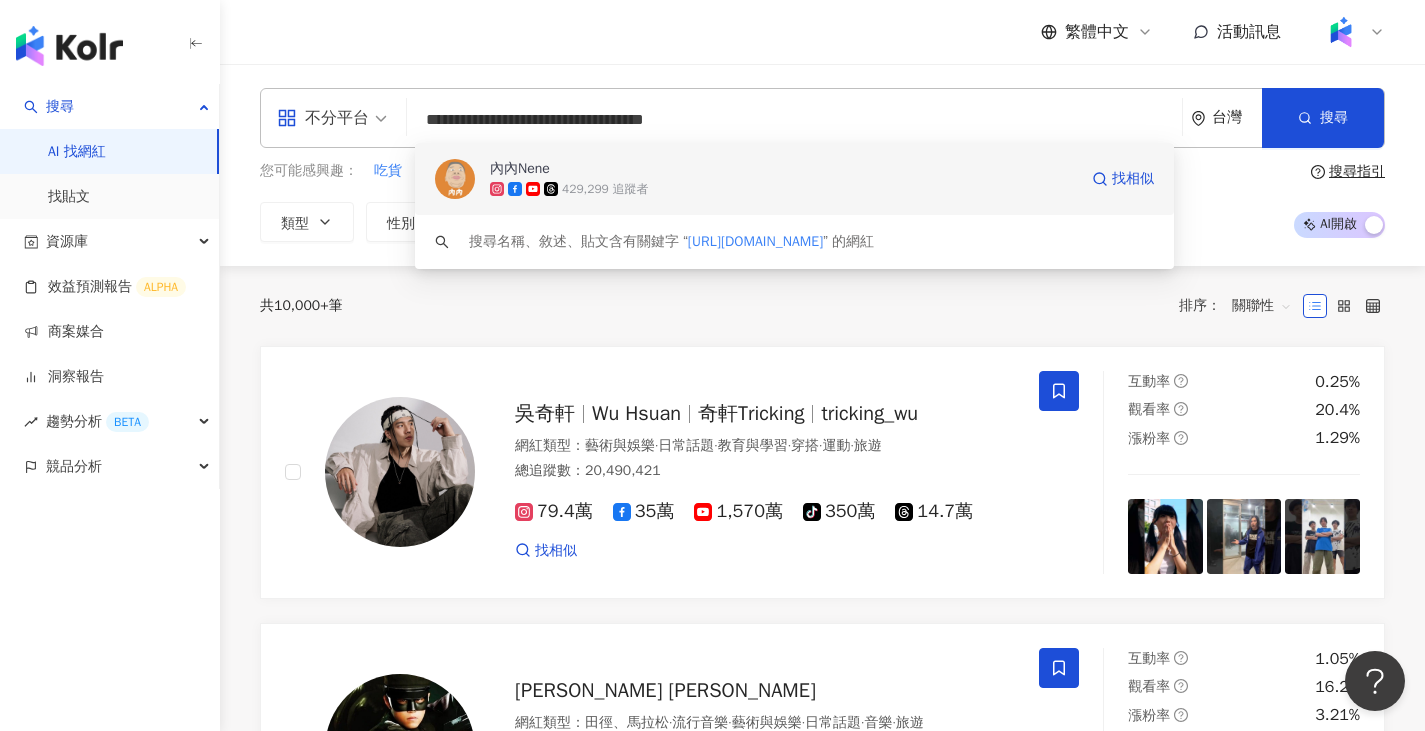 click on "內內Nene 429,299   追蹤者 找相似" at bounding box center [794, 179] 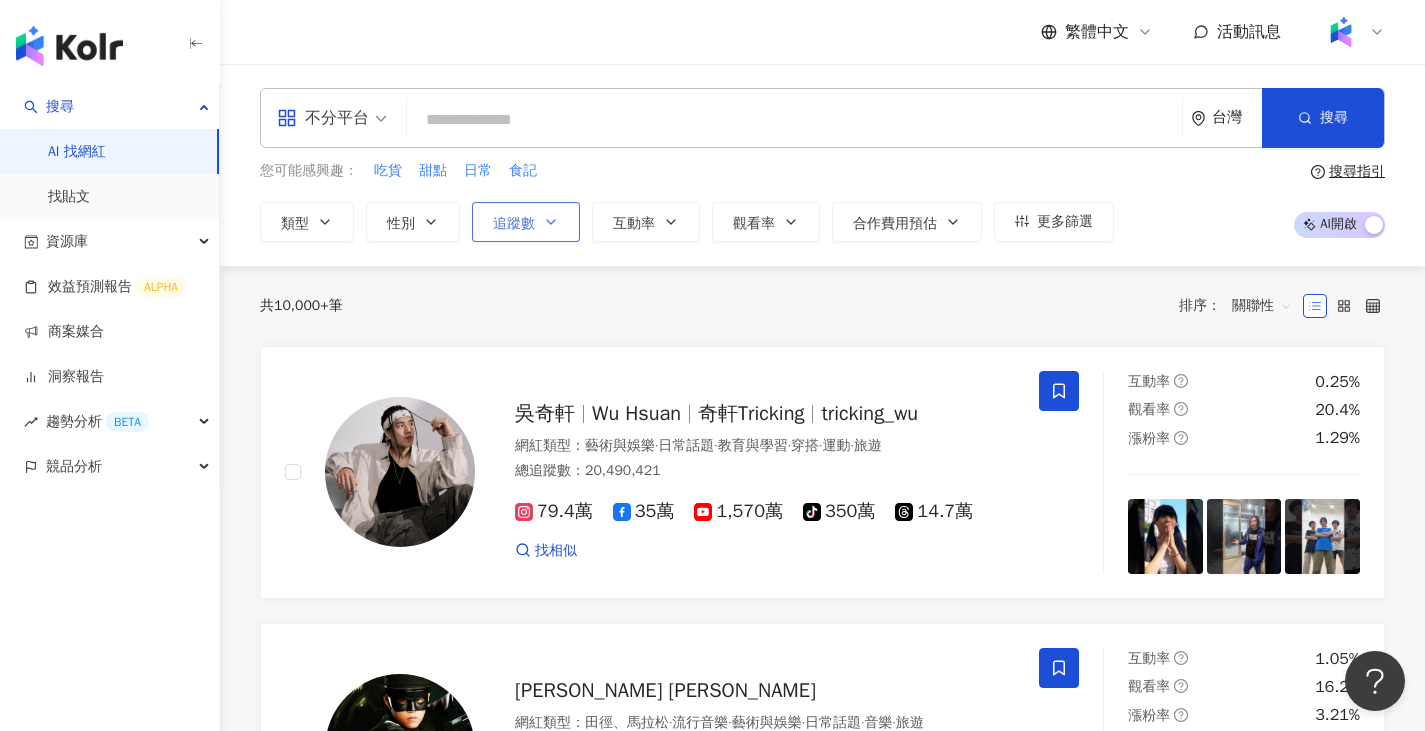 click on "追蹤數" at bounding box center (526, 222) 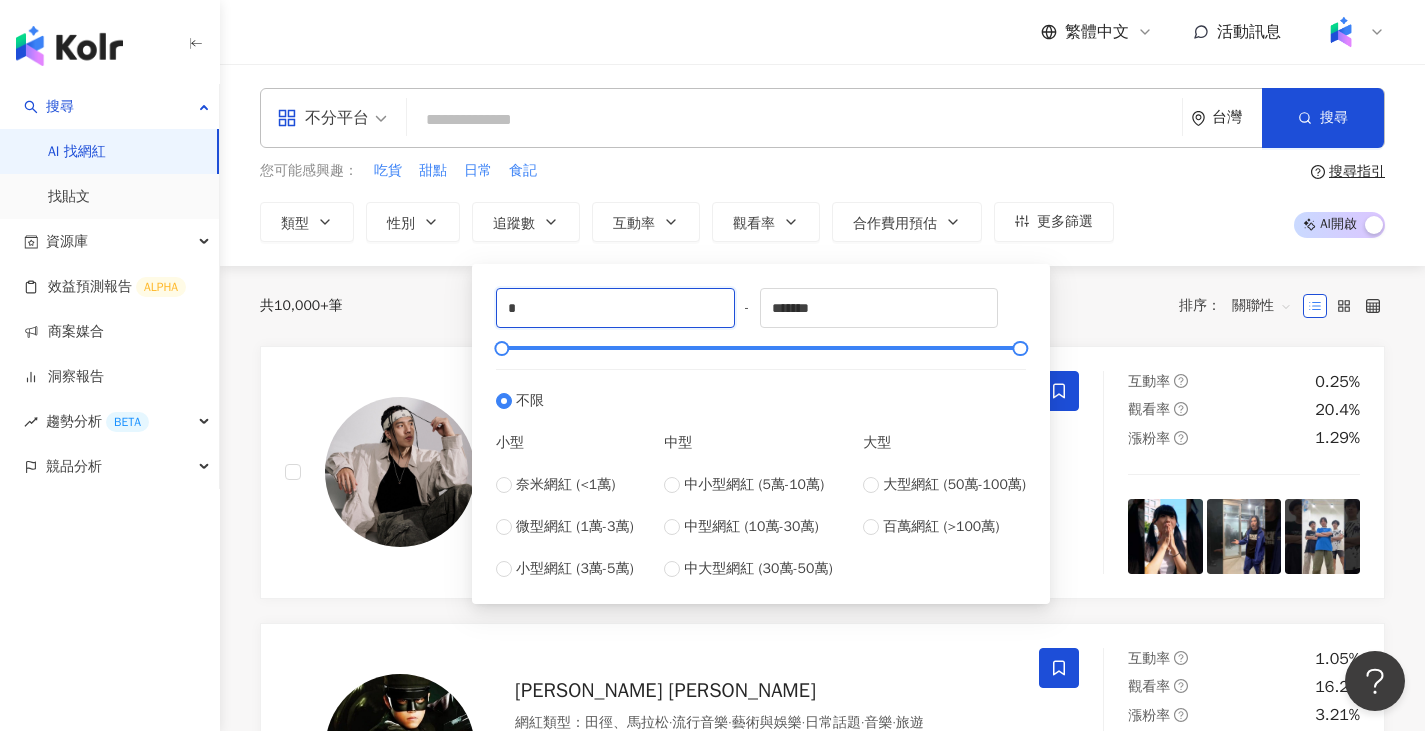 drag, startPoint x: 570, startPoint y: 300, endPoint x: 400, endPoint y: 313, distance: 170.49634 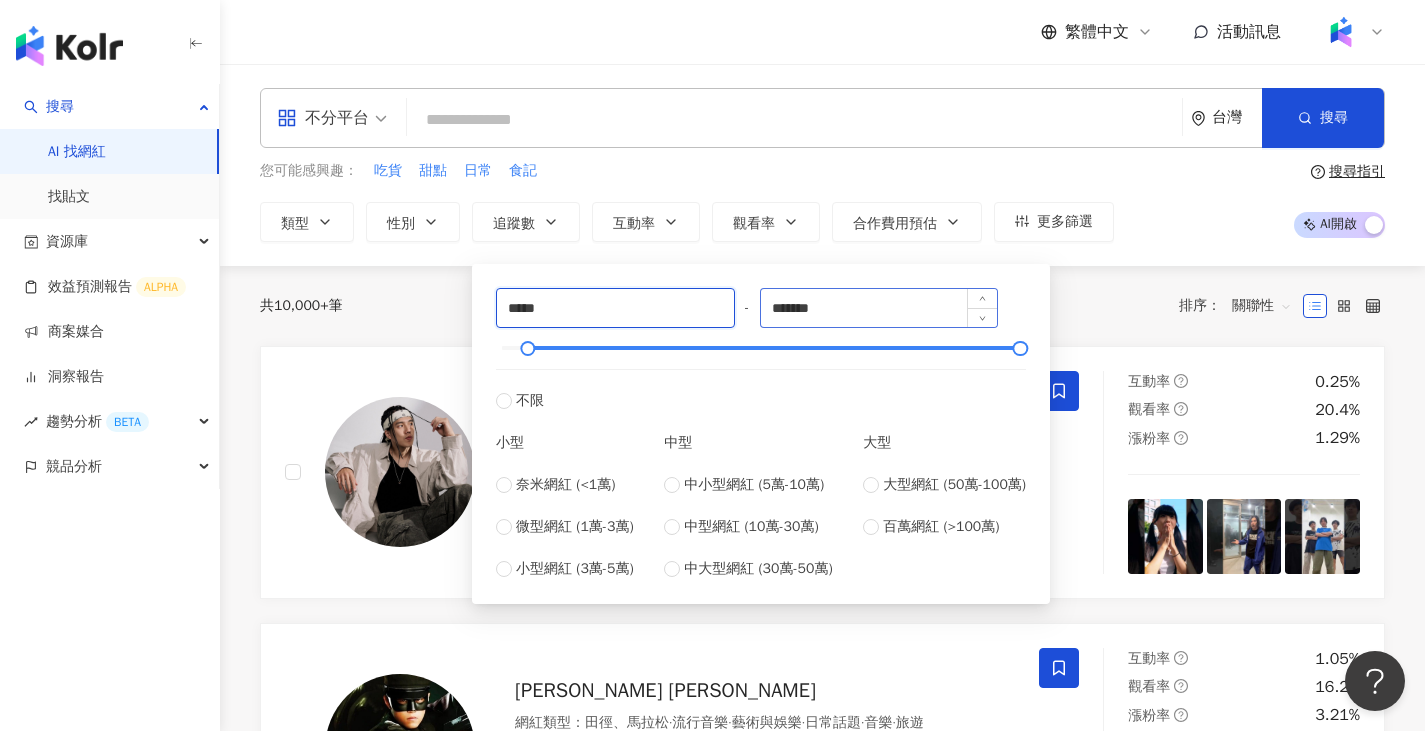 type on "*****" 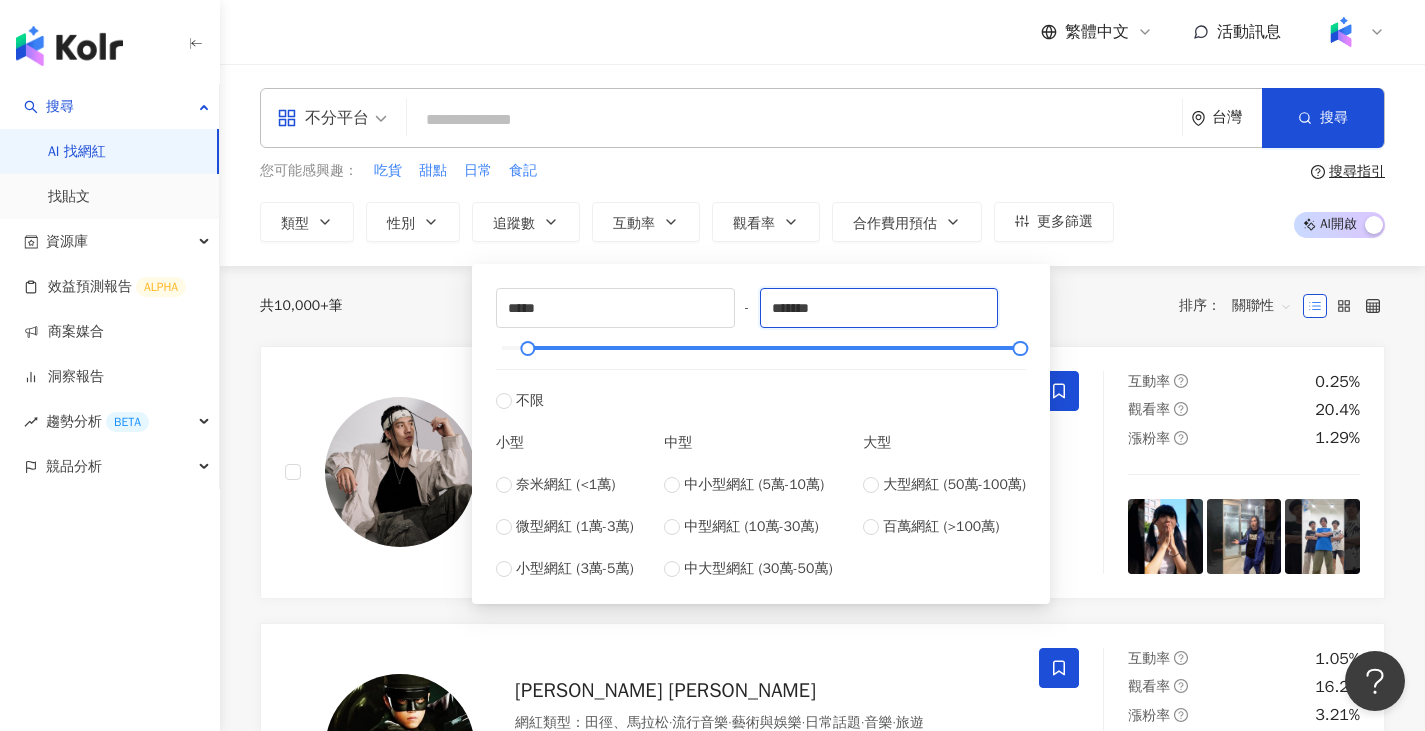 drag, startPoint x: 894, startPoint y: 308, endPoint x: 613, endPoint y: 330, distance: 281.8599 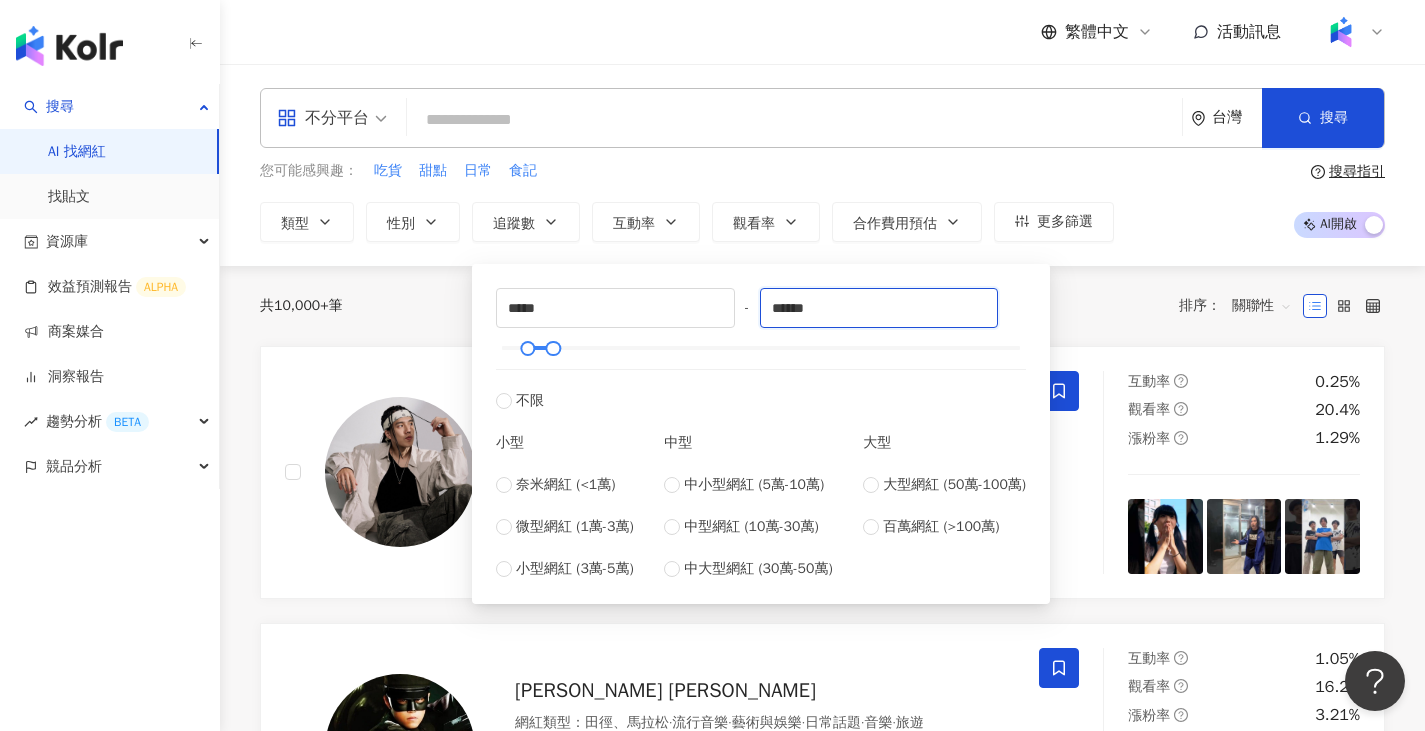 type on "******" 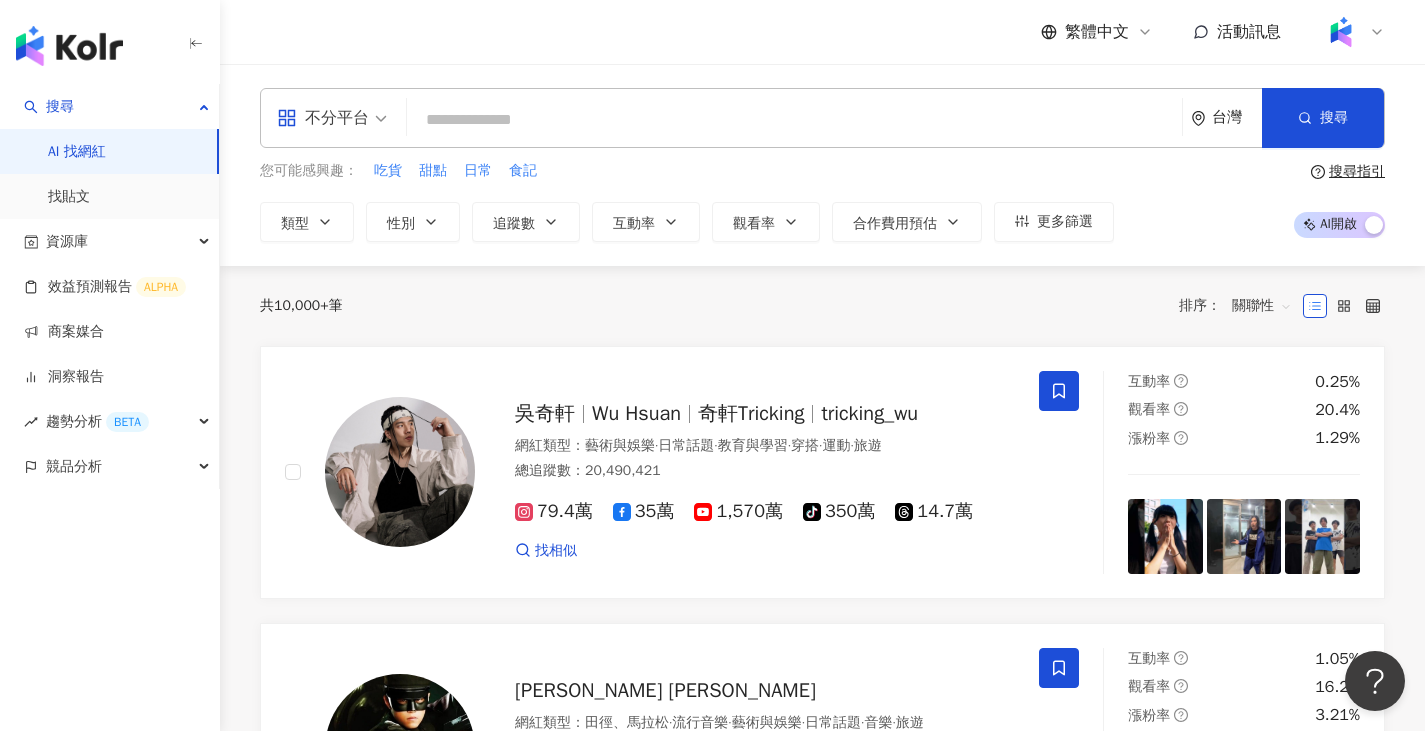 click on "不分平台 台灣 搜尋 5157d237-3a27-4775-8b00-8c32d7bd4827 內內Nene 429,299   追蹤者 搜尋名稱、敘述、貼文含有關鍵字 “ https://www.instagram.com/nene_shao/ ” 的網紅" at bounding box center [822, 118] 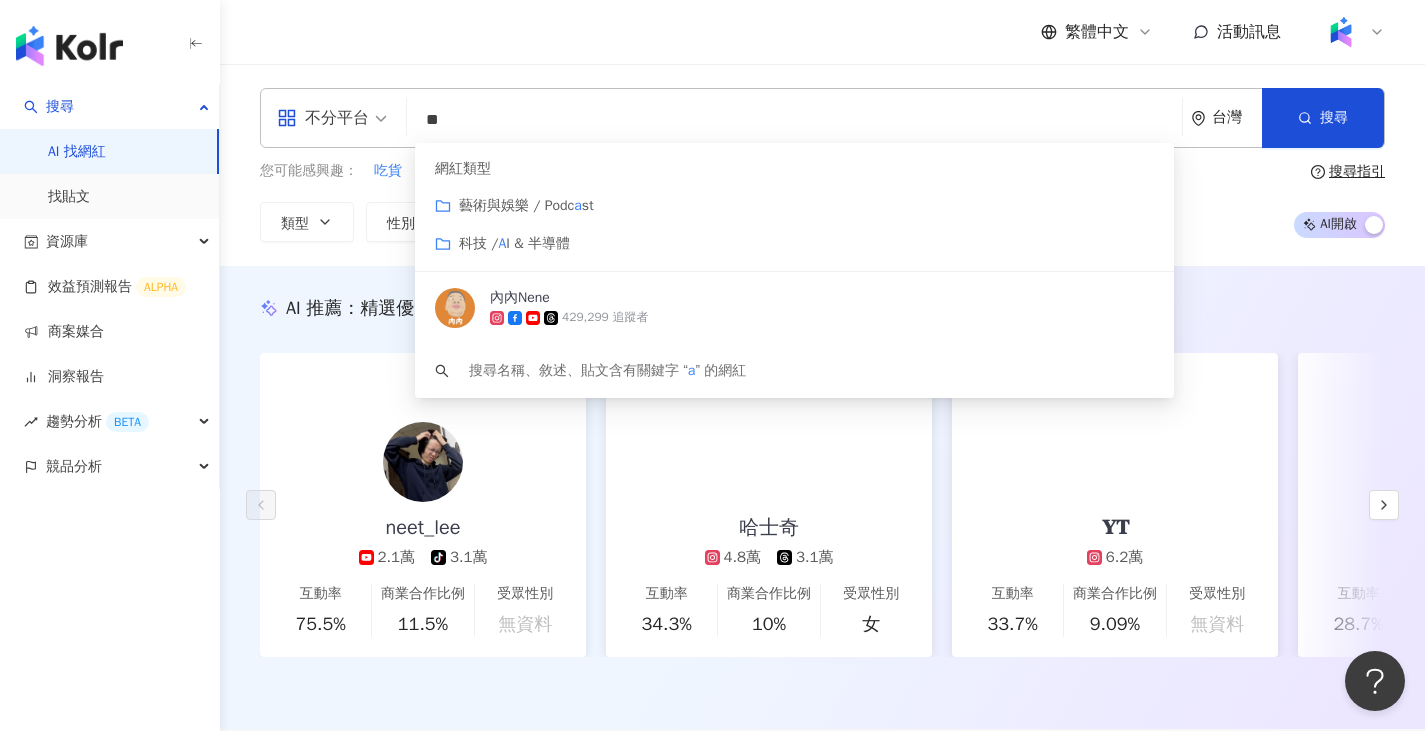 type on "*" 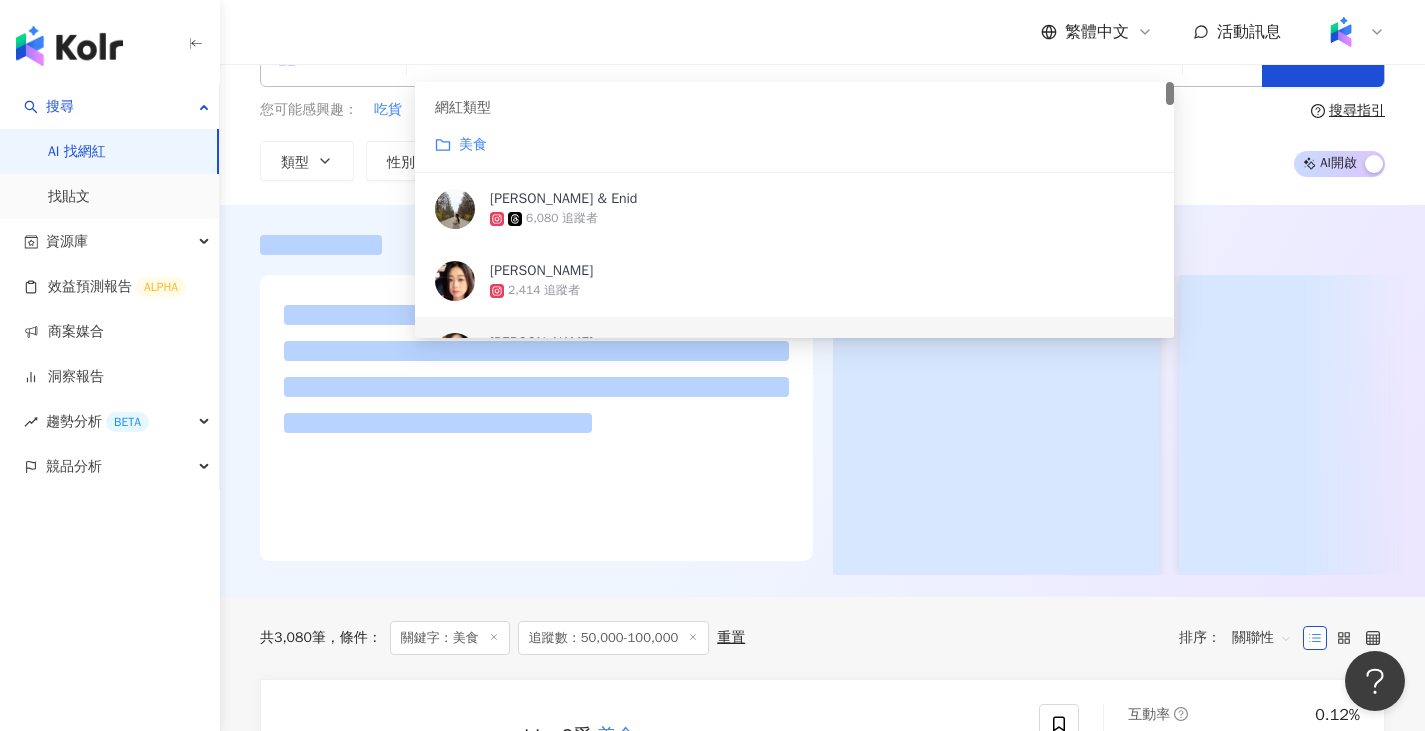 scroll, scrollTop: 100, scrollLeft: 0, axis: vertical 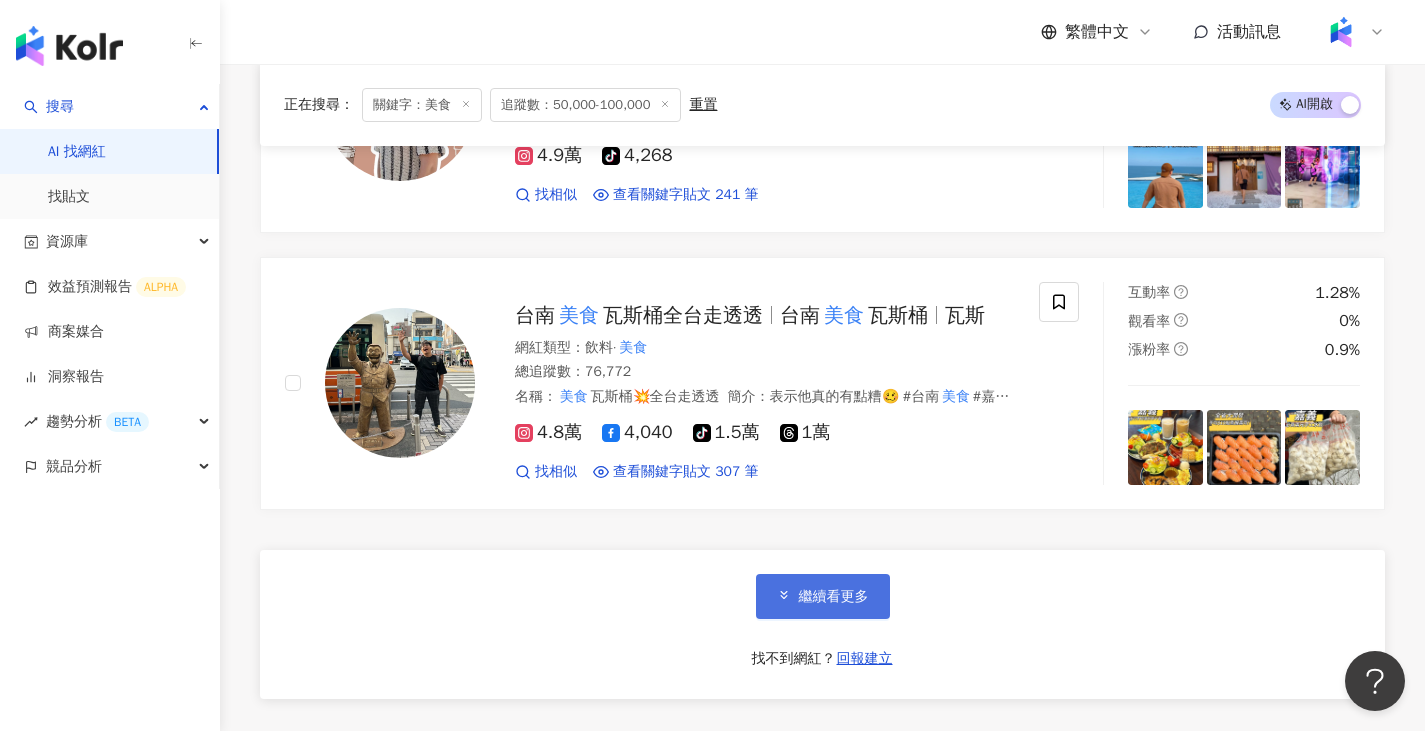 click on "繼續看更多" at bounding box center (823, 596) 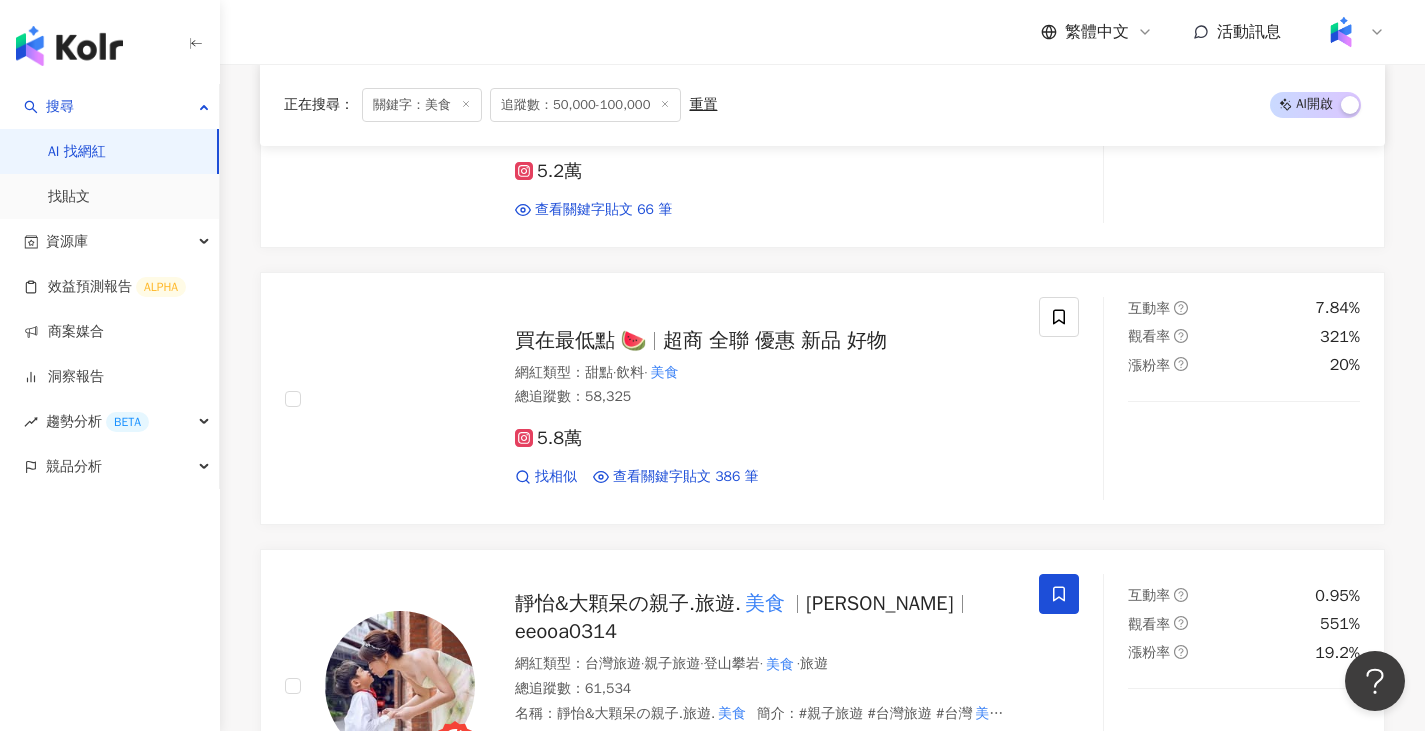 scroll, scrollTop: 7100, scrollLeft: 0, axis: vertical 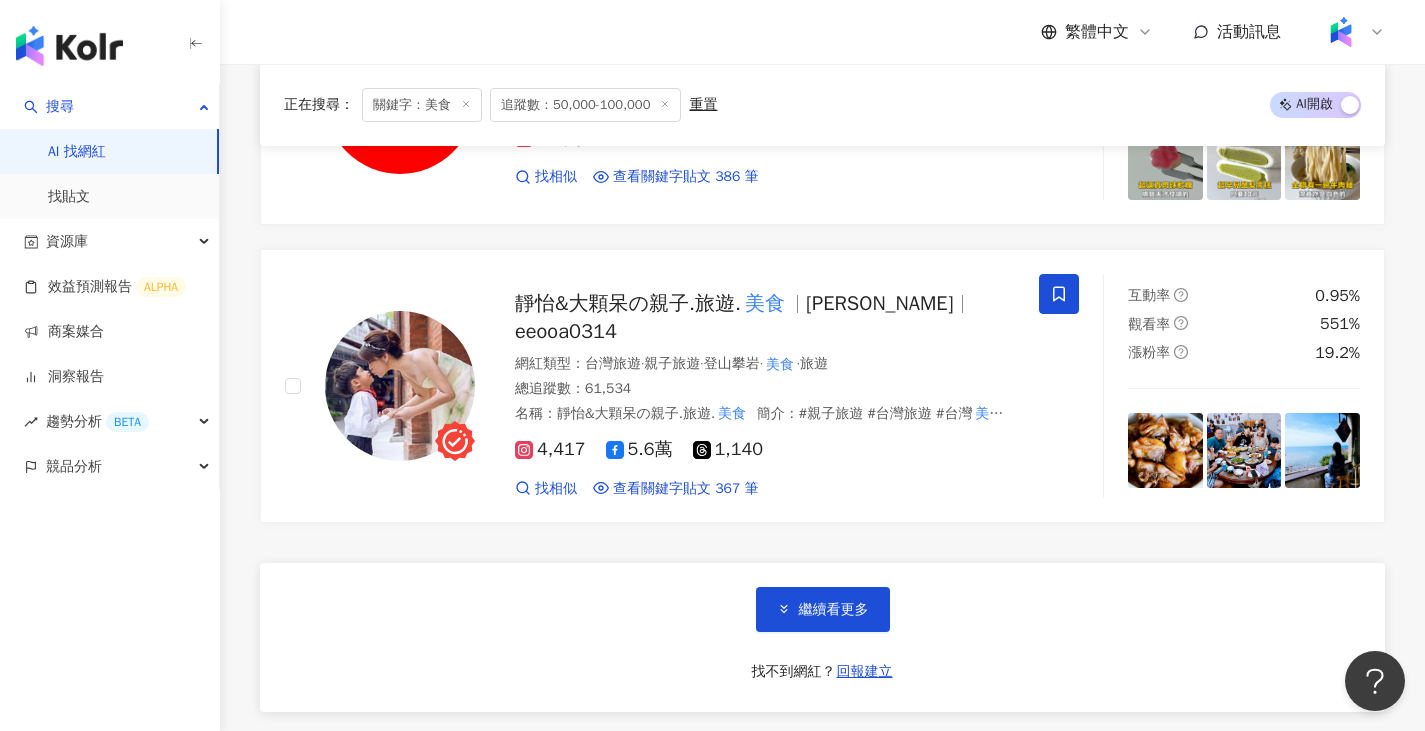click on "繼續看更多" at bounding box center [834, 610] 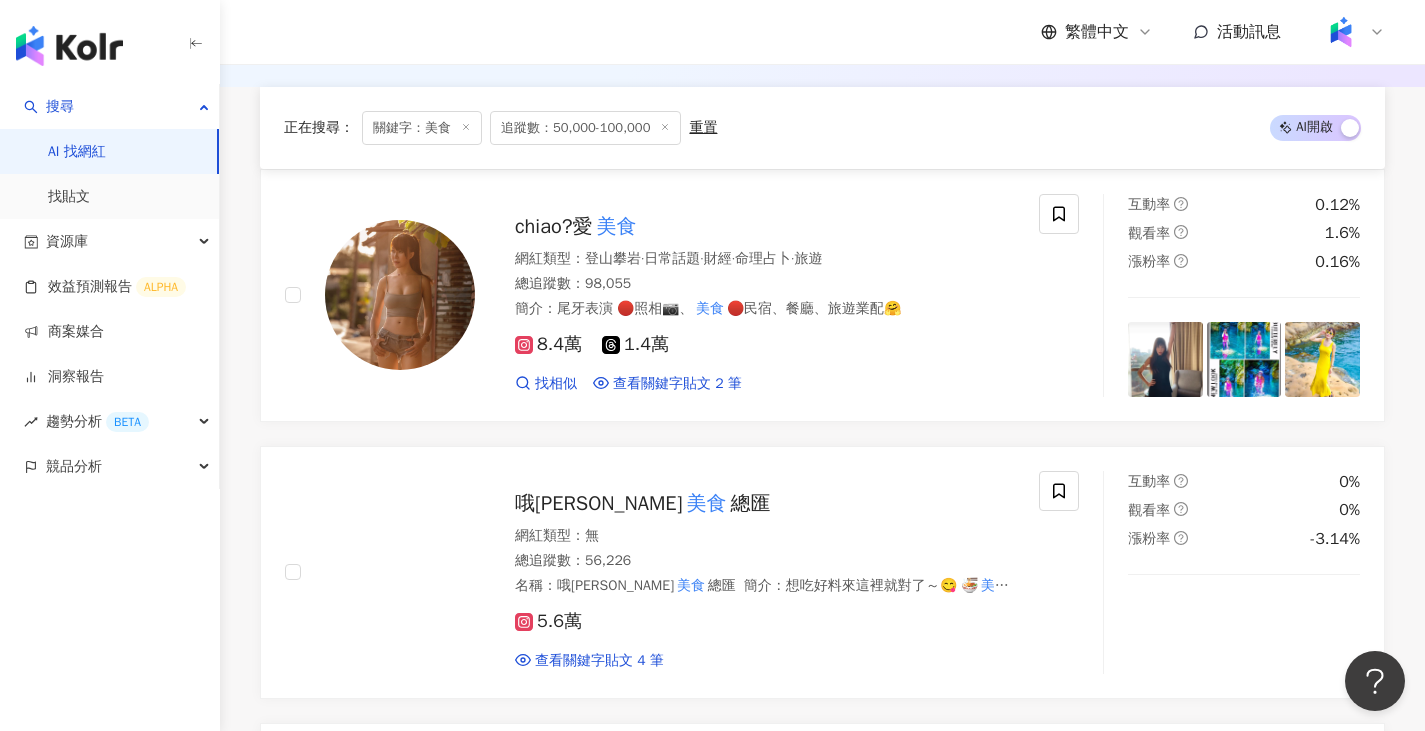 scroll, scrollTop: 0, scrollLeft: 0, axis: both 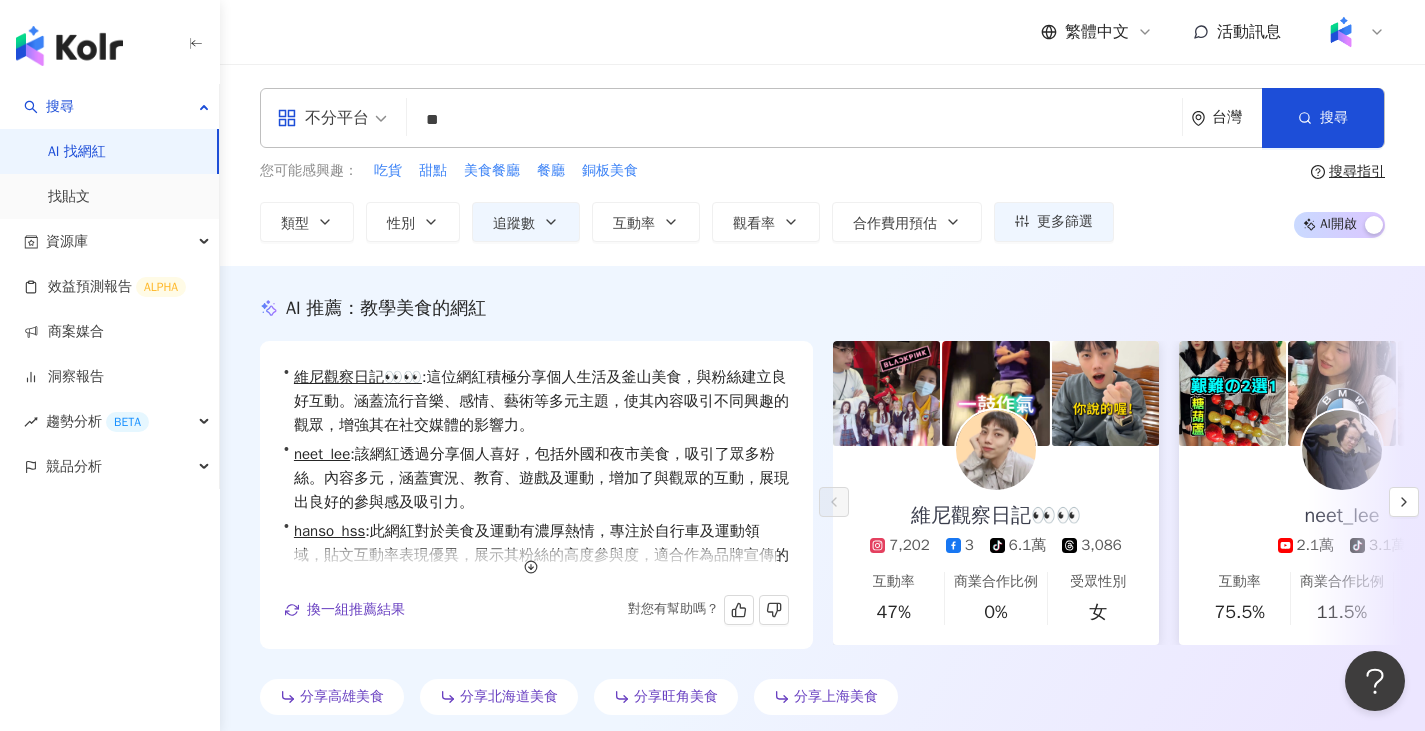click on "不分平台" at bounding box center (323, 118) 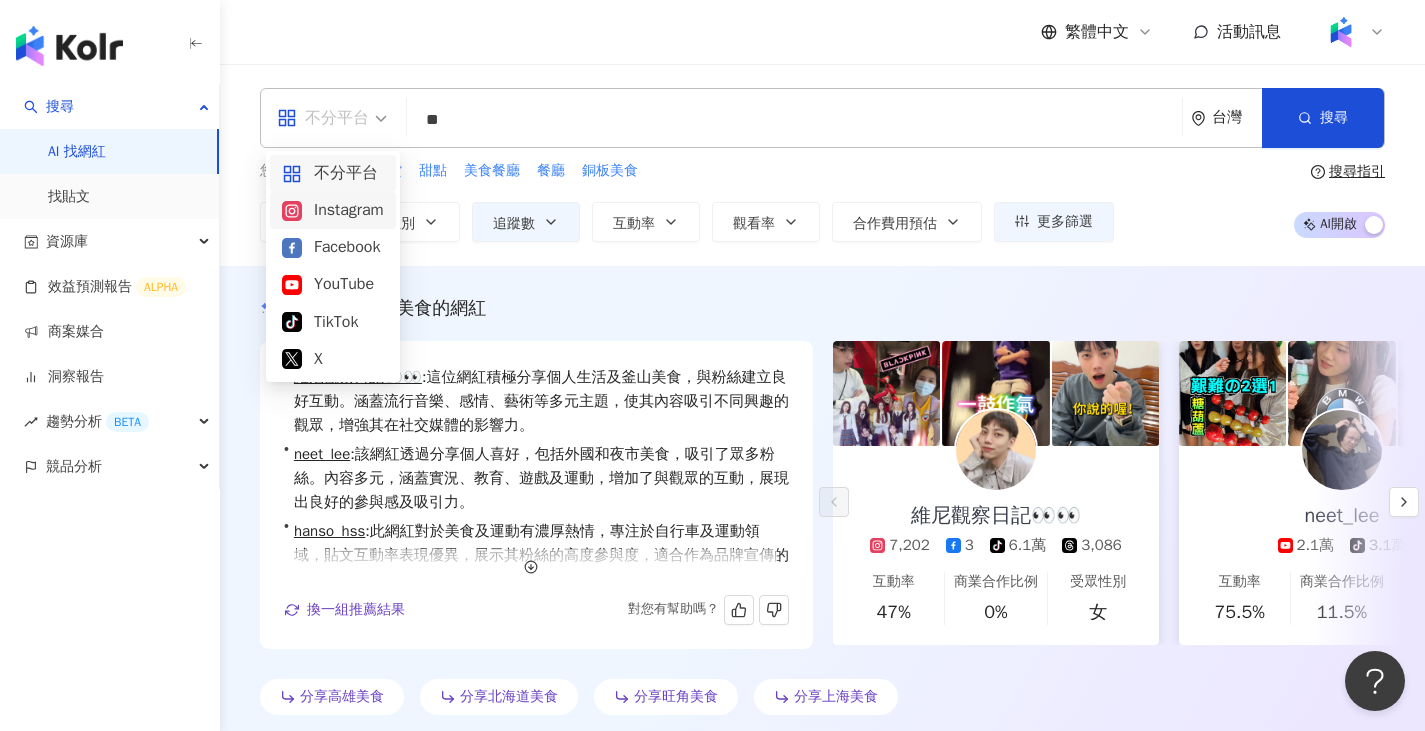 click on "Instagram" at bounding box center [333, 210] 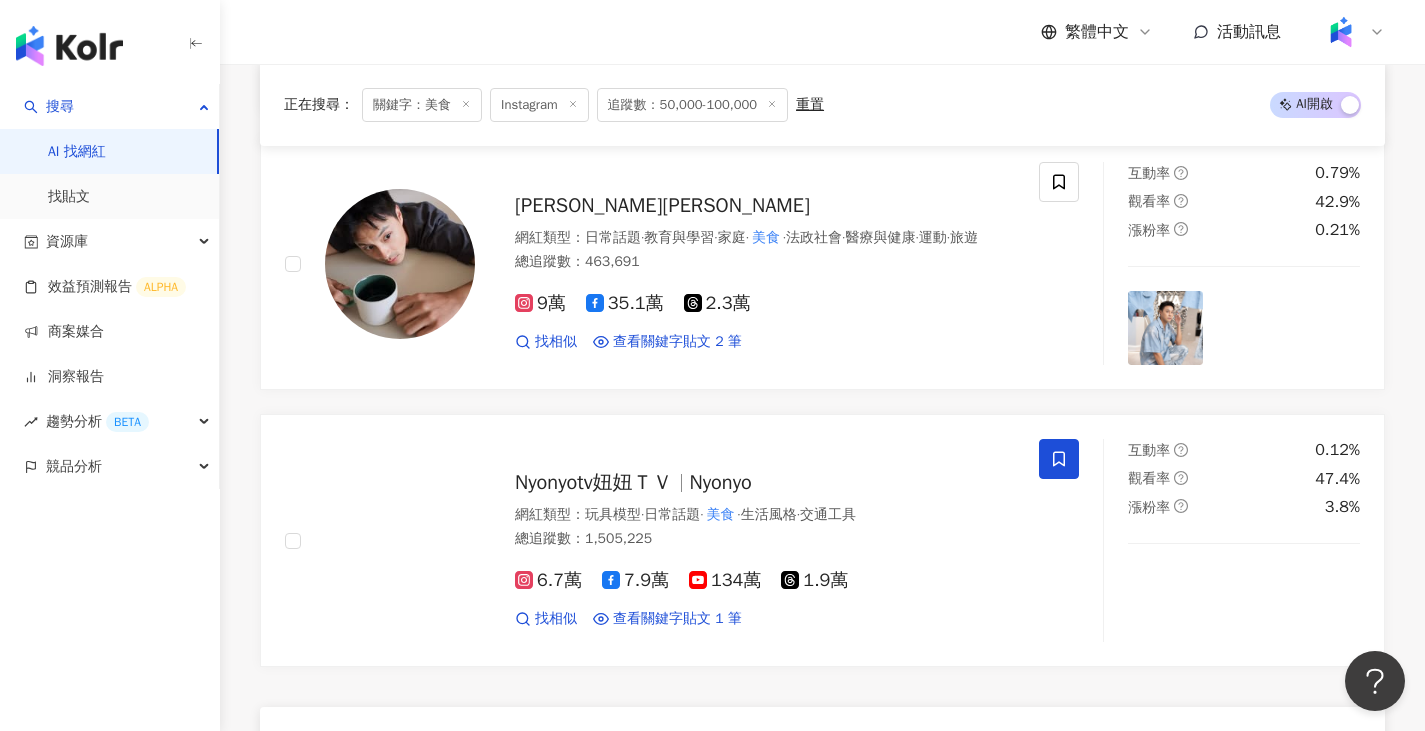 scroll, scrollTop: 3700, scrollLeft: 0, axis: vertical 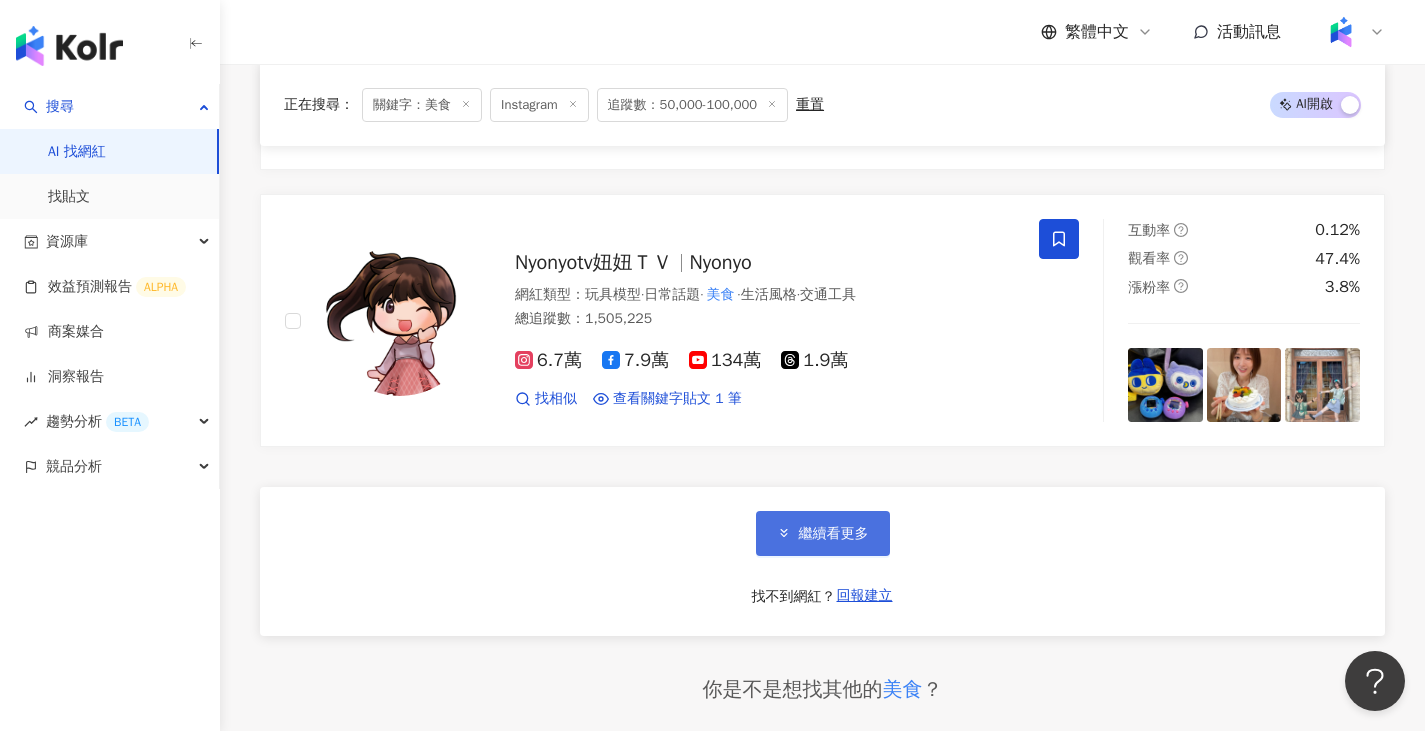 click on "繼續看更多" at bounding box center [834, 534] 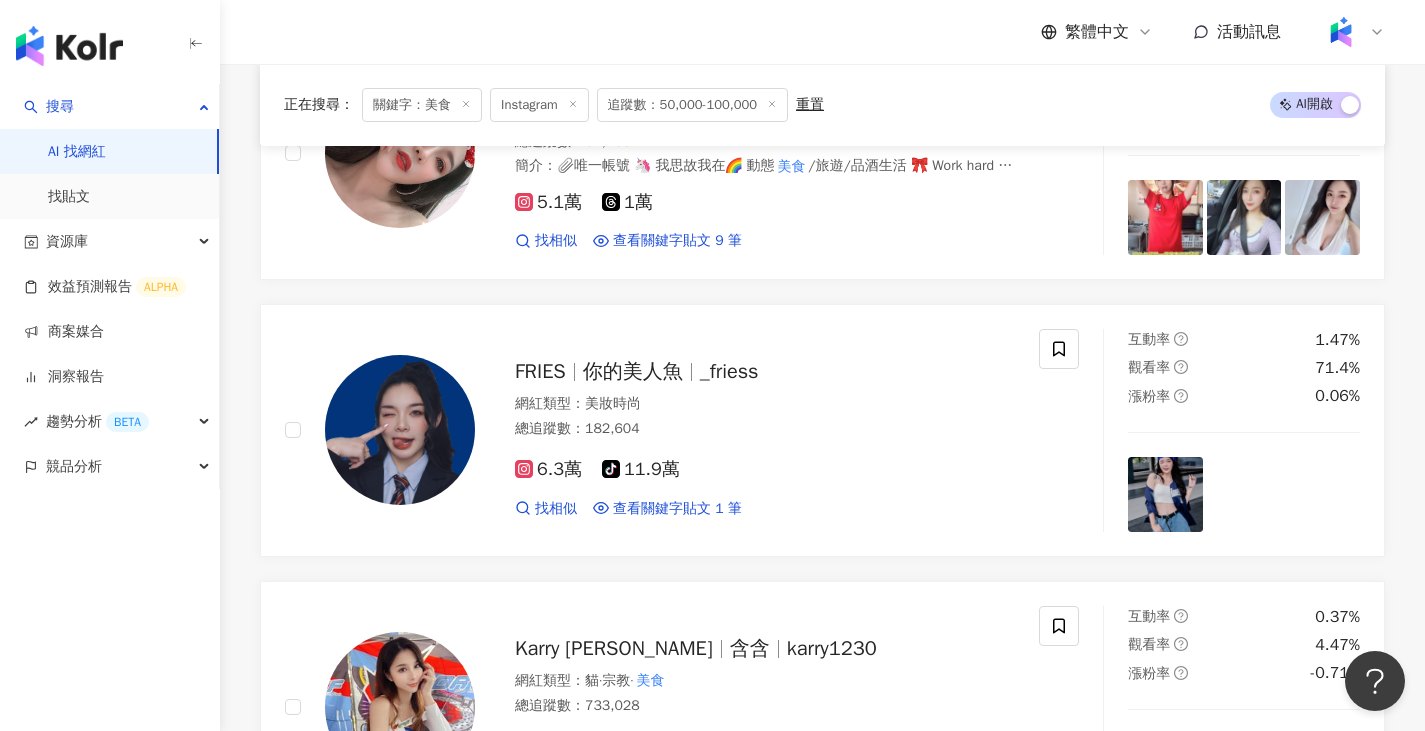 scroll, scrollTop: 7100, scrollLeft: 0, axis: vertical 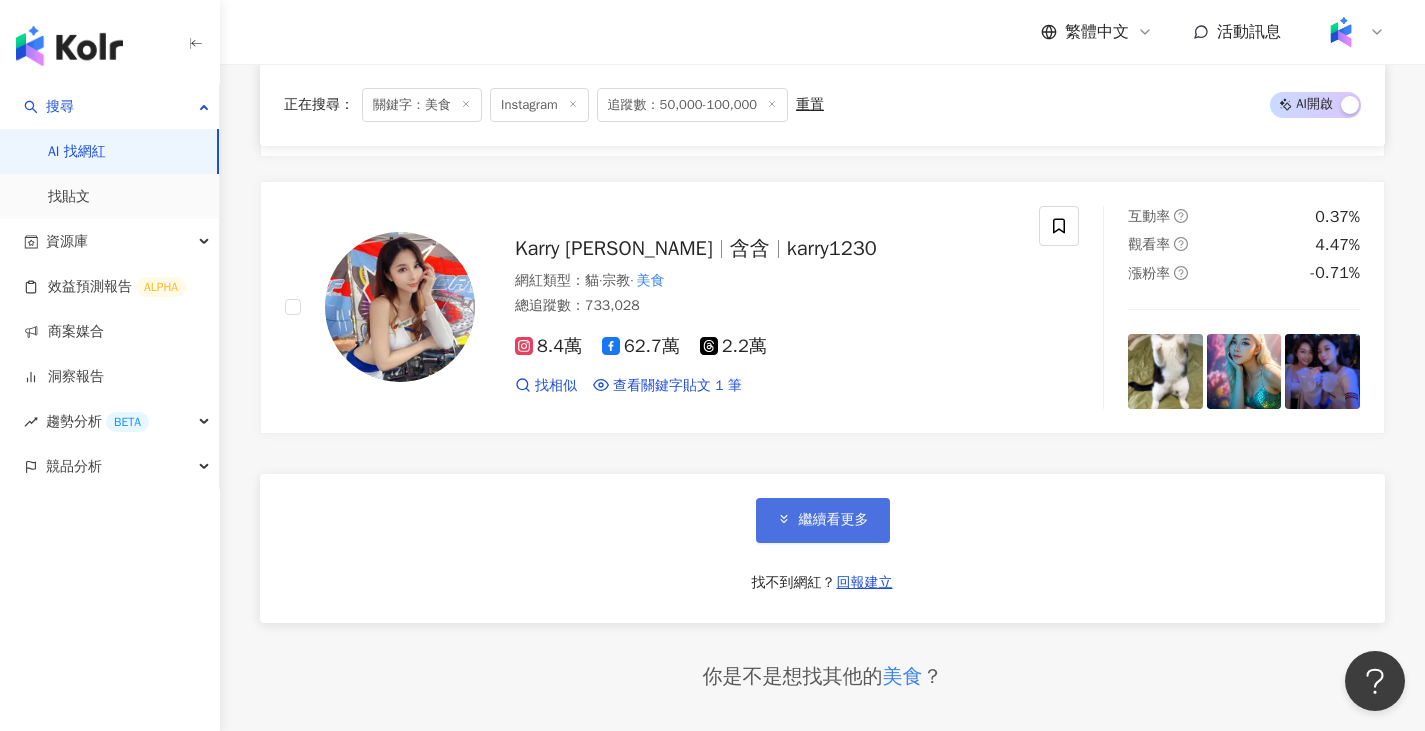 click on "繼續看更多" at bounding box center [834, 520] 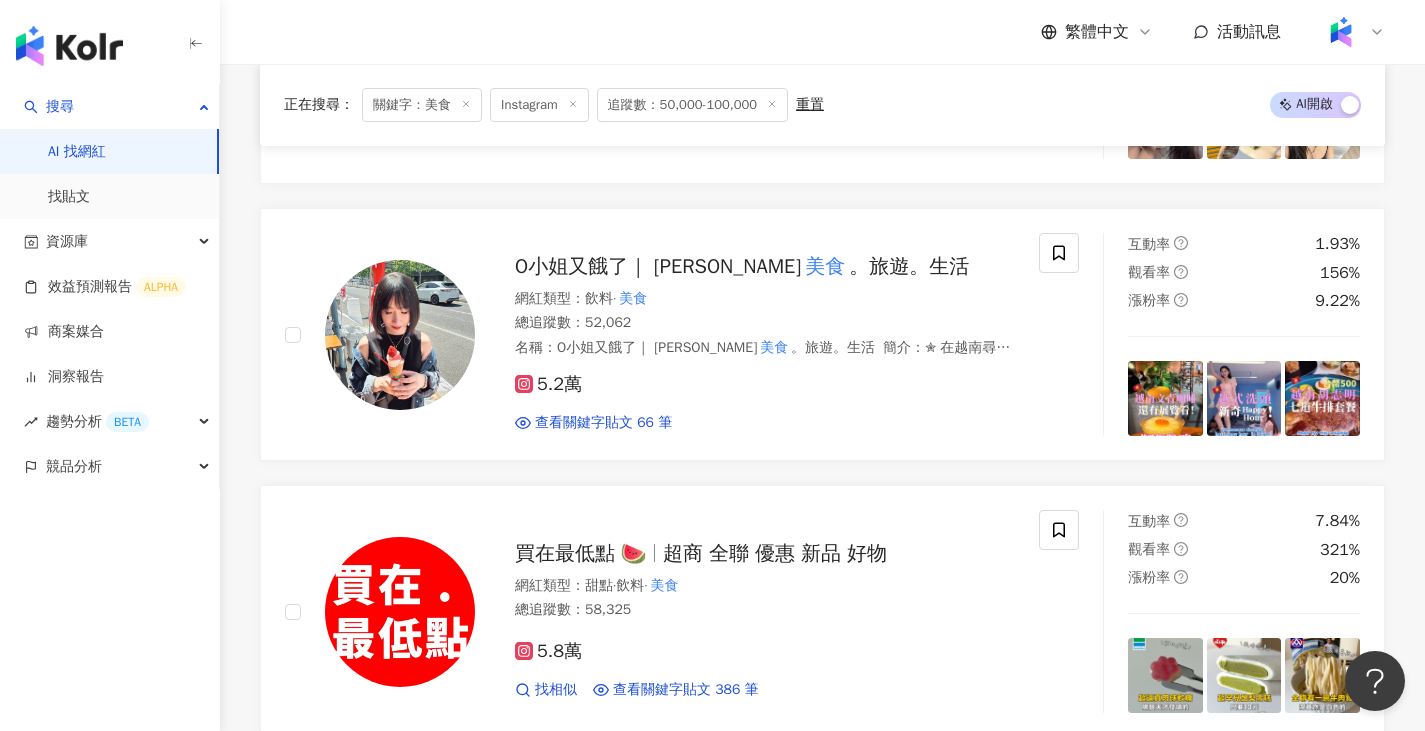 scroll, scrollTop: 8200, scrollLeft: 0, axis: vertical 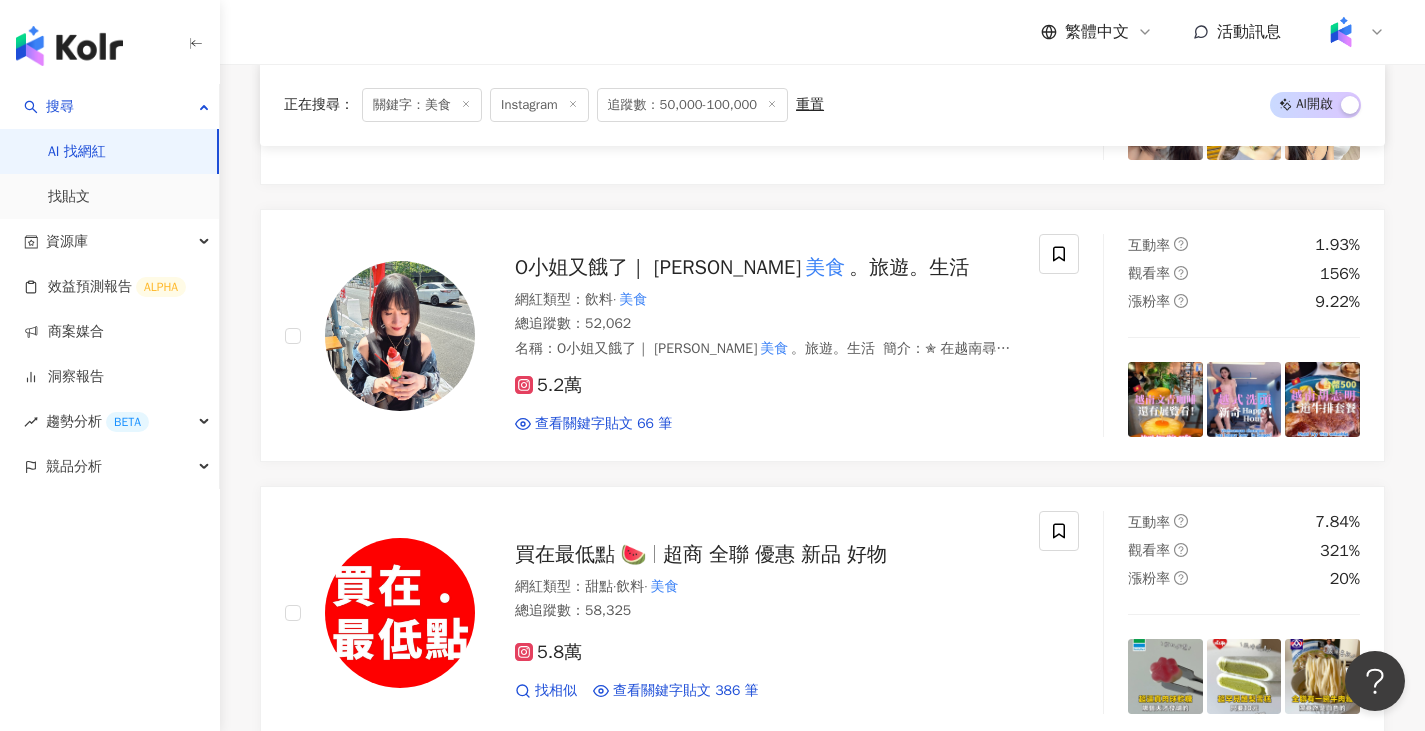 click on "關鍵字：美食" at bounding box center [422, 105] 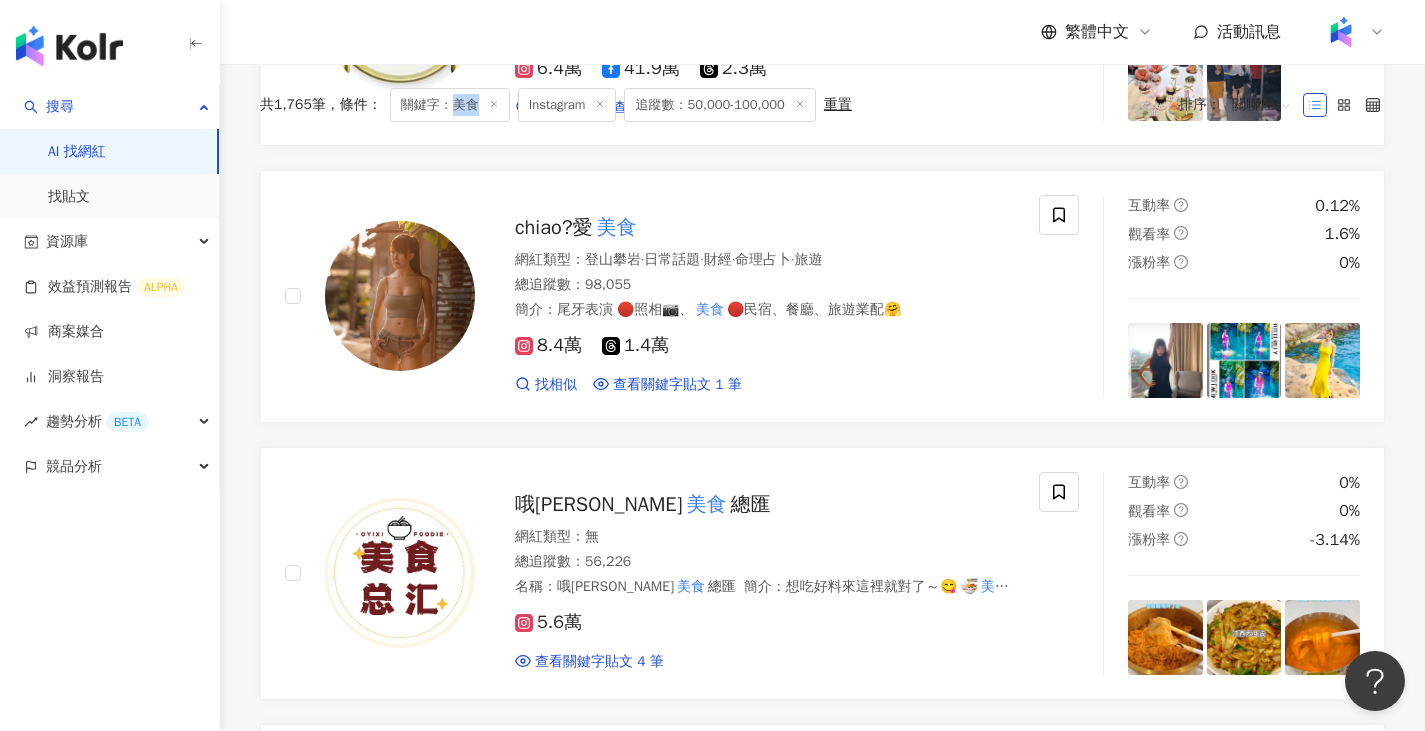 scroll, scrollTop: 0, scrollLeft: 0, axis: both 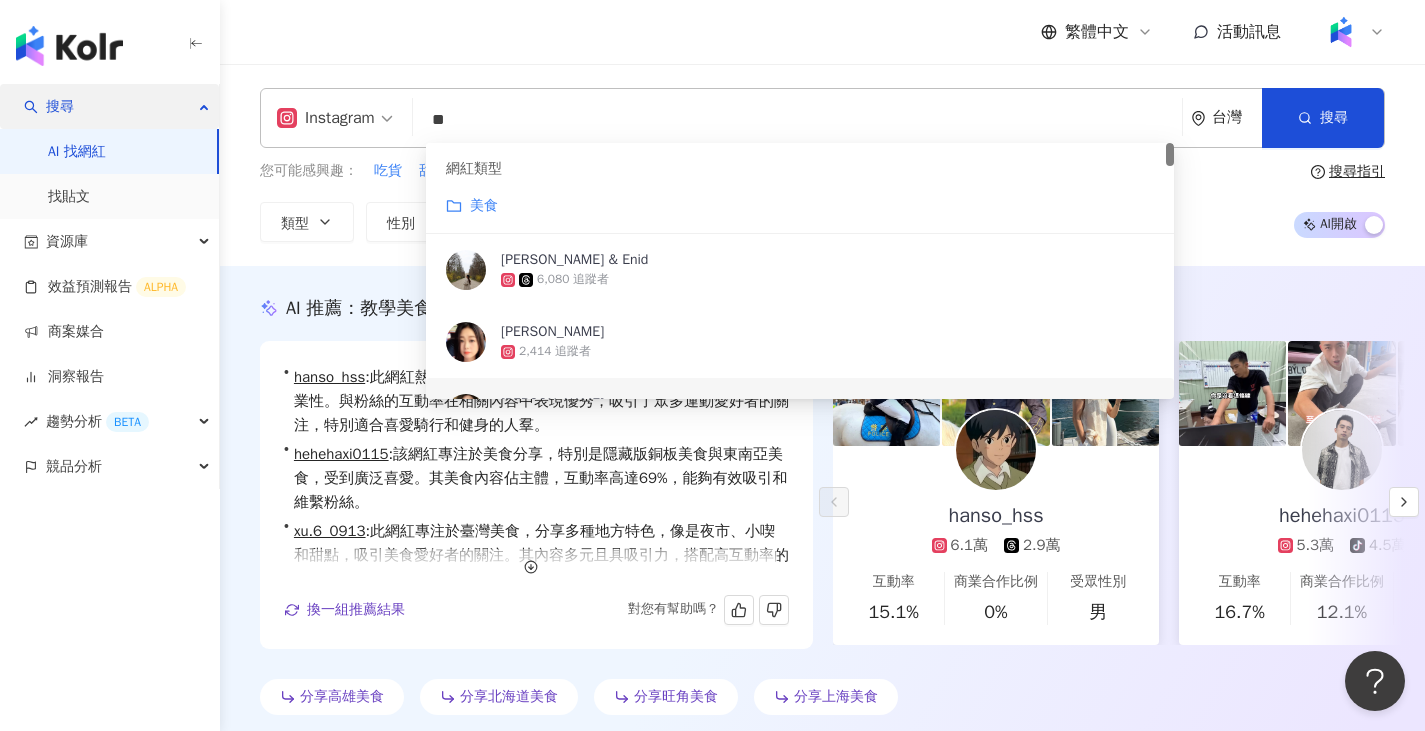 drag, startPoint x: 709, startPoint y: 119, endPoint x: 215, endPoint y: 106, distance: 494.17102 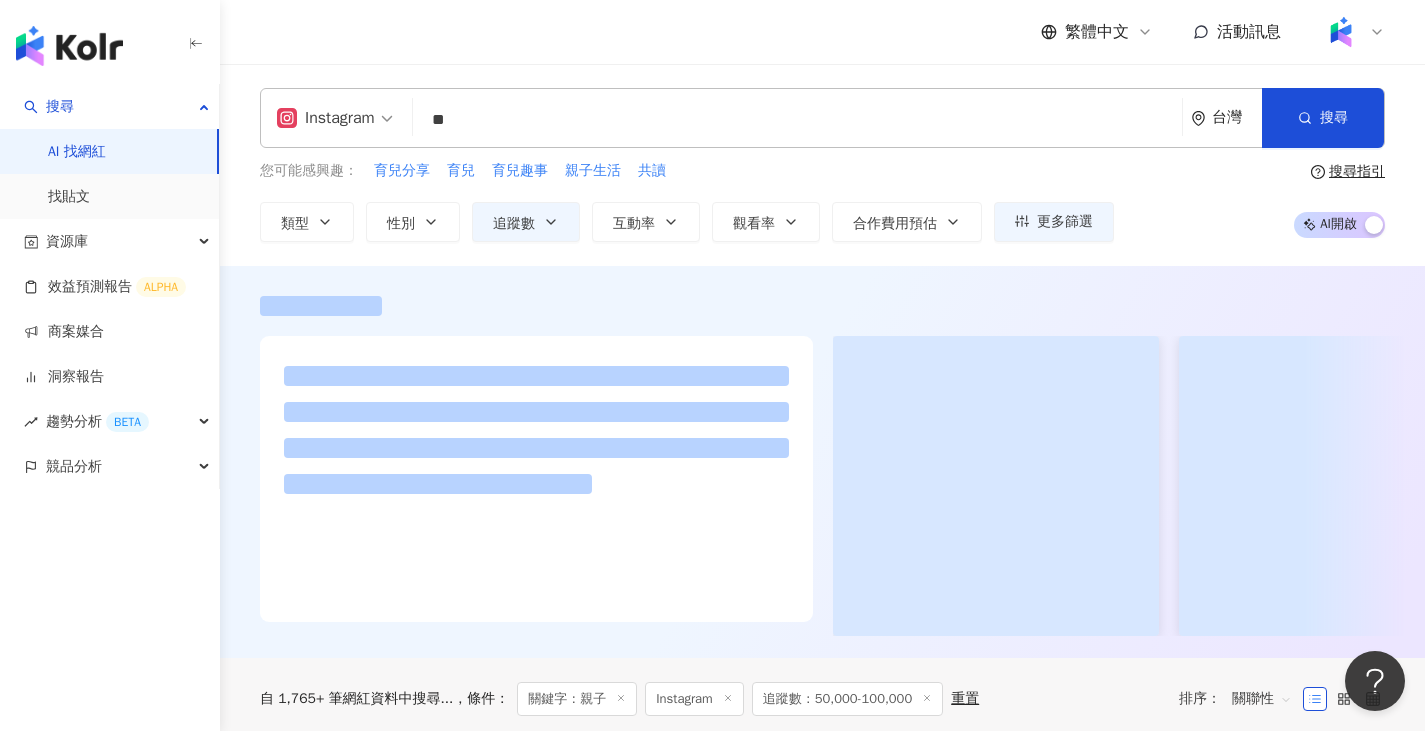 click at bounding box center (822, 486) 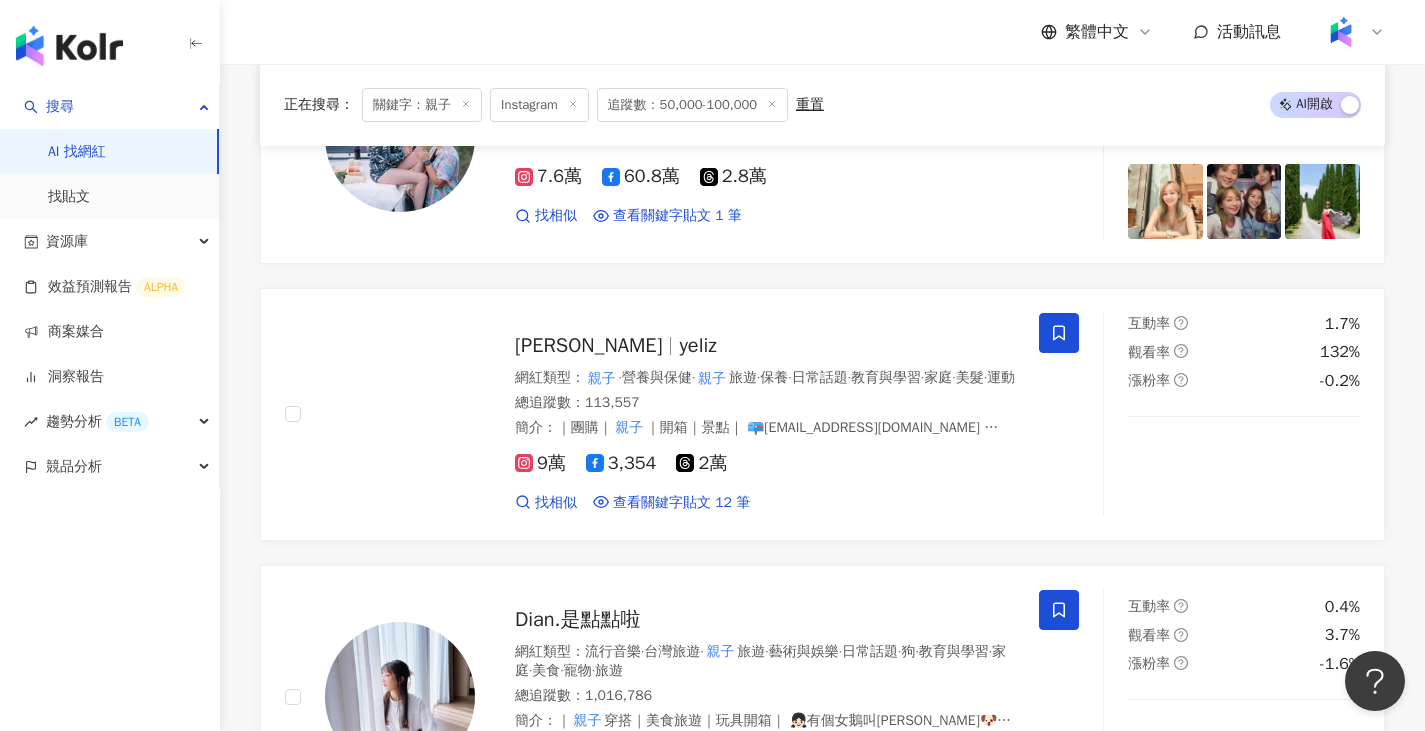 scroll, scrollTop: 2300, scrollLeft: 0, axis: vertical 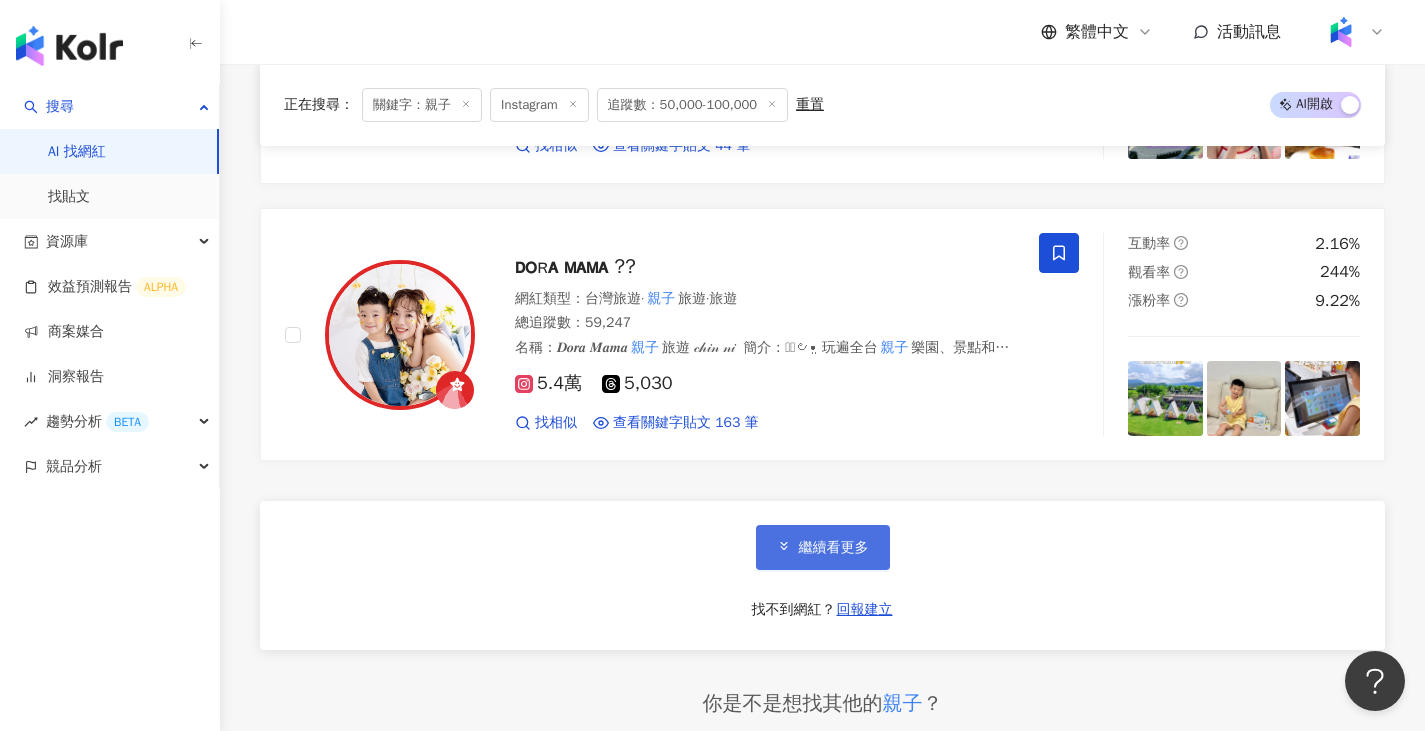 click on "繼續看更多" at bounding box center [834, 548] 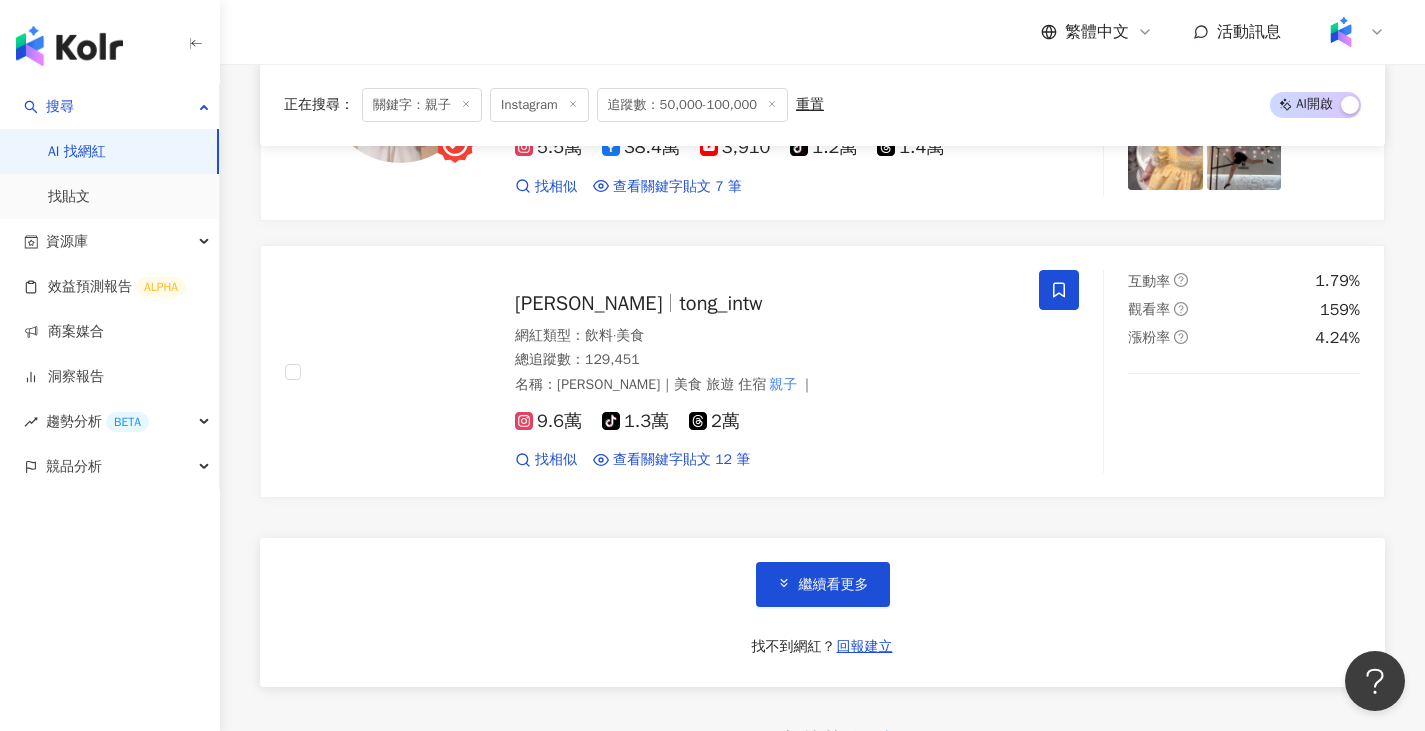 scroll, scrollTop: 7000, scrollLeft: 0, axis: vertical 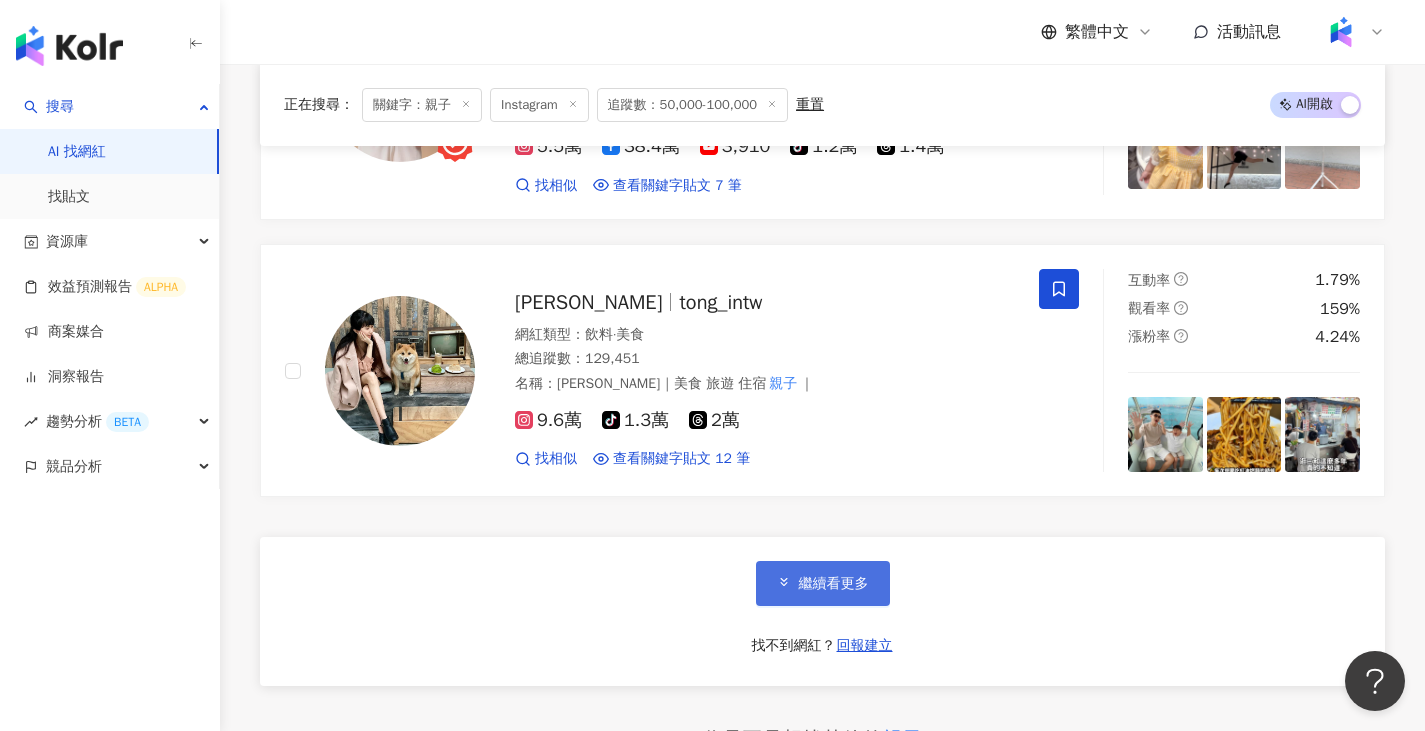 click on "繼續看更多" at bounding box center [834, 584] 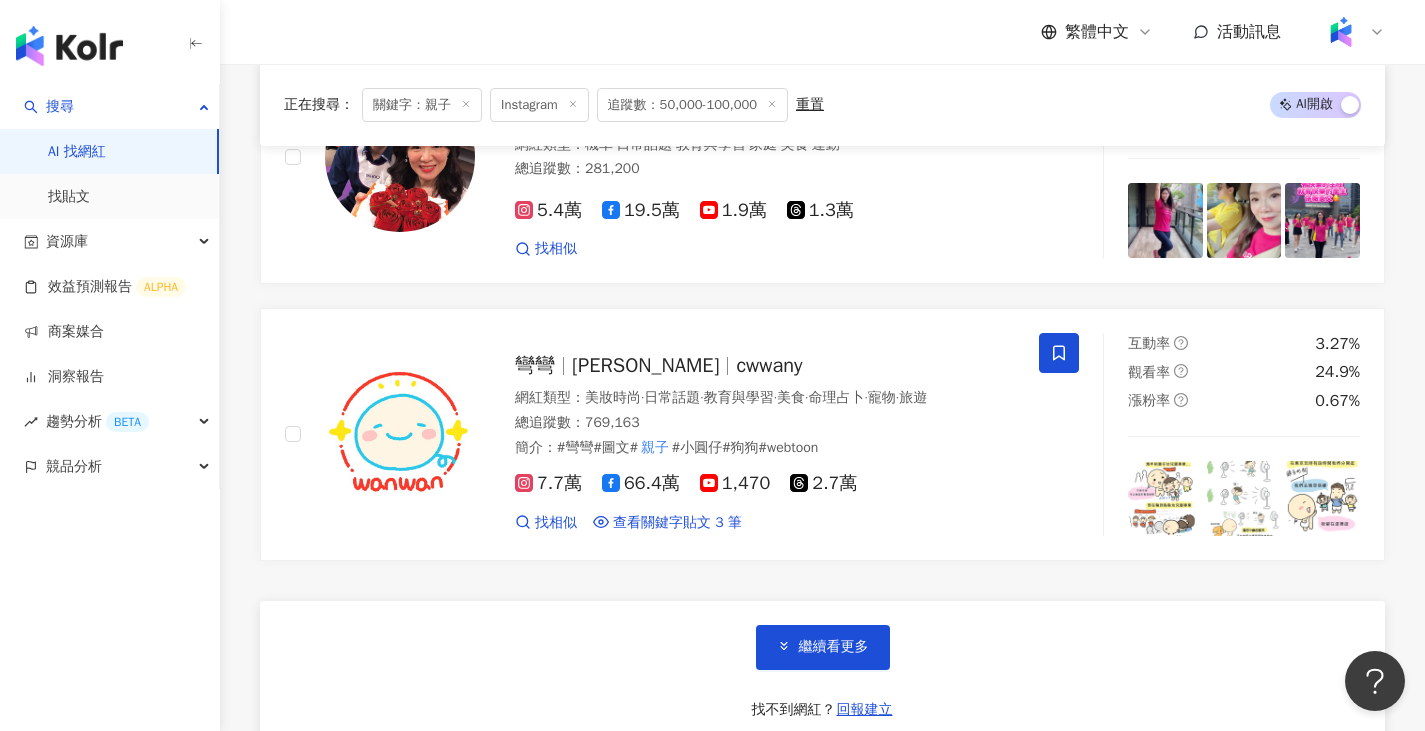 scroll, scrollTop: 10300, scrollLeft: 0, axis: vertical 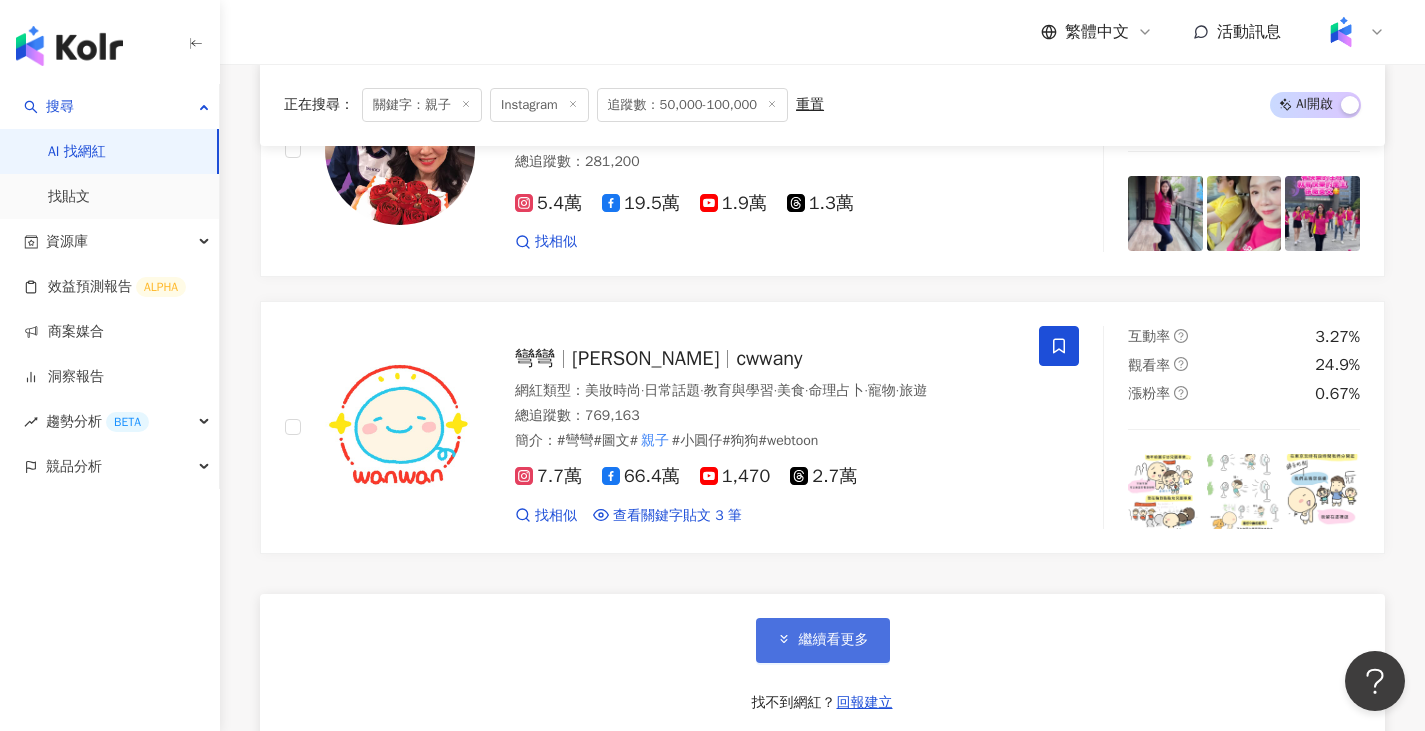 click on "繼續看更多" at bounding box center [834, 640] 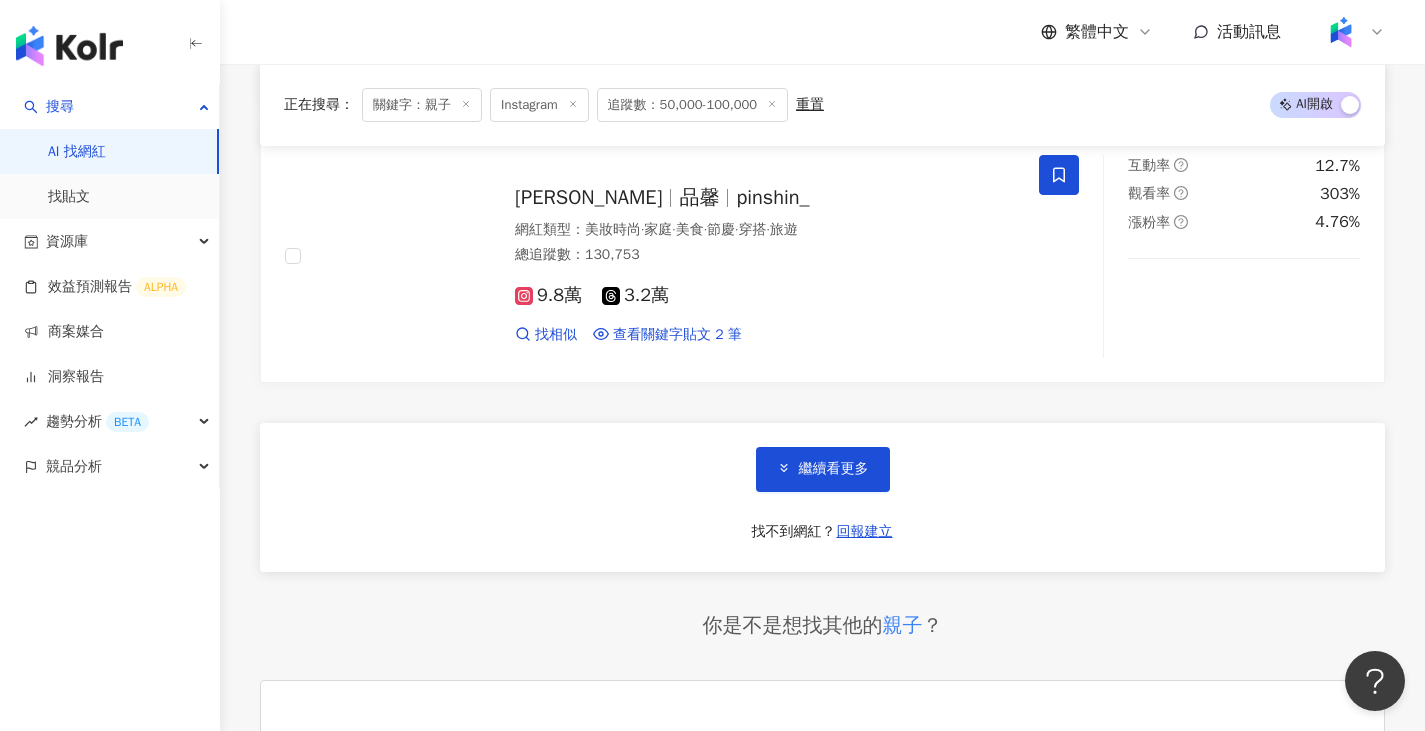 scroll, scrollTop: 13800, scrollLeft: 0, axis: vertical 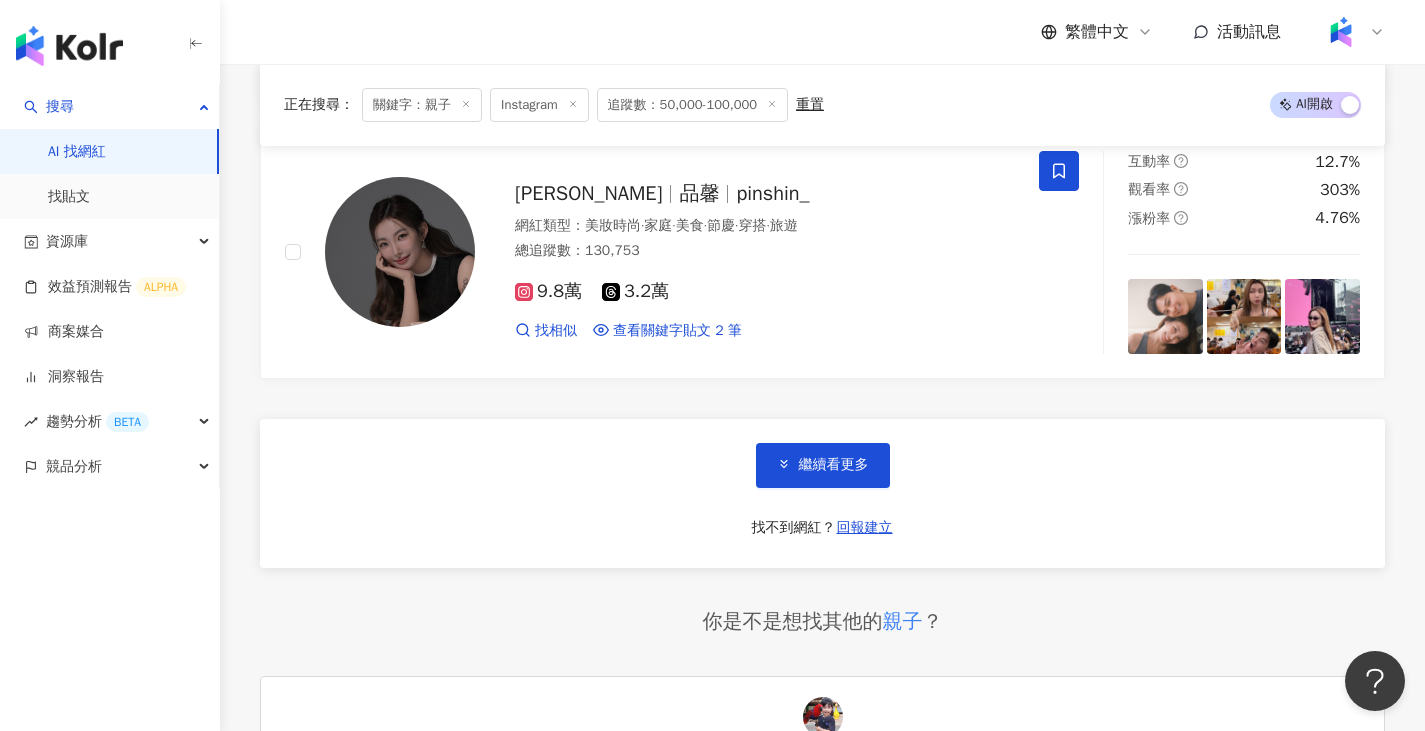 click on "繼續看更多 找不到網紅？ 回報建立" at bounding box center (822, 493) 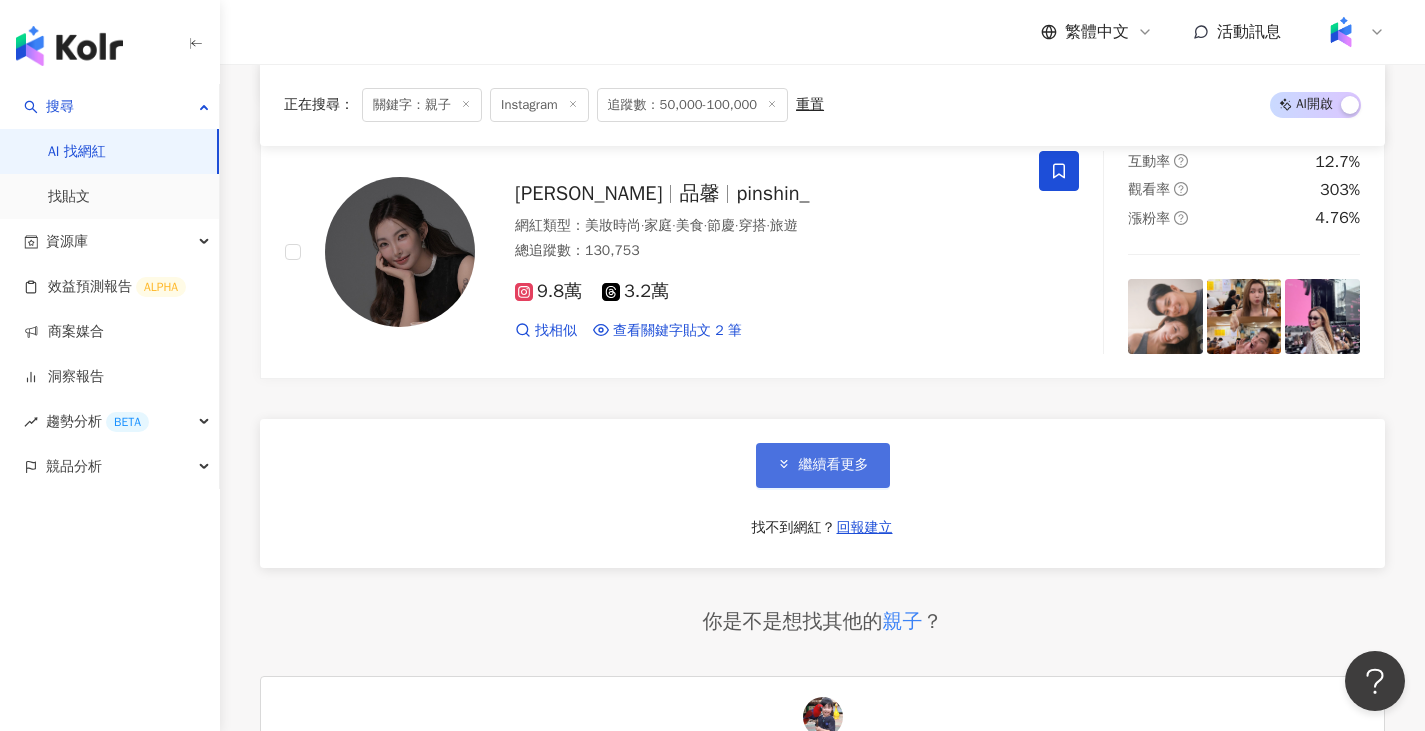 click on "繼續看更多" at bounding box center [834, 465] 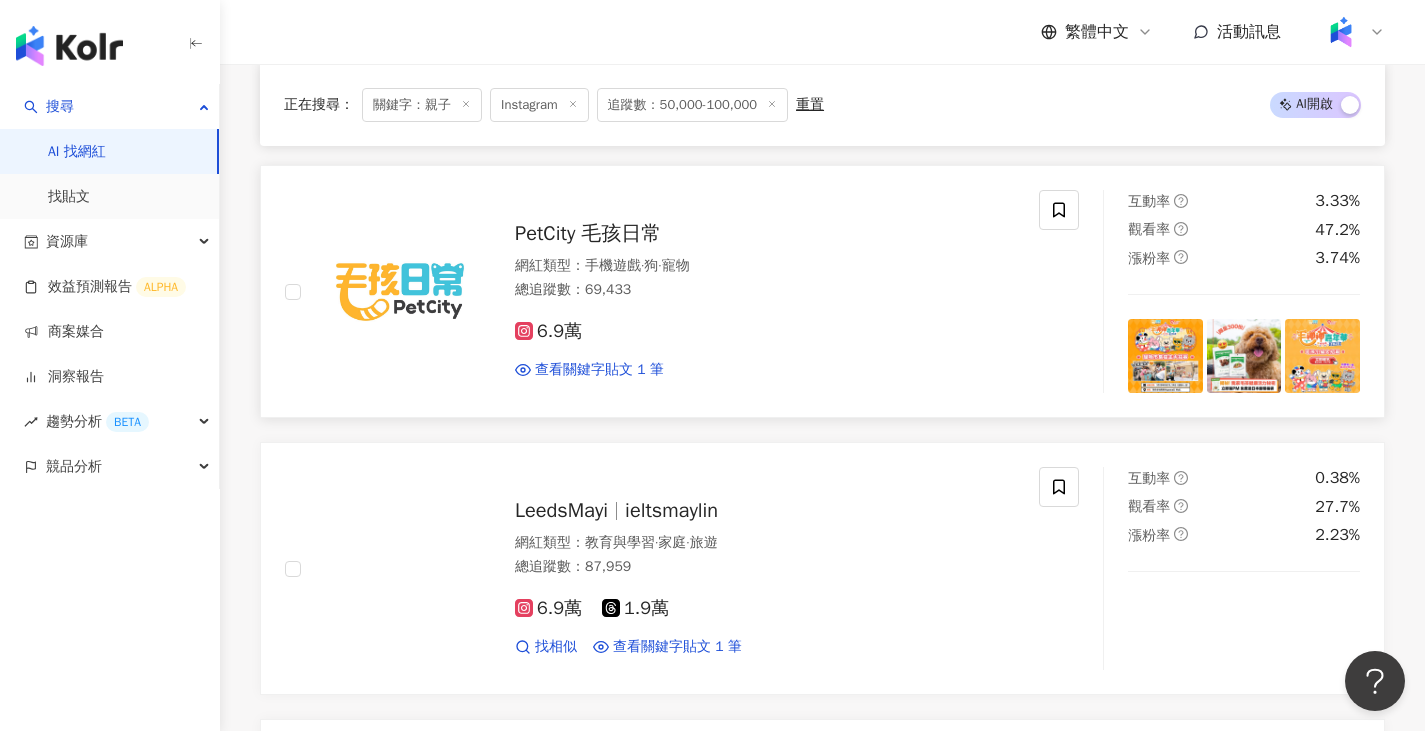 scroll, scrollTop: 15600, scrollLeft: 0, axis: vertical 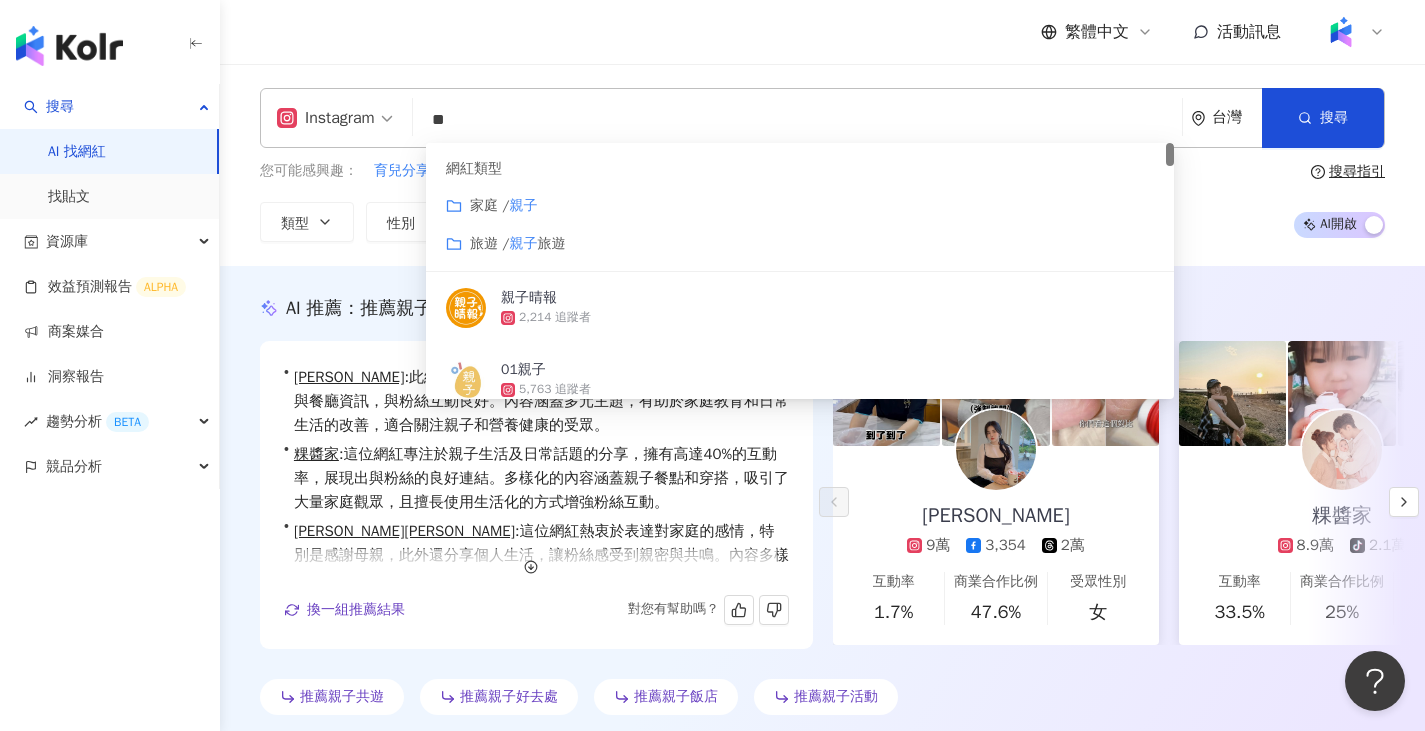 drag, startPoint x: 610, startPoint y: 106, endPoint x: 350, endPoint y: 107, distance: 260.00192 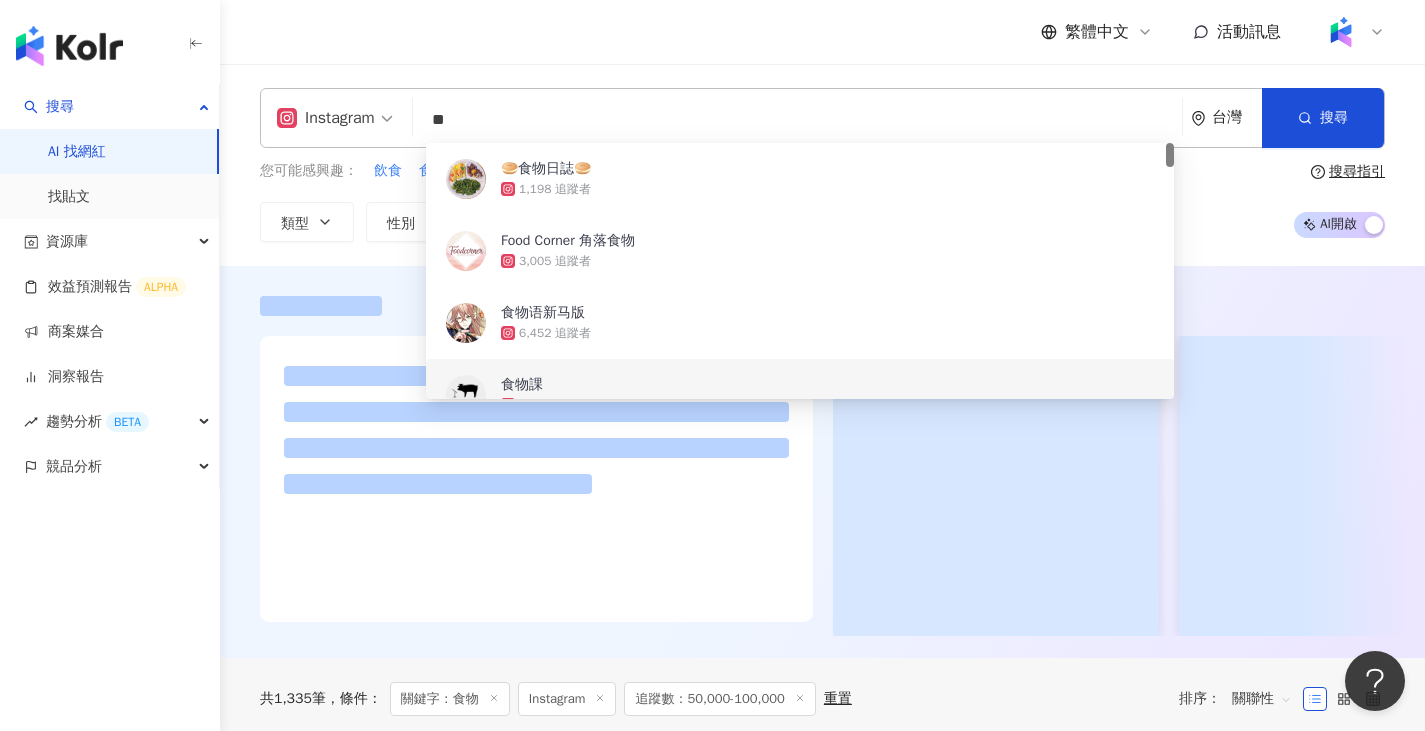 click at bounding box center (822, 486) 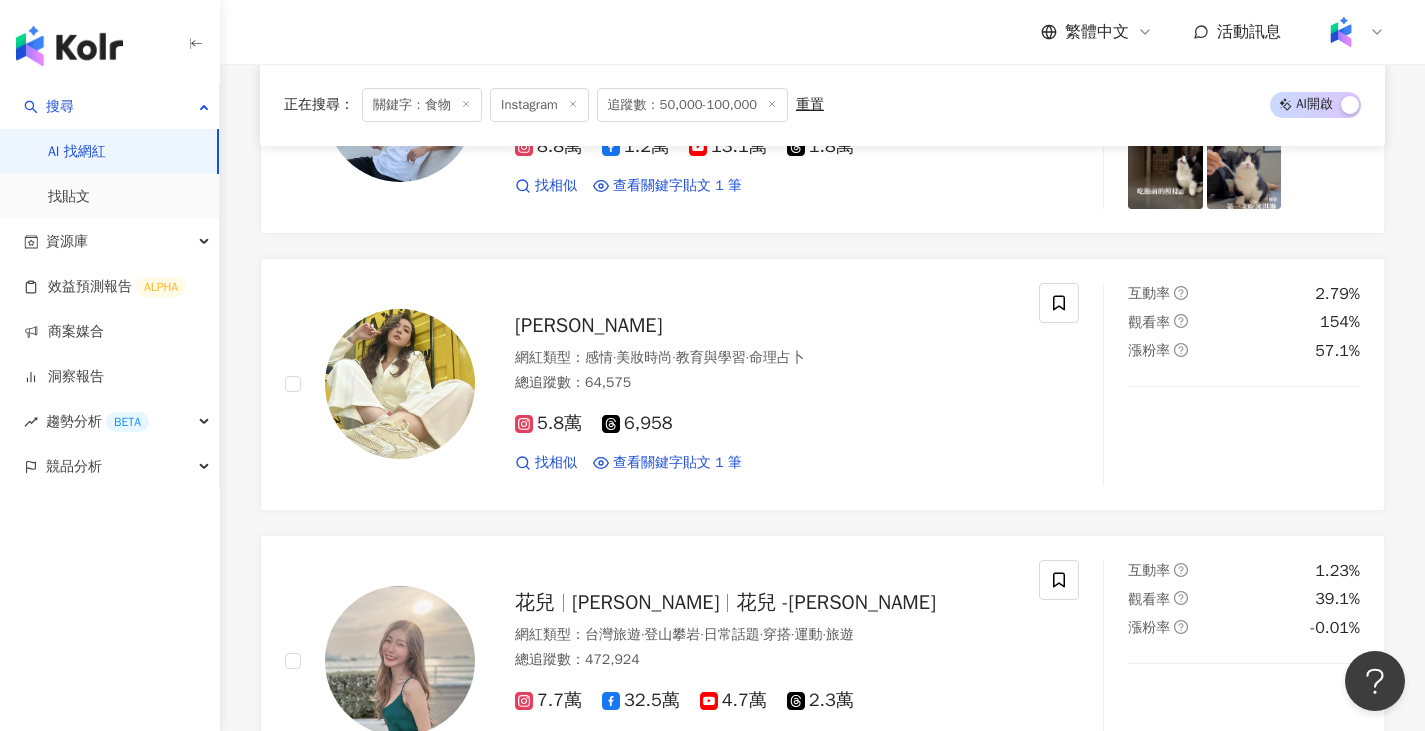 scroll, scrollTop: 1200, scrollLeft: 0, axis: vertical 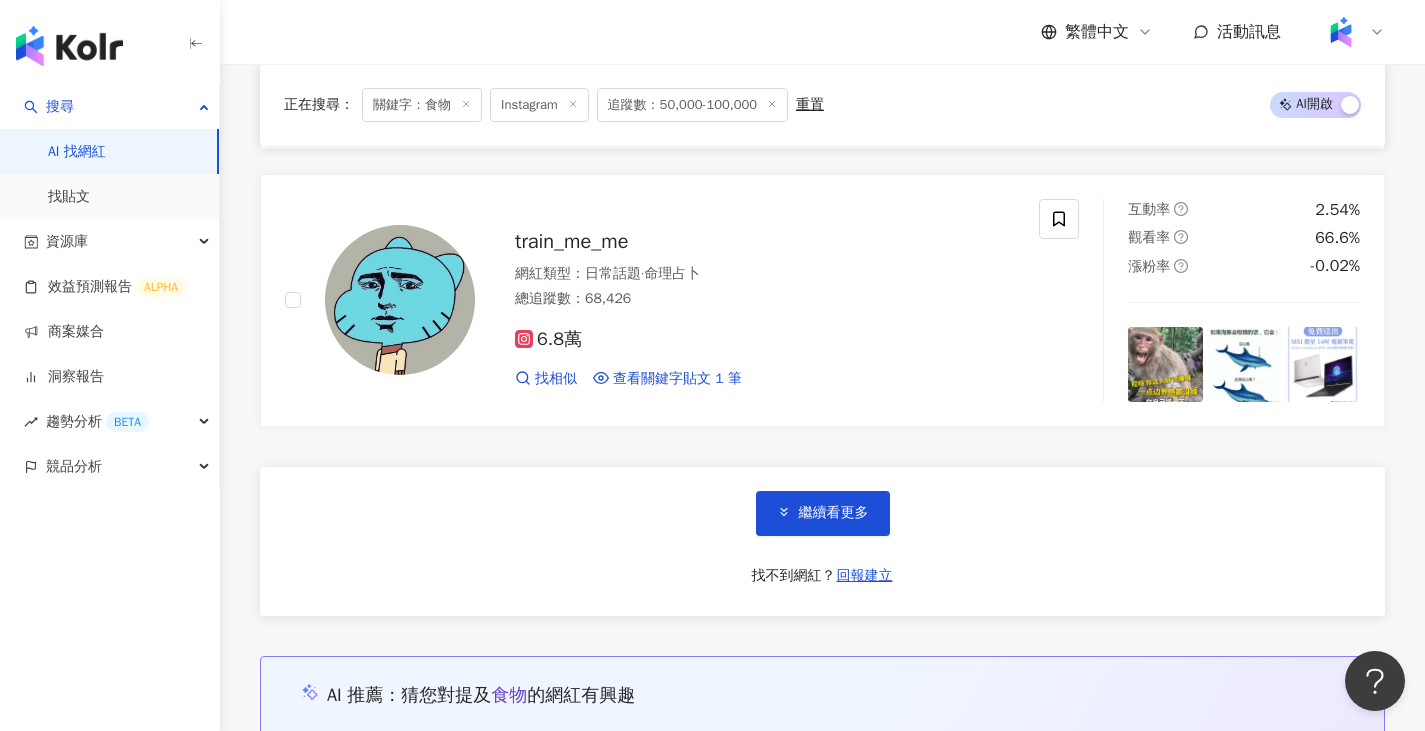 click on "繼續看更多" at bounding box center [834, 513] 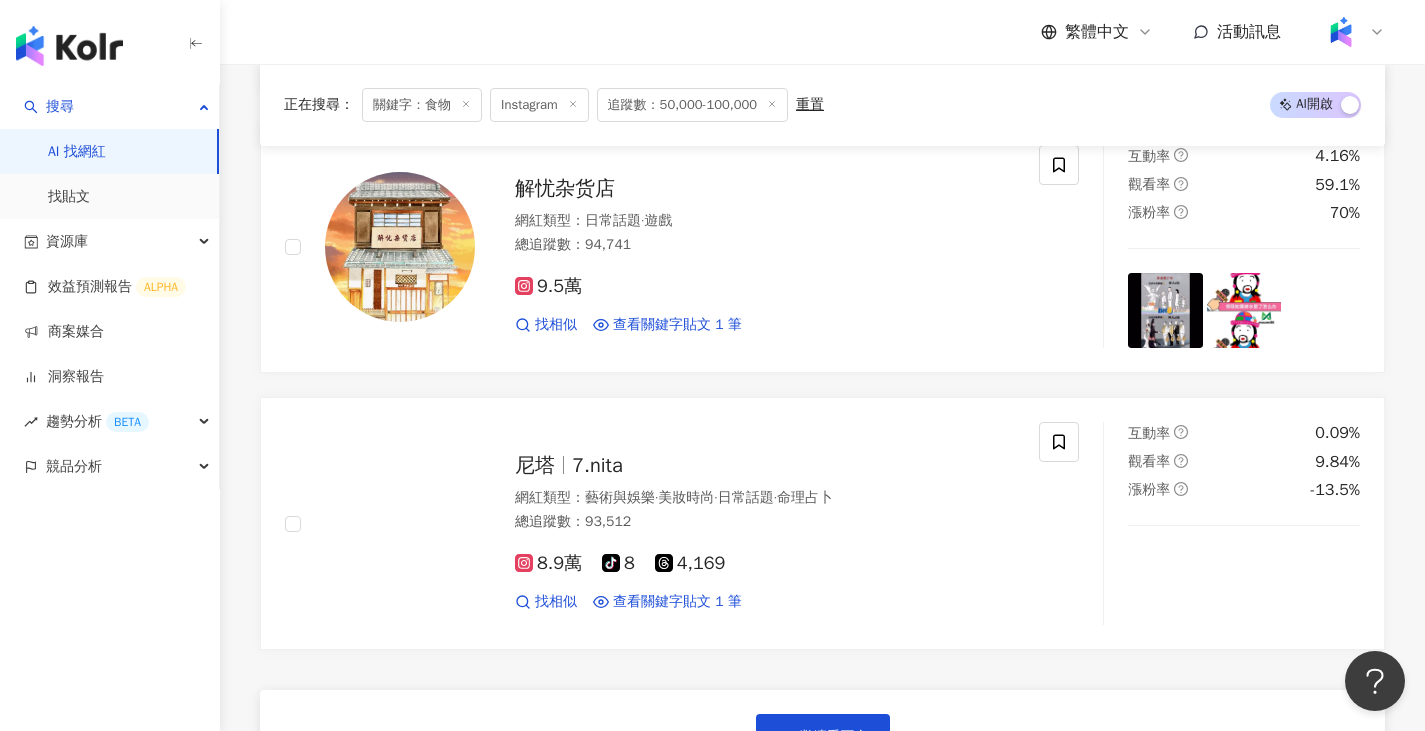 scroll, scrollTop: 7100, scrollLeft: 0, axis: vertical 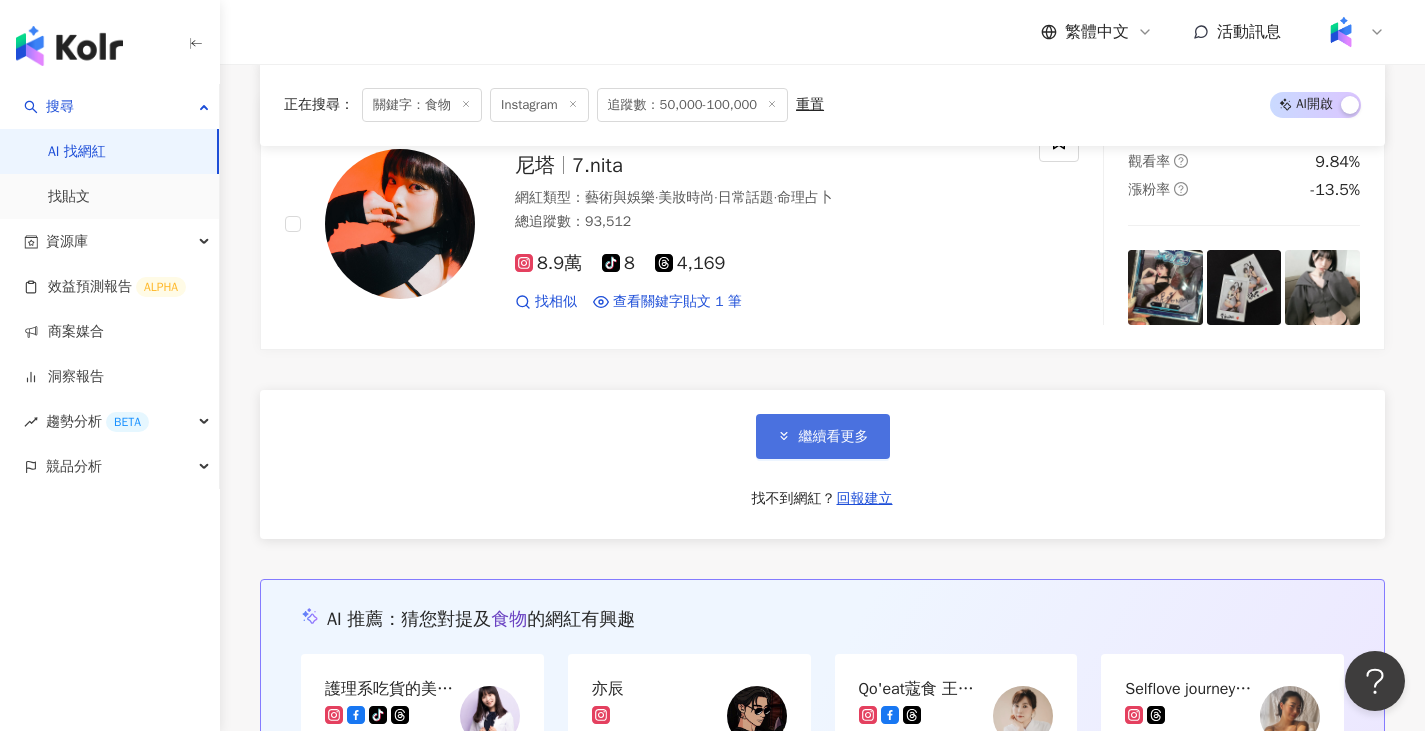 click on "繼續看更多" at bounding box center (834, 437) 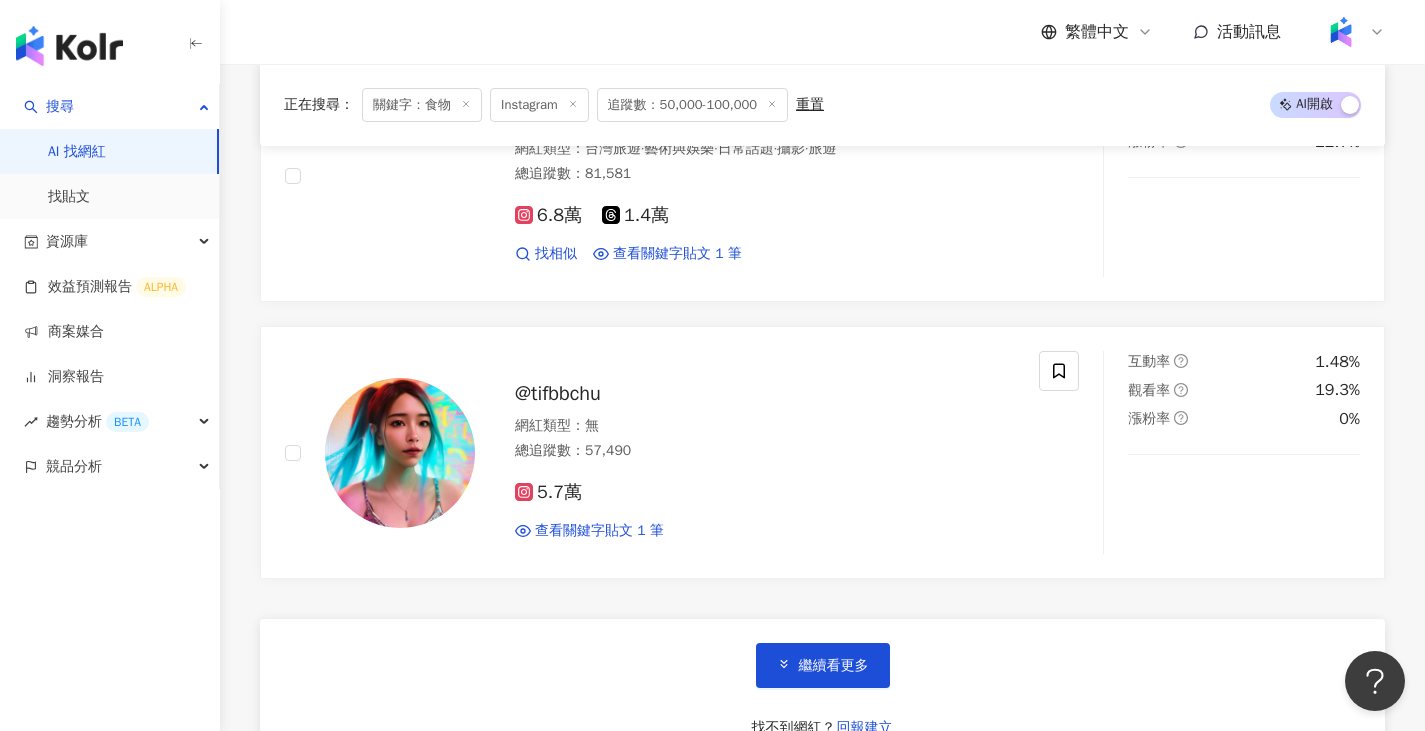 scroll, scrollTop: 10200, scrollLeft: 0, axis: vertical 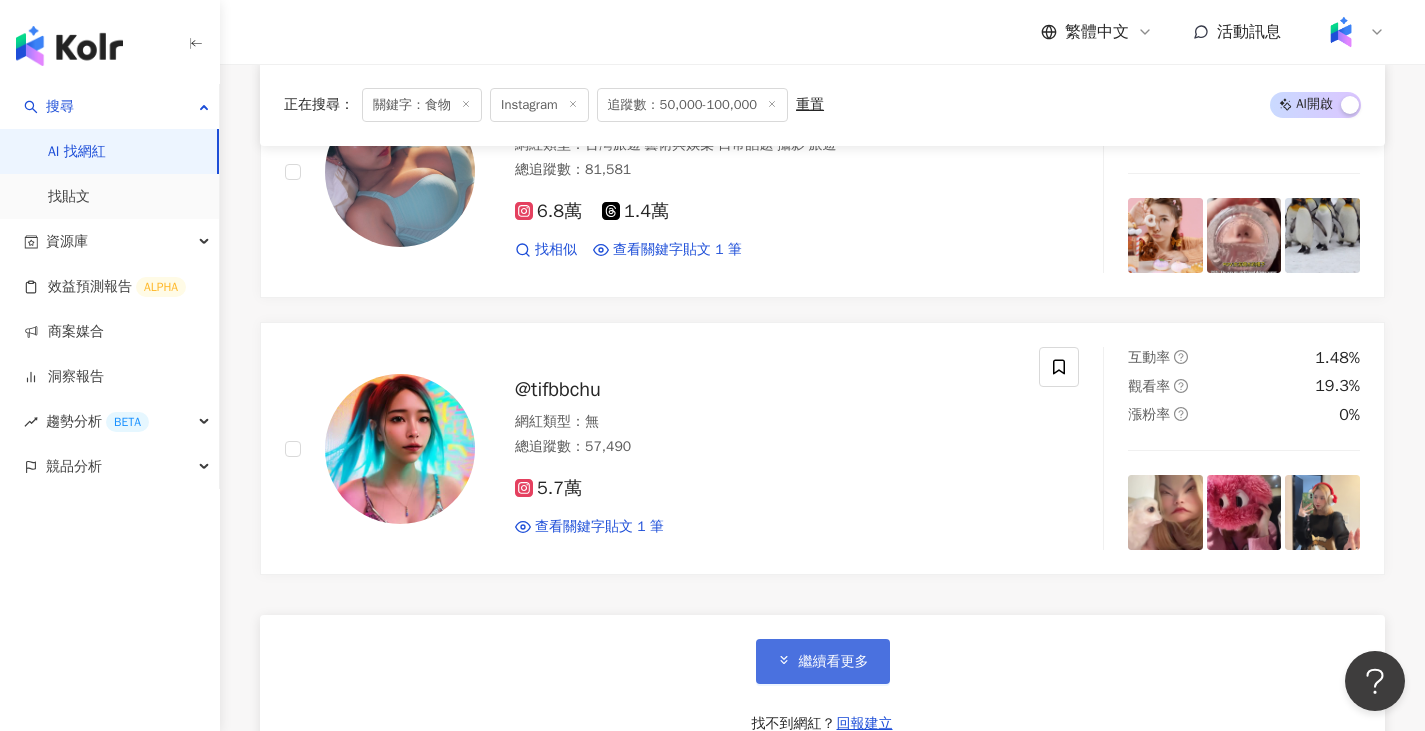 click on "繼續看更多" at bounding box center [823, 661] 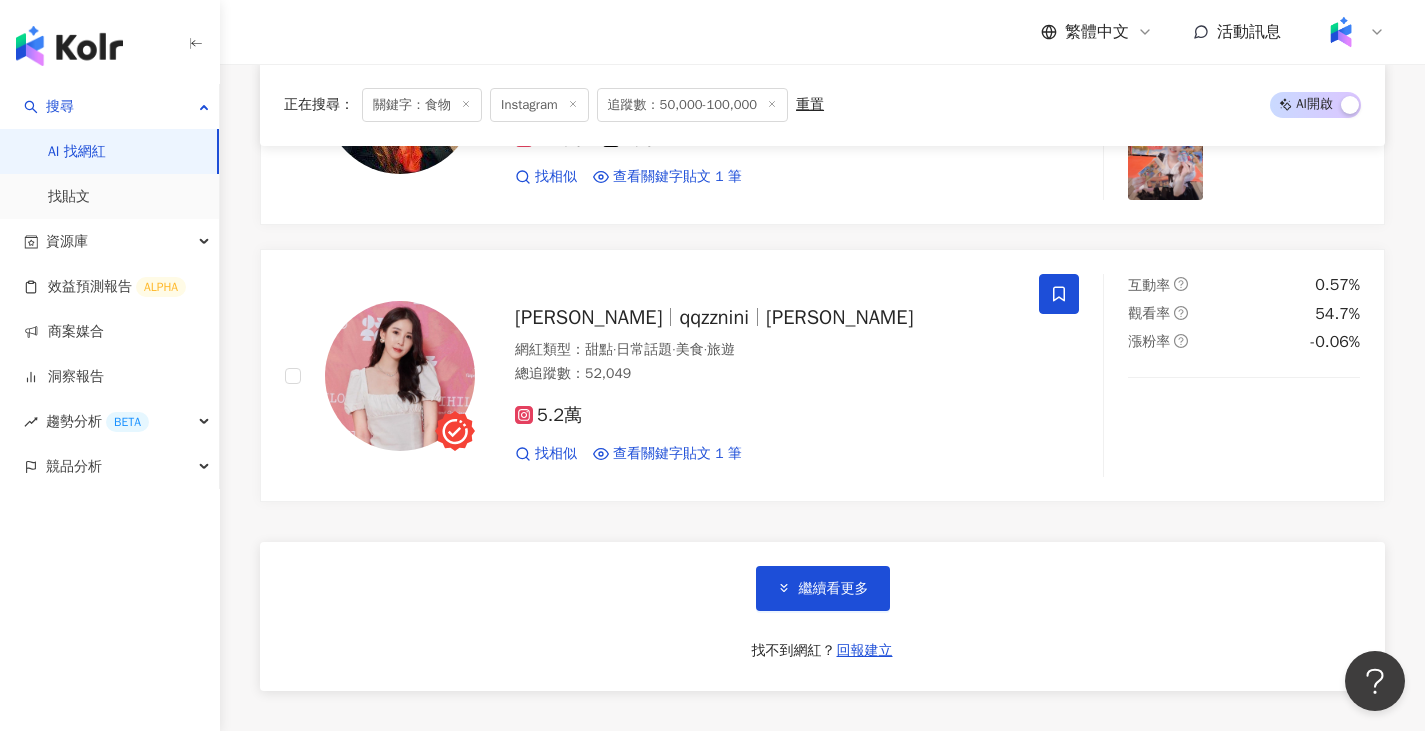 scroll, scrollTop: 13600, scrollLeft: 0, axis: vertical 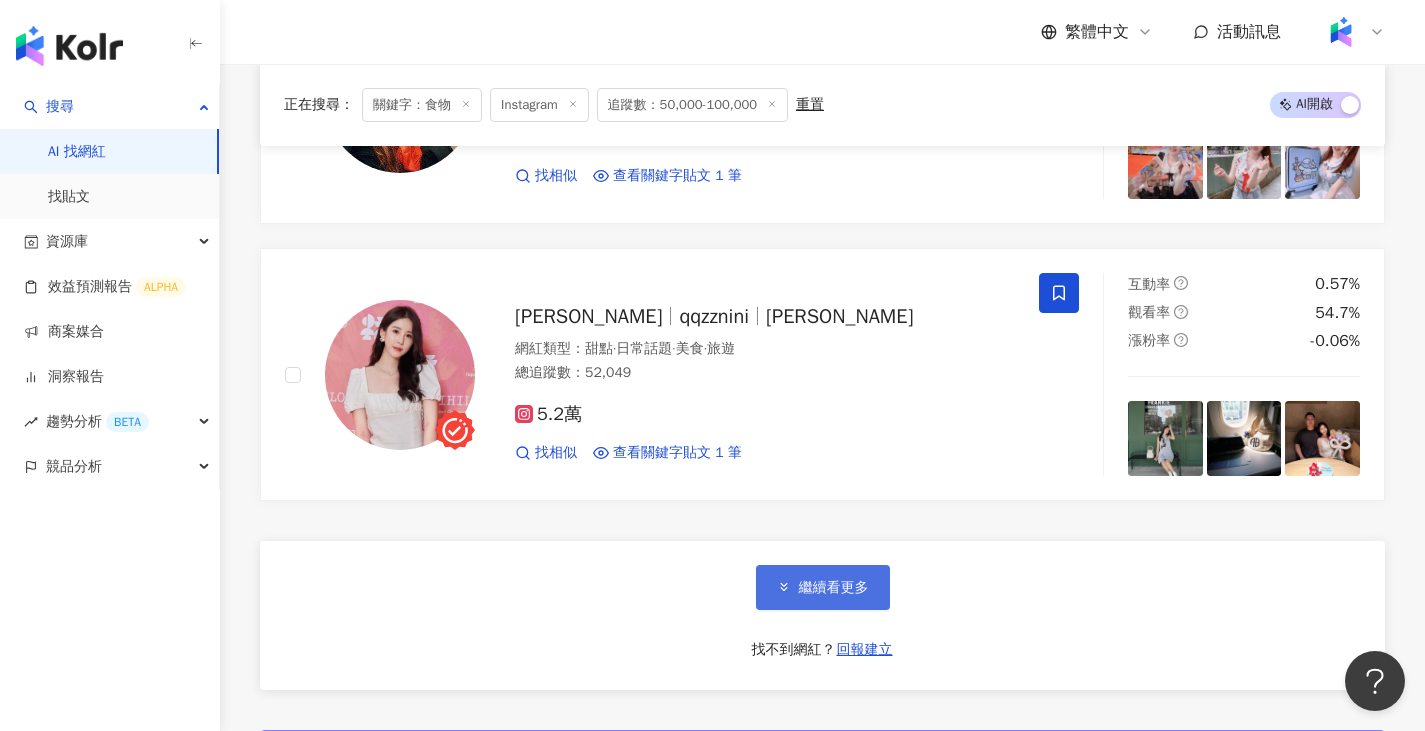 click on "繼續看更多" at bounding box center (823, 587) 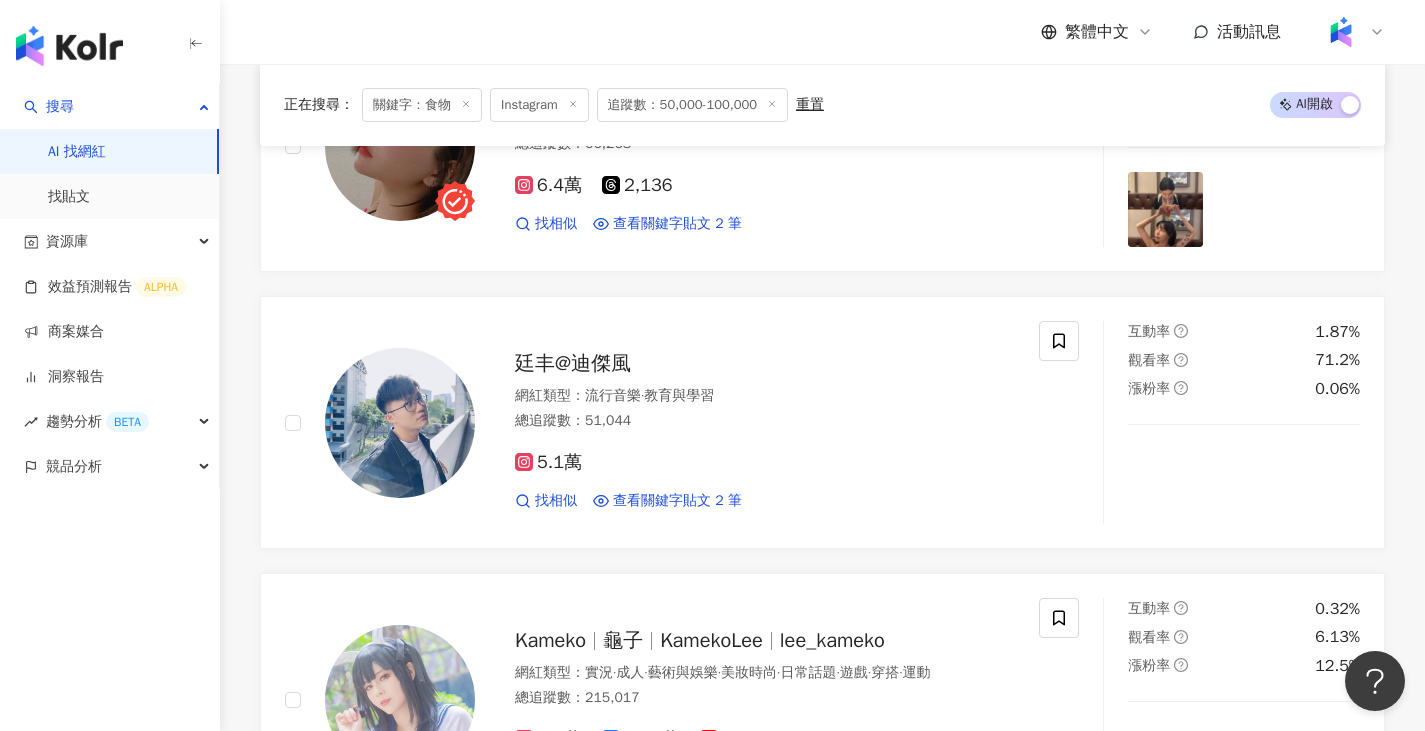 scroll, scrollTop: 17000, scrollLeft: 0, axis: vertical 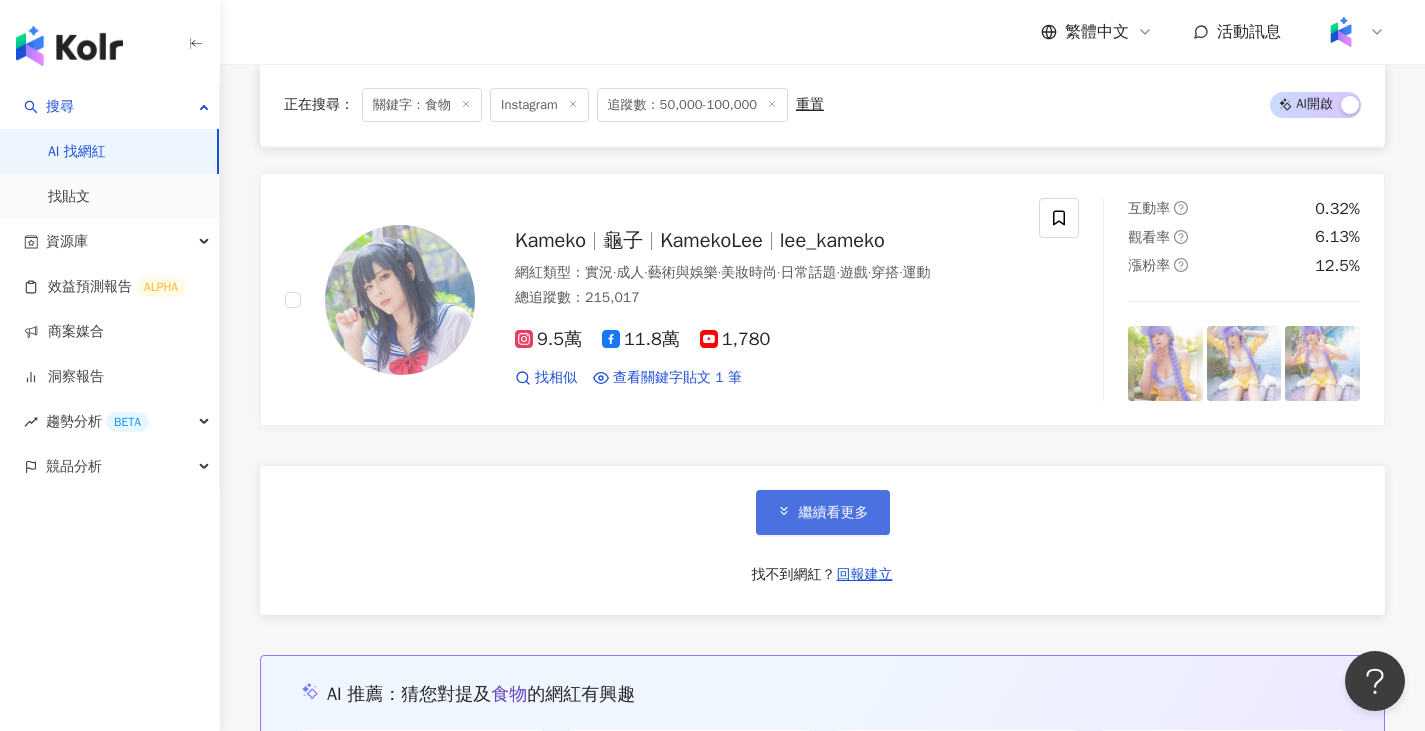 click on "繼續看更多" at bounding box center (834, 513) 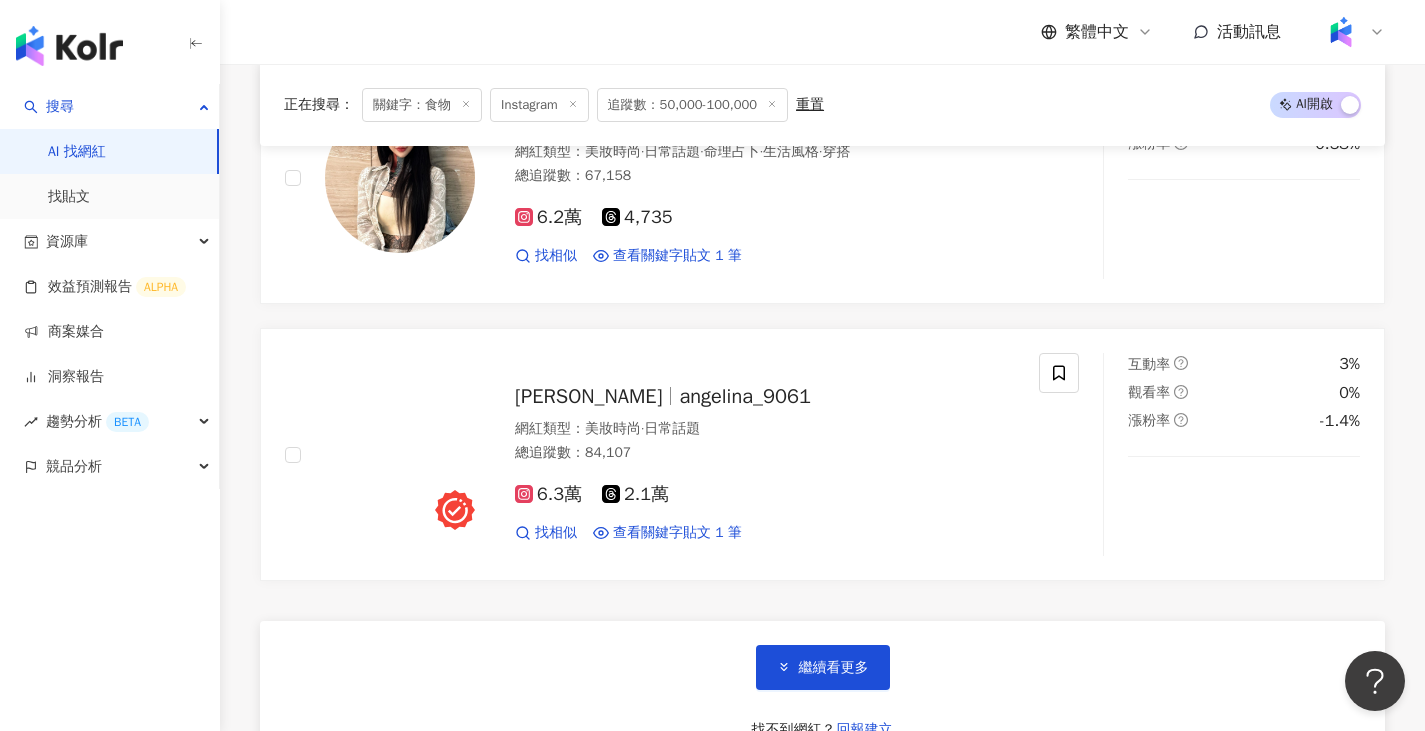 scroll, scrollTop: 20300, scrollLeft: 0, axis: vertical 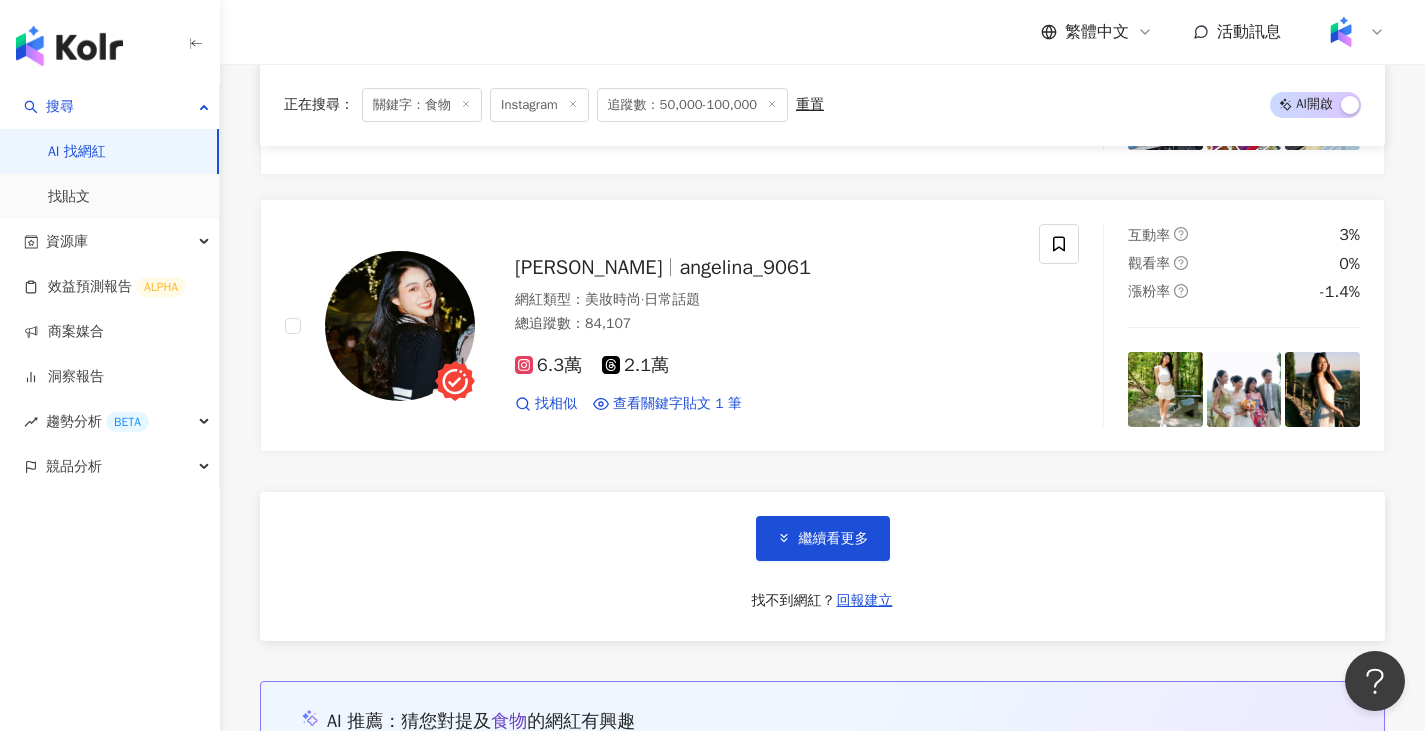 click on "繼續看更多 找不到網紅？ 回報建立" at bounding box center [822, 566] 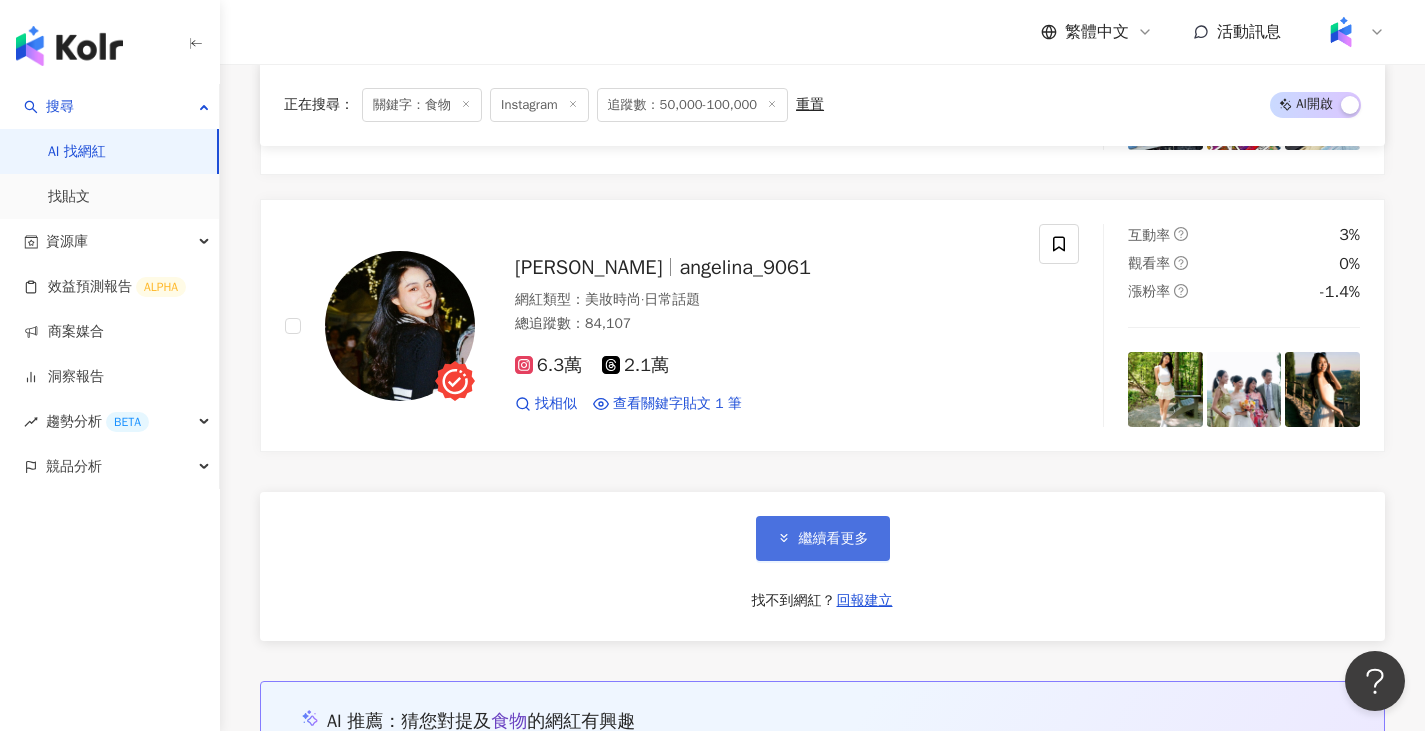 click on "繼續看更多" at bounding box center [823, 538] 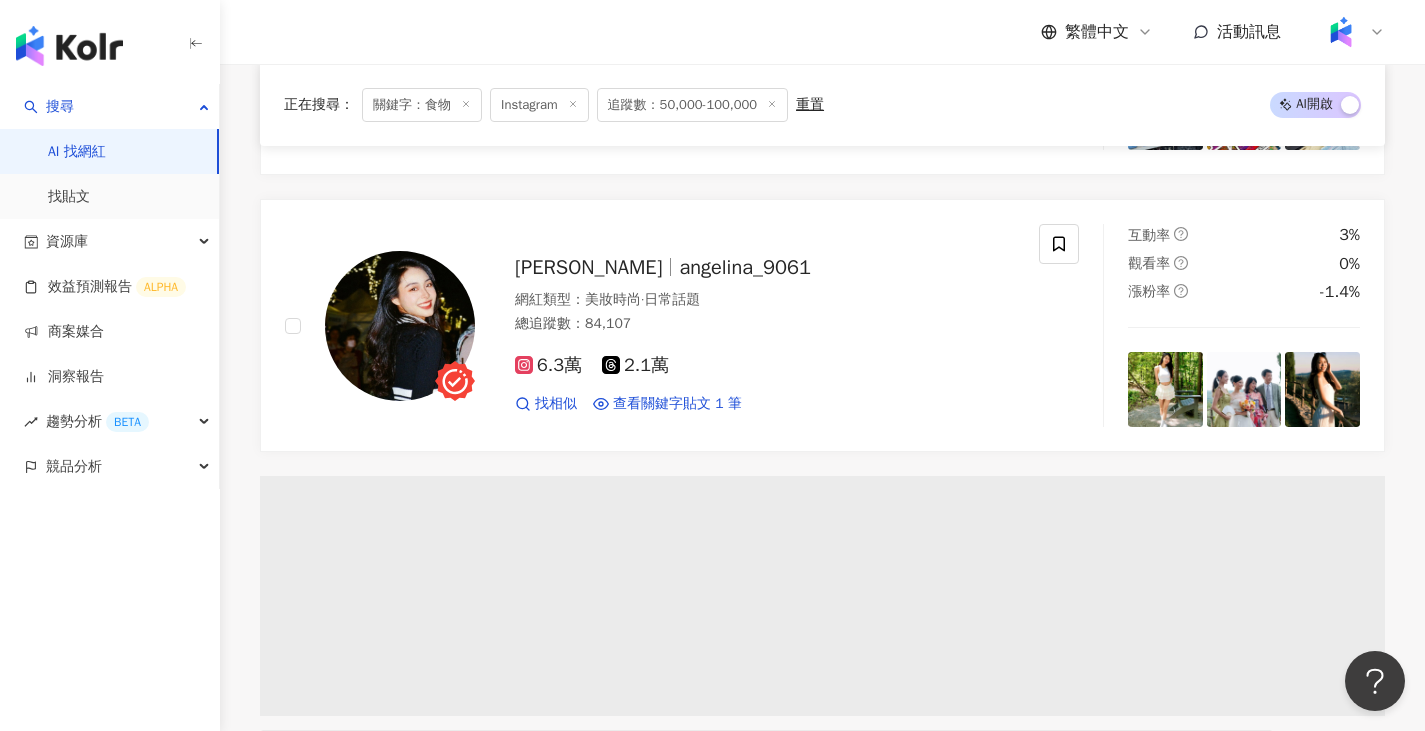 click at bounding box center [822, 596] 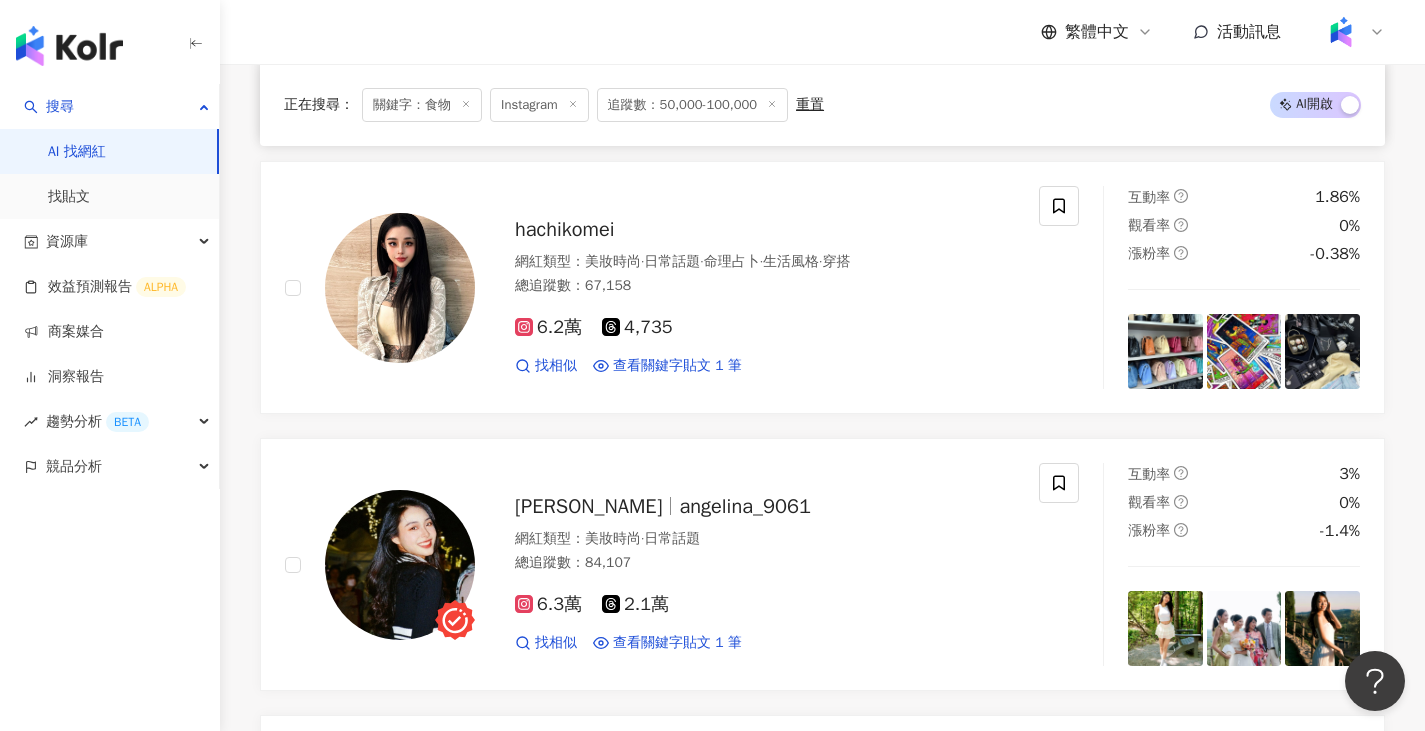 scroll, scrollTop: 19900, scrollLeft: 0, axis: vertical 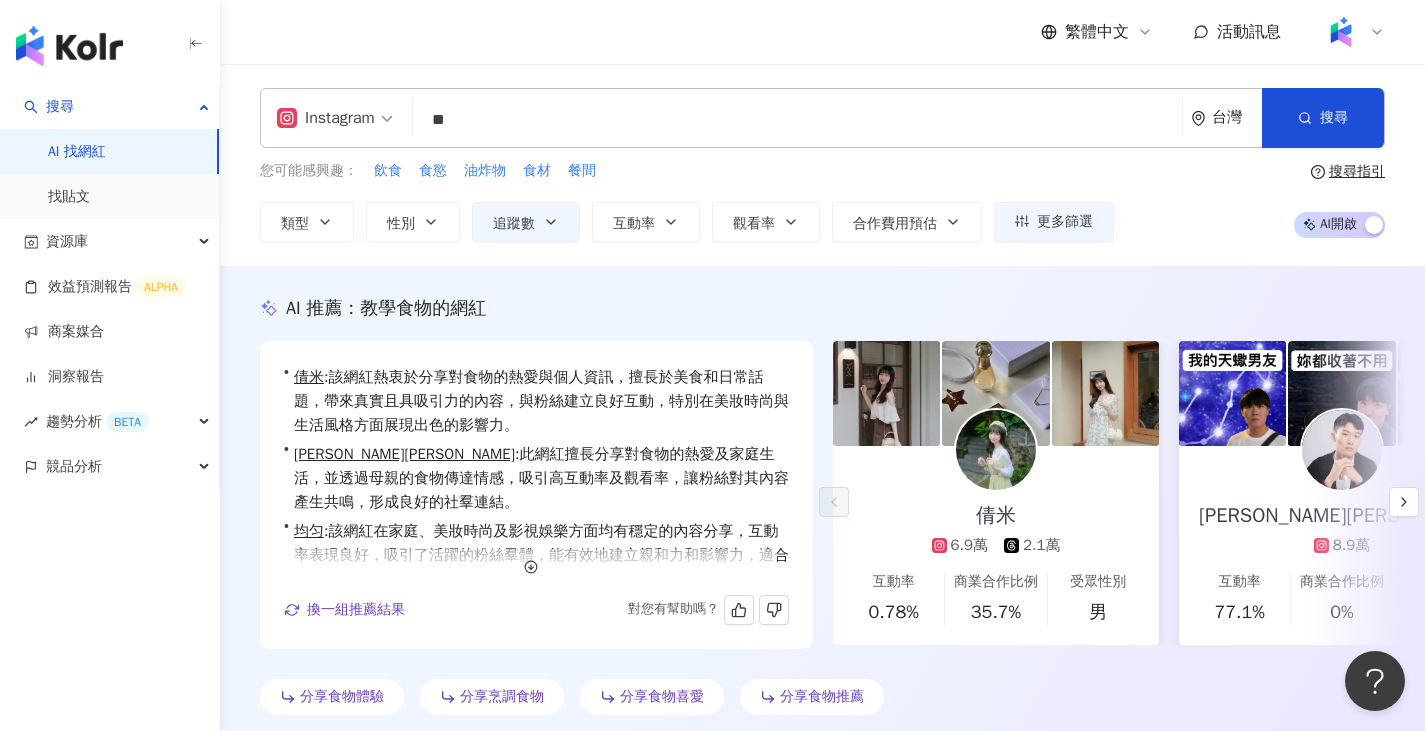 click on "**" at bounding box center [797, 120] 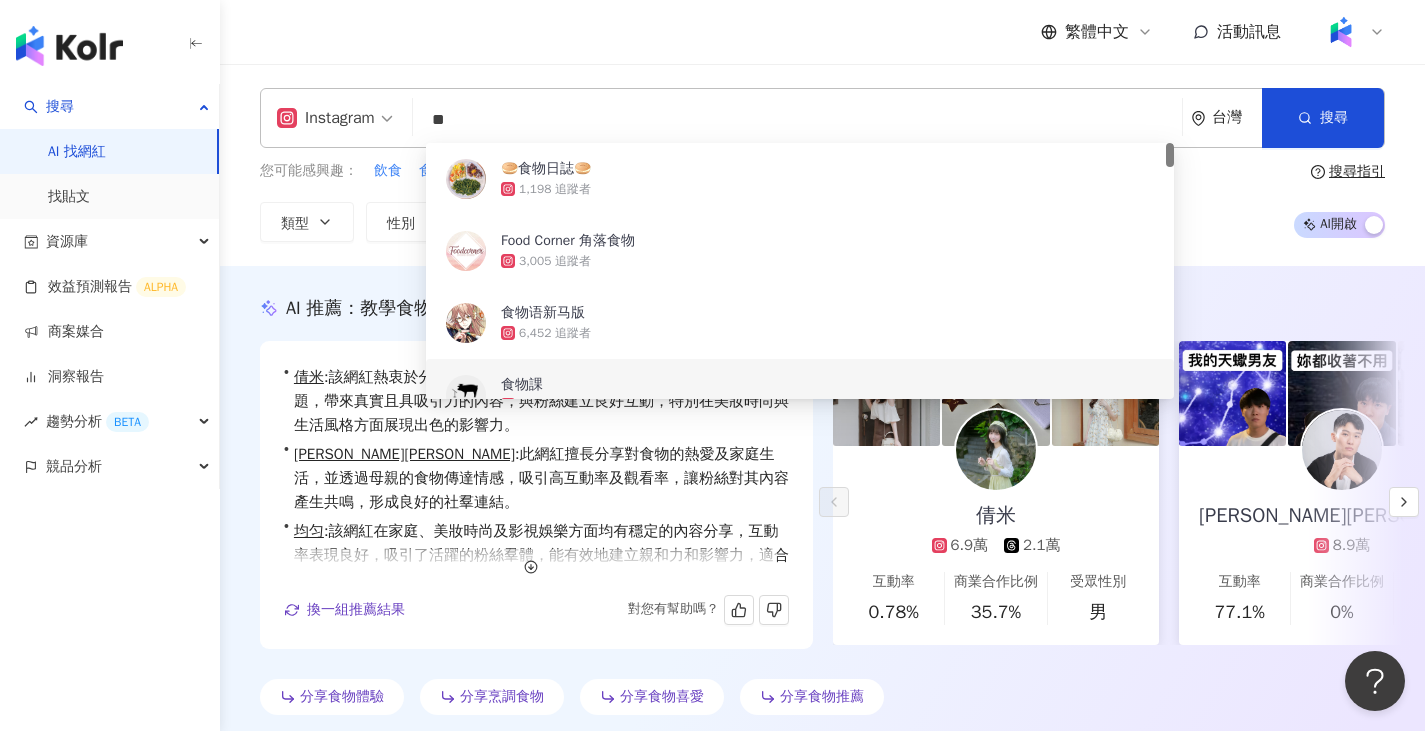 type on "*" 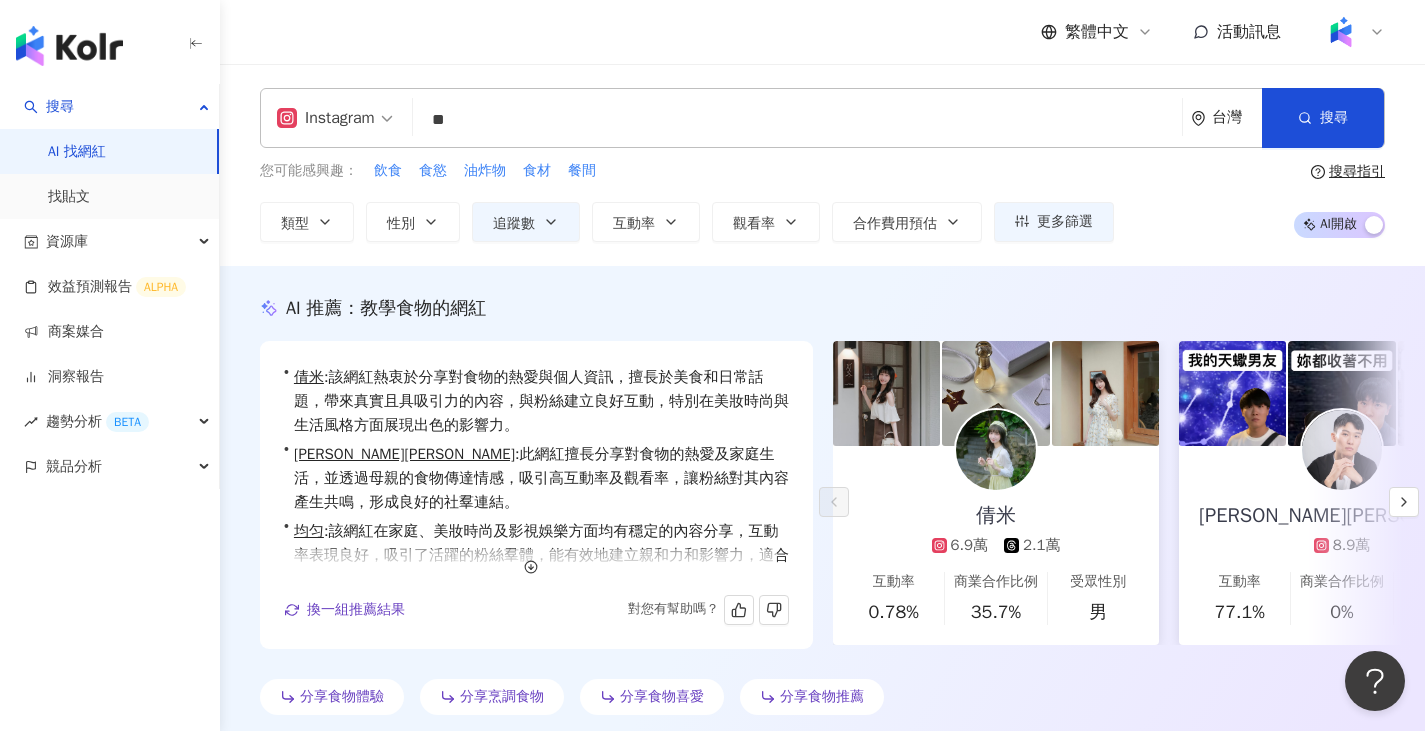 type on "*" 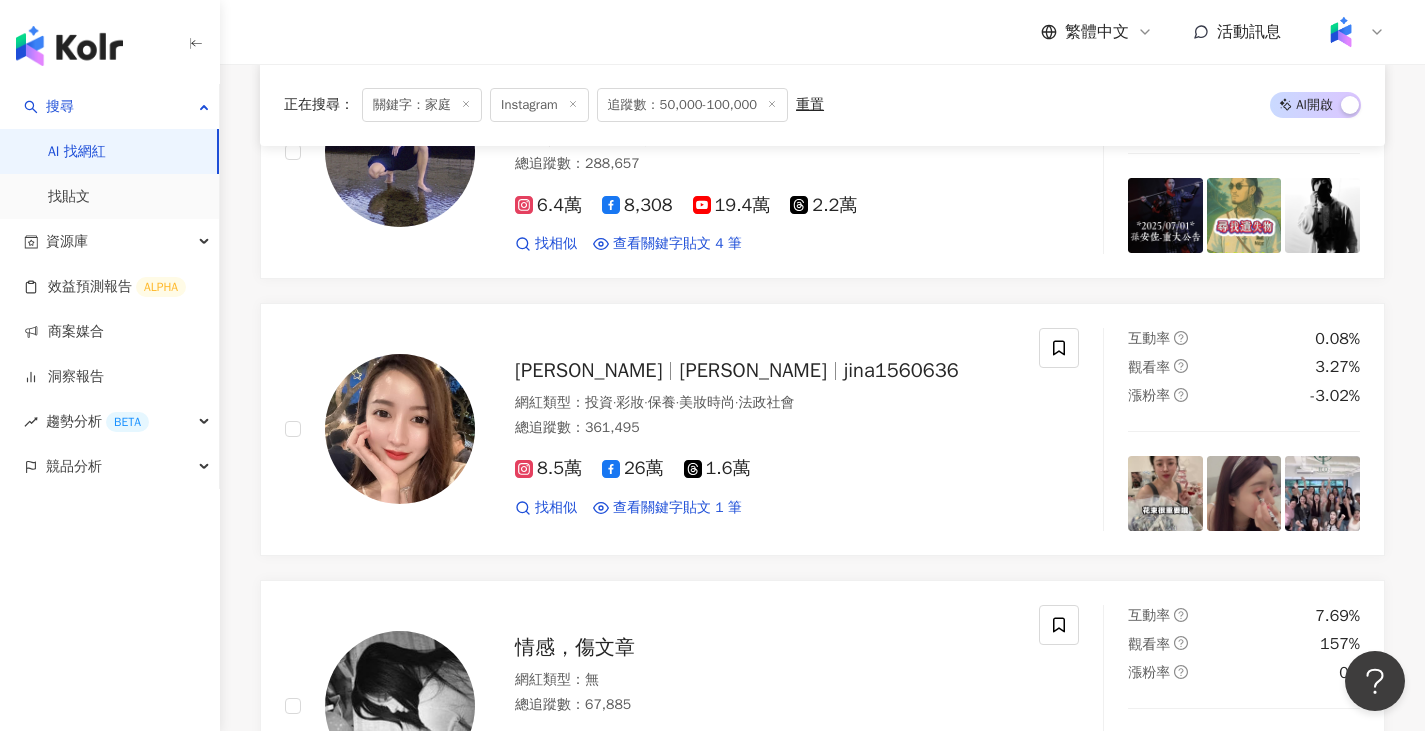 scroll, scrollTop: 3200, scrollLeft: 0, axis: vertical 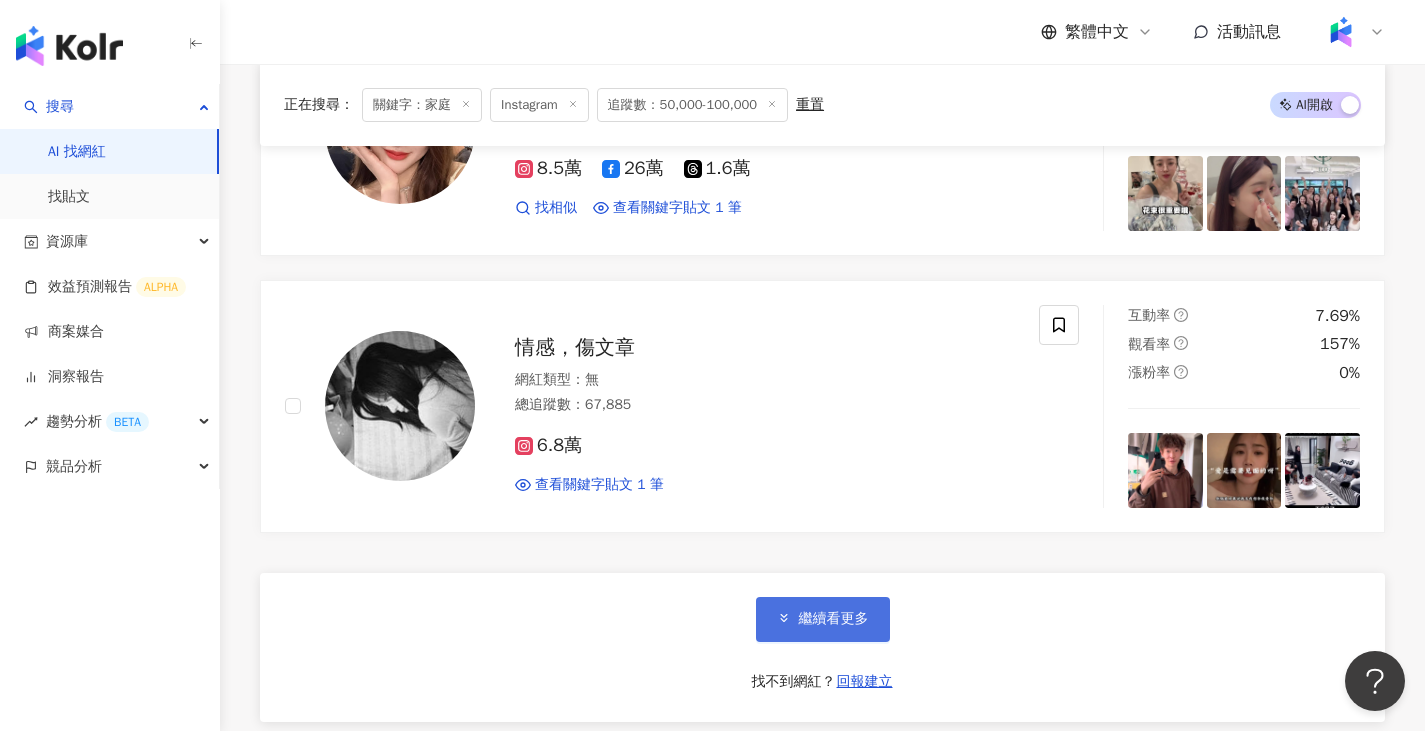 click on "繼續看更多" at bounding box center [834, 619] 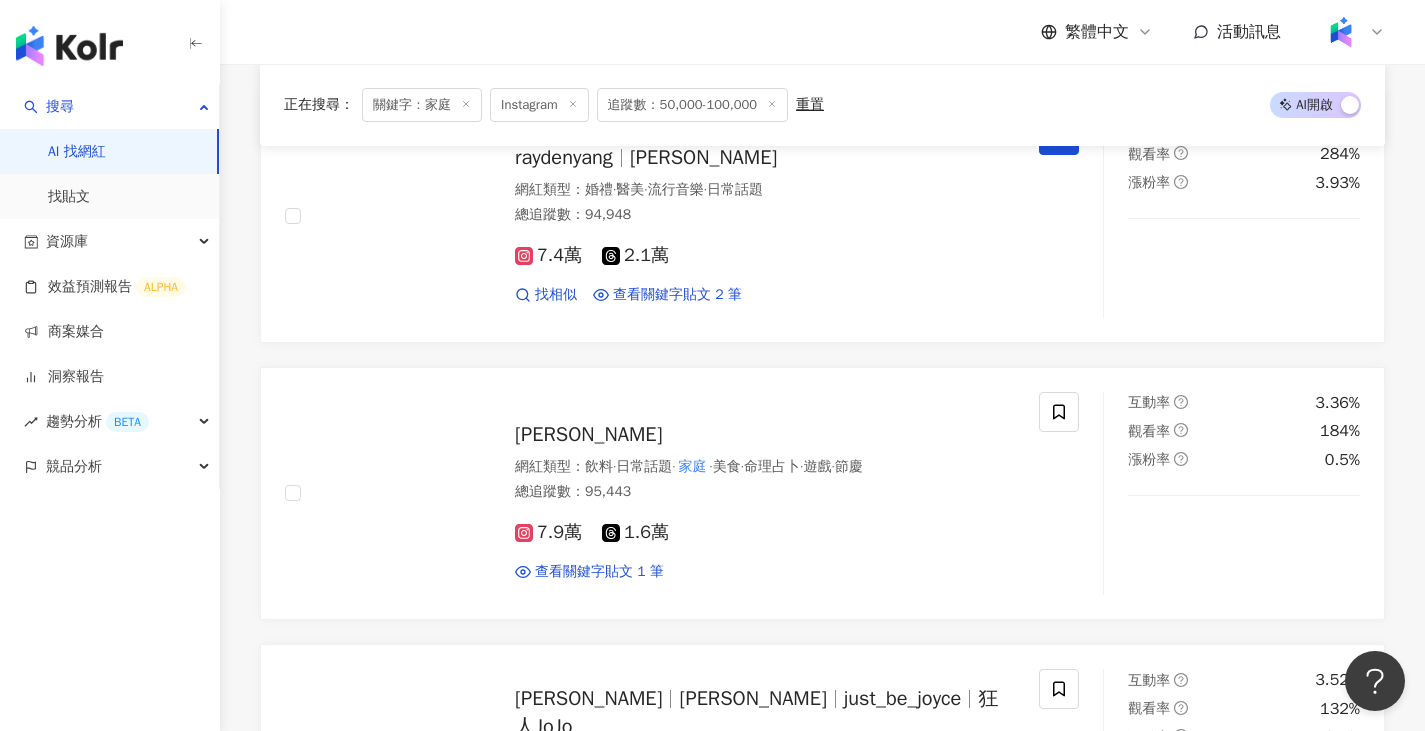 scroll, scrollTop: 4200, scrollLeft: 0, axis: vertical 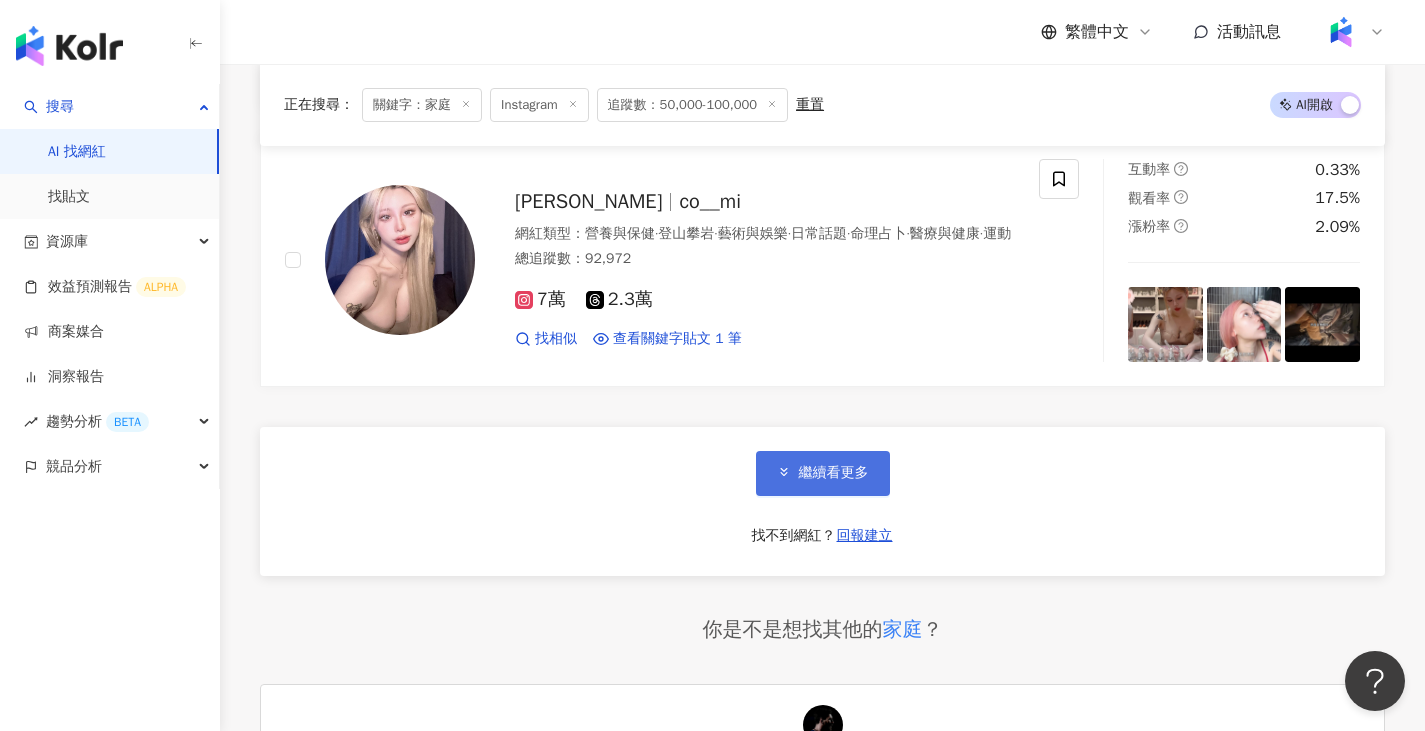 click on "繼續看更多" at bounding box center (834, 473) 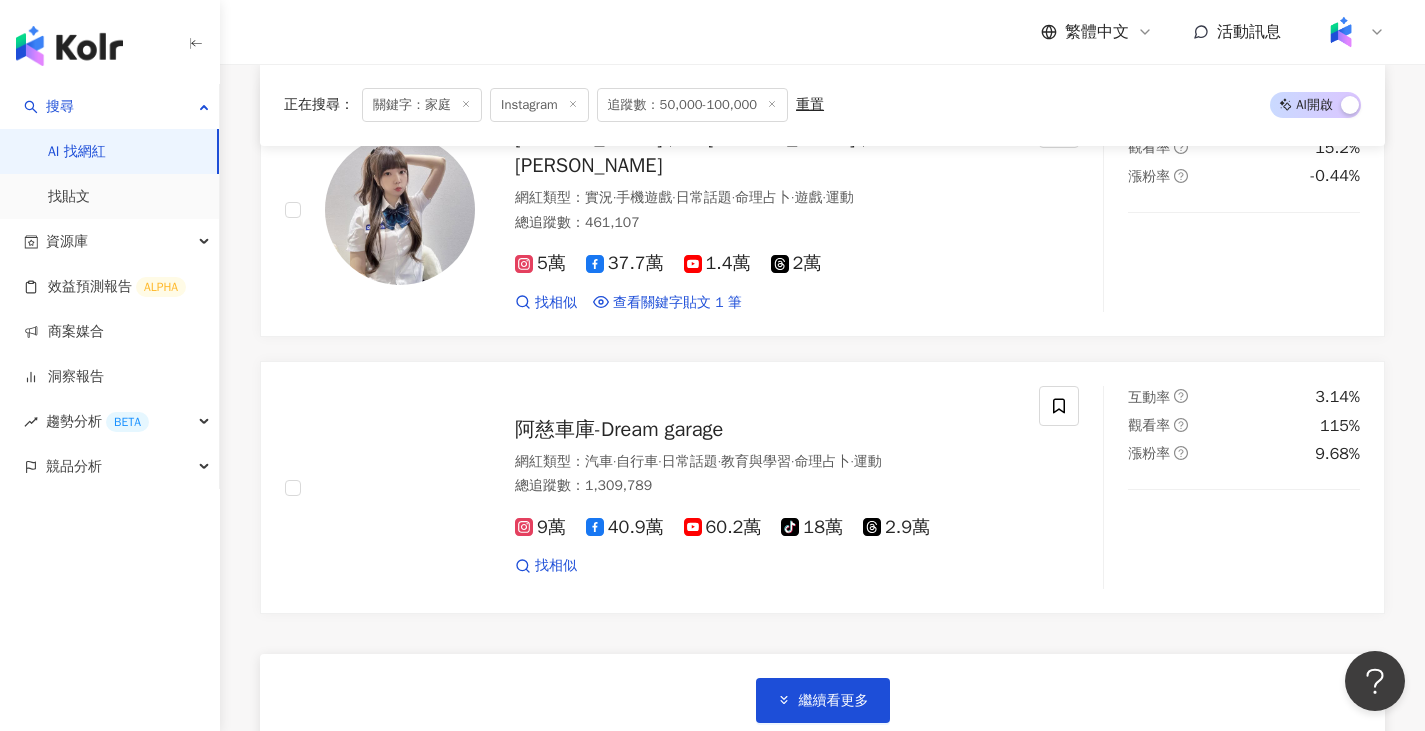 scroll, scrollTop: 10000, scrollLeft: 0, axis: vertical 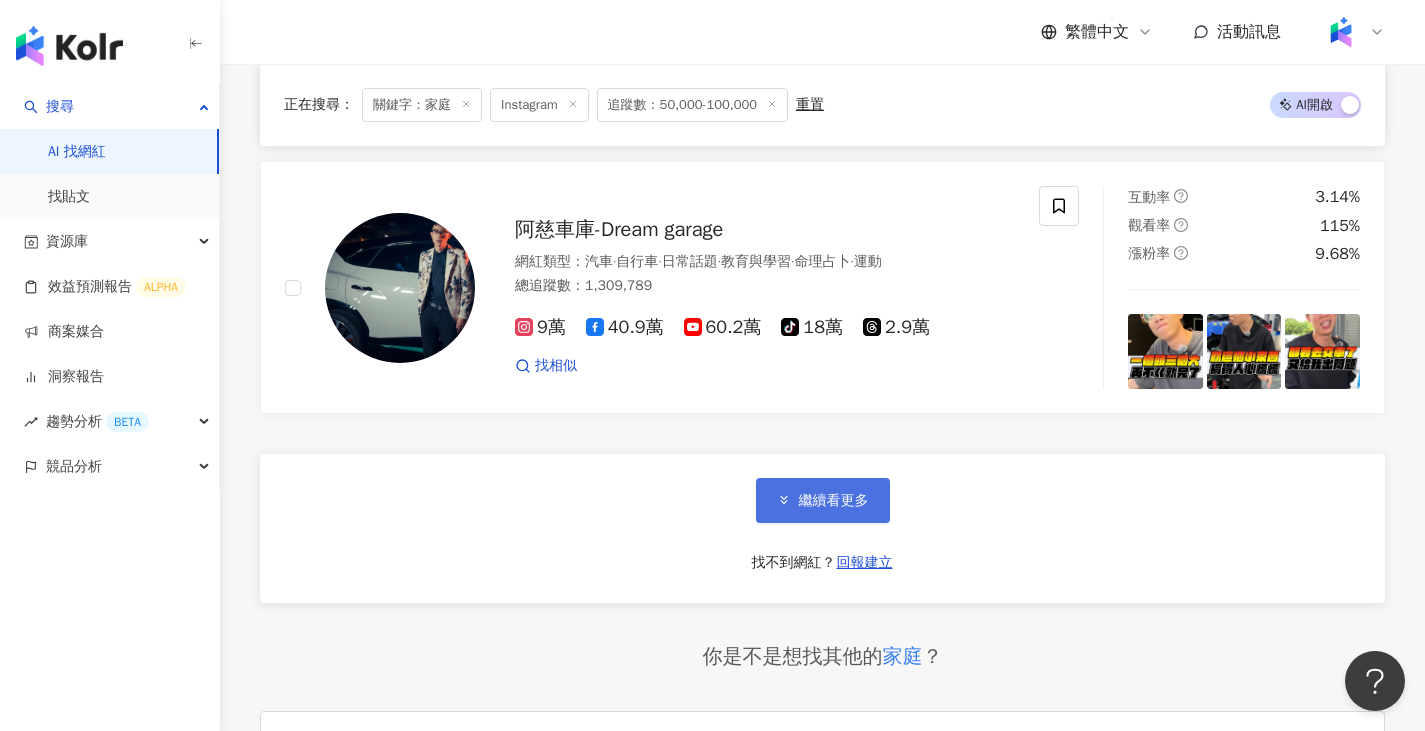click on "繼續看更多" at bounding box center (823, 500) 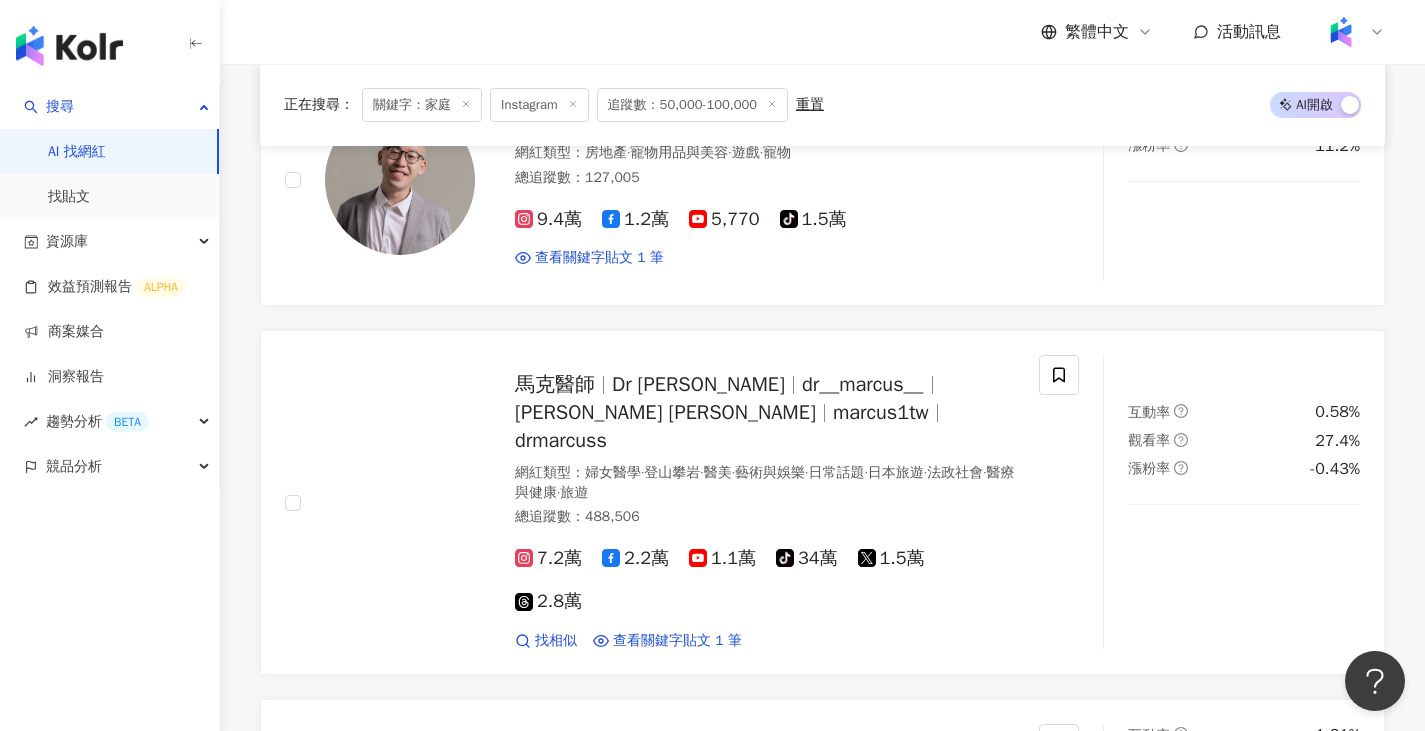scroll, scrollTop: 11800, scrollLeft: 0, axis: vertical 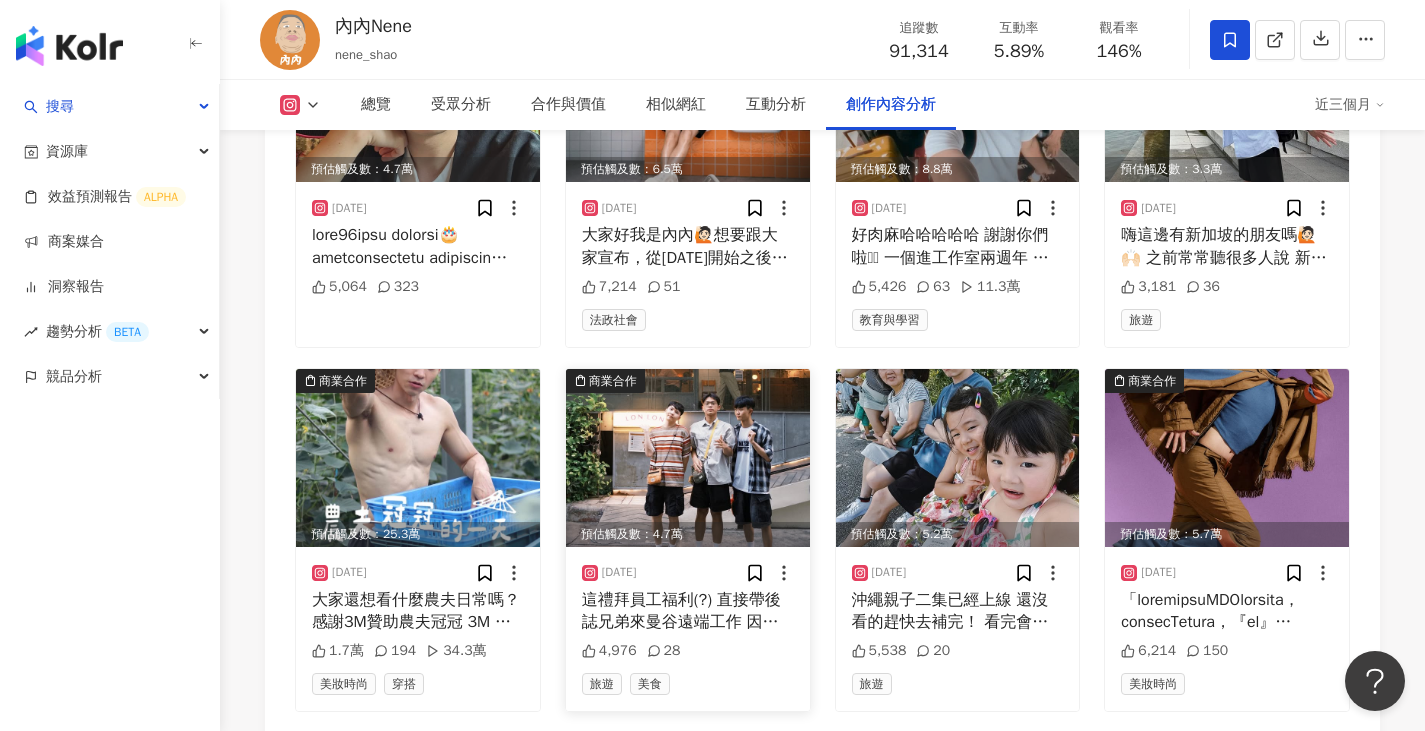 click at bounding box center [688, 458] 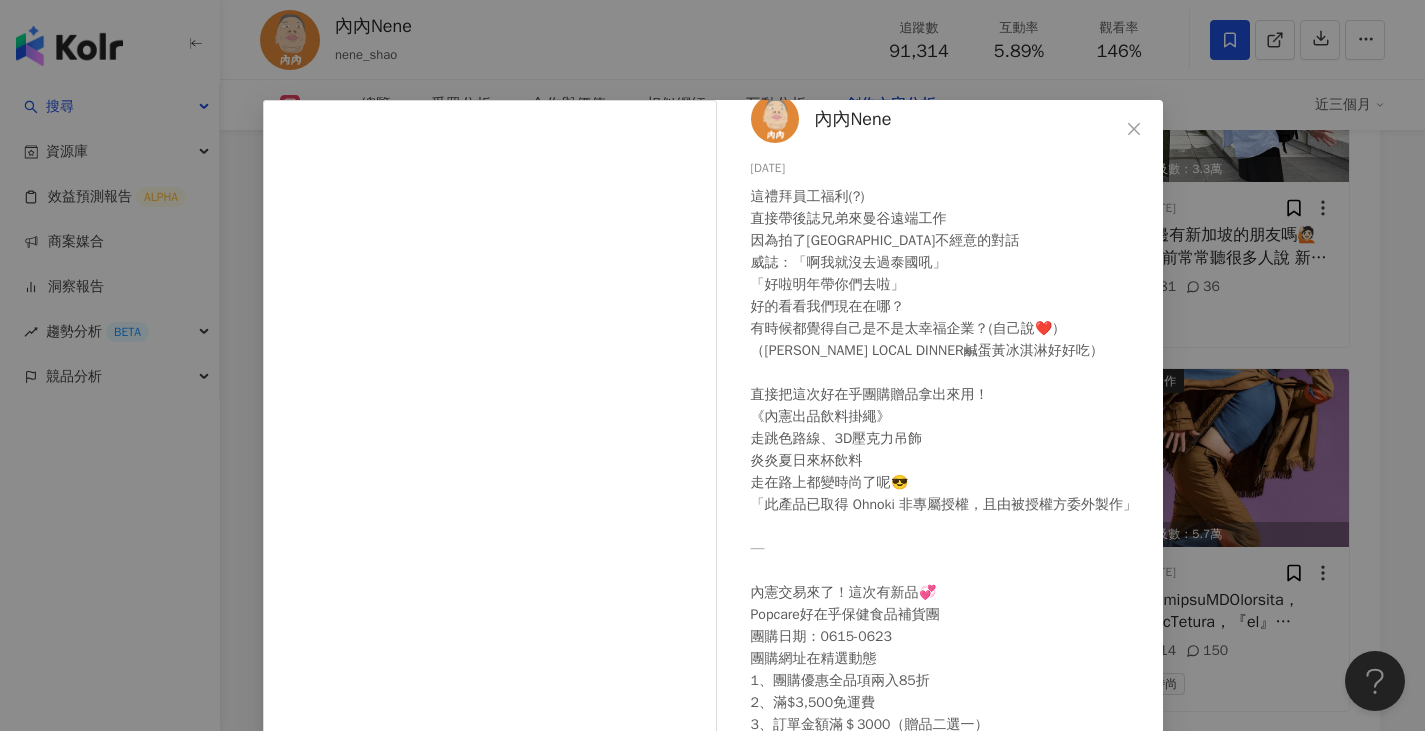 scroll, scrollTop: 43, scrollLeft: 0, axis: vertical 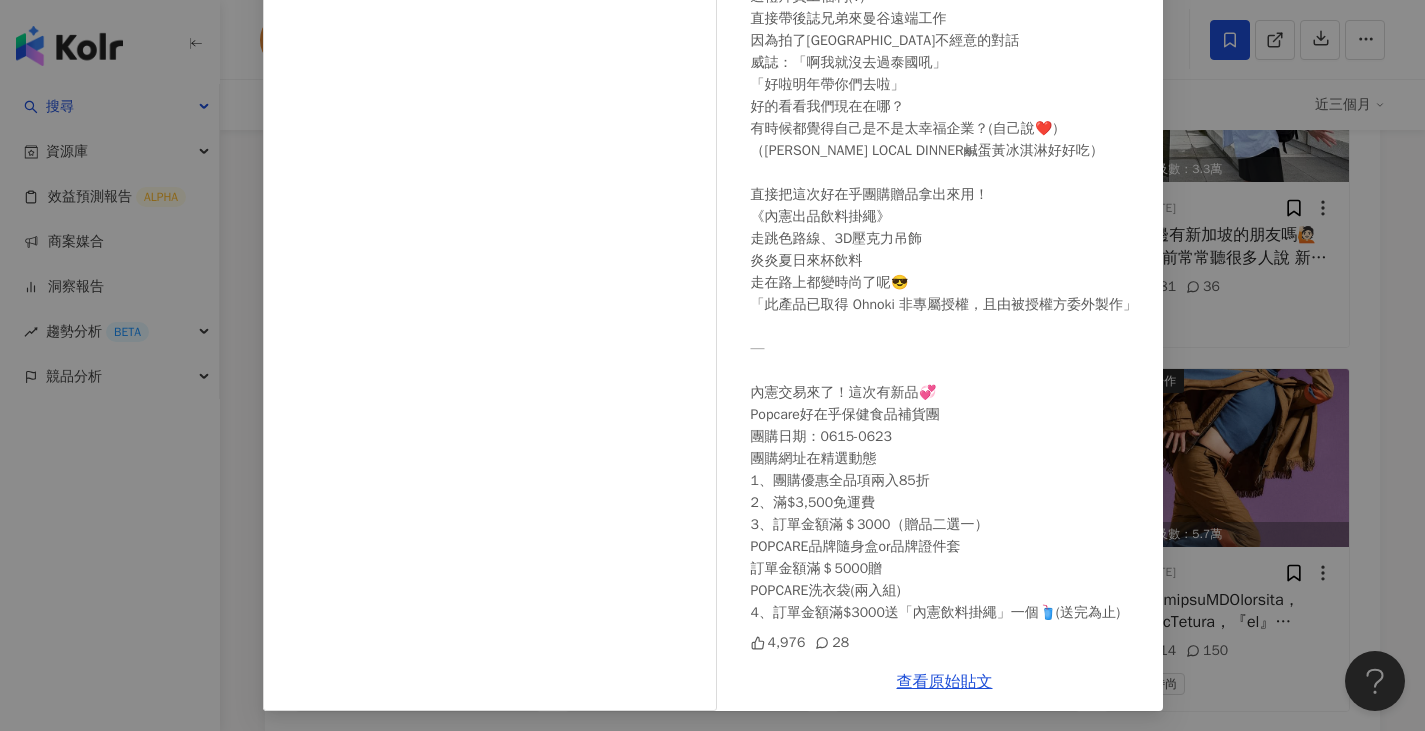 click on "內內Nene 2025/6/16 4,976 28 查看原始貼文" at bounding box center (712, 365) 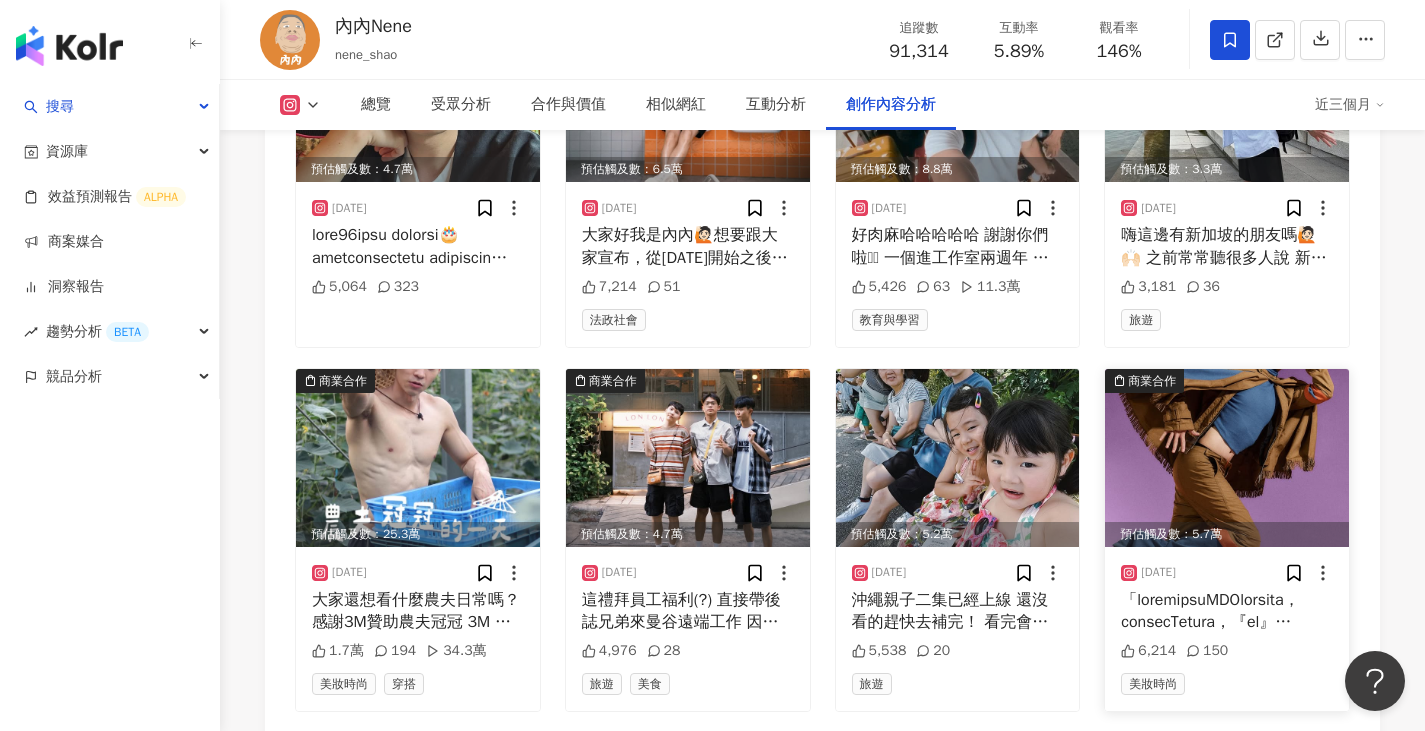 click at bounding box center [1227, 611] 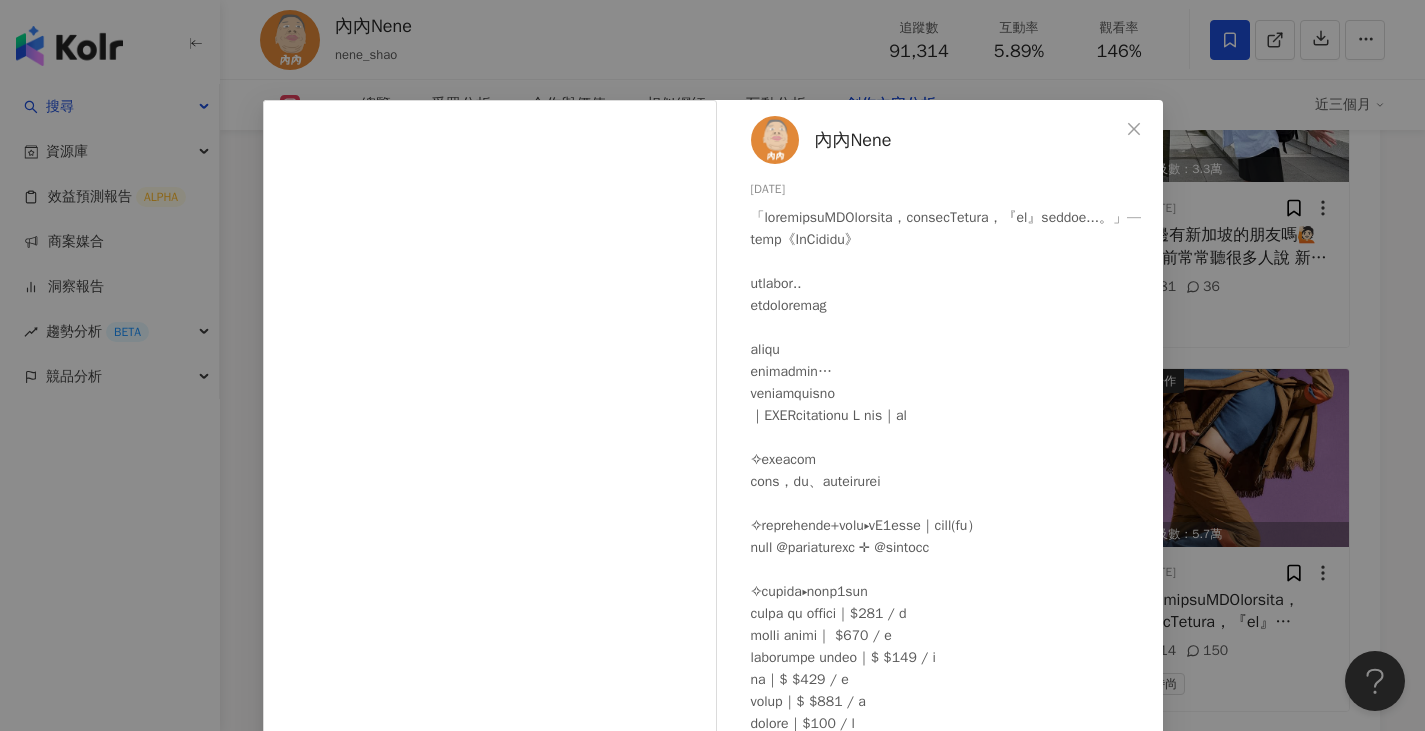 scroll, scrollTop: 237, scrollLeft: 0, axis: vertical 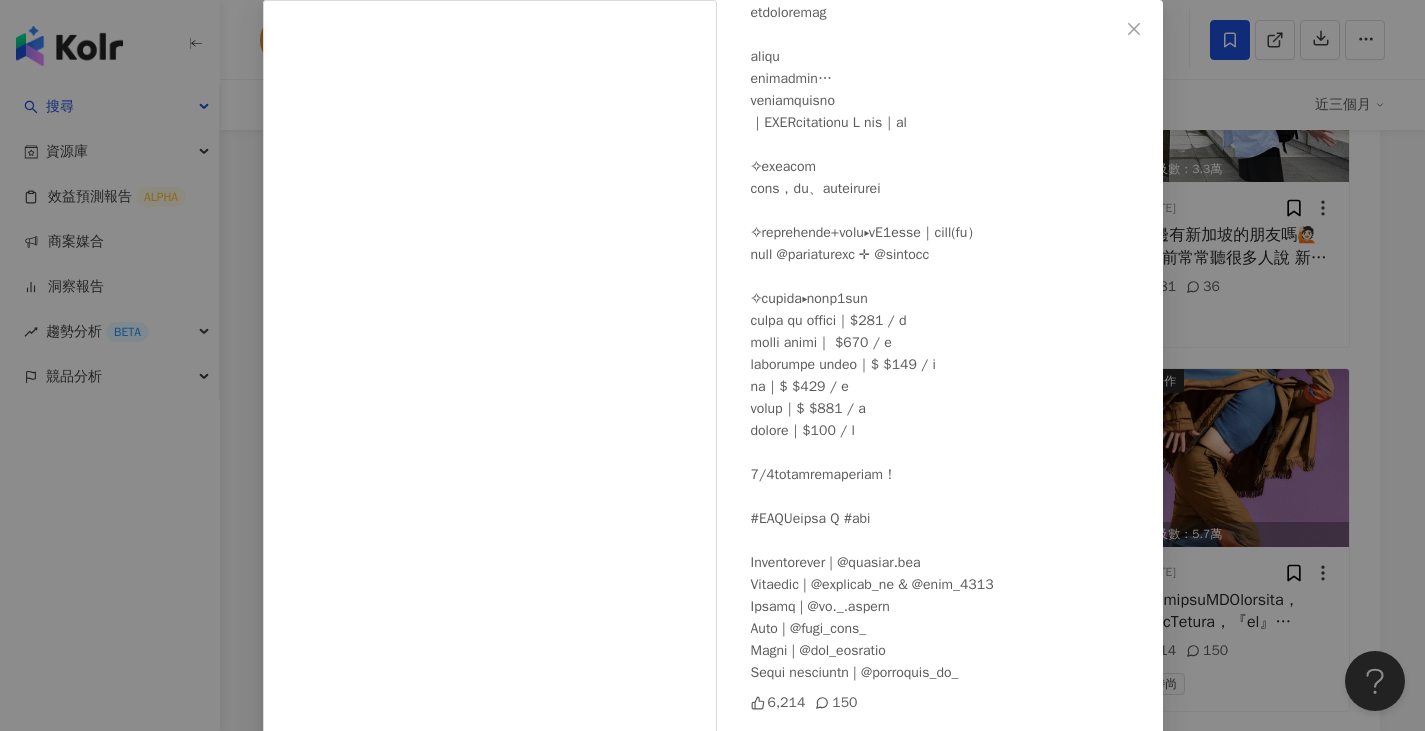 click on "內內Nene 2025/6/3 6,214 150 查看原始貼文" at bounding box center [712, 365] 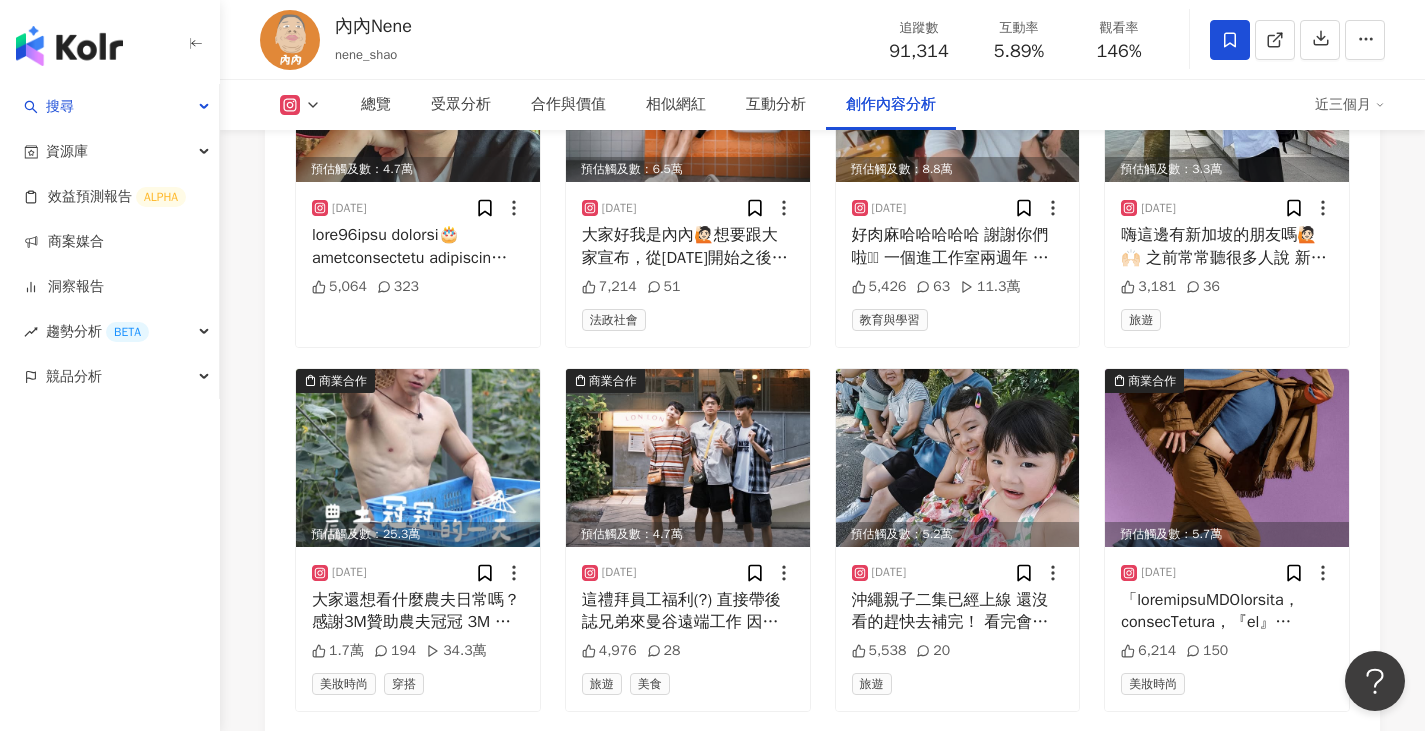 click on "看更多創作內容" at bounding box center [836, 755] 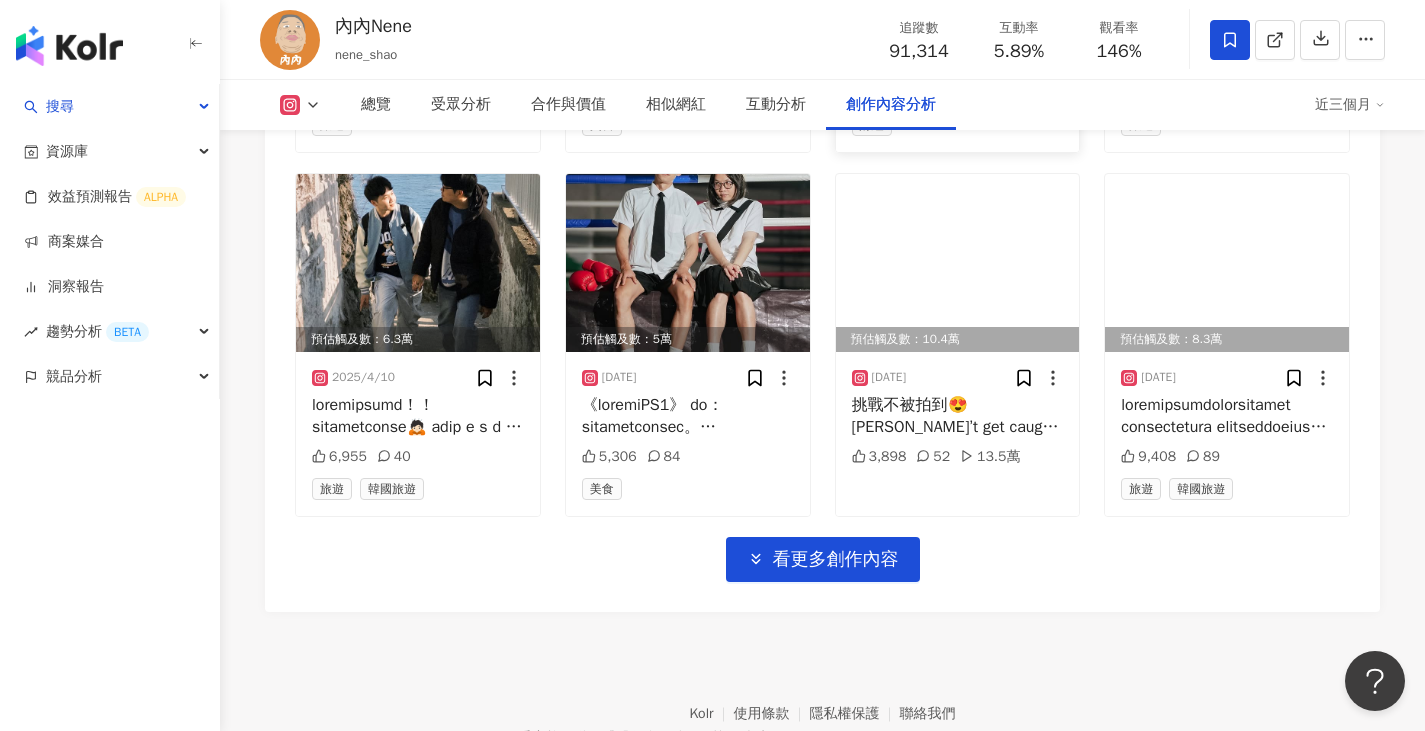 scroll, scrollTop: 8138, scrollLeft: 0, axis: vertical 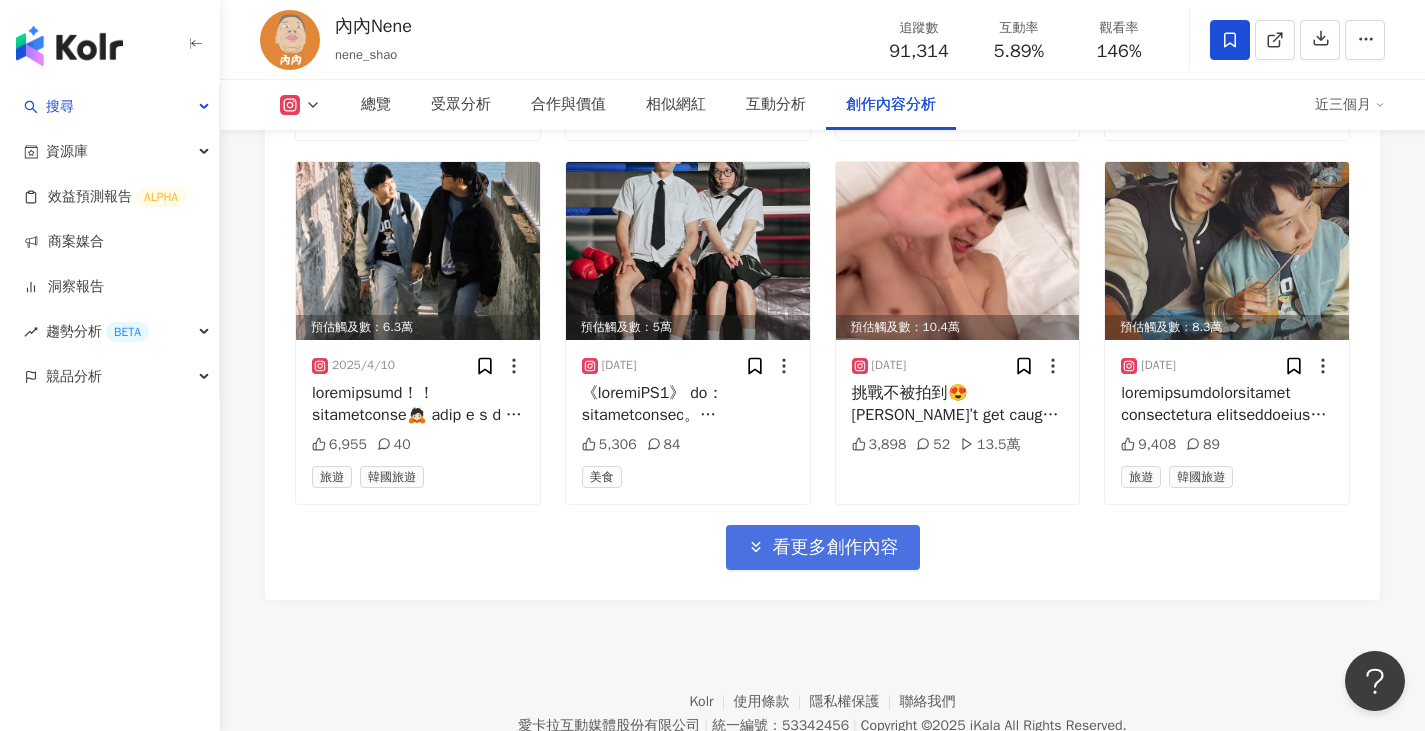 click on "看更多創作內容" at bounding box center [836, 548] 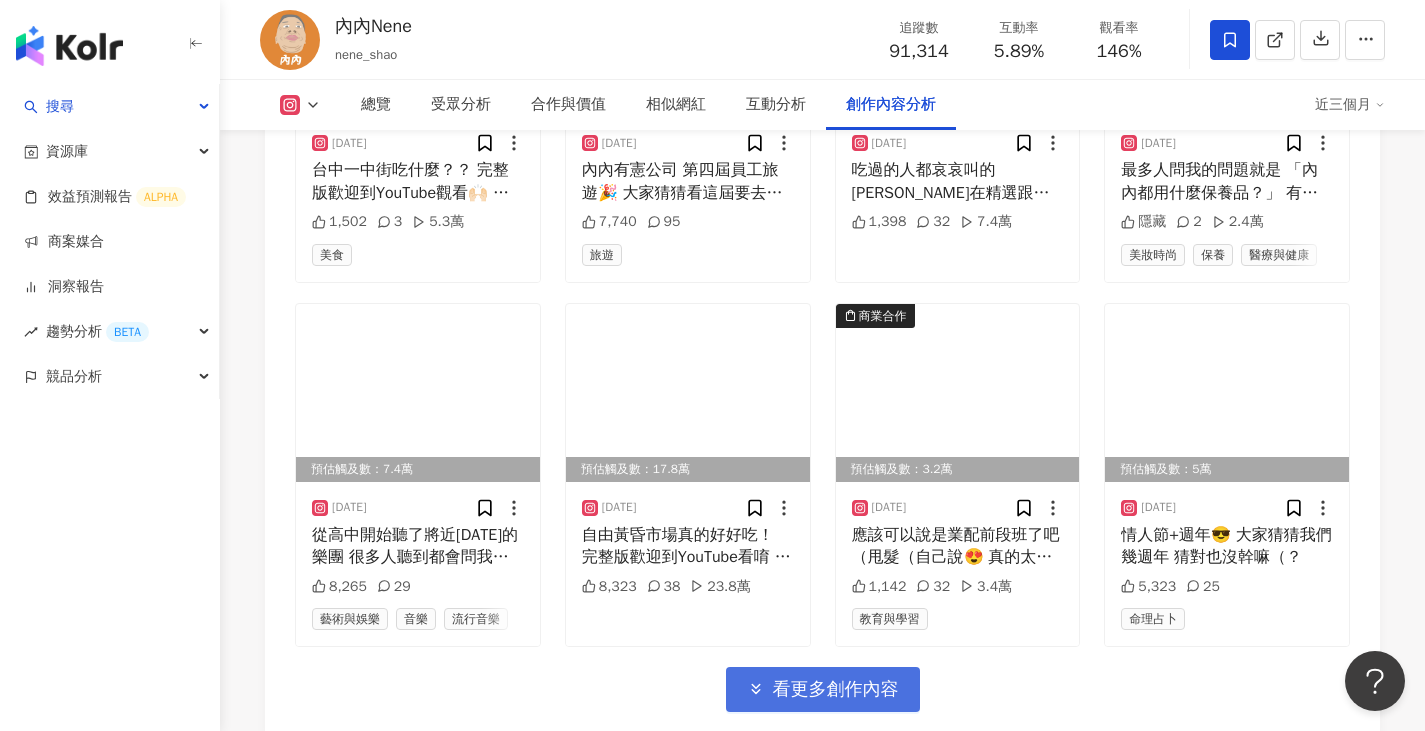 scroll, scrollTop: 9138, scrollLeft: 0, axis: vertical 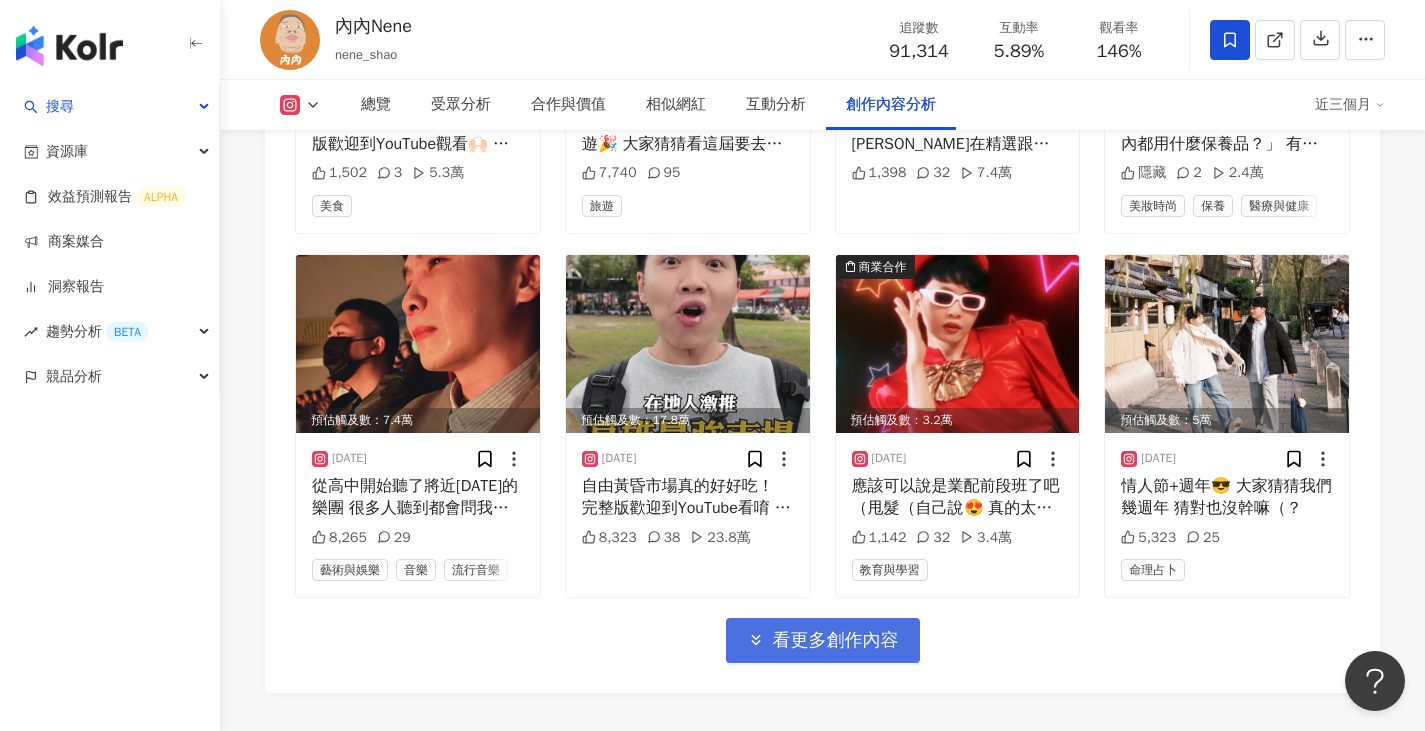click on "看更多創作內容" at bounding box center [836, 641] 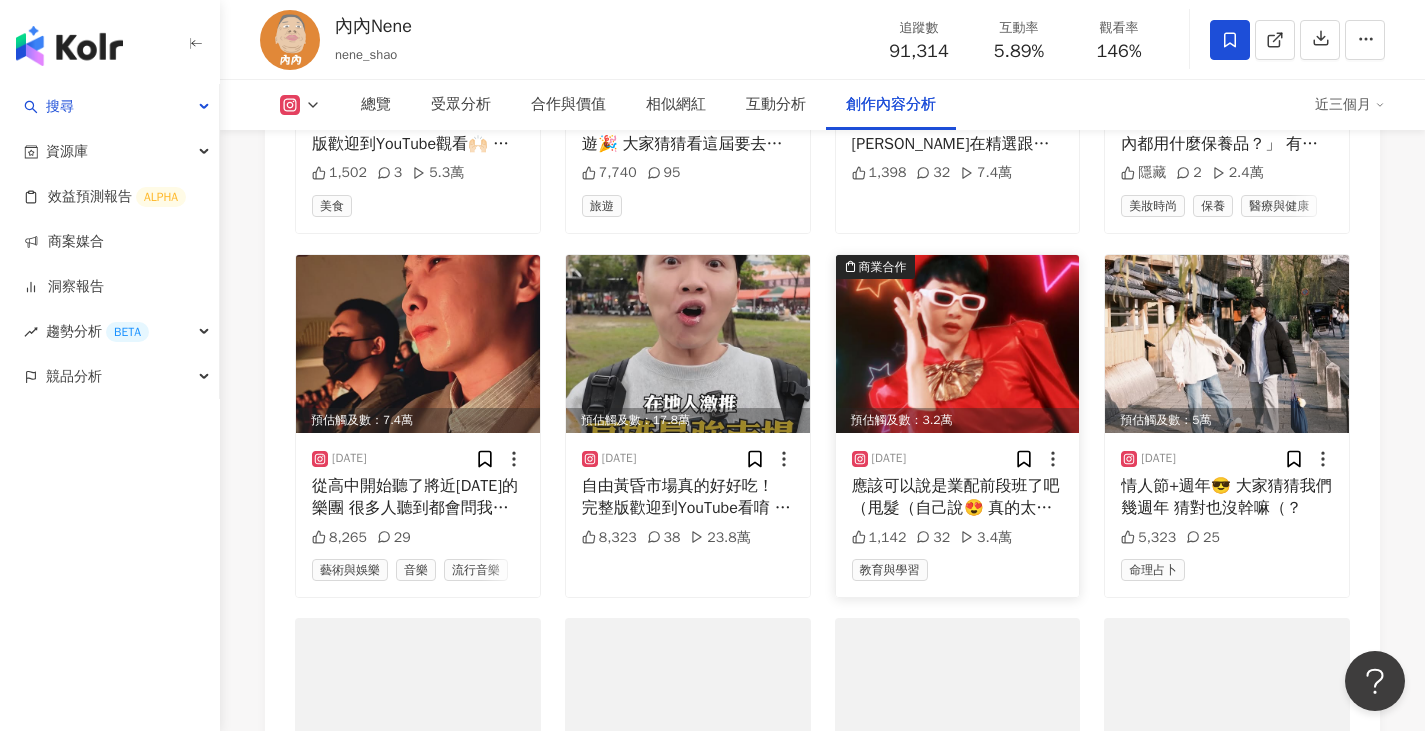 click at bounding box center [958, 344] 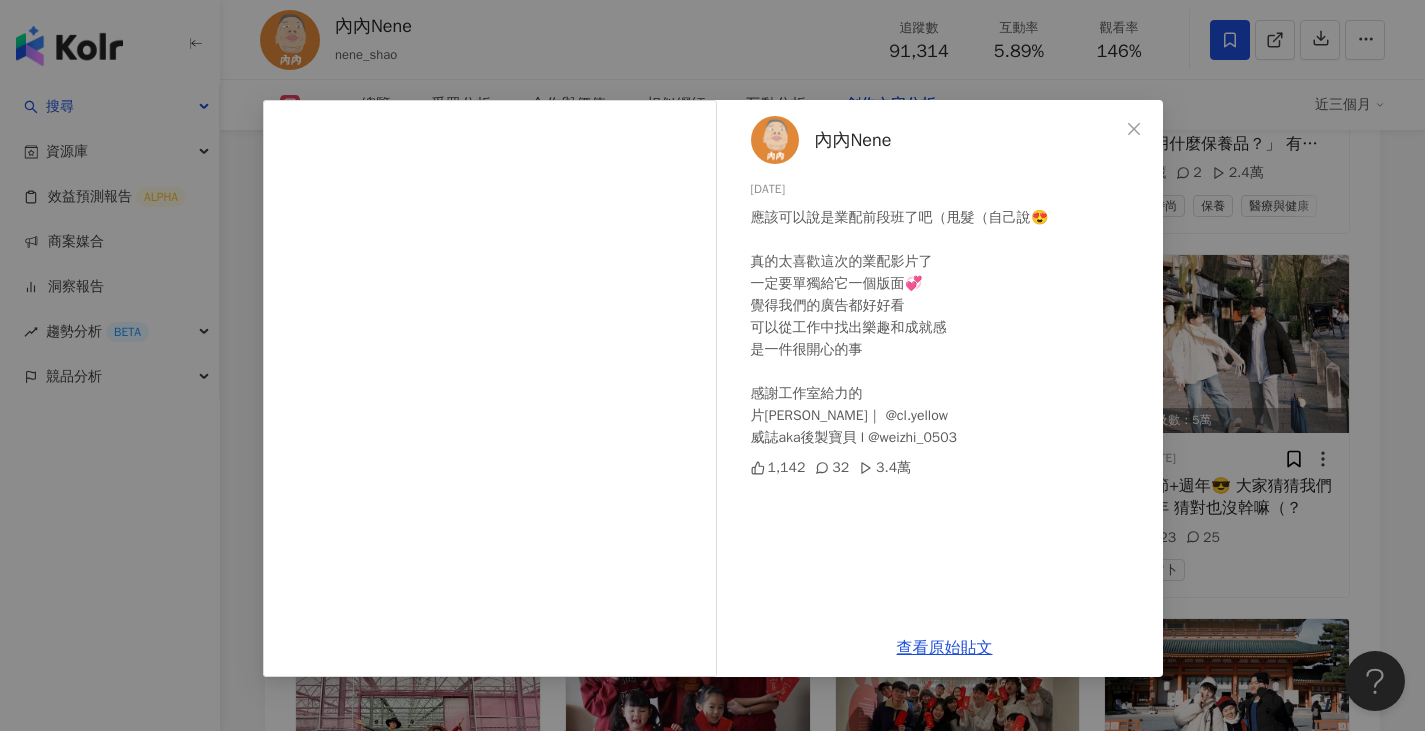 click on "內內Nene 2025/2/18 應該可以說是業配前段班了吧（甩髮（自己說😍
真的太喜歡這次的業配影片了
一定要單獨給它一個版面💞
覺得我們的廣告都好好看
可以從工作中找出樂趣和成就感
是一件很開心的事
感謝工作室給力的
片師小霖｜ @cl.yellow
威誌aka後製寶貝 l @weizhi_0503 1,142 32 3.4萬 查看原始貼文" at bounding box center [712, 365] 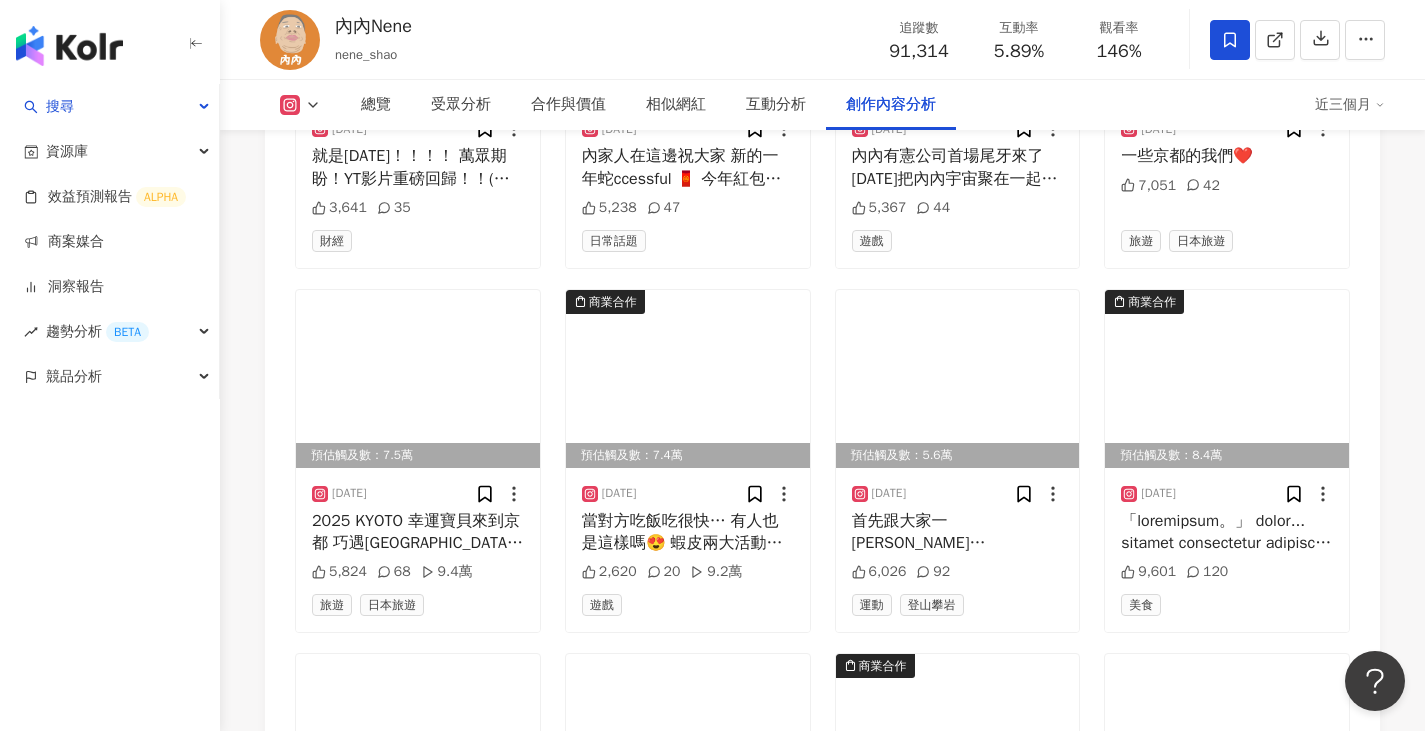 scroll, scrollTop: 9838, scrollLeft: 0, axis: vertical 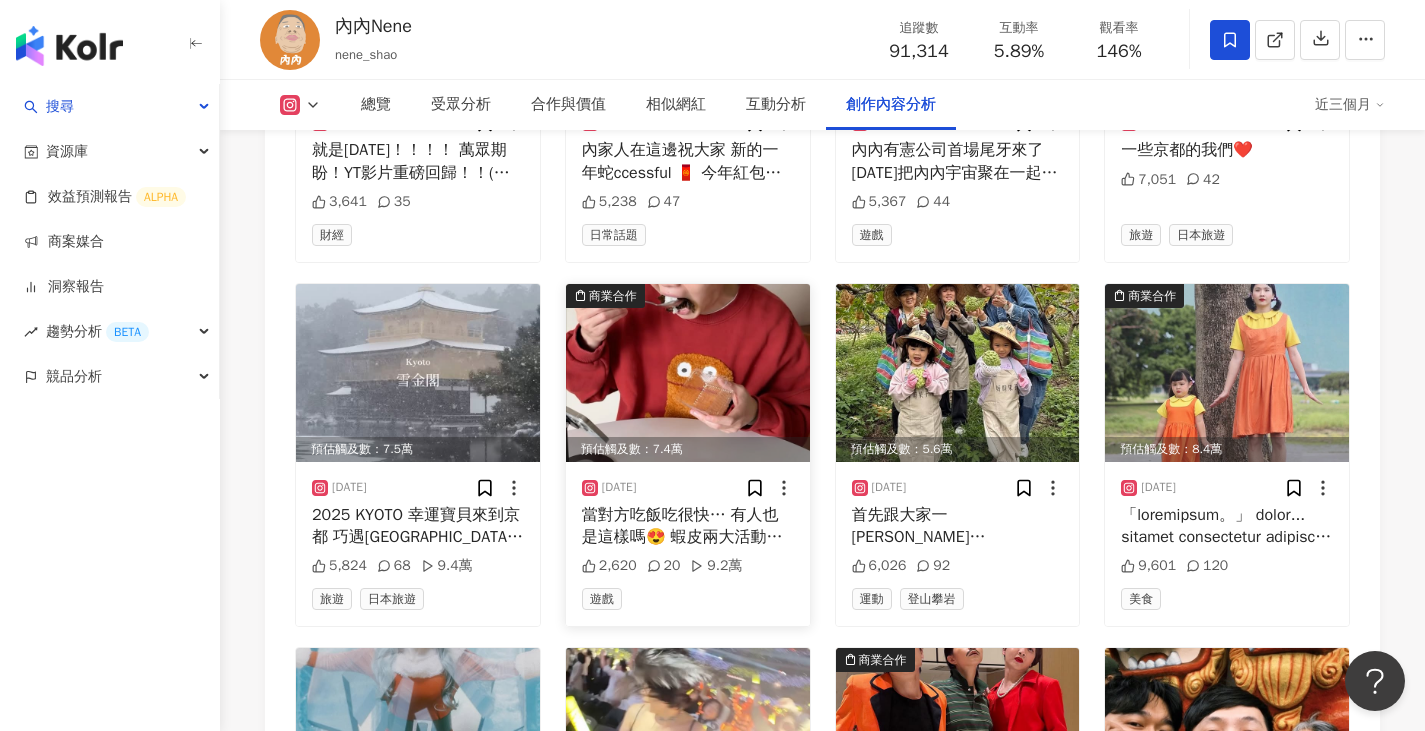 click at bounding box center [688, 373] 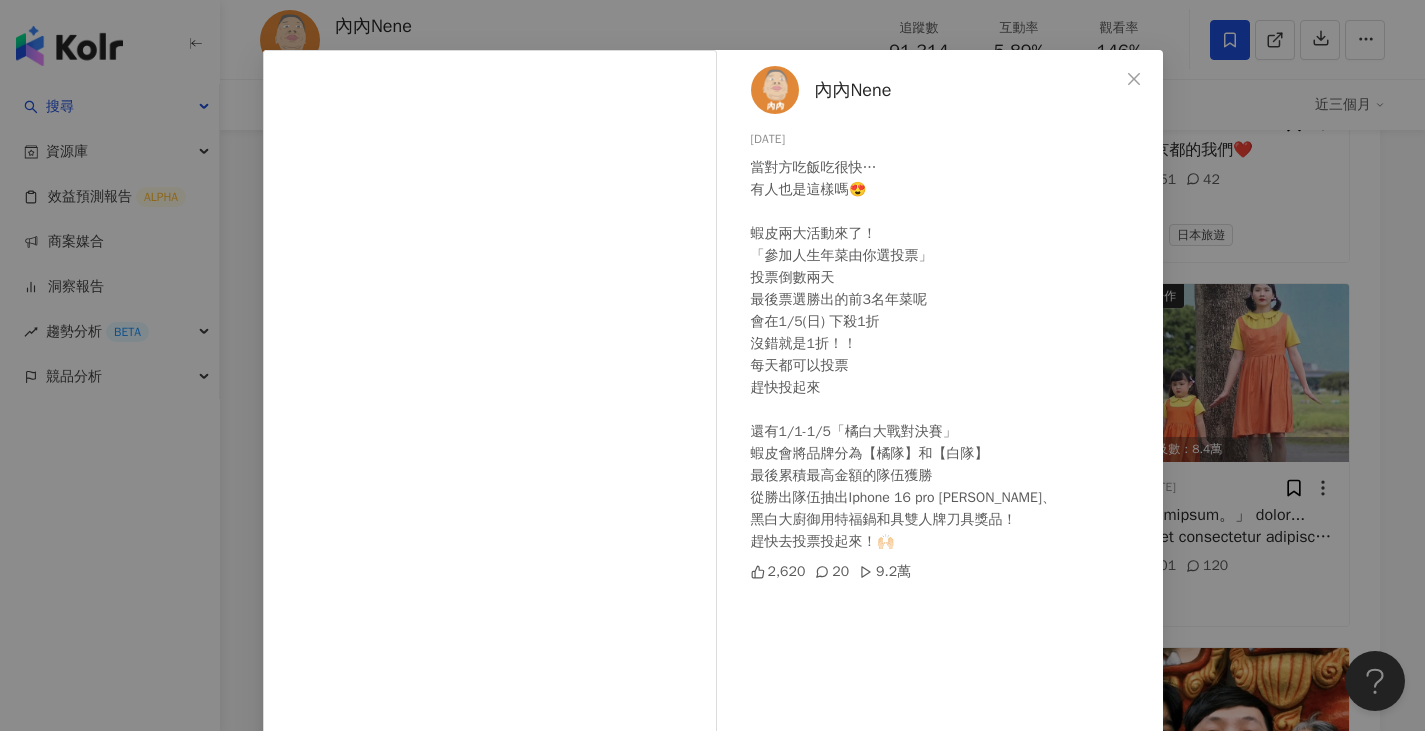 scroll, scrollTop: 100, scrollLeft: 0, axis: vertical 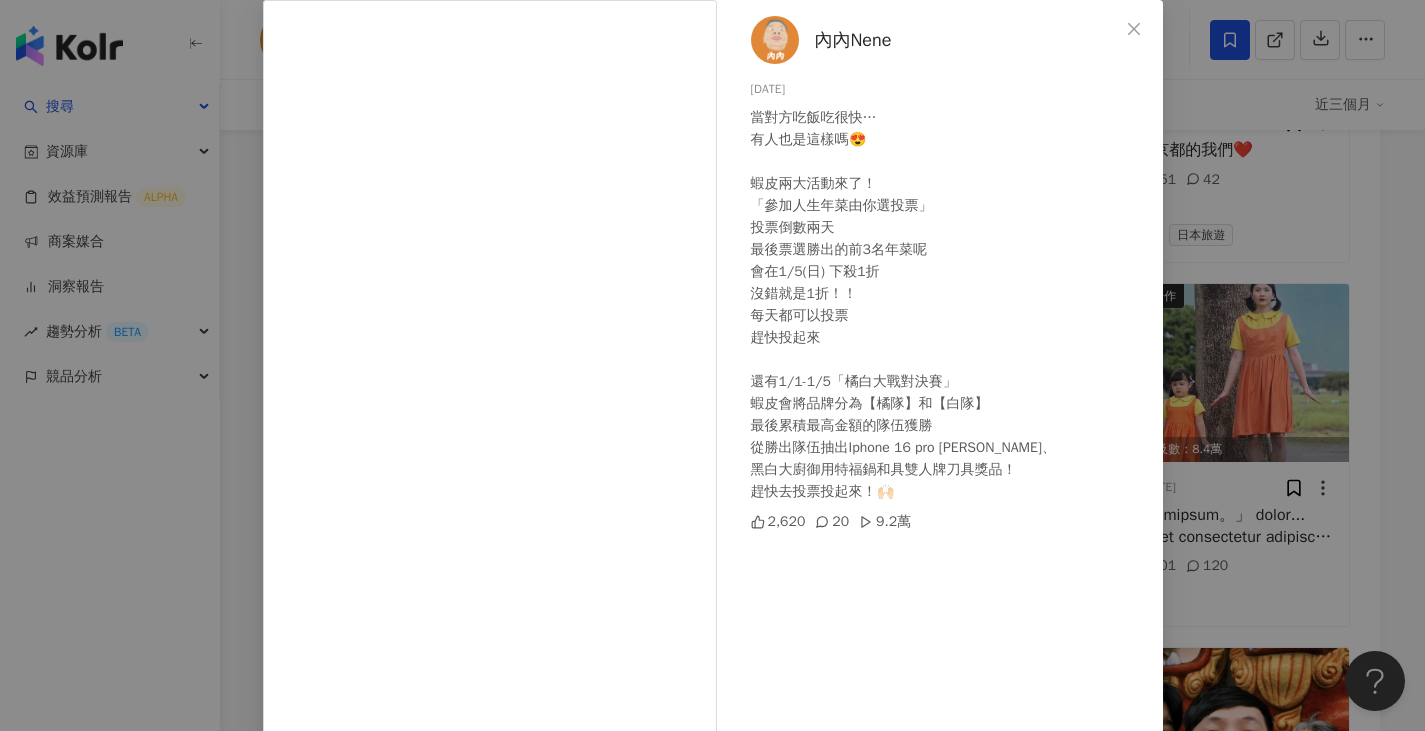 click on "內內Nene 2025/1/1 當對方吃飯吃很快…
有人也是這樣嗎😍
蝦皮兩大活動來了！
「參加人生年菜由你選投票」
投票倒數兩天
最後票選勝出的前3名年菜呢
會在1/5(日) 下殺1折
沒錯就是1折！！
每天都可以投票
趕快投起來
還有1/1-1/5「橘白大戰對決賽」
蝦皮會將品牌分為【橘隊】和【白隊】
最後累積最高金額的隊伍獲勝
從勝出隊伍抽出Iphone 16 pro max、
黑白大廚御用特福鍋和具雙人牌刀具獎品！
趕快去投票投起來！🙌🏻 2,620 20 9.2萬 查看原始貼文" at bounding box center [712, 365] 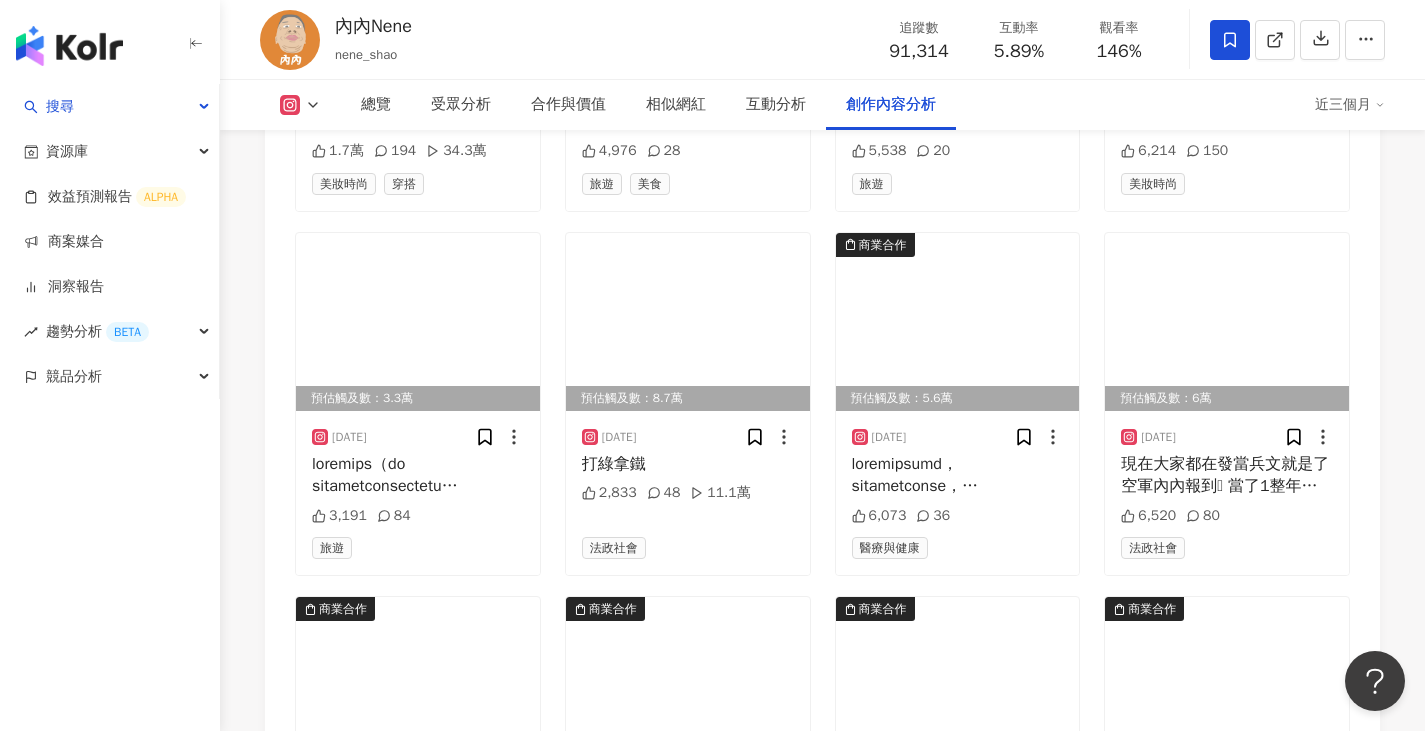 scroll, scrollTop: 7038, scrollLeft: 0, axis: vertical 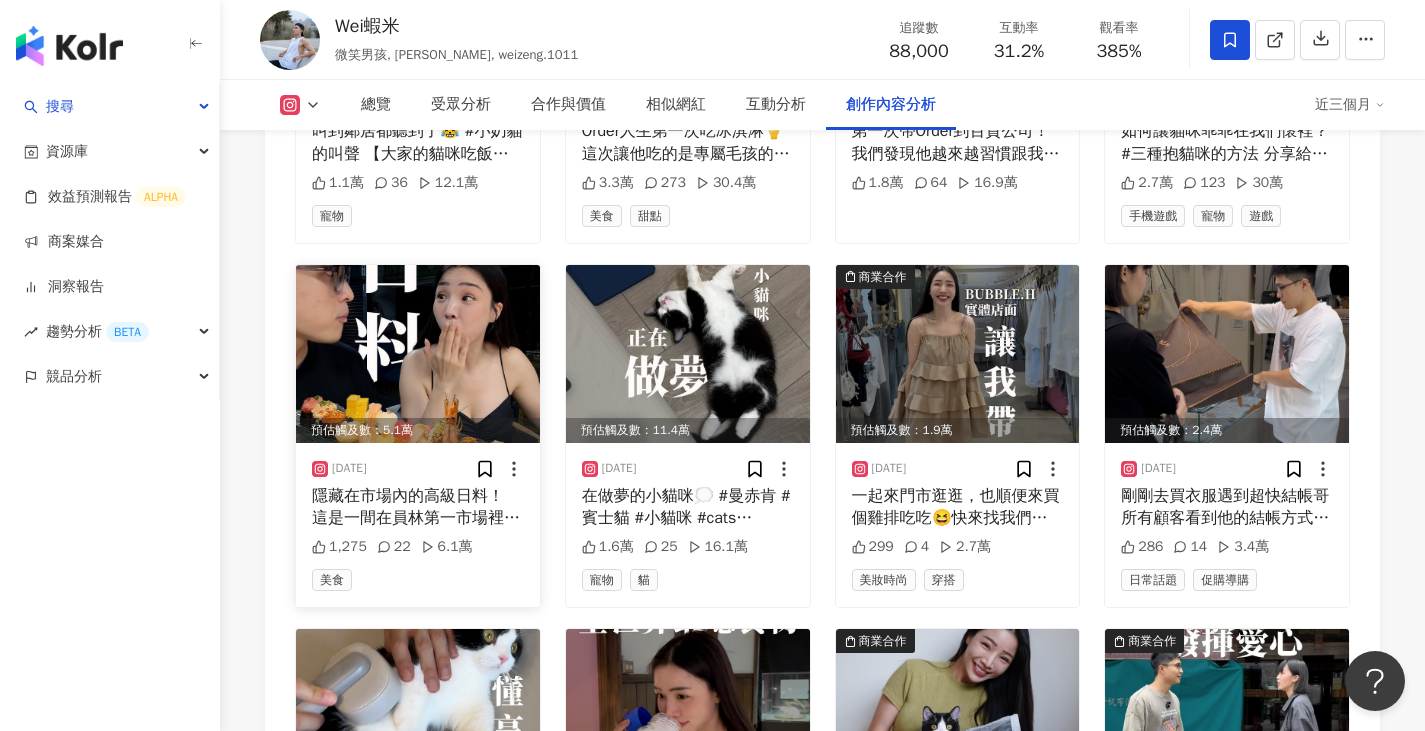 click on "隱藏在市場內的高級日料！
這是一間在員林第一市場裡面的高級日料店🍣
沒有華麗的外表卻十分美味🤤 CP也很高✨
我們吃完不到三天就開始想念了
他們家的炸牛排、握壽司一定要點！
然後鮮魚味增湯喝到飽真的很讚🤣
Google Map🔍
寿司美術-第一市場
地址📍
[STREET_ADDRESS]
#彰化美食 #日本料理
#握壽司 #壽司 #第一市場 #員林美食" at bounding box center [418, 507] 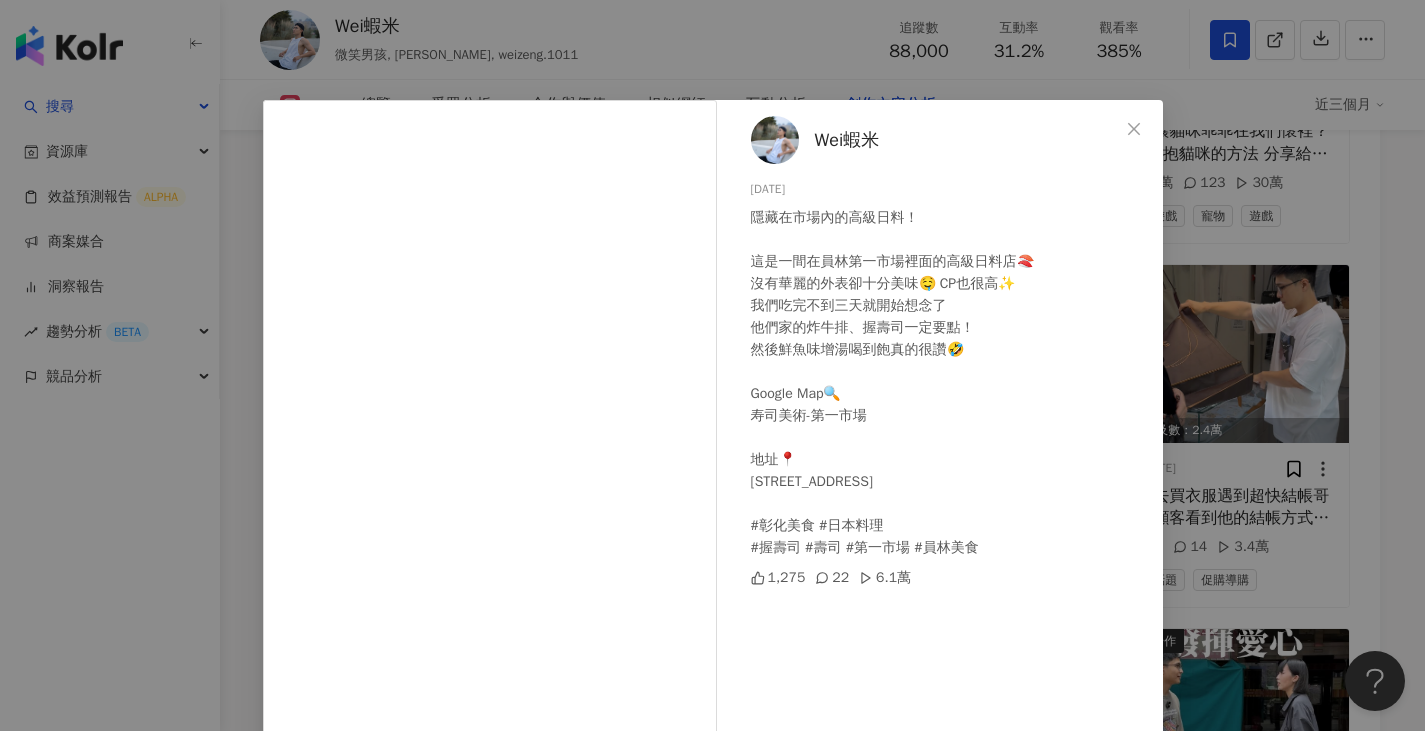 click on "Wei蝦米 [DATE] 隱藏在市場內的高級日料！
這是一間在員林第一市場裡面的高級日料店🍣
沒有華麗的外表卻十分美味🤤 CP也很高✨
我們吃完不到三天就開始想念了
他們家的炸牛排、握壽司一定要點！
然後鮮魚味增湯喝到飽真的很讚🤣
Google Map🔍
寿司美術-第一市場
地址📍
[STREET_ADDRESS]
#彰化美食 #日本料理
#握壽司 #壽司 #第一市場 #員林美食 1,275 22 6.1萬 查看原始貼文" at bounding box center [712, 365] 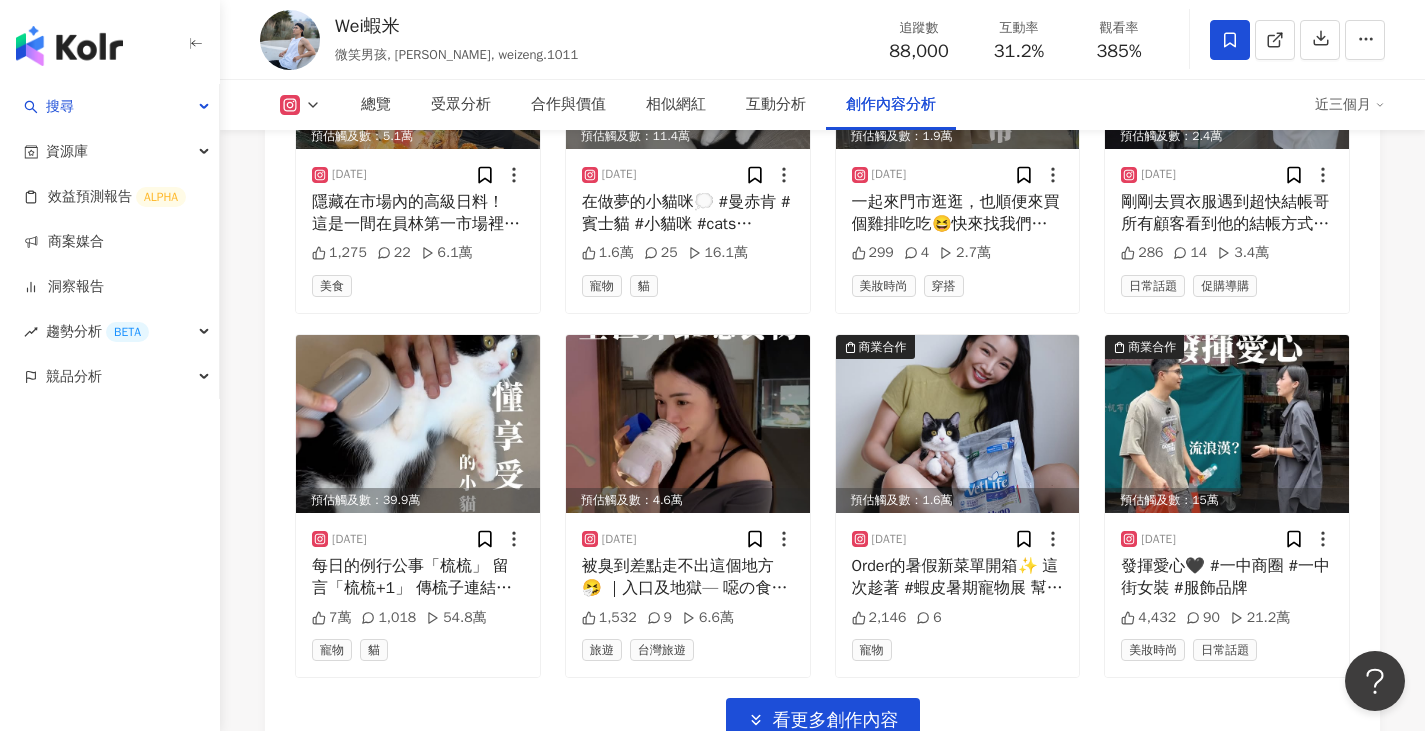 scroll, scrollTop: 6900, scrollLeft: 0, axis: vertical 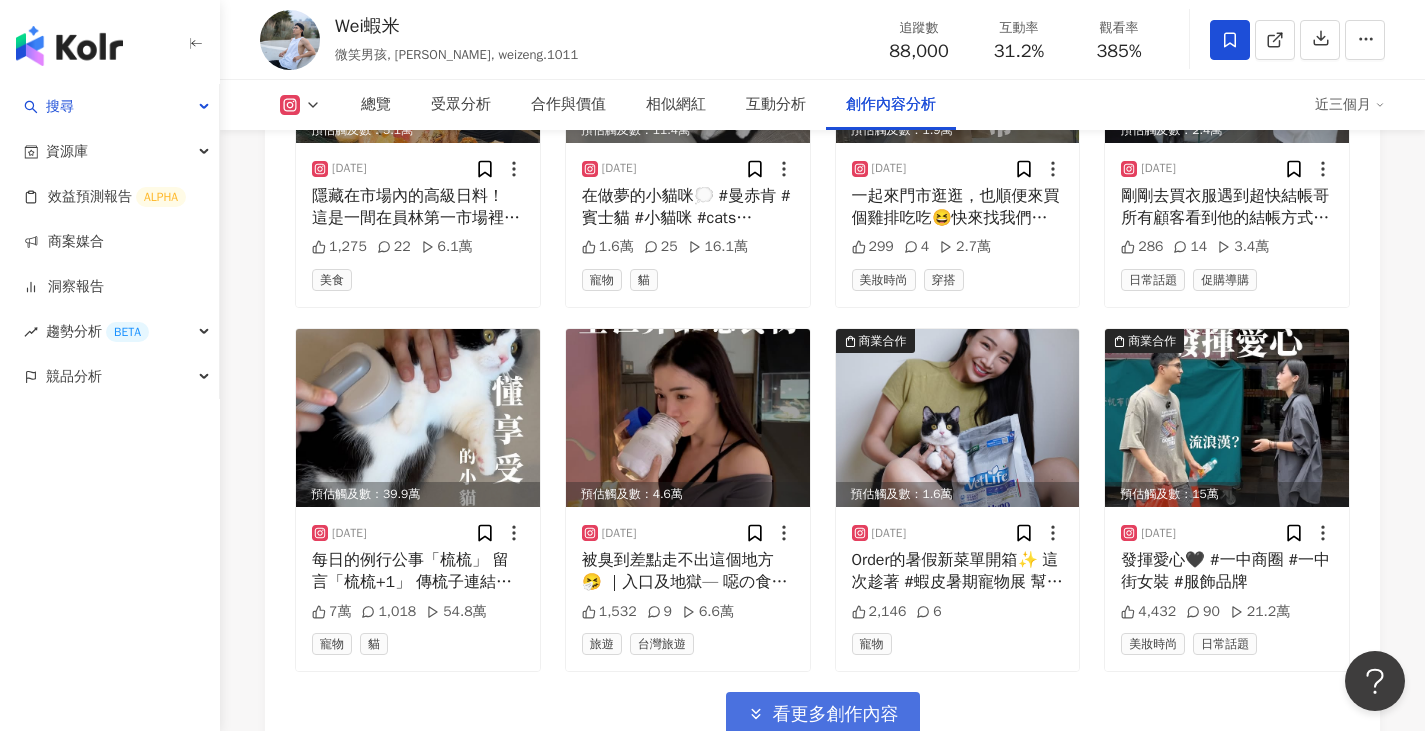 click on "看更多創作內容" at bounding box center [836, 715] 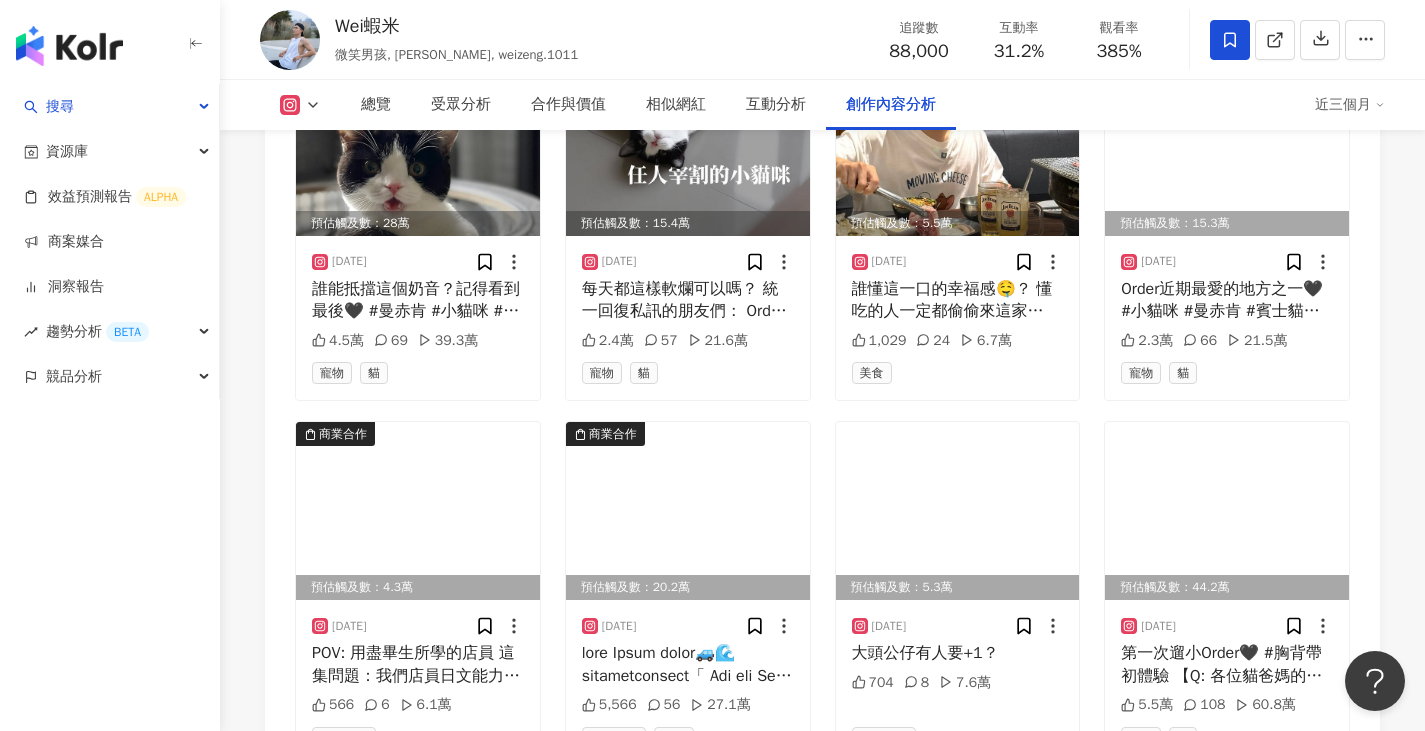 scroll, scrollTop: 8000, scrollLeft: 0, axis: vertical 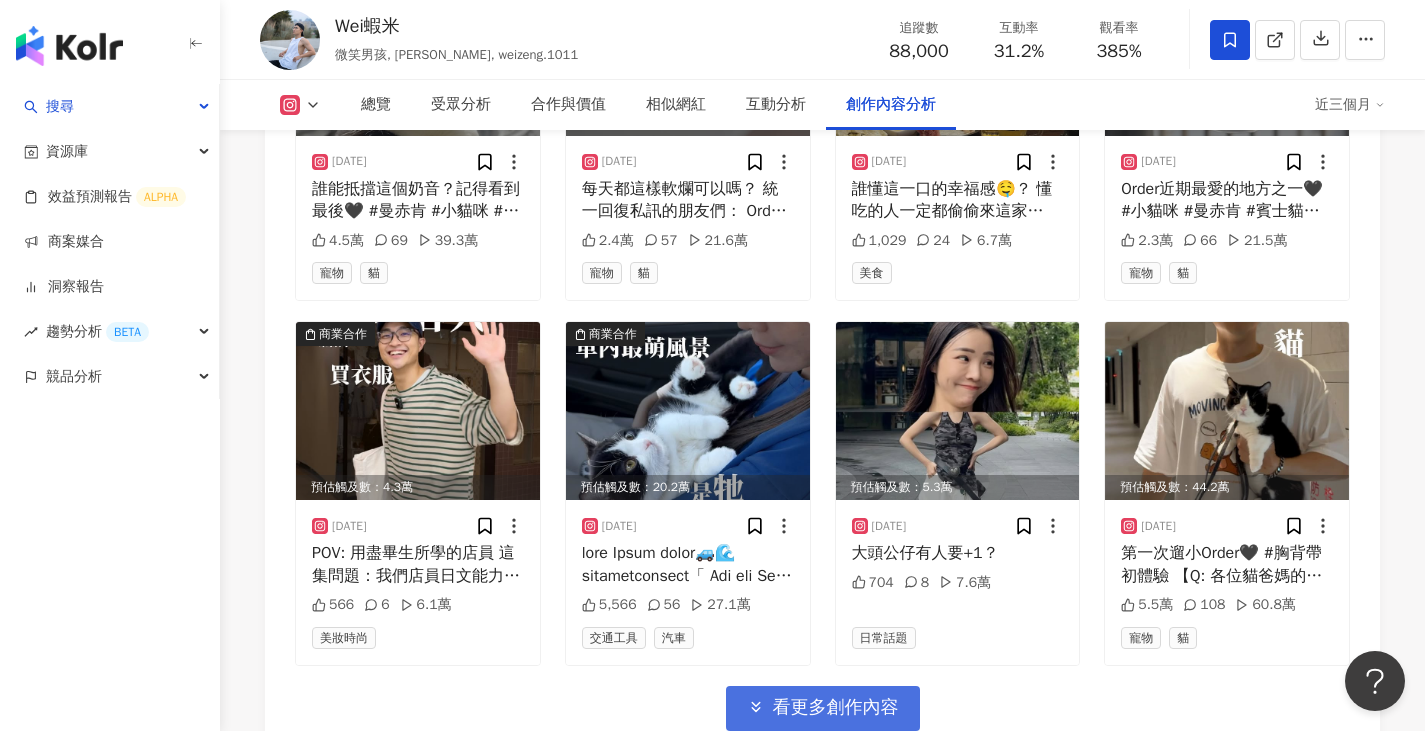 click on "看更多創作內容" at bounding box center (836, 708) 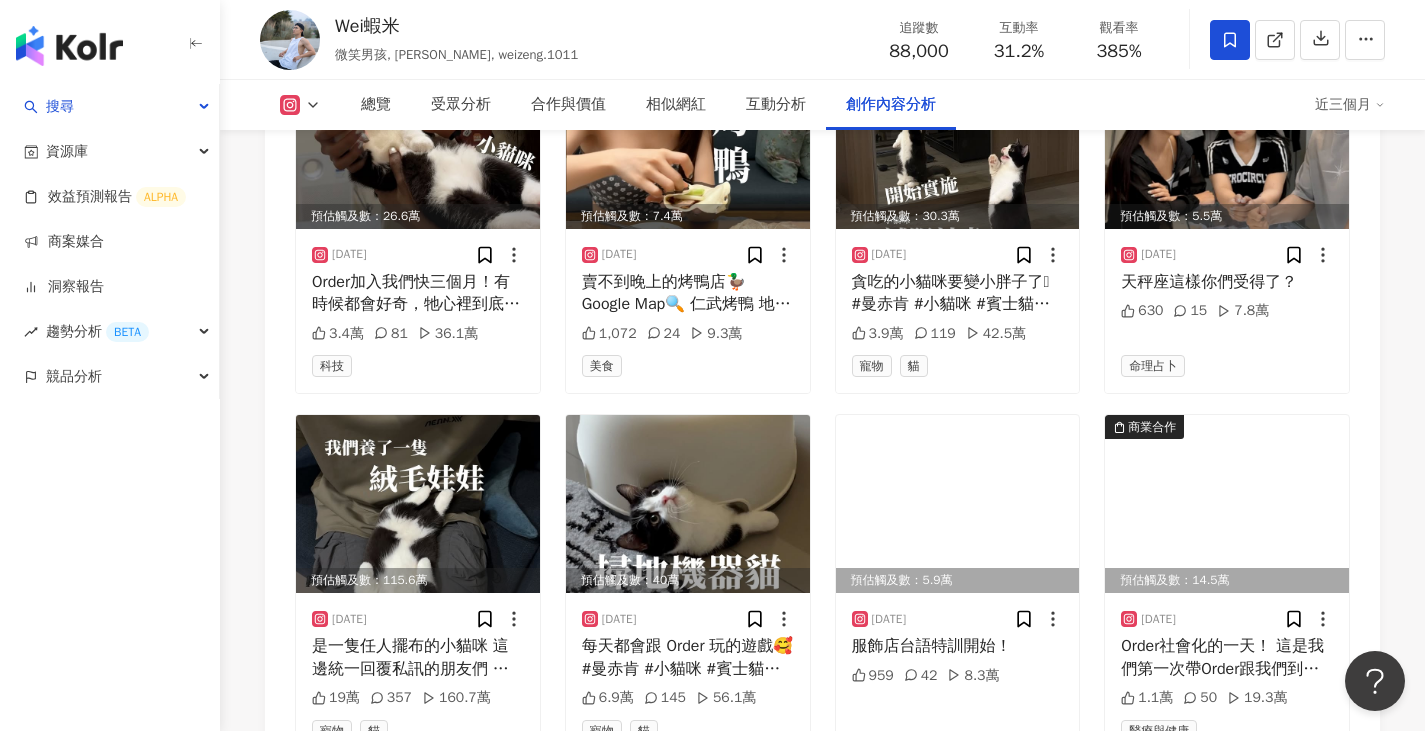 scroll, scrollTop: 9100, scrollLeft: 0, axis: vertical 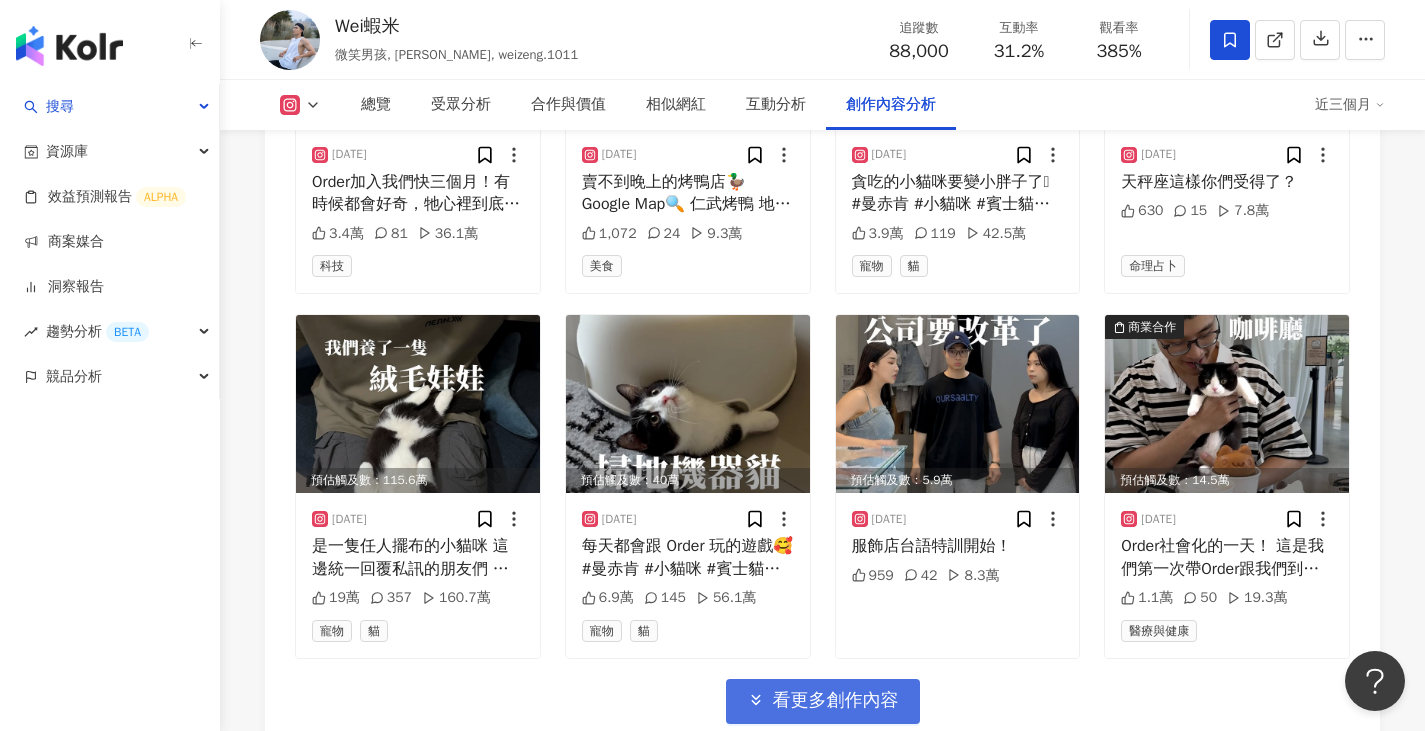 click on "看更多創作內容" at bounding box center (836, 701) 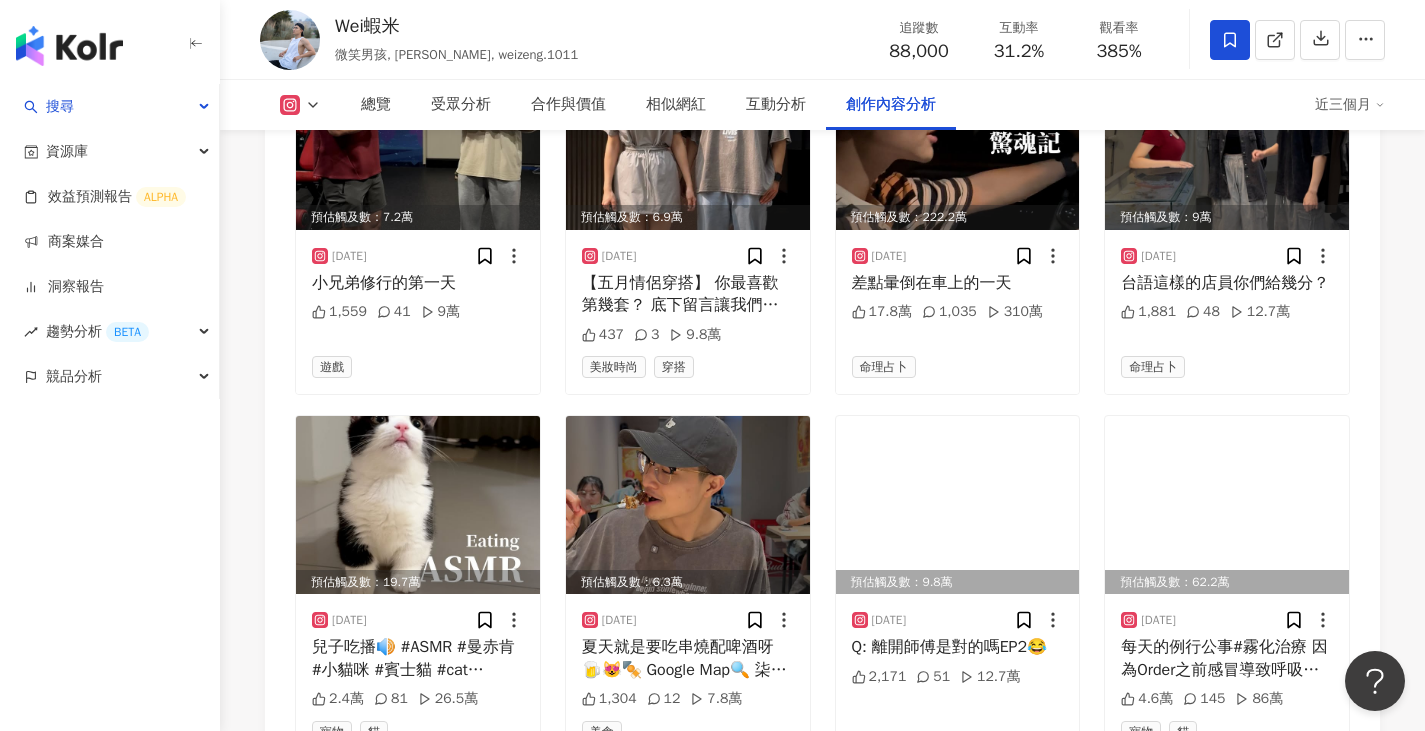scroll, scrollTop: 10300, scrollLeft: 0, axis: vertical 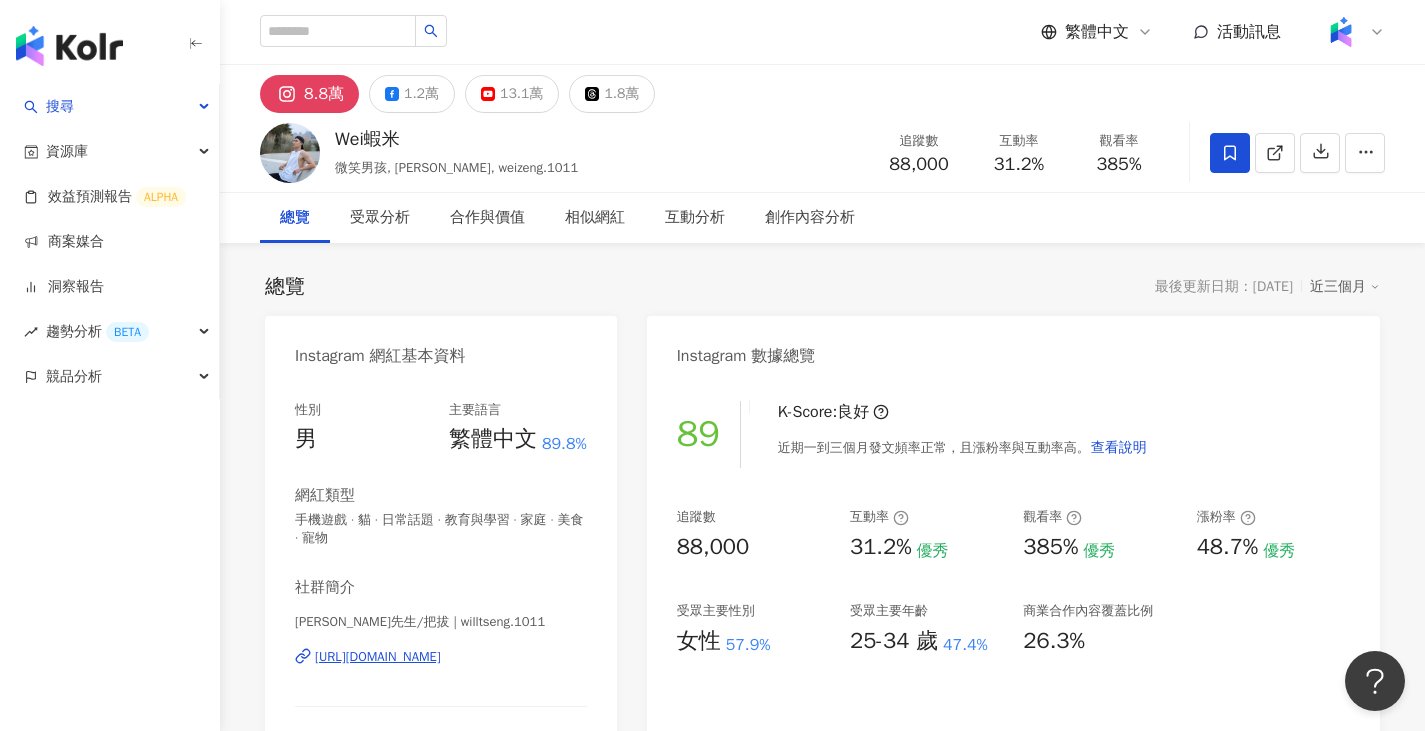 click on "[URL][DOMAIN_NAME]" at bounding box center (378, 657) 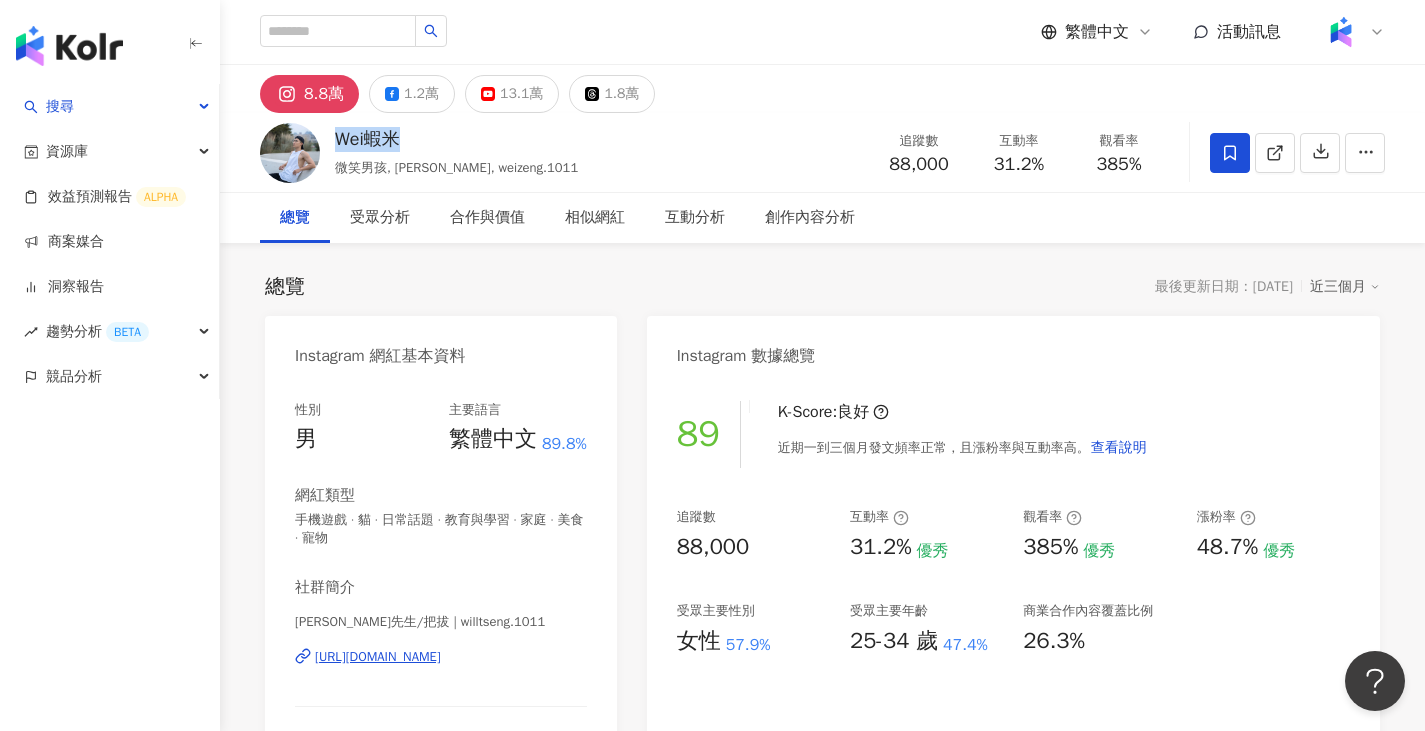 drag, startPoint x: 333, startPoint y: 137, endPoint x: 428, endPoint y: 130, distance: 95.257545 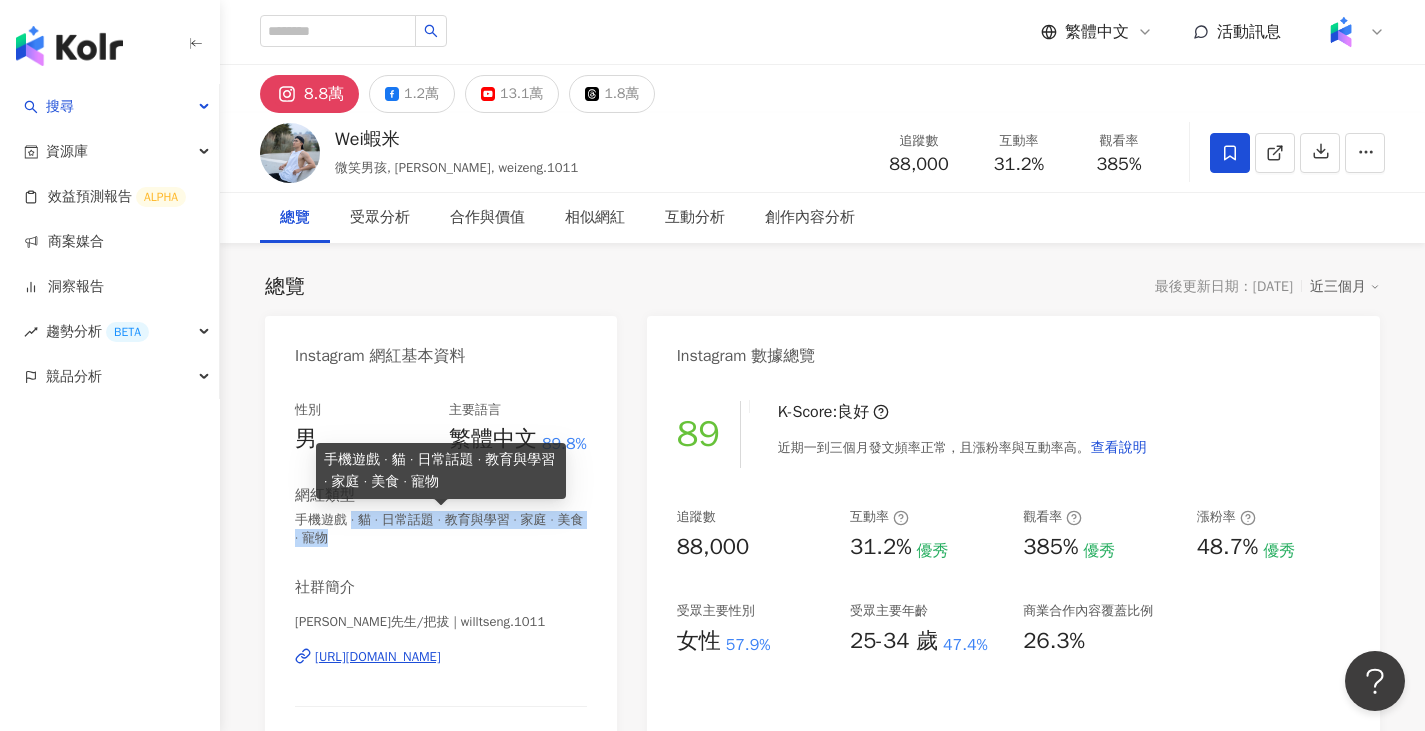 drag, startPoint x: 351, startPoint y: 519, endPoint x: 396, endPoint y: 531, distance: 46.572525 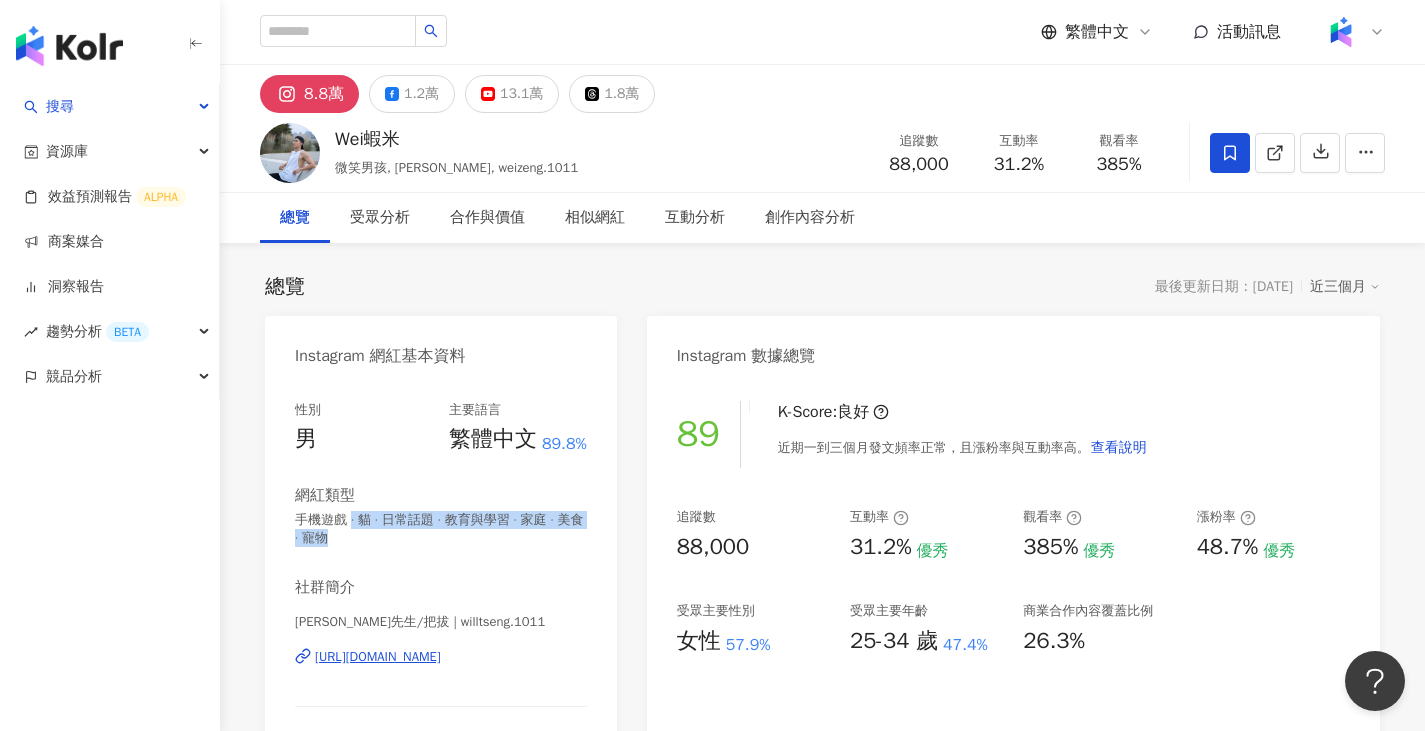 click on "[URL][DOMAIN_NAME]" at bounding box center (378, 657) 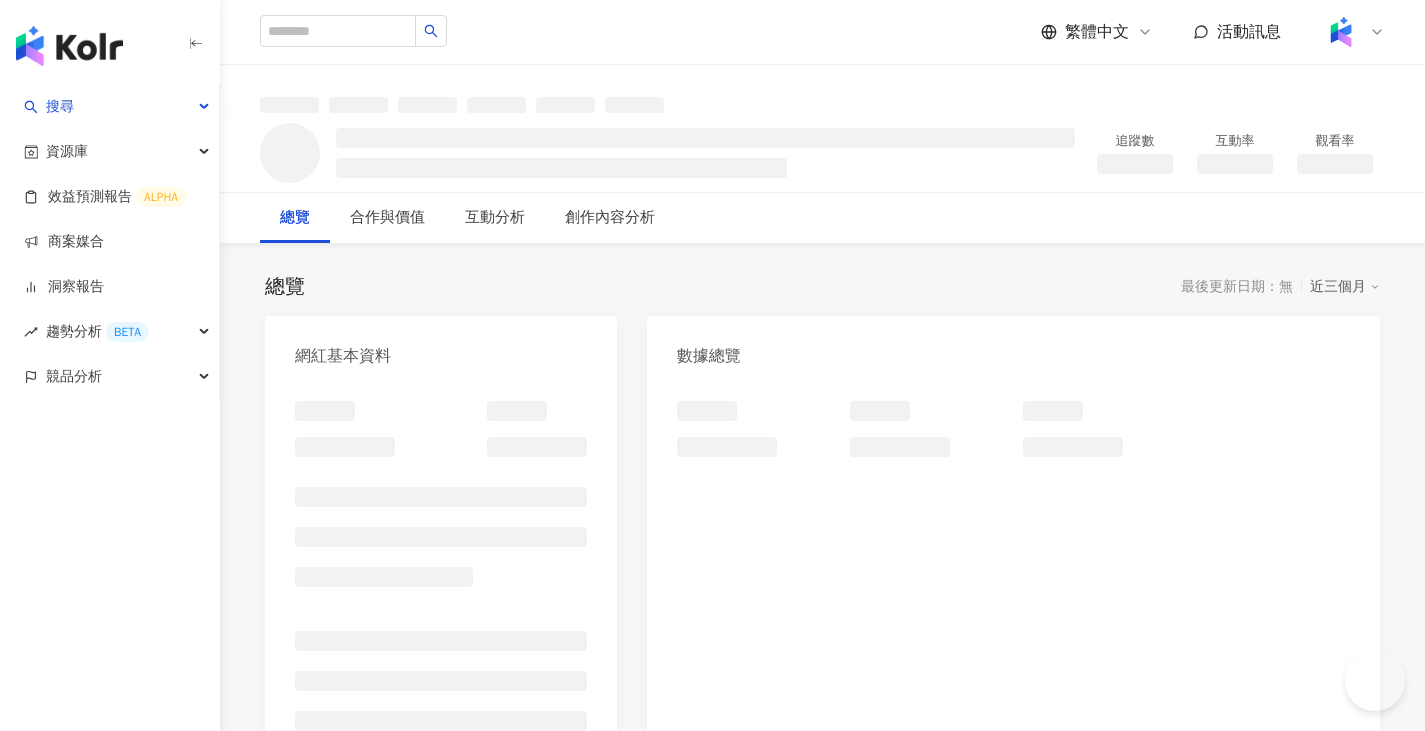 scroll, scrollTop: 0, scrollLeft: 0, axis: both 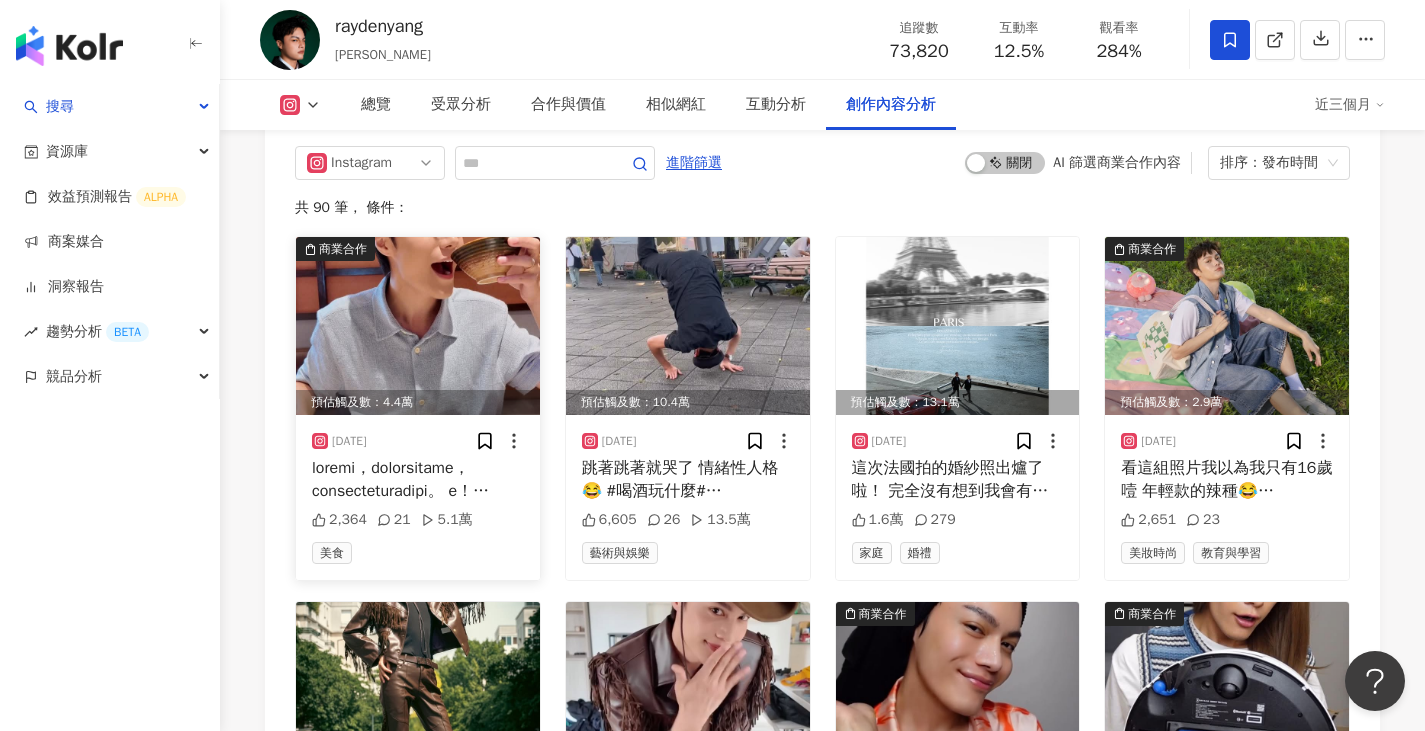 click at bounding box center (418, 326) 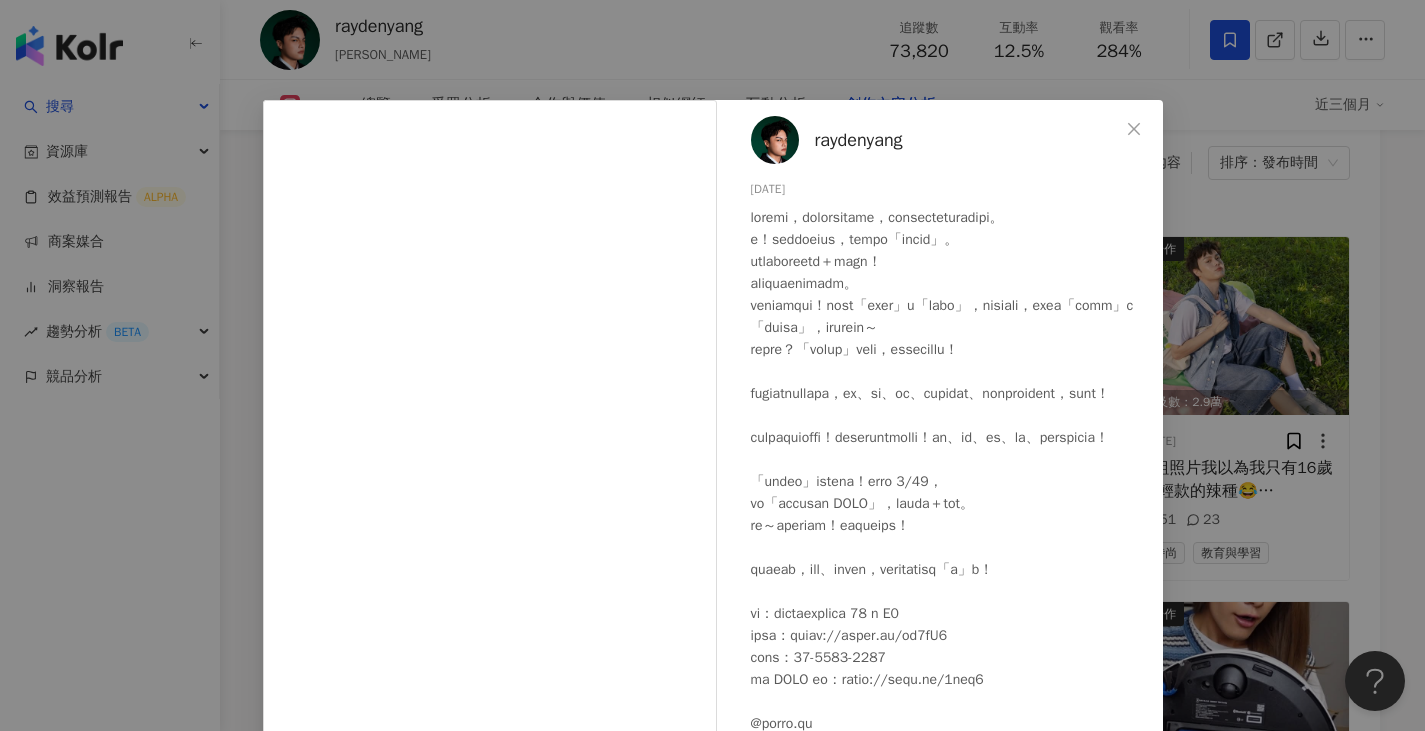 scroll, scrollTop: 147, scrollLeft: 0, axis: vertical 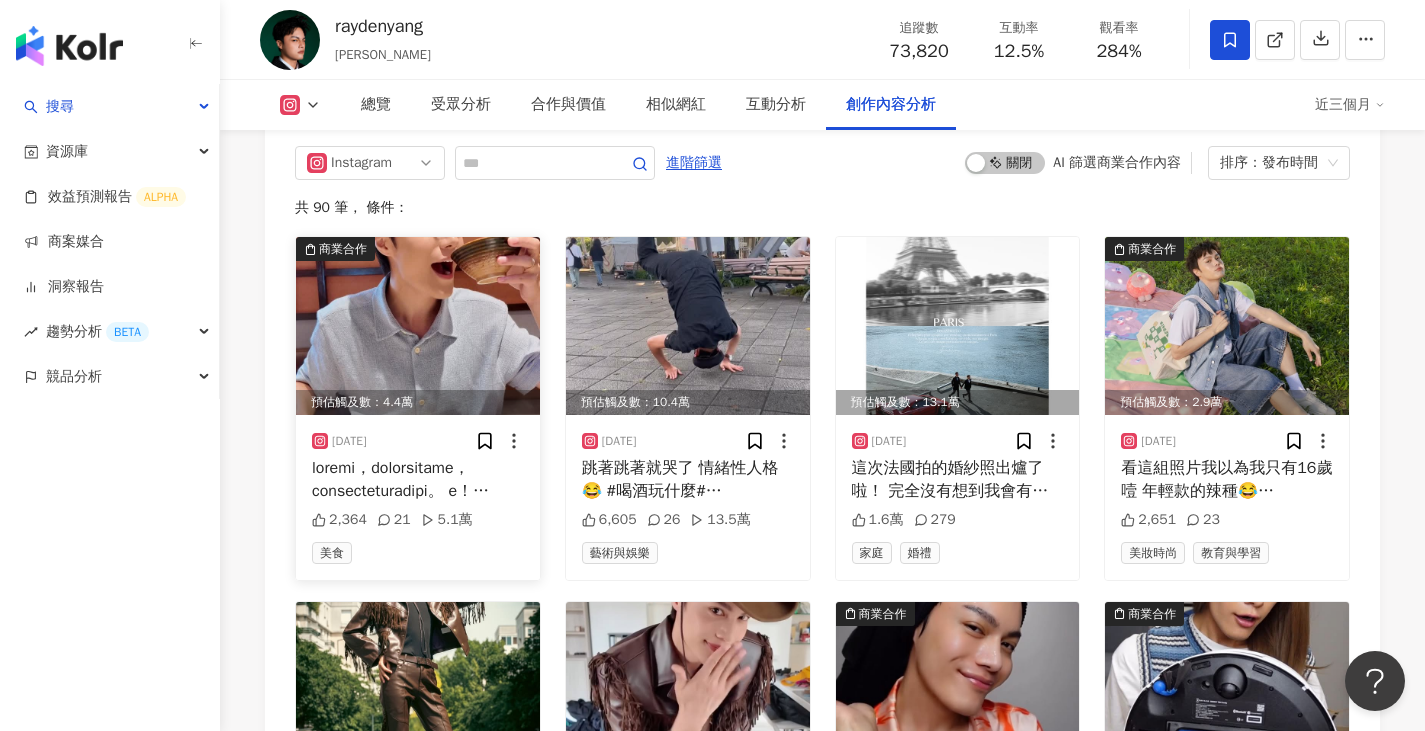 click at bounding box center [418, 326] 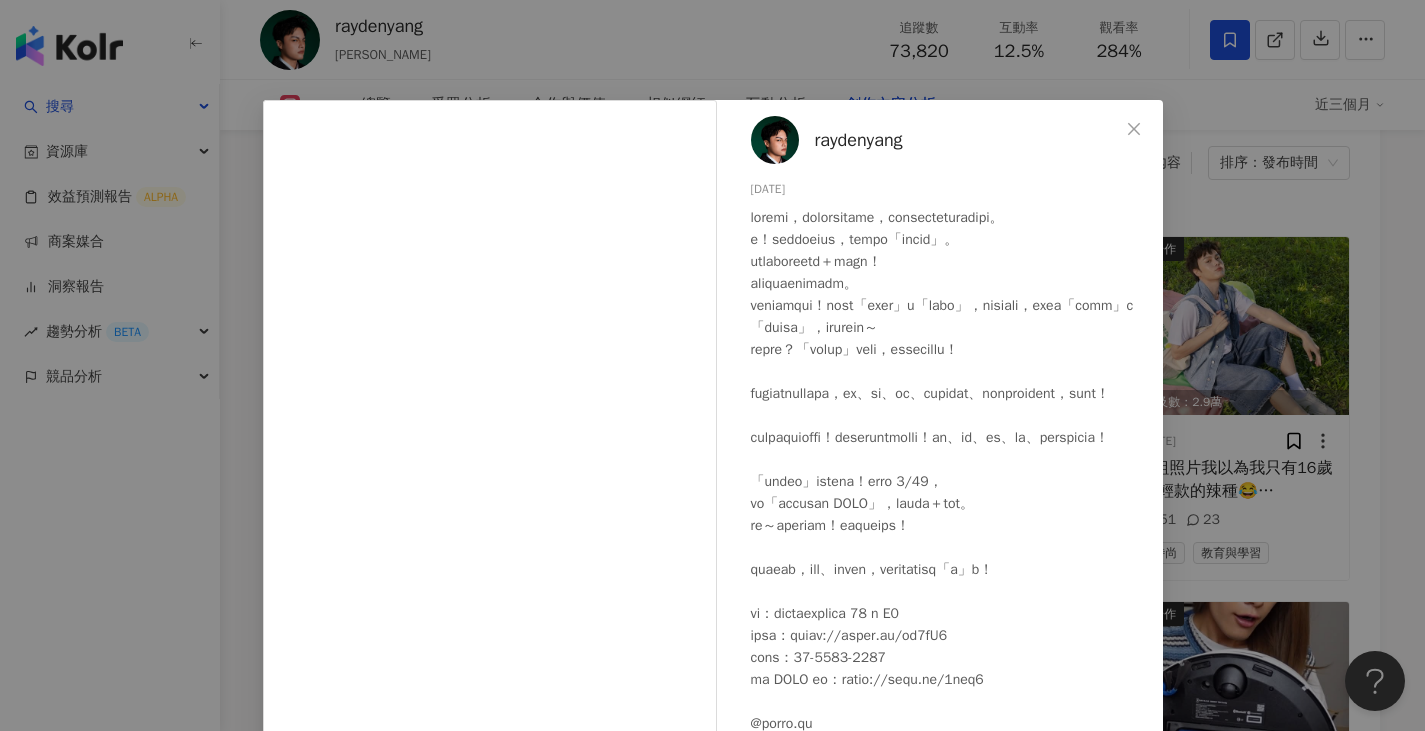 scroll, scrollTop: 147, scrollLeft: 0, axis: vertical 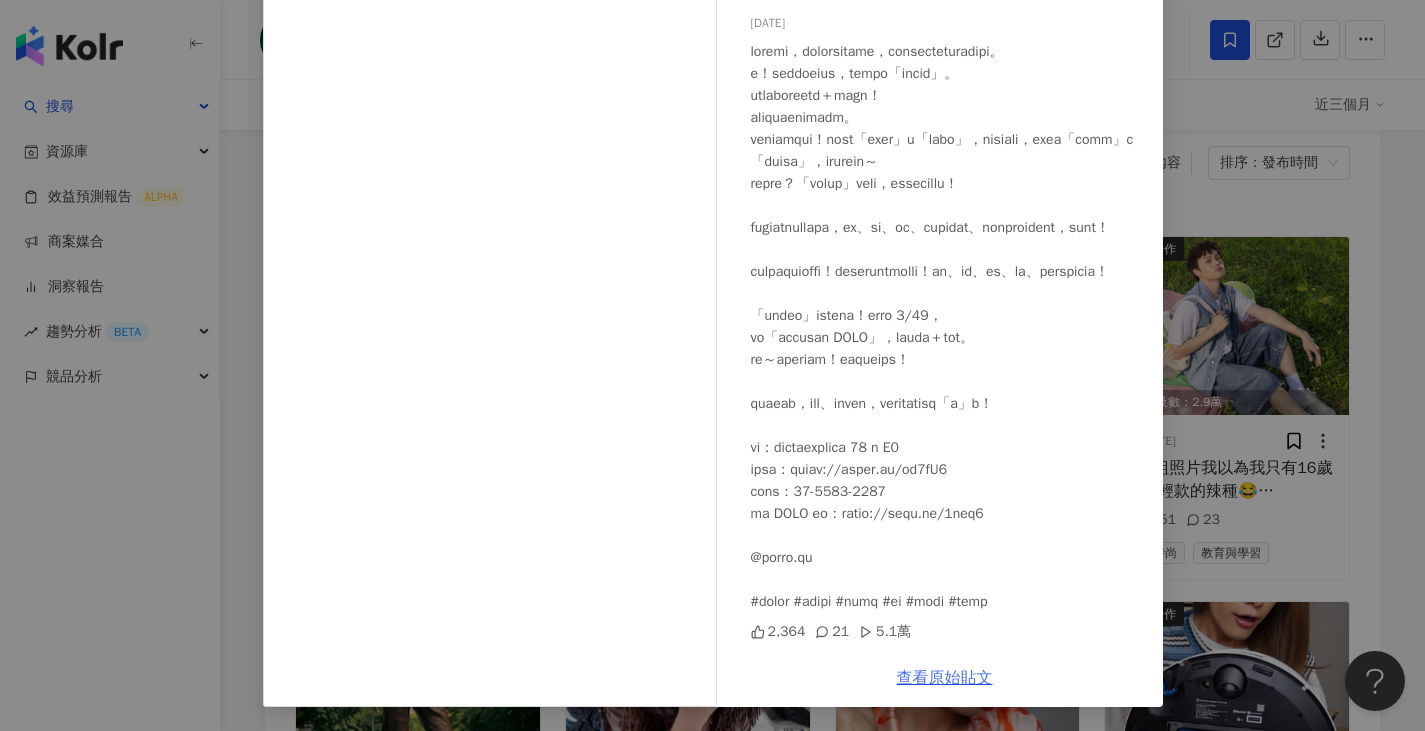 click on "查看原始貼文" at bounding box center (945, 678) 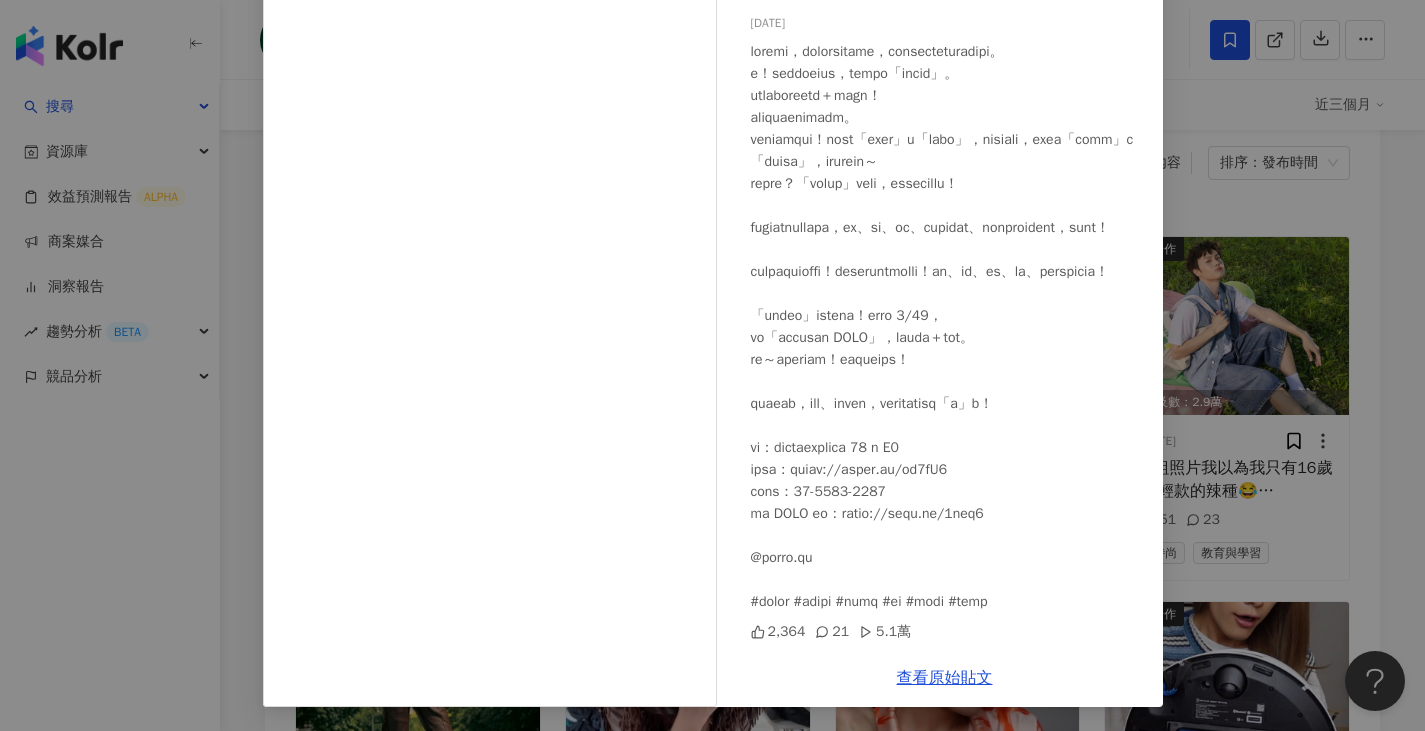 scroll, scrollTop: 5560, scrollLeft: 0, axis: vertical 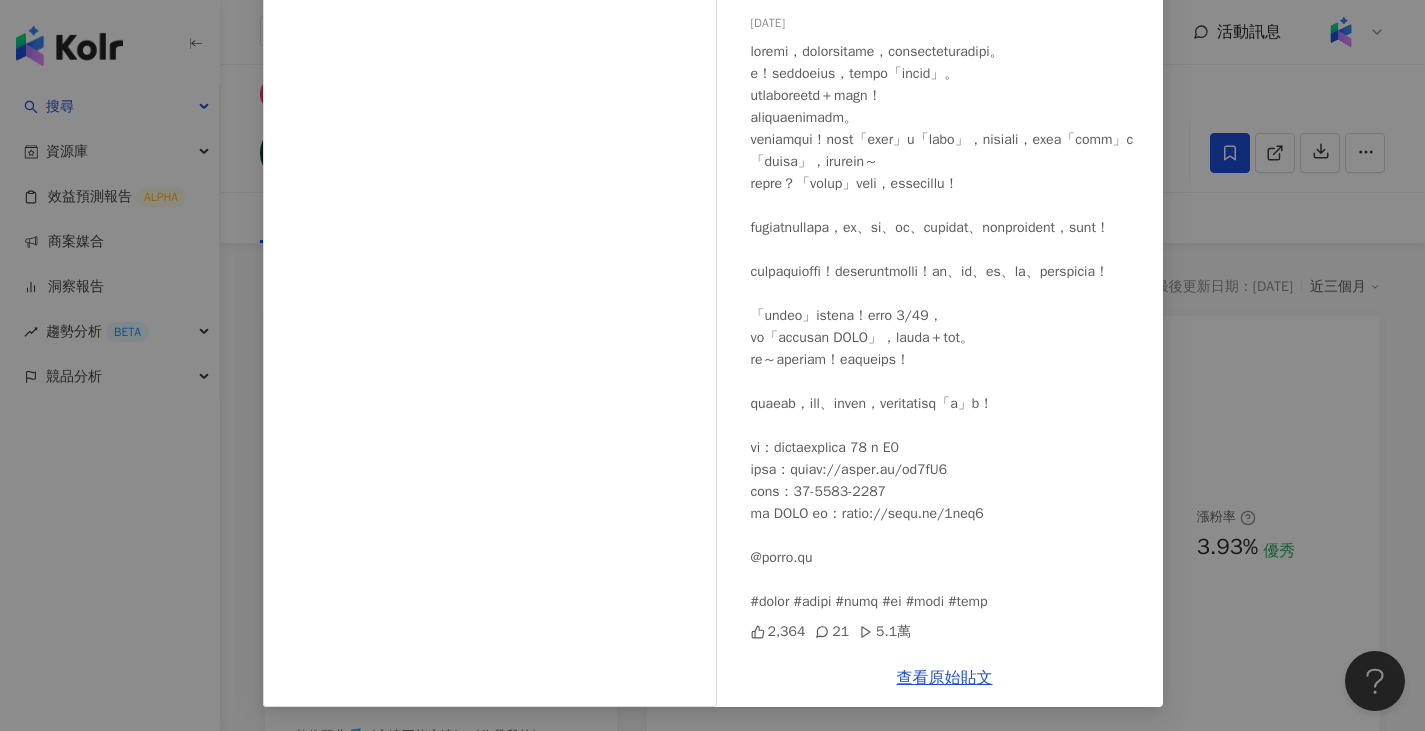click on "raydenyang 2025/7/21 2,364 21 5.1萬 查看原始貼文" at bounding box center [712, 365] 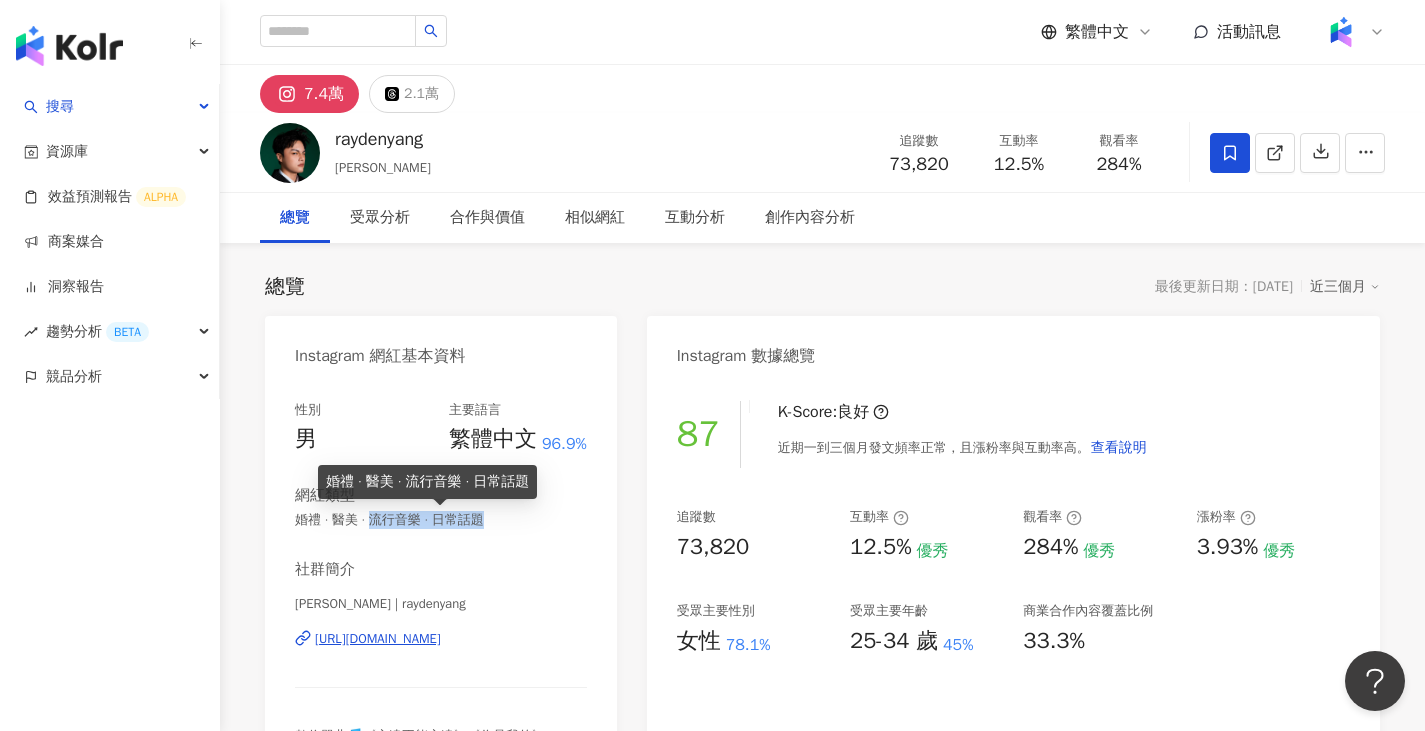 drag, startPoint x: 385, startPoint y: 520, endPoint x: 517, endPoint y: 525, distance: 132.09467 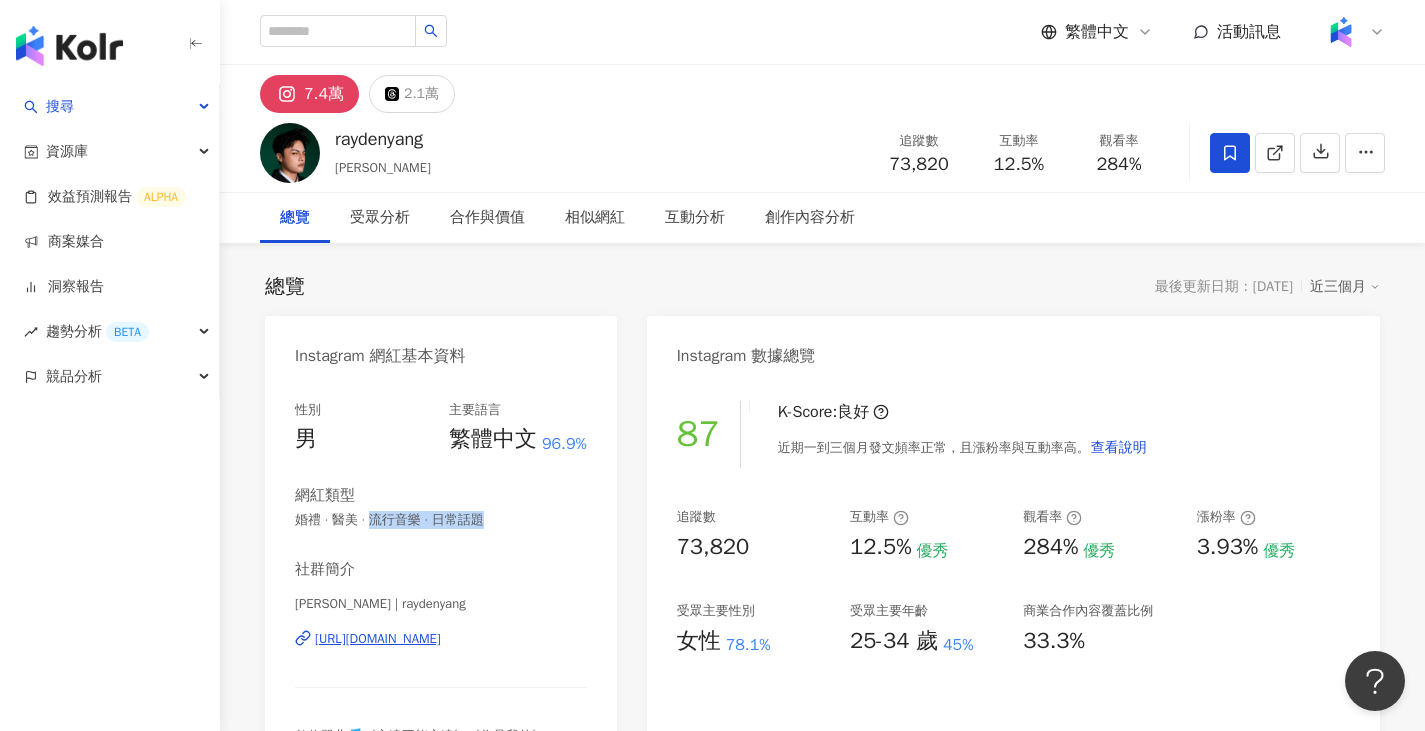 copy on "流行音樂 · 日常話題" 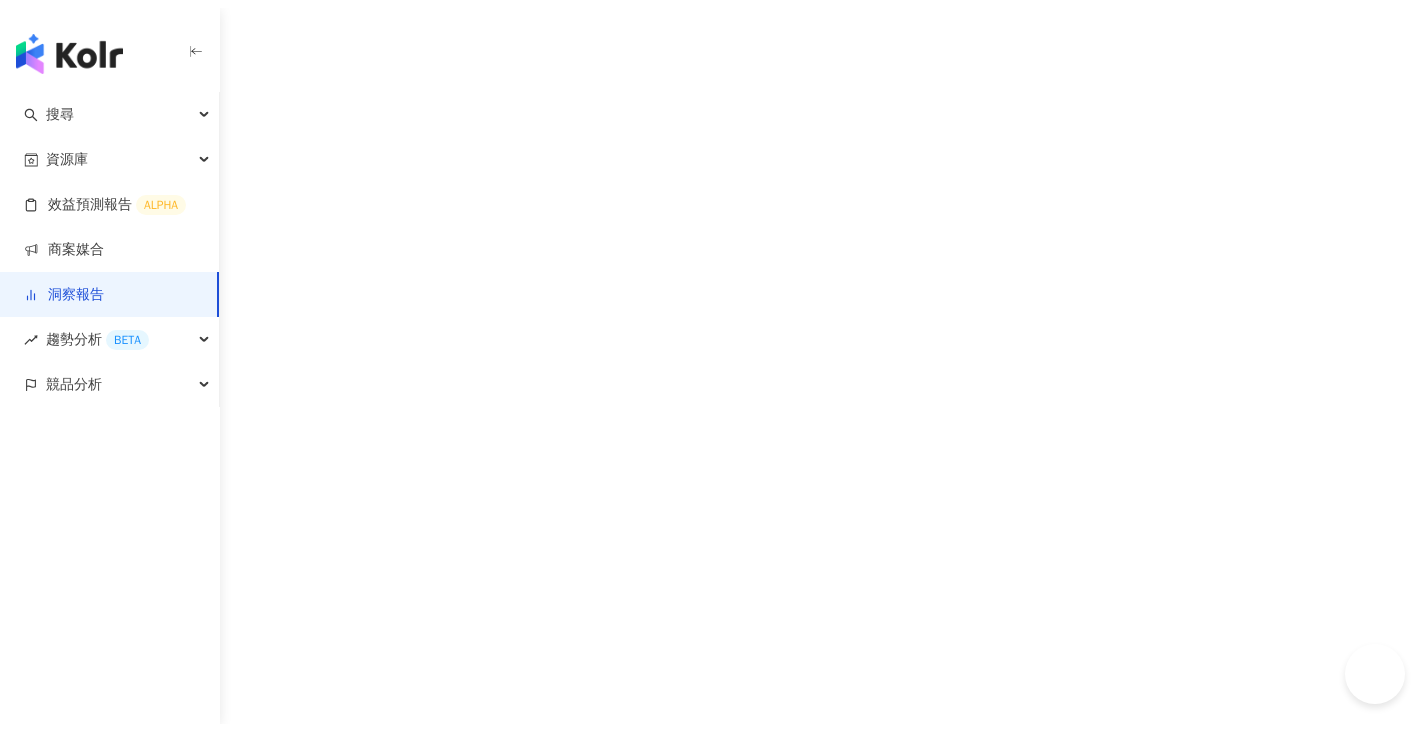 scroll, scrollTop: 0, scrollLeft: 0, axis: both 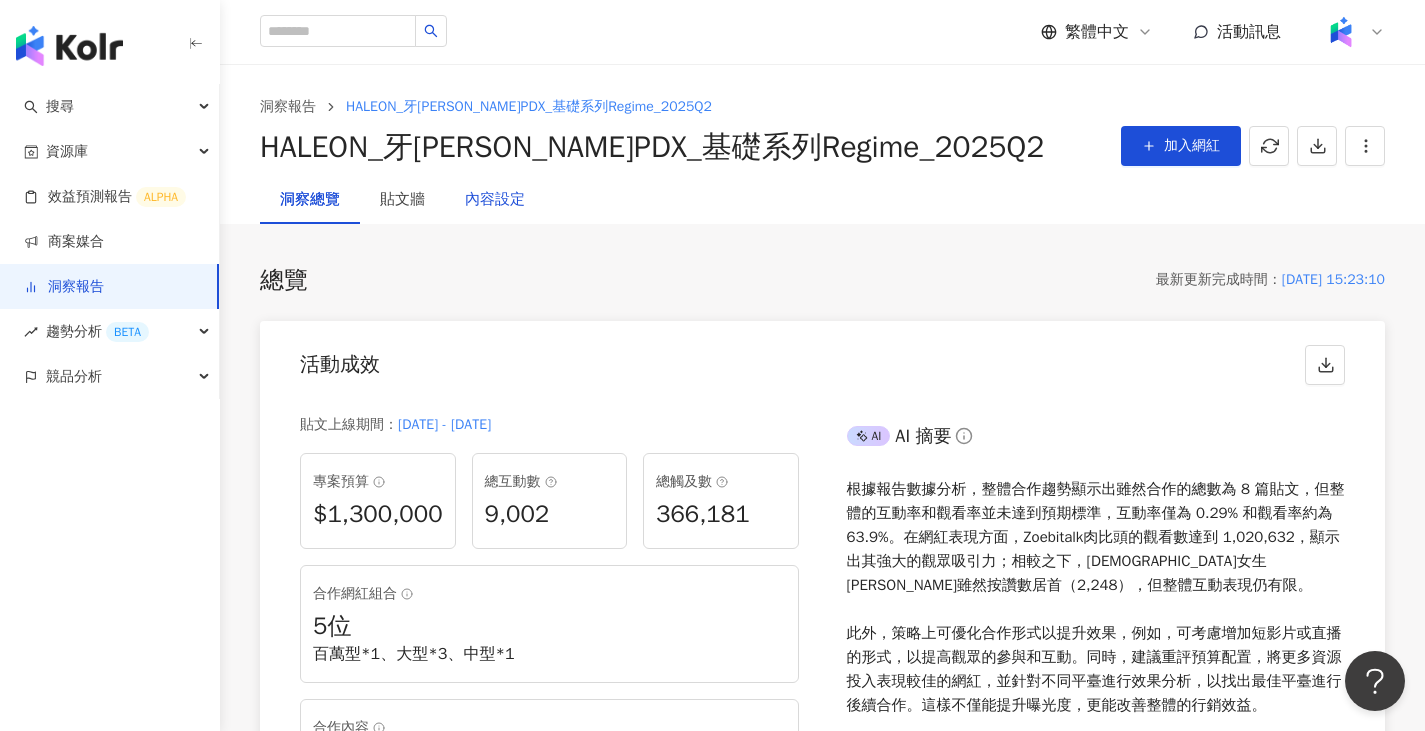 click on "內容設定" at bounding box center (495, 200) 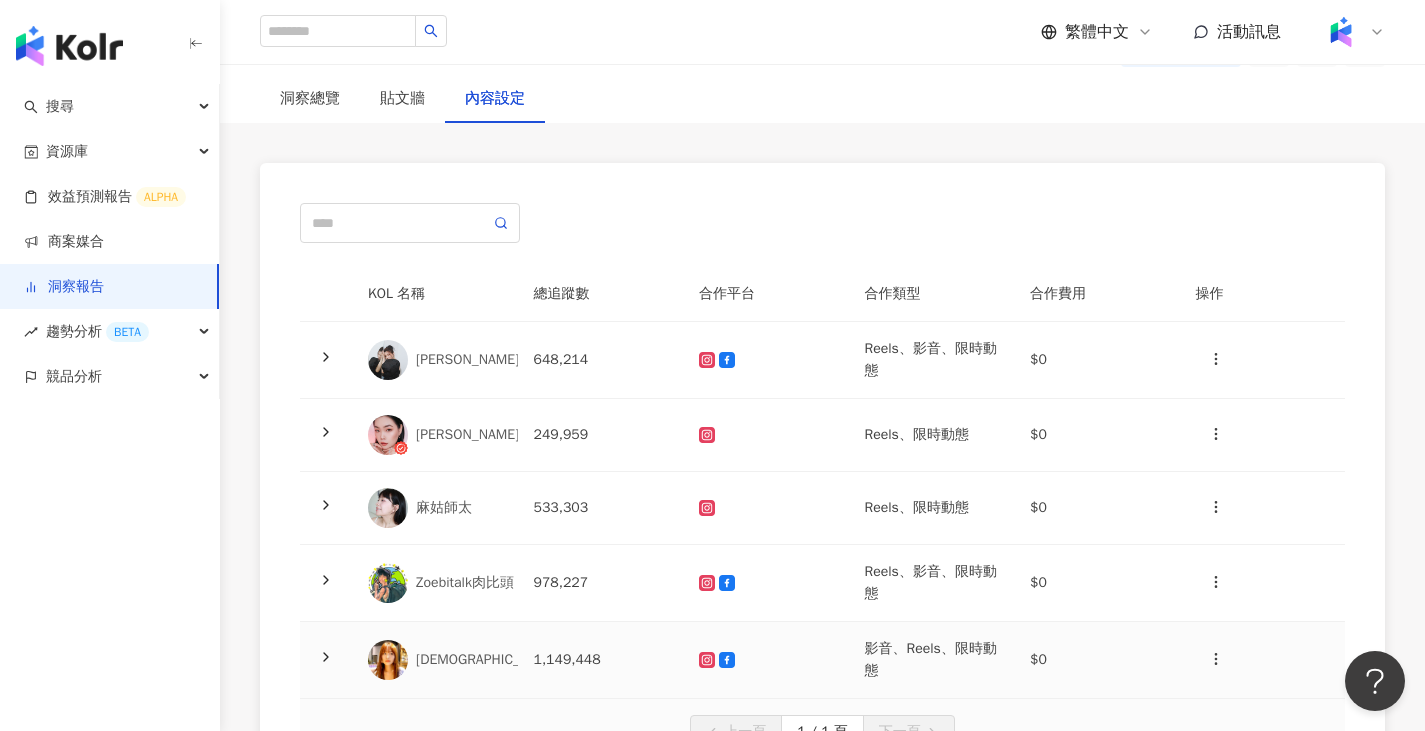 scroll, scrollTop: 100, scrollLeft: 0, axis: vertical 